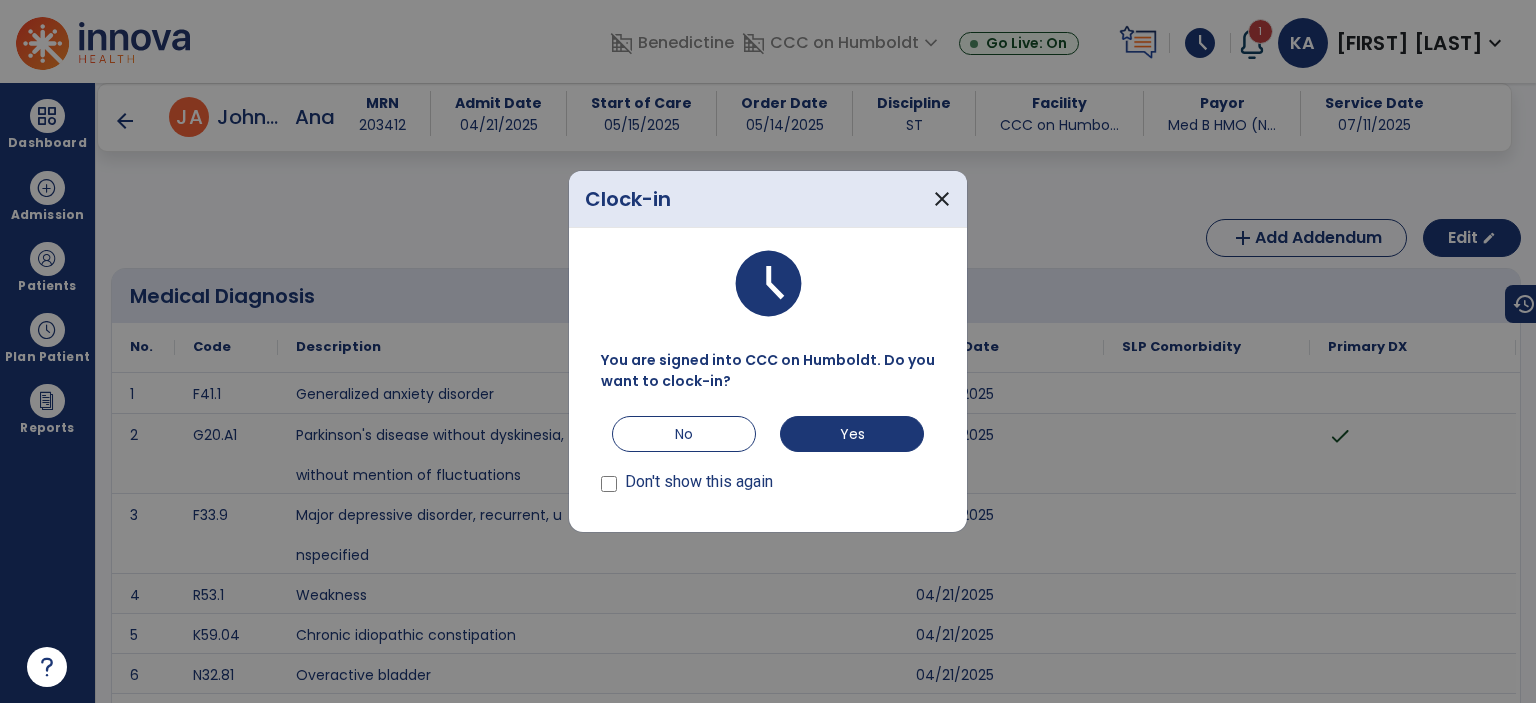 scroll, scrollTop: 0, scrollLeft: 0, axis: both 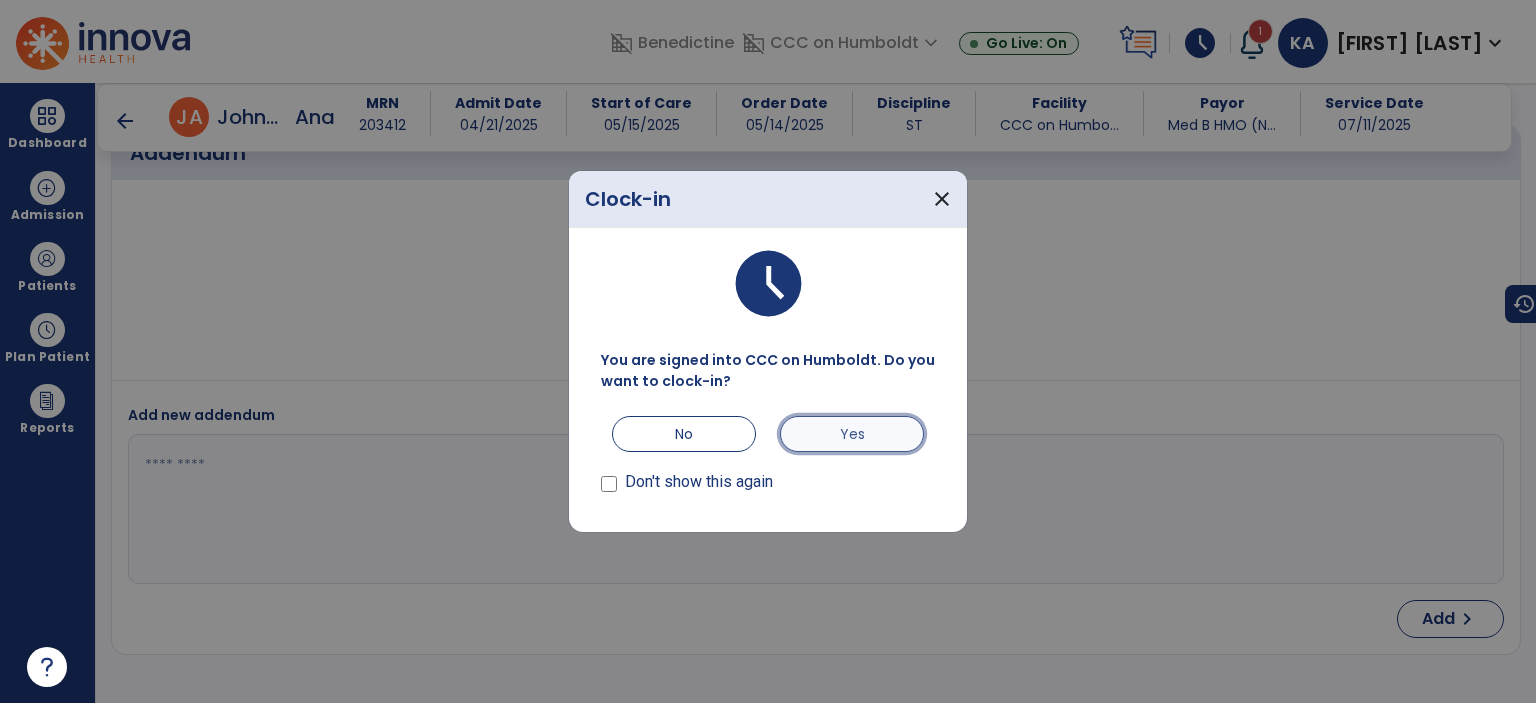 click on "Yes" at bounding box center [852, 434] 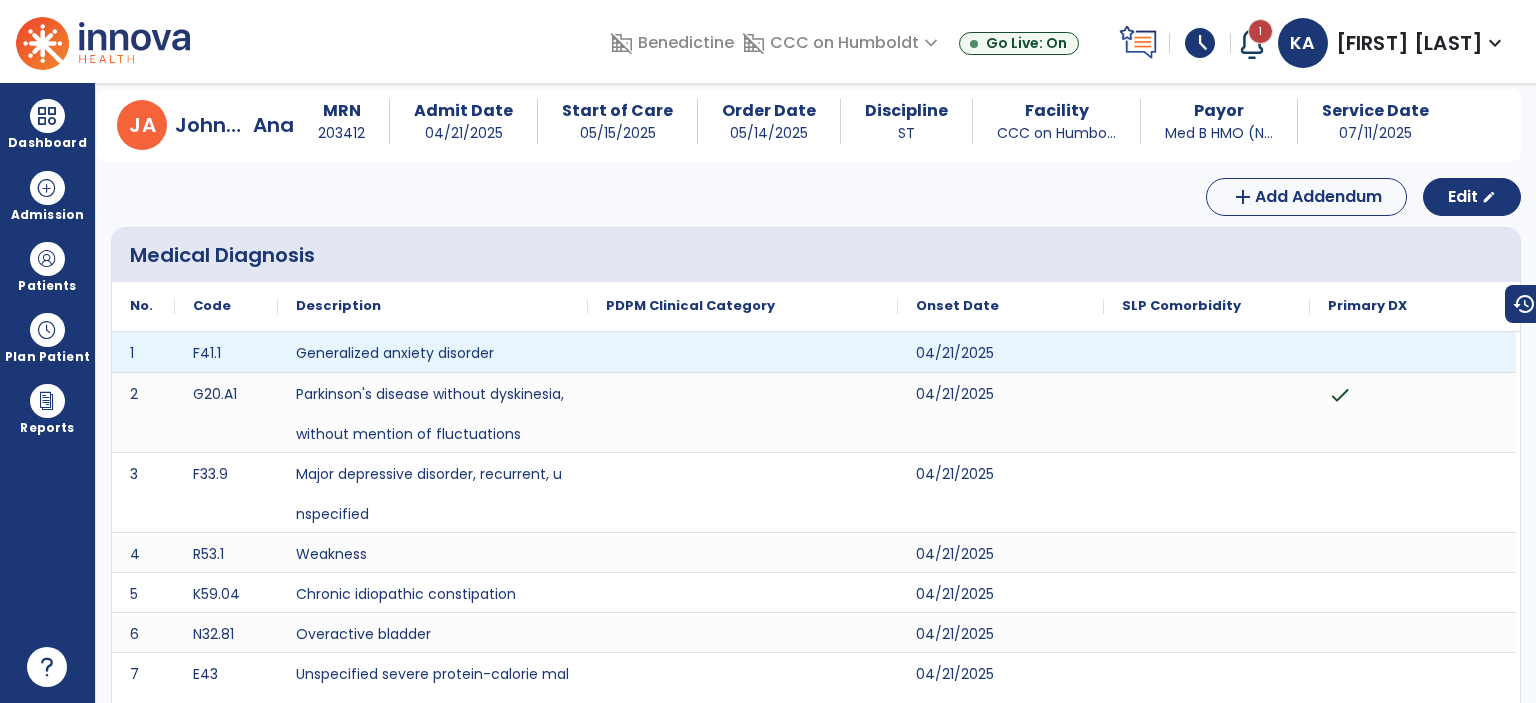 scroll, scrollTop: 0, scrollLeft: 0, axis: both 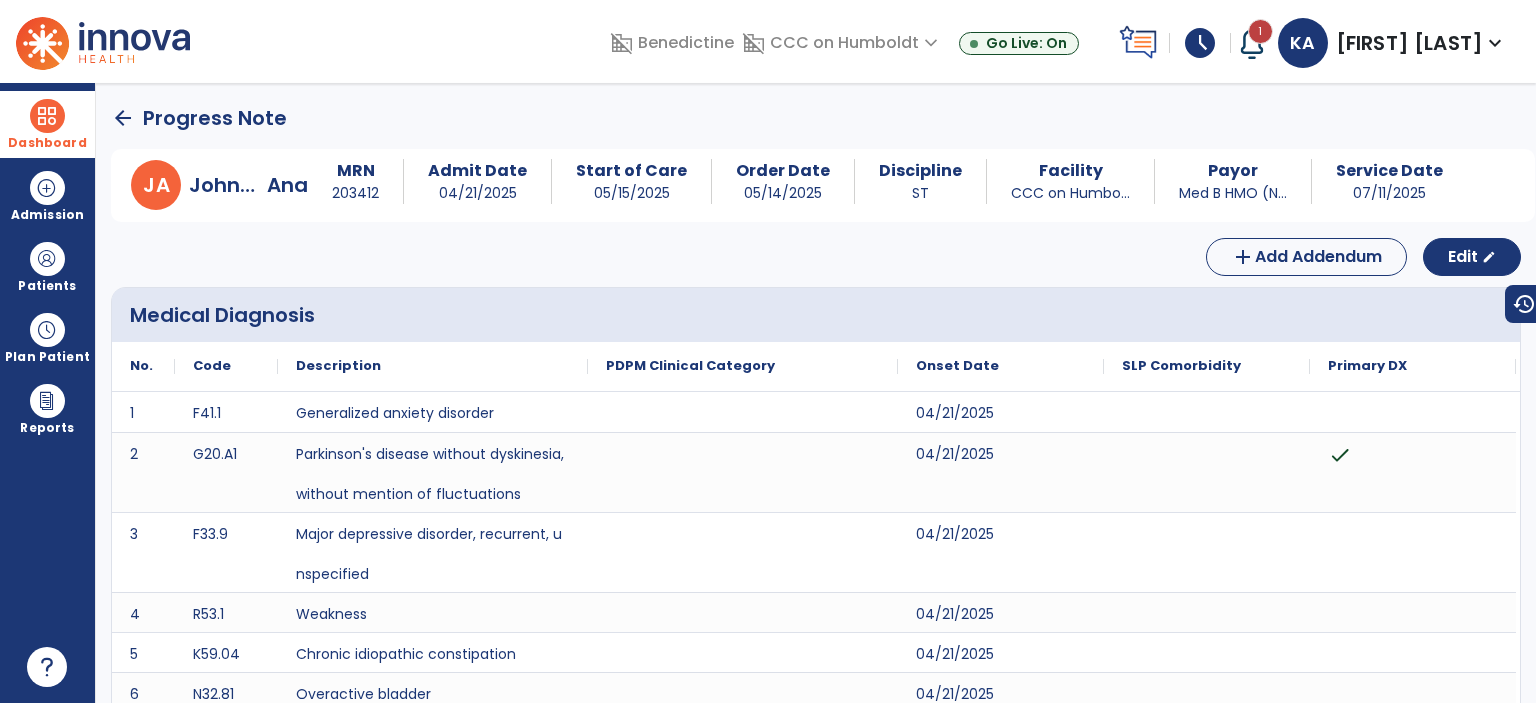 click on "Dashboard" at bounding box center [47, 124] 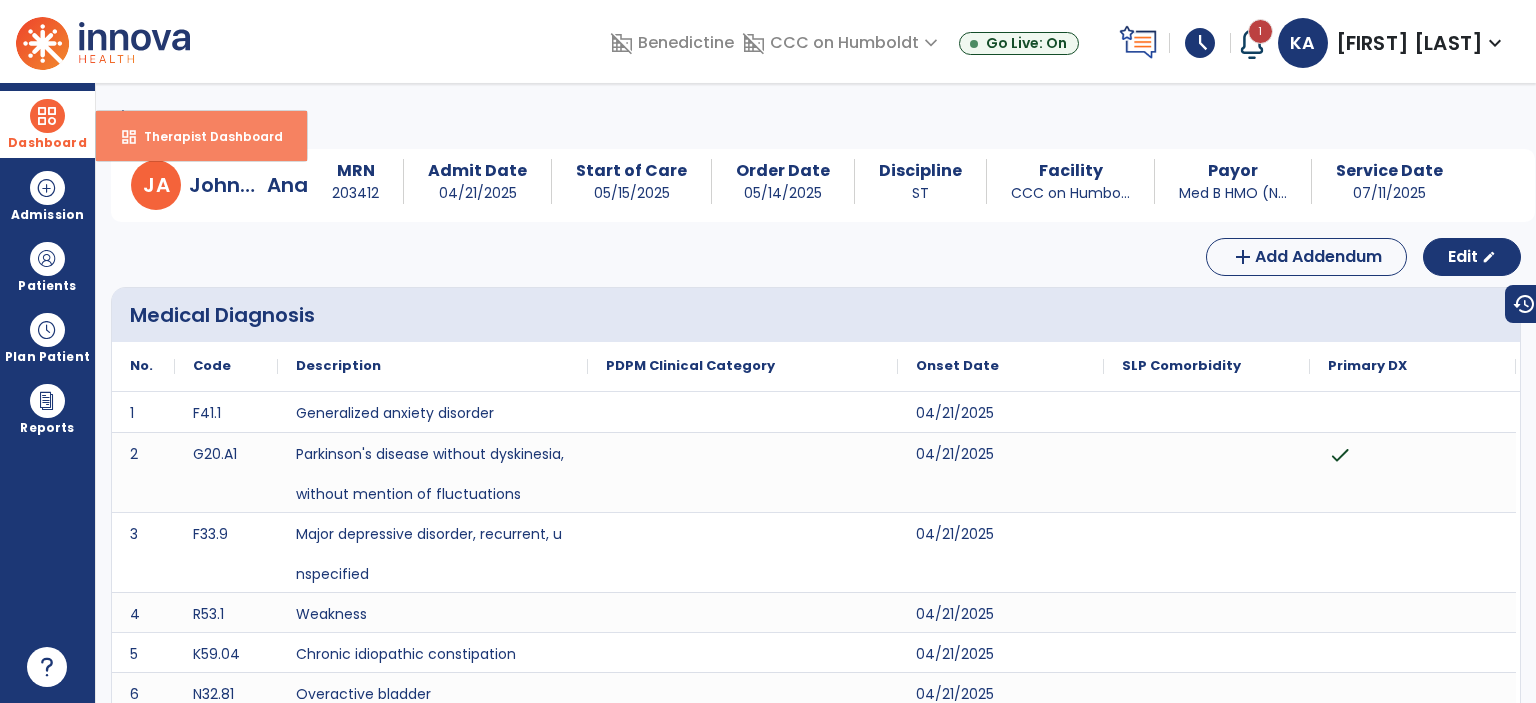 click on "Therapist Dashboard" at bounding box center [205, 136] 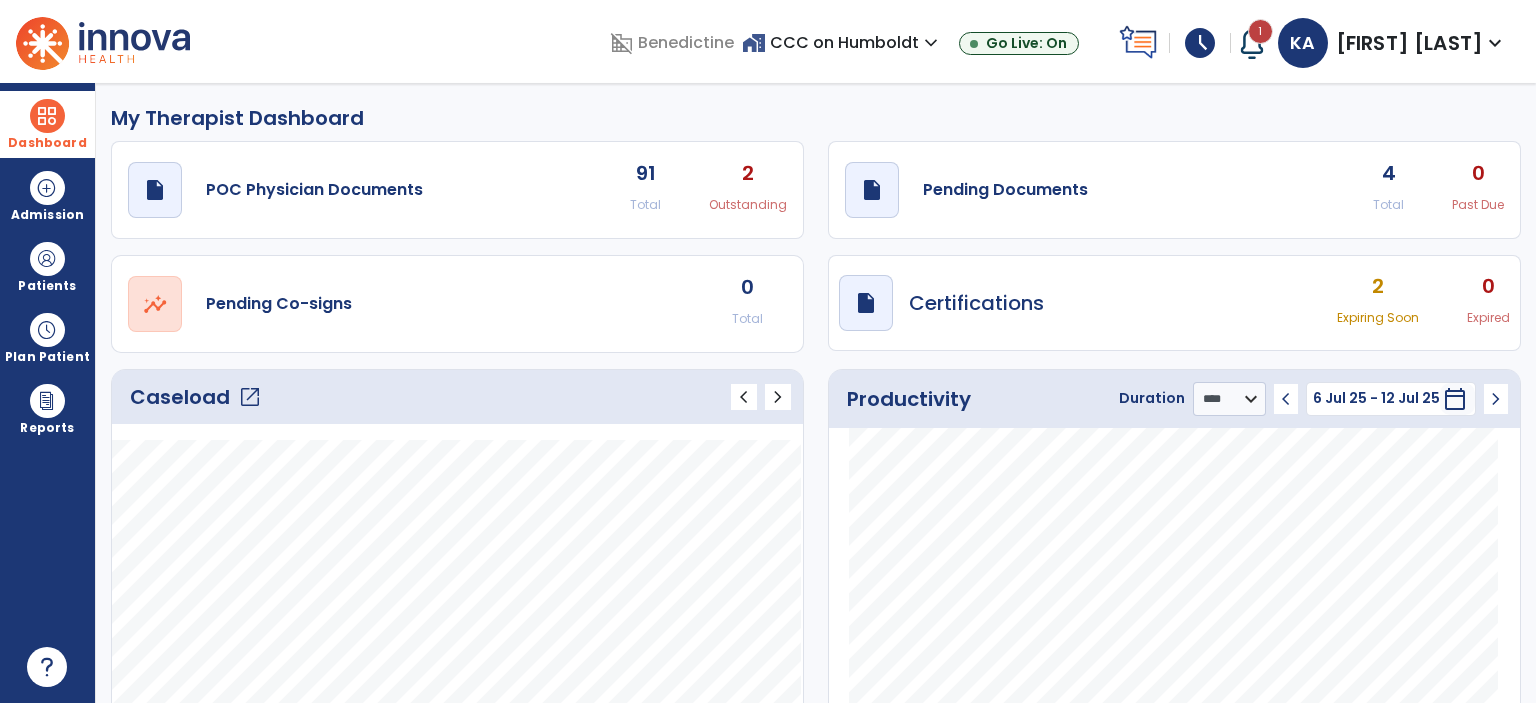 click on "draft   open_in_new  Pending Documents 4 Total 0 Past Due" 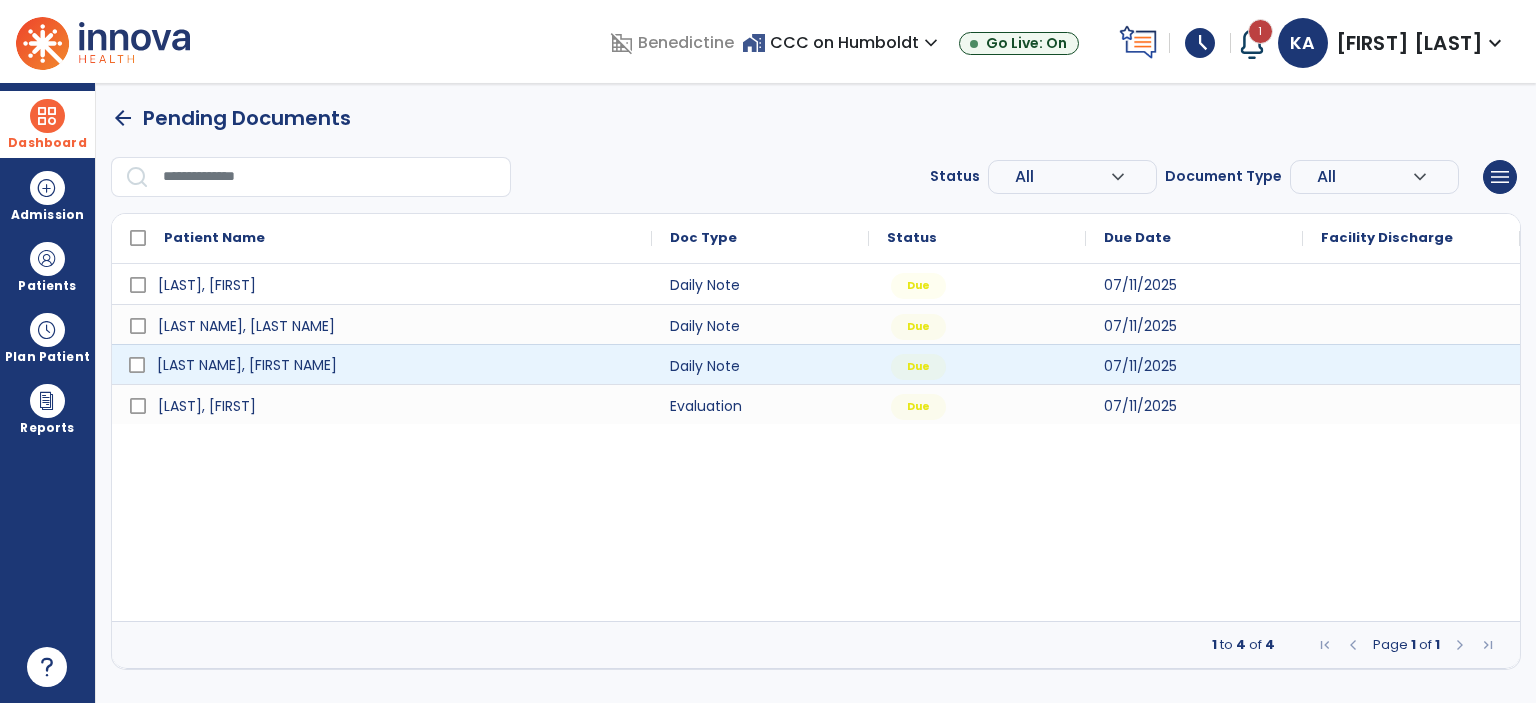 click on "[LAST NAME], [FIRST NAME]" at bounding box center (247, 365) 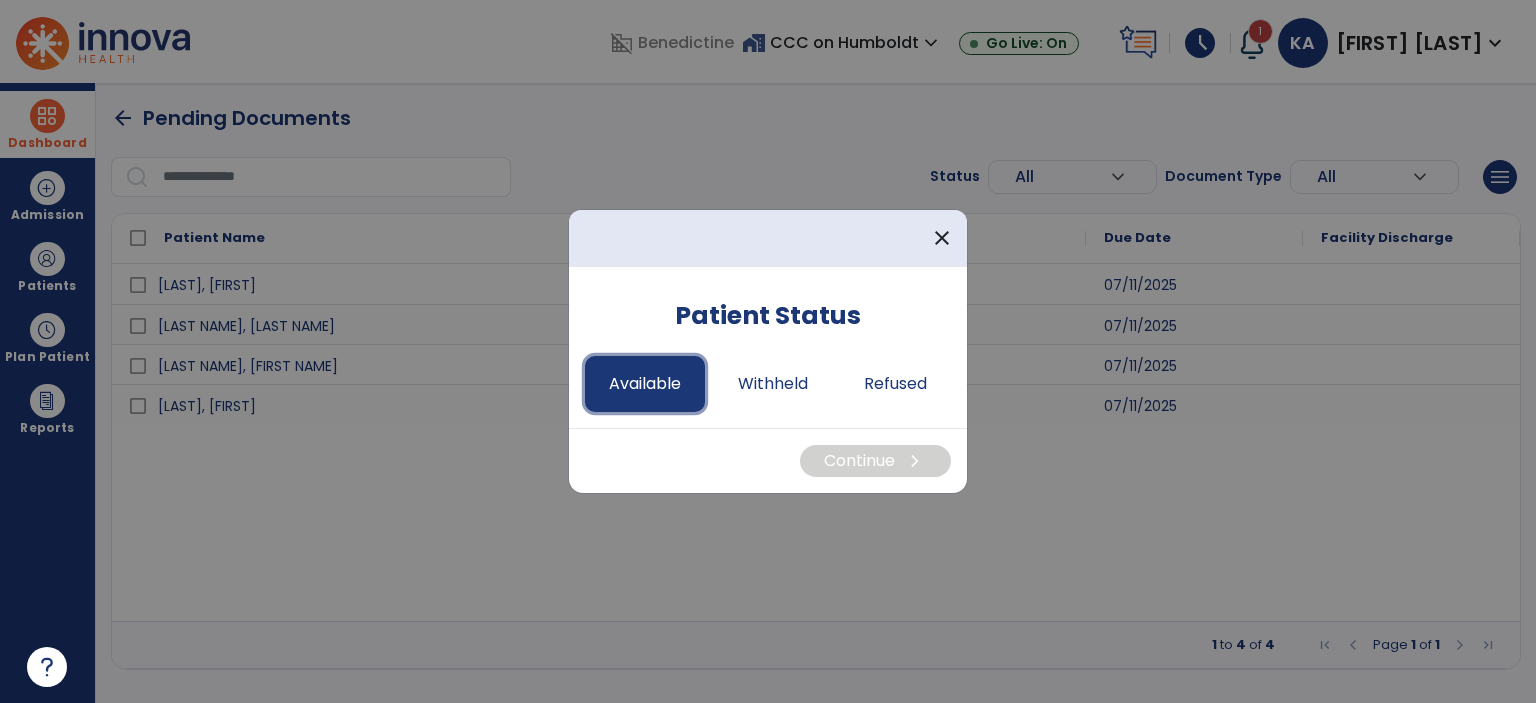 click on "Available" at bounding box center (645, 384) 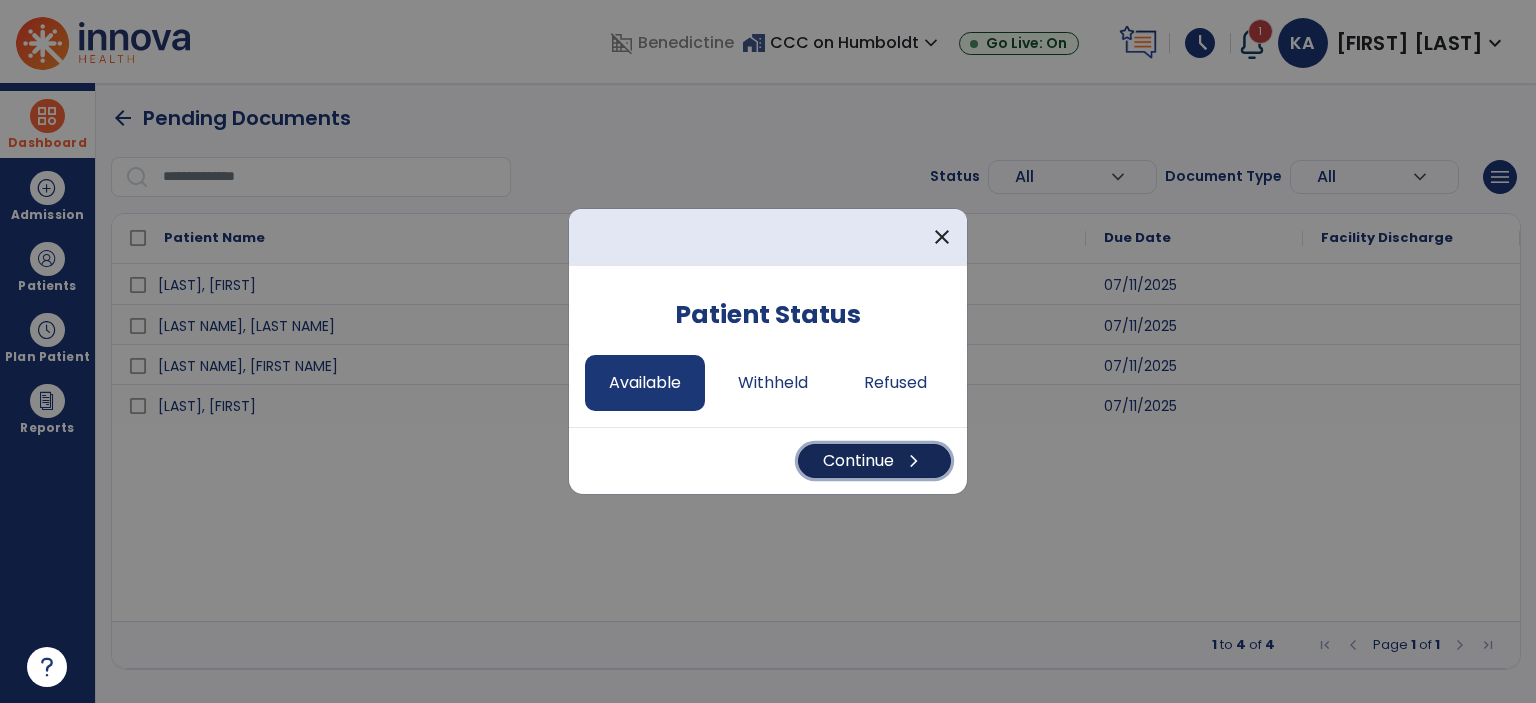 click on "Continue   chevron_right" at bounding box center [874, 461] 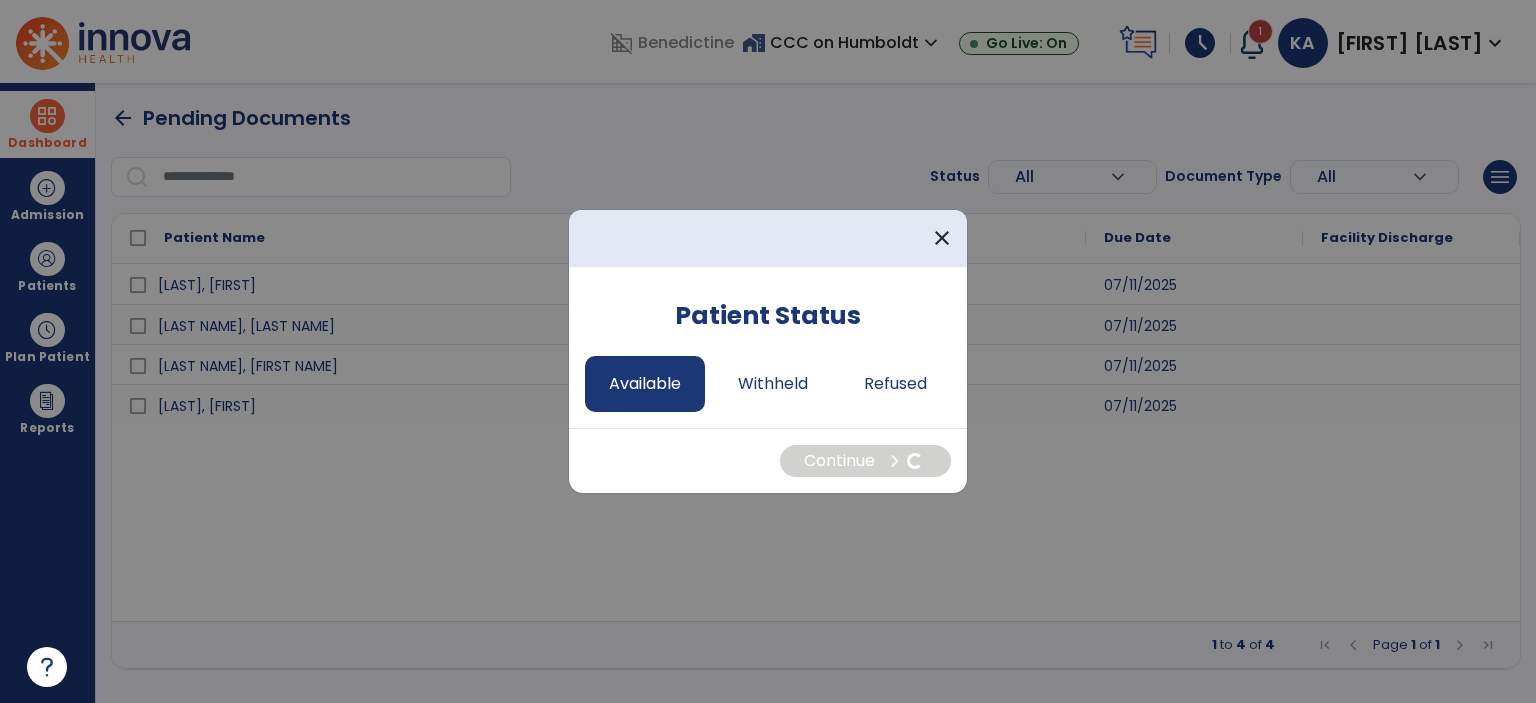 select on "*" 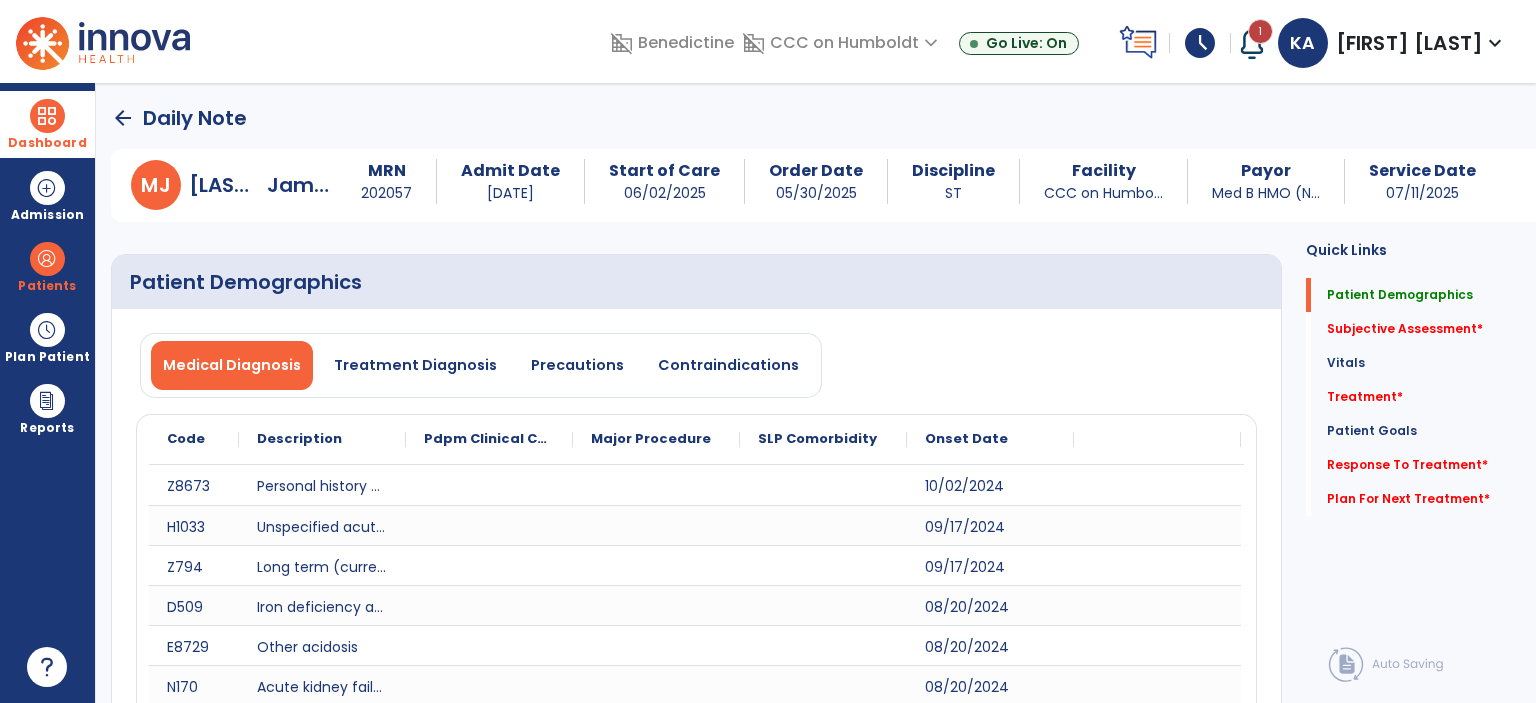 click at bounding box center [47, 116] 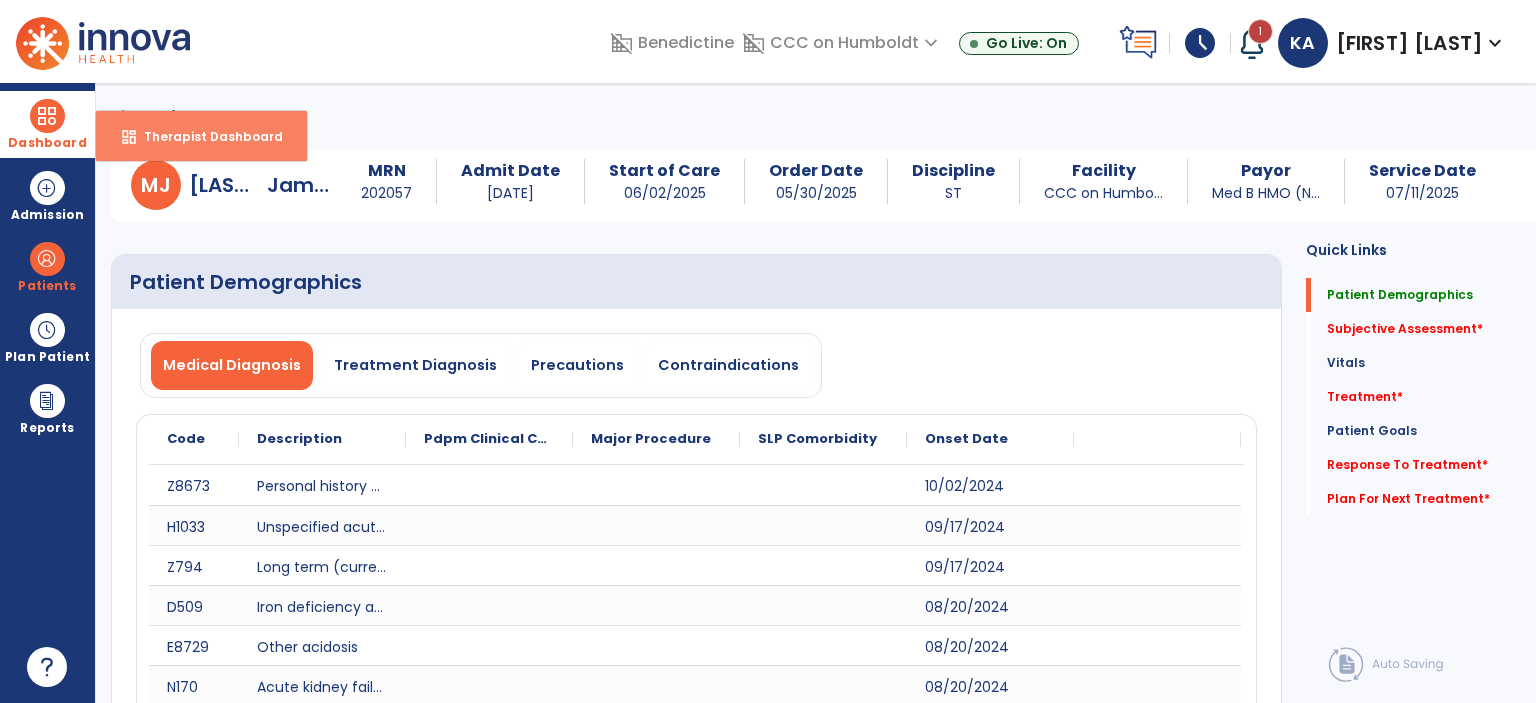click on "Therapist Dashboard" at bounding box center (205, 136) 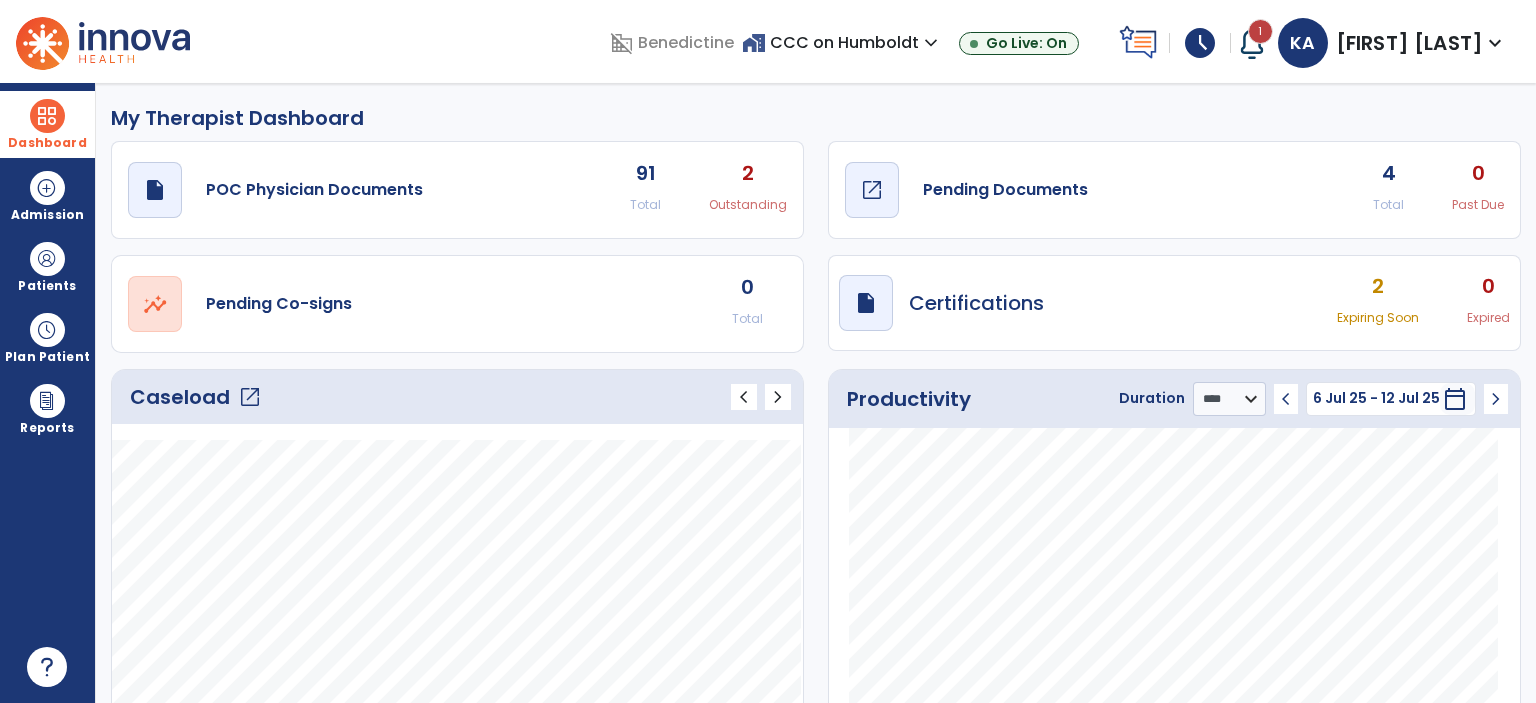 click on "Pending Documents" 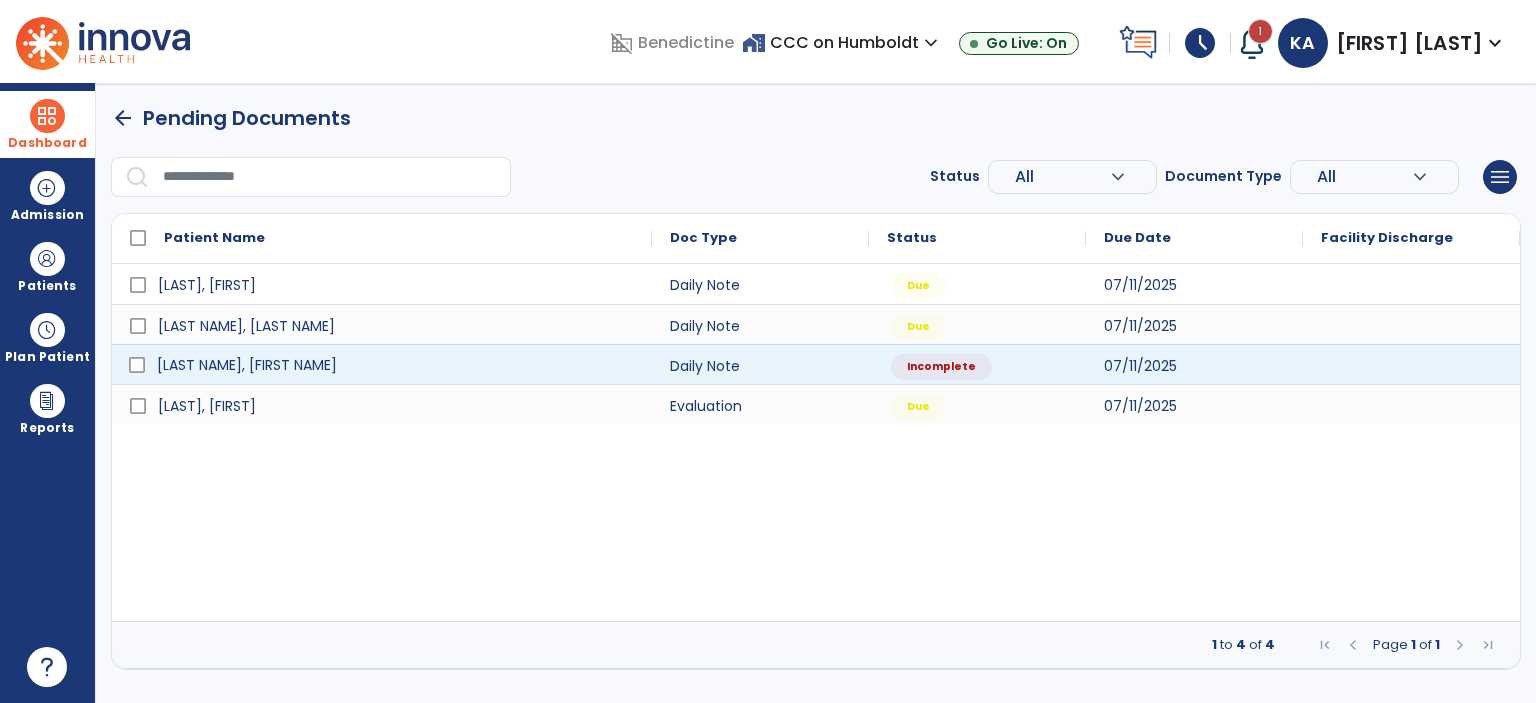 click on "[LAST NAME], [FIRST NAME]" at bounding box center (396, 365) 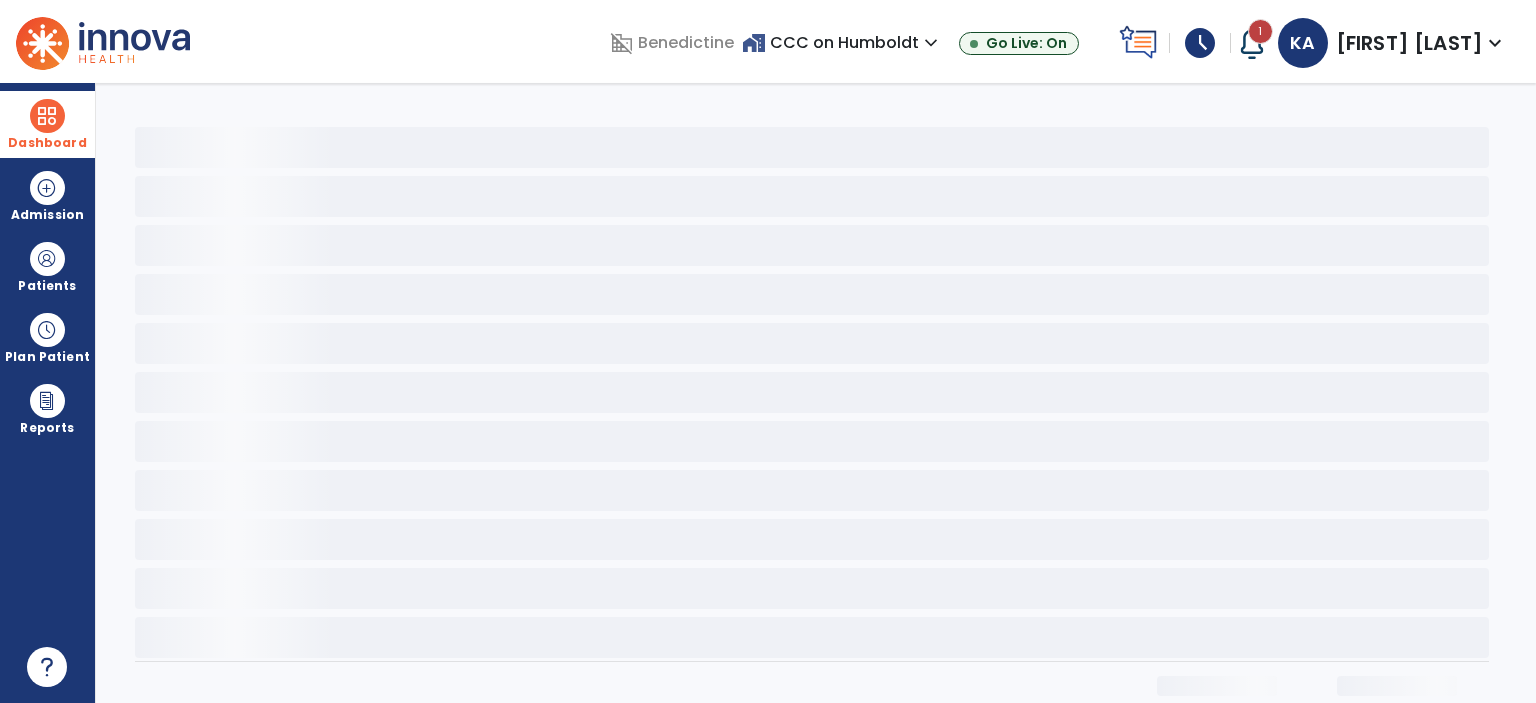 select on "*" 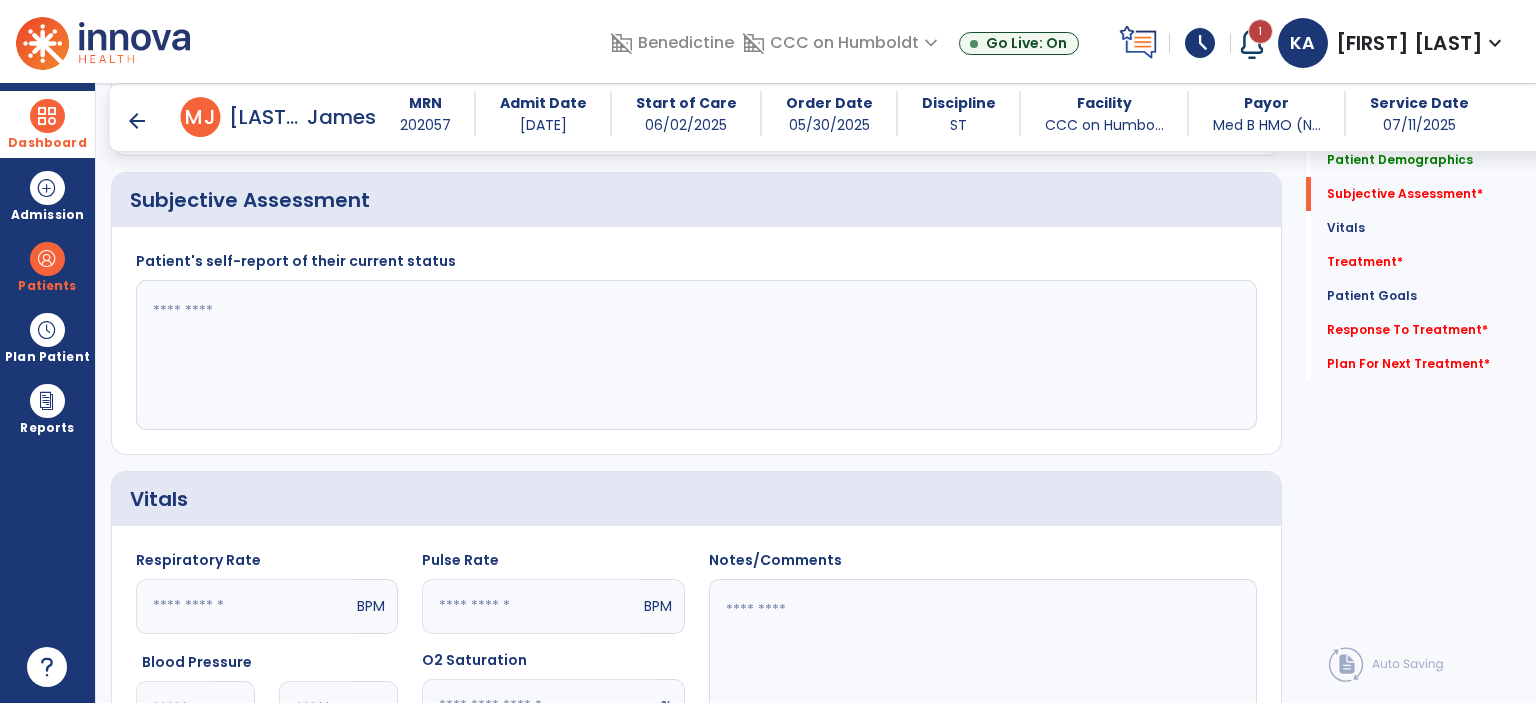 scroll, scrollTop: 2316, scrollLeft: 0, axis: vertical 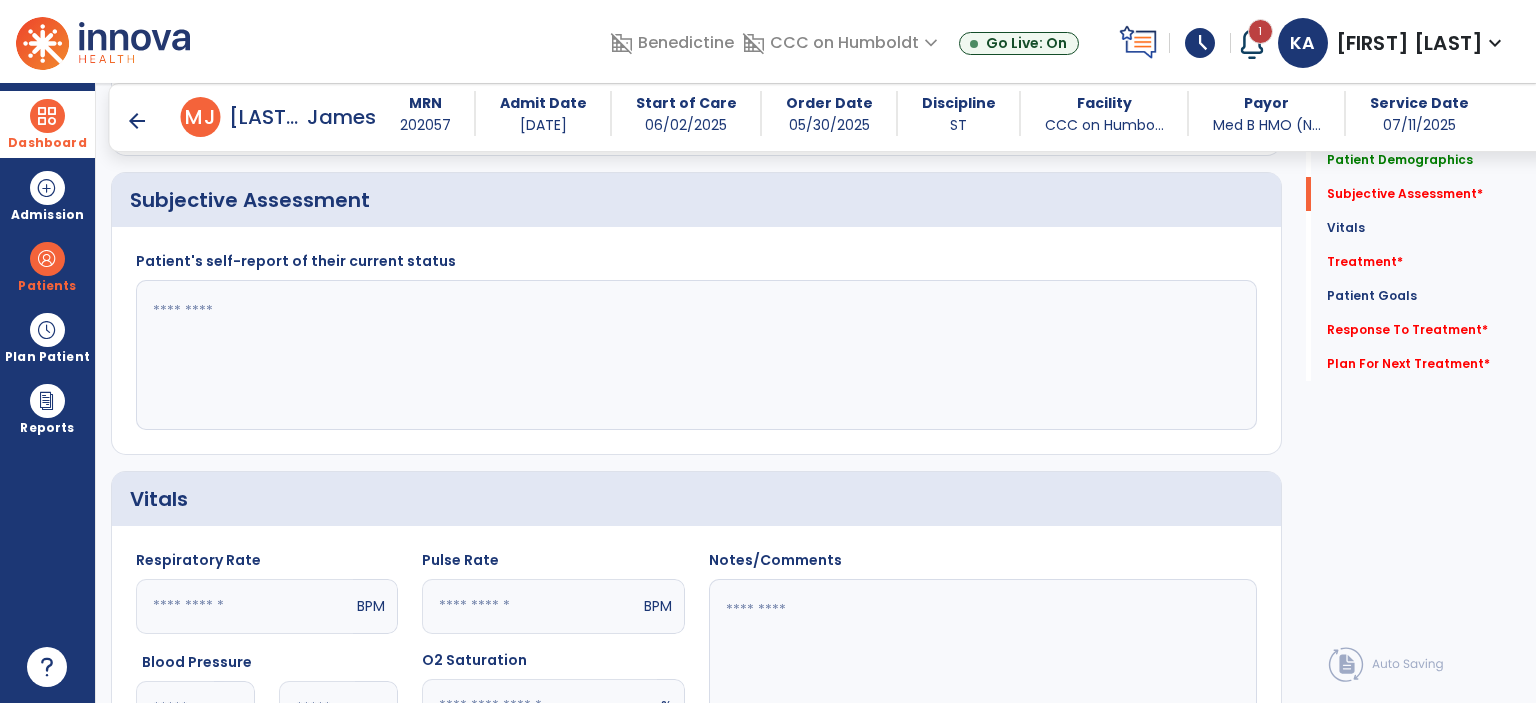 click 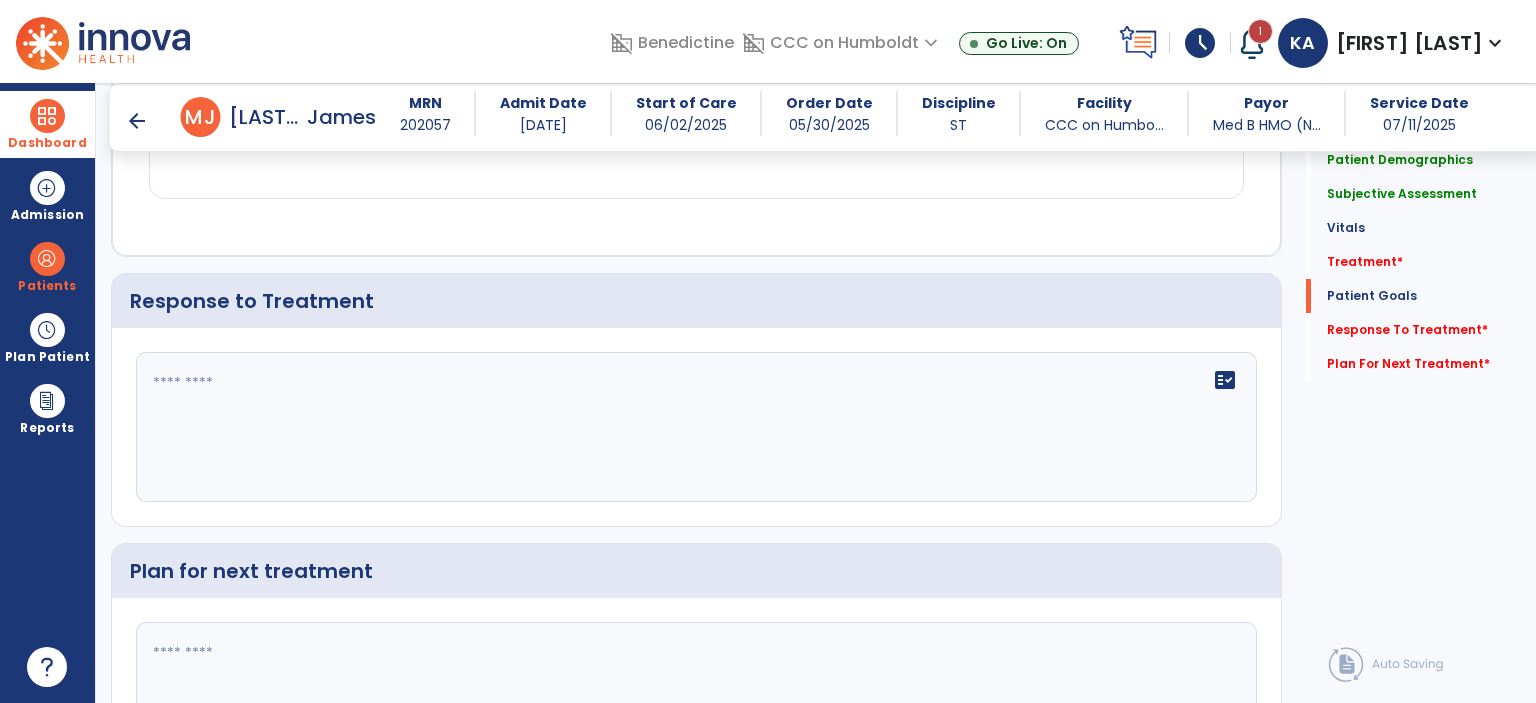 scroll, scrollTop: 3847, scrollLeft: 0, axis: vertical 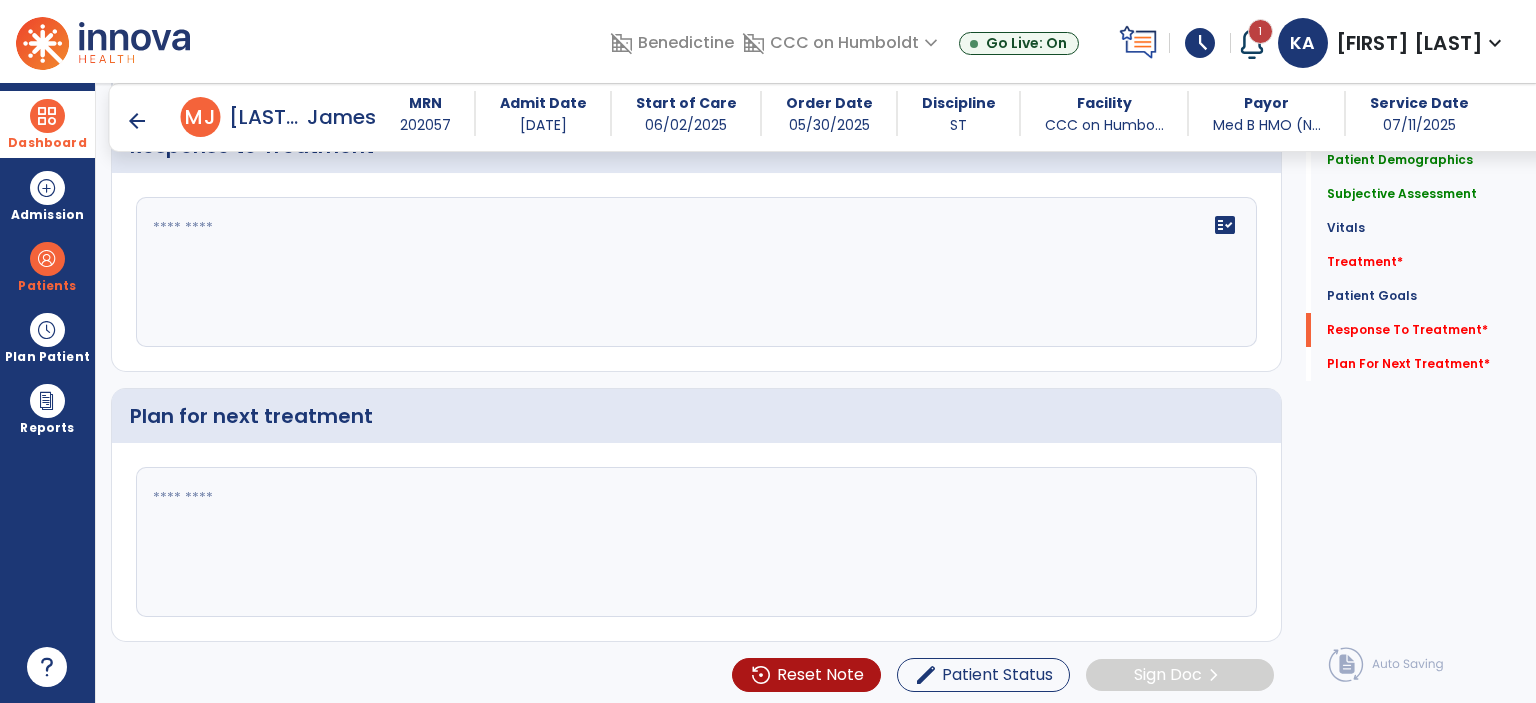 type on "**********" 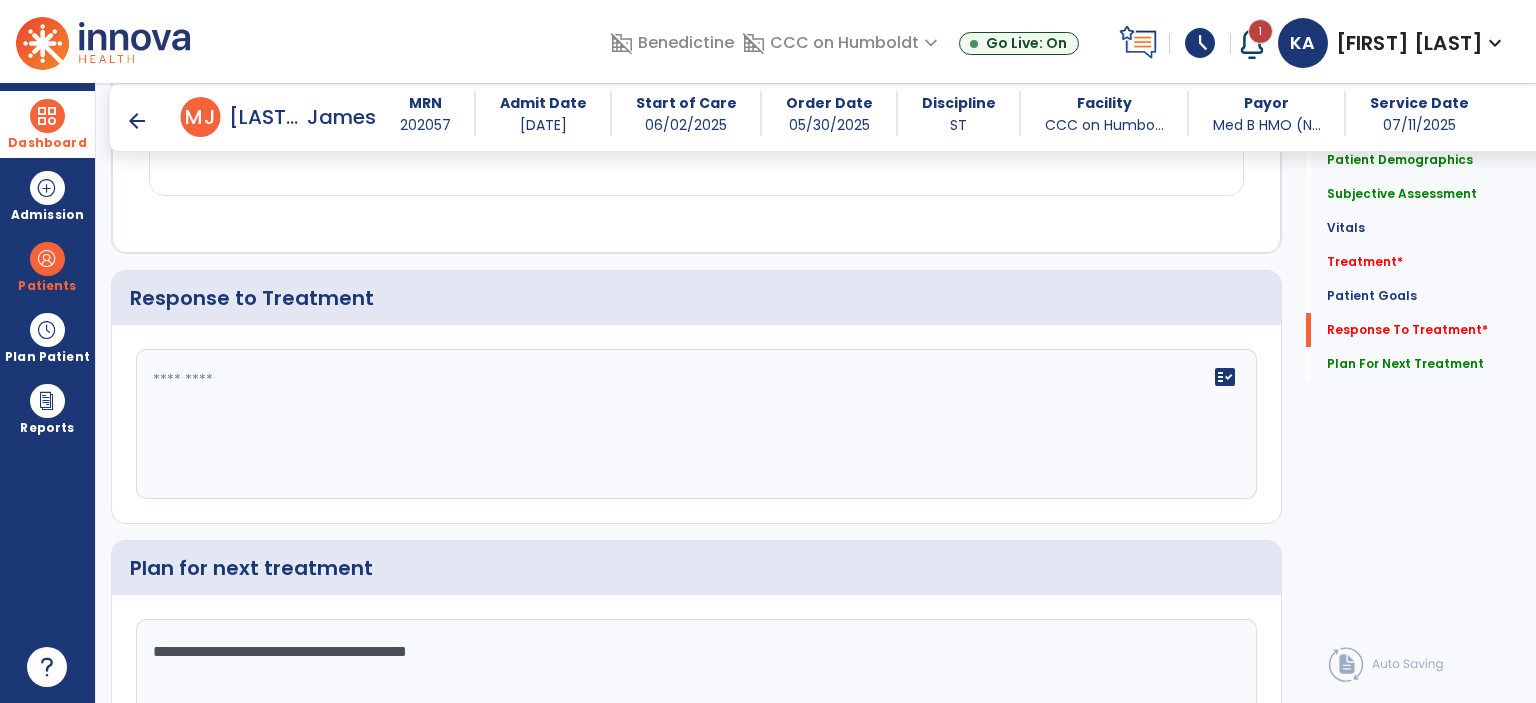 scroll, scrollTop: 3695, scrollLeft: 0, axis: vertical 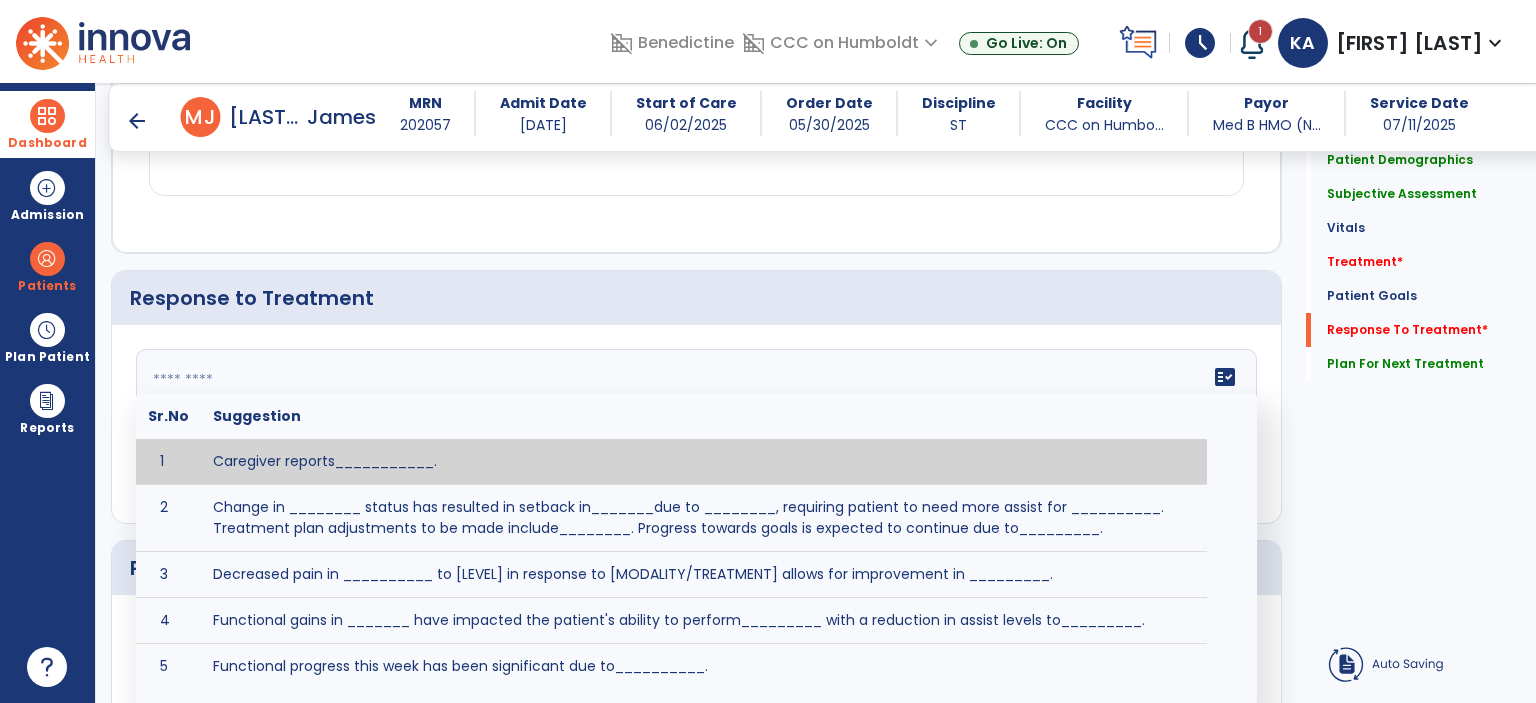 click on "fact_check  Sr.No Suggestion 1 Caregiver reports___________. 2 Change in ________ status has resulted in setback in_______due to ________, requiring patient to need more assist for __________.   Treatment plan adjustments to be made include________.  Progress towards goals is expected to continue due to_________. 3 Decreased pain in __________ to [LEVEL] in response to [MODALITY/TREATMENT] allows for improvement in _________. 4 Functional gains in _______ have impacted the patient's ability to perform_________ with a reduction in assist levels to_________. 5 Functional progress this week has been significant due to__________. 6 Gains in ________ have improved the patient's ability to perform ______with decreased levels of assist to___________. 7 Improvement in ________allows patient to tolerate higher levels of challenges in_________. 8 Pain in [AREA] has decreased to [LEVEL] in response to [TREATMENT/MODALITY], allowing fore ease in completing__________. 9 10 11 12 13 14 15 16 17 18 19 20 21" 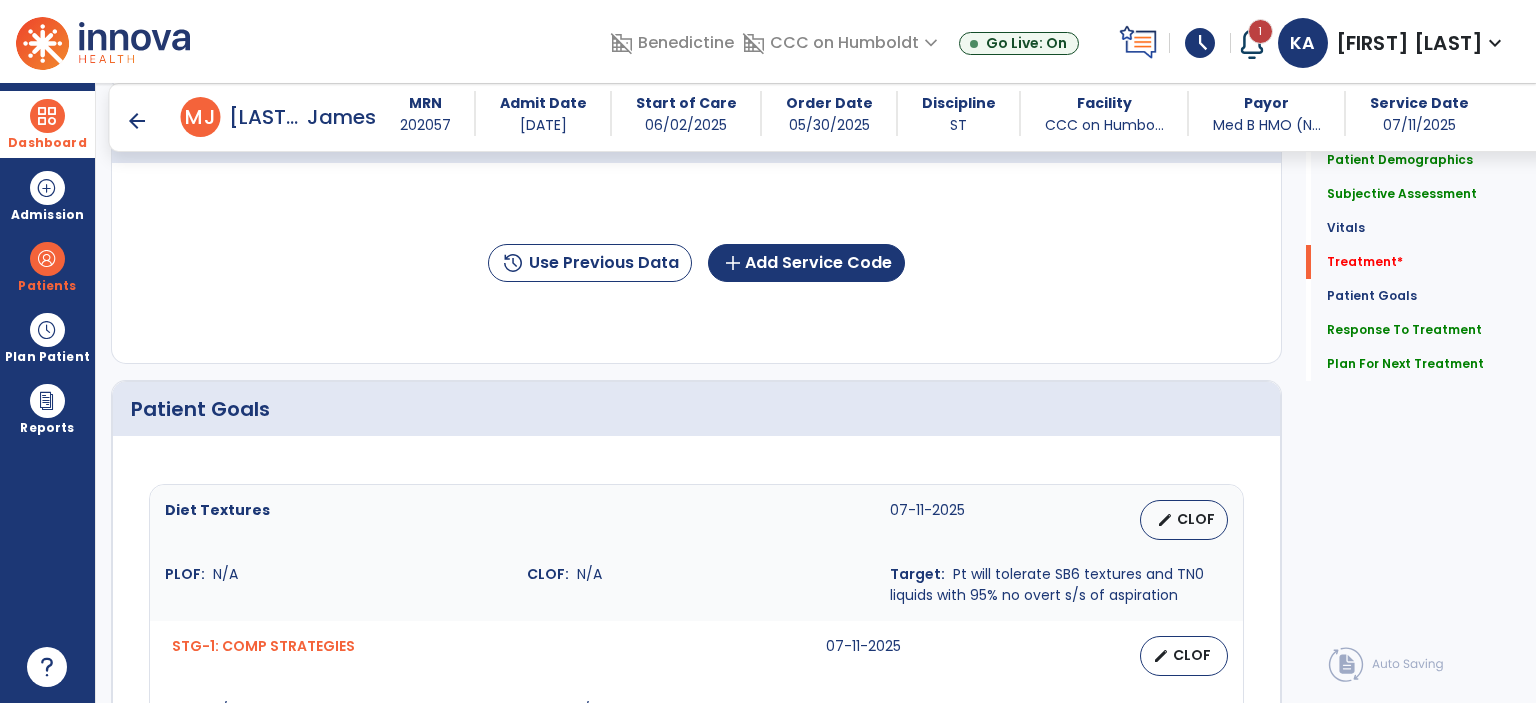 scroll, scrollTop: 3102, scrollLeft: 0, axis: vertical 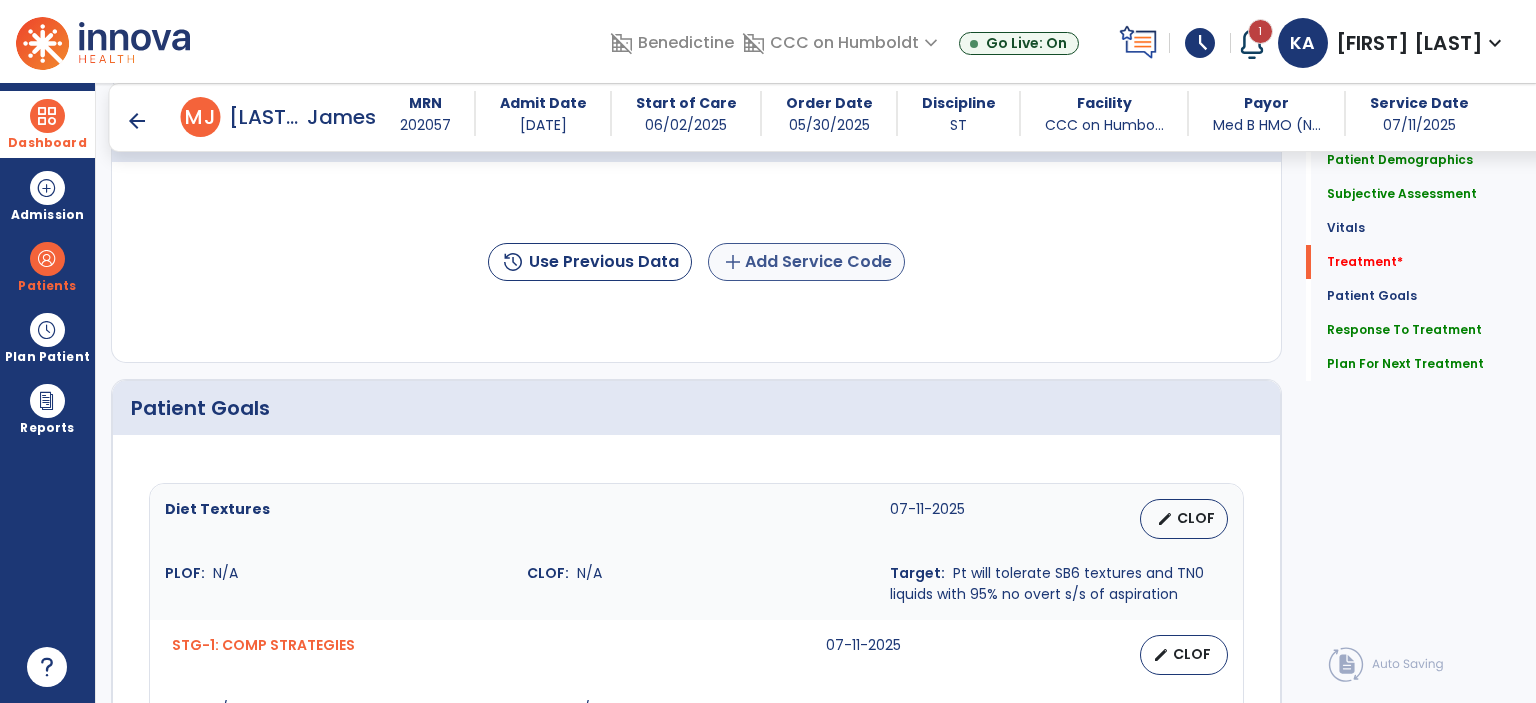 type on "**********" 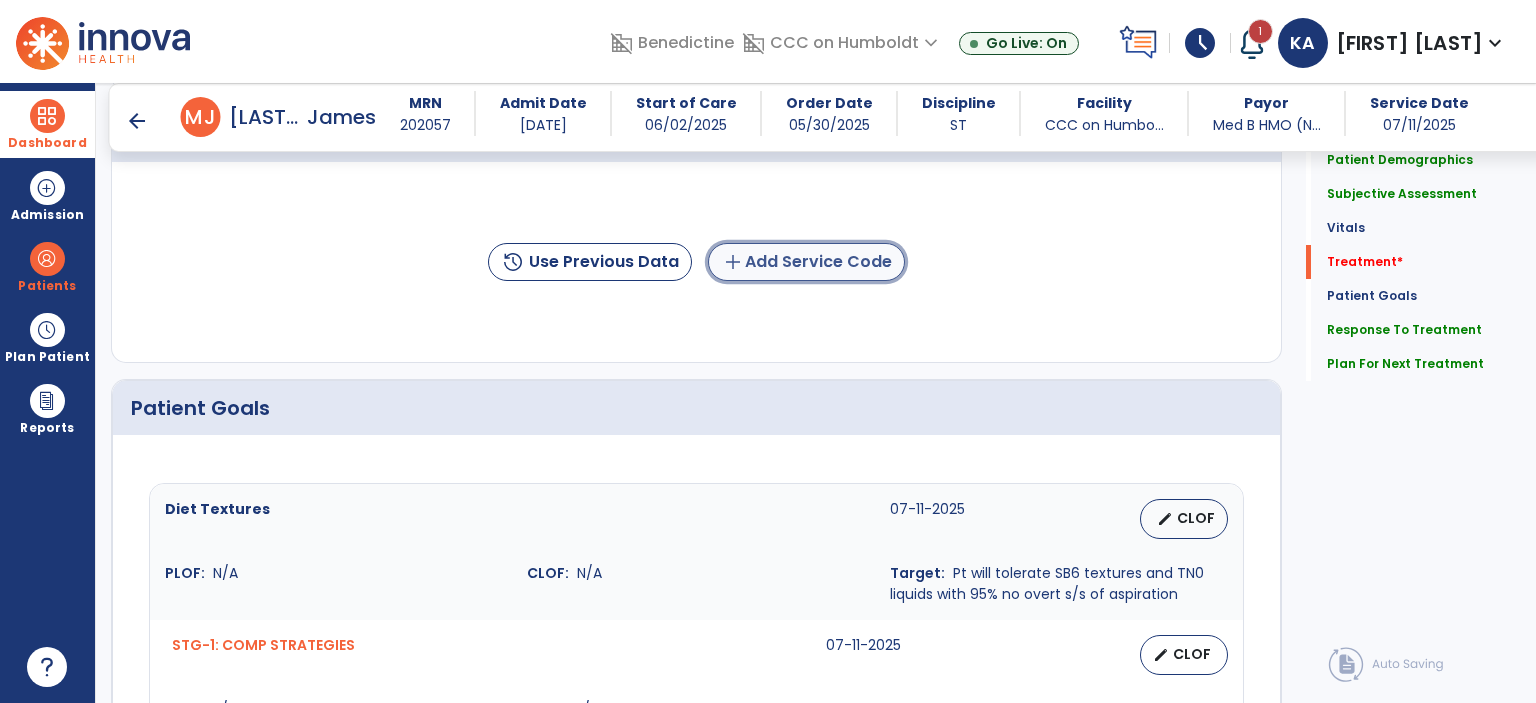 click on "add  Add Service Code" 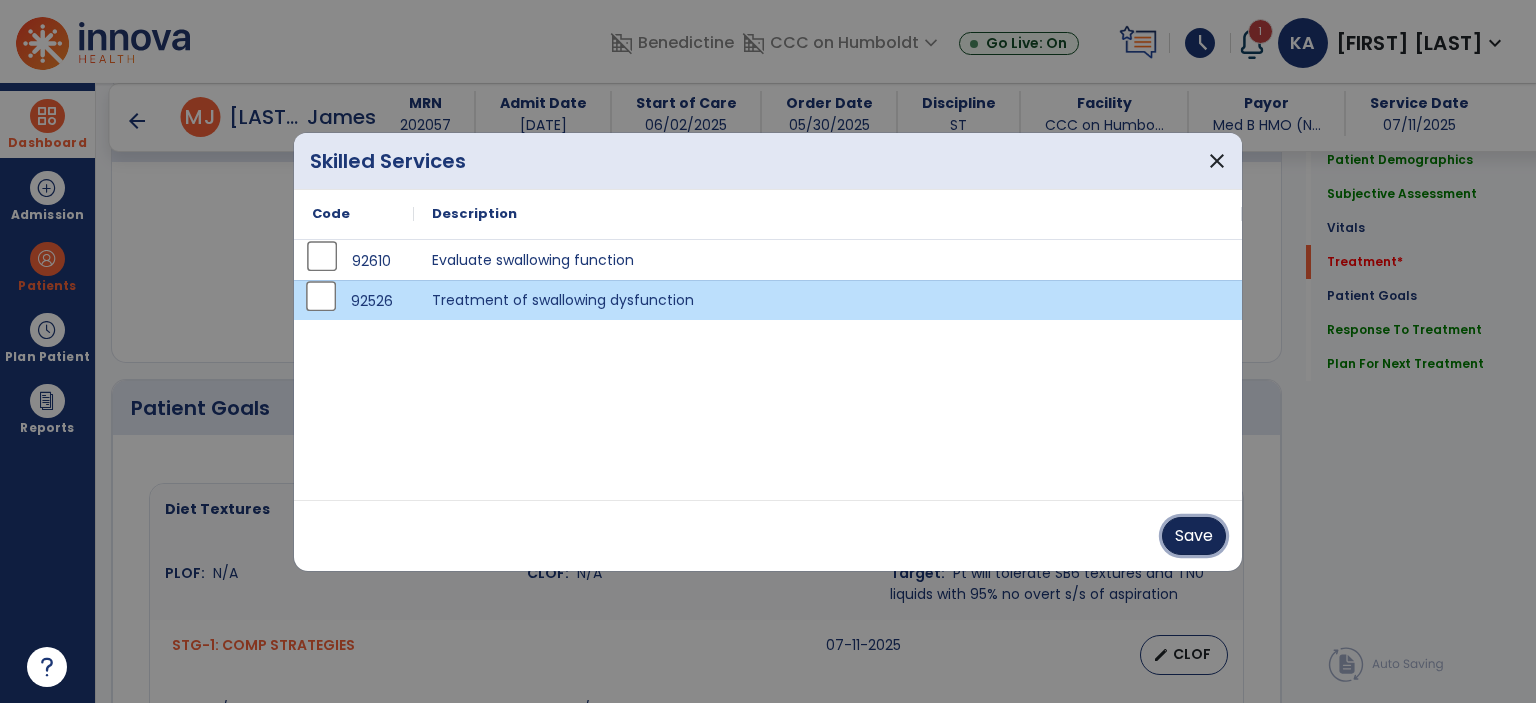 click on "Save" at bounding box center (1194, 536) 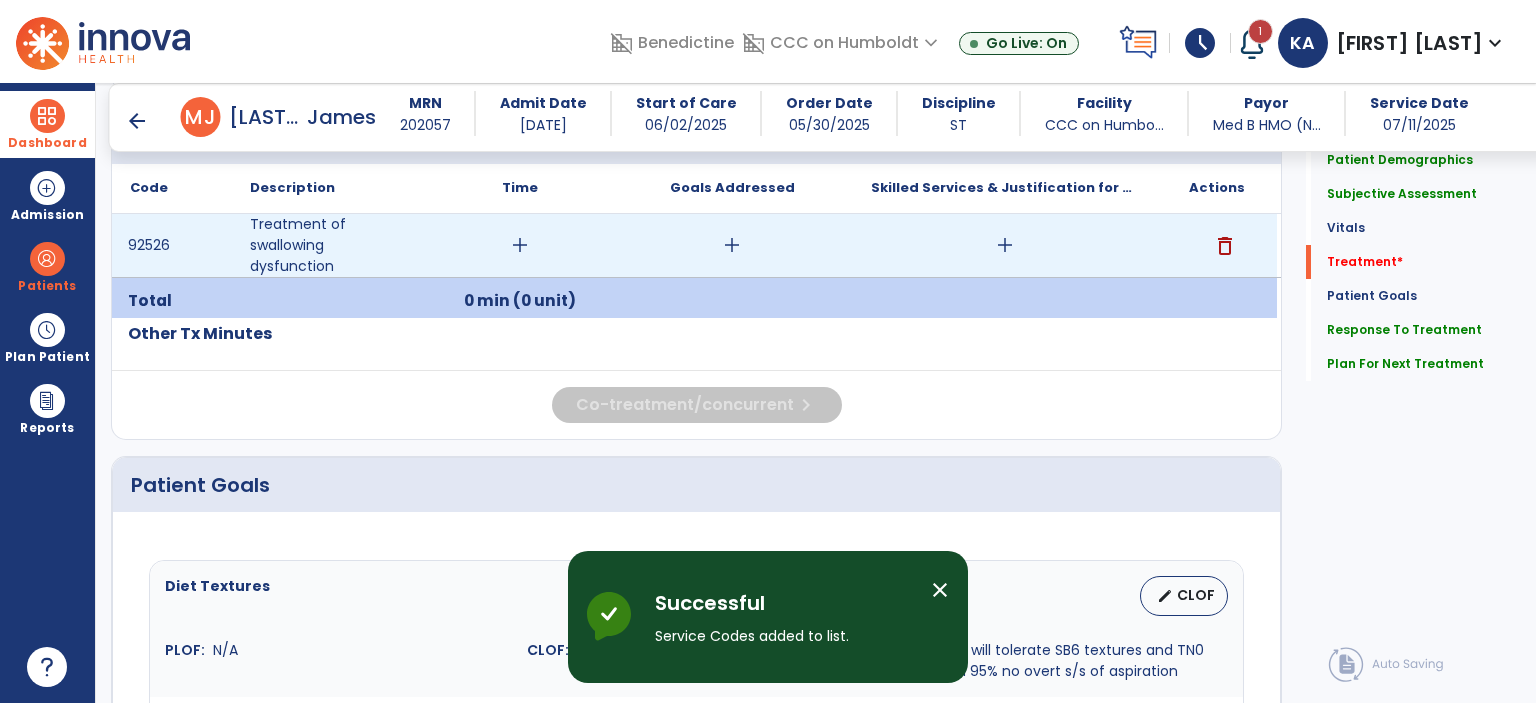 click on "add" at bounding box center (520, 245) 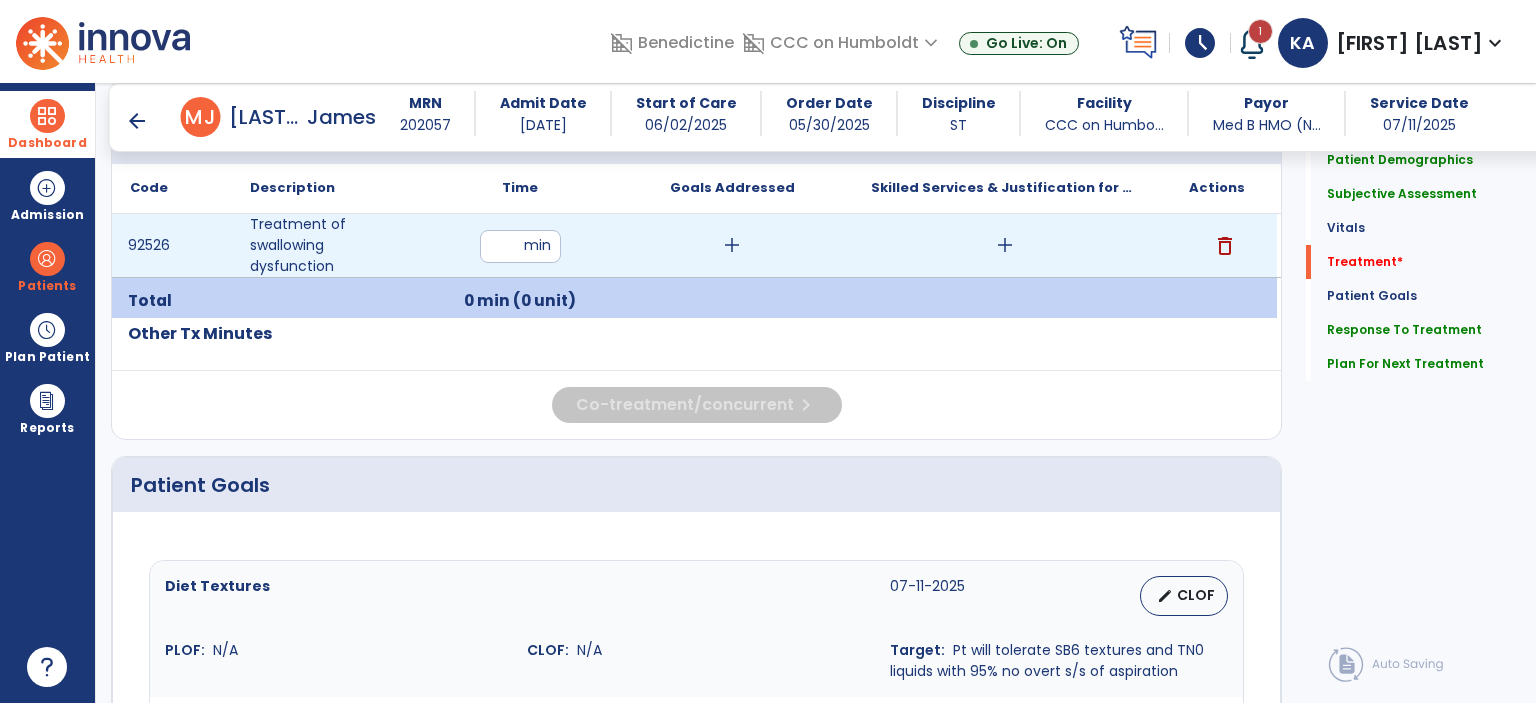 type on "**" 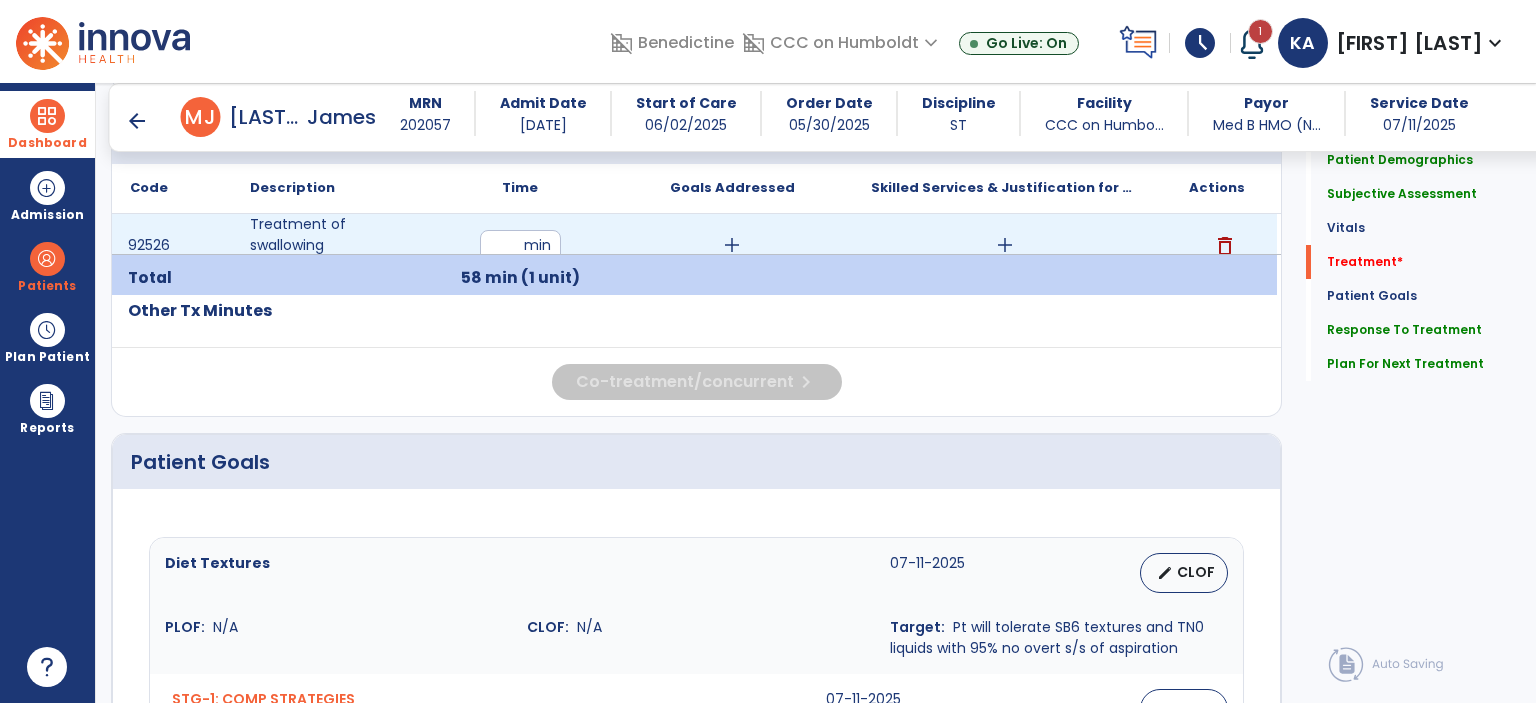 click on "add" at bounding box center [1005, 245] 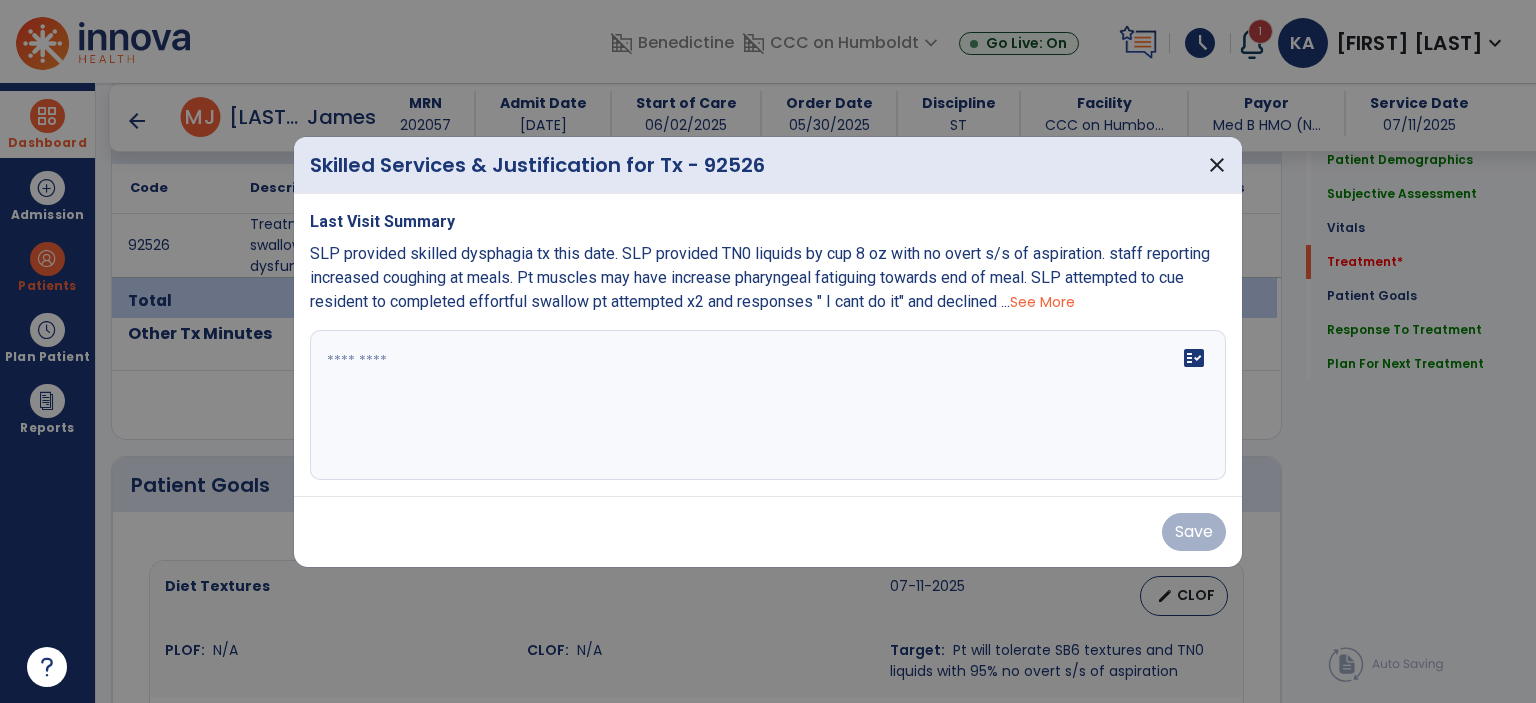 click at bounding box center (768, 405) 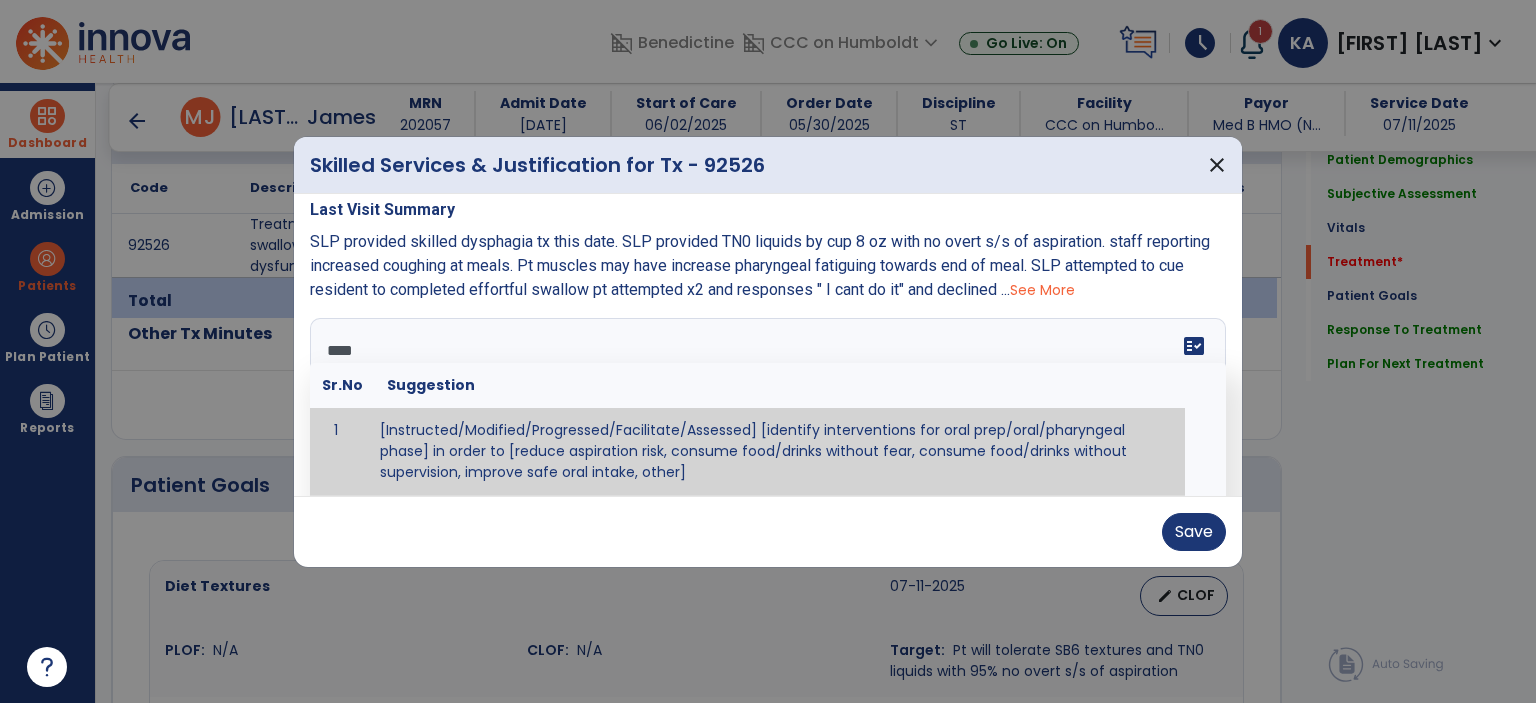 scroll, scrollTop: 0, scrollLeft: 0, axis: both 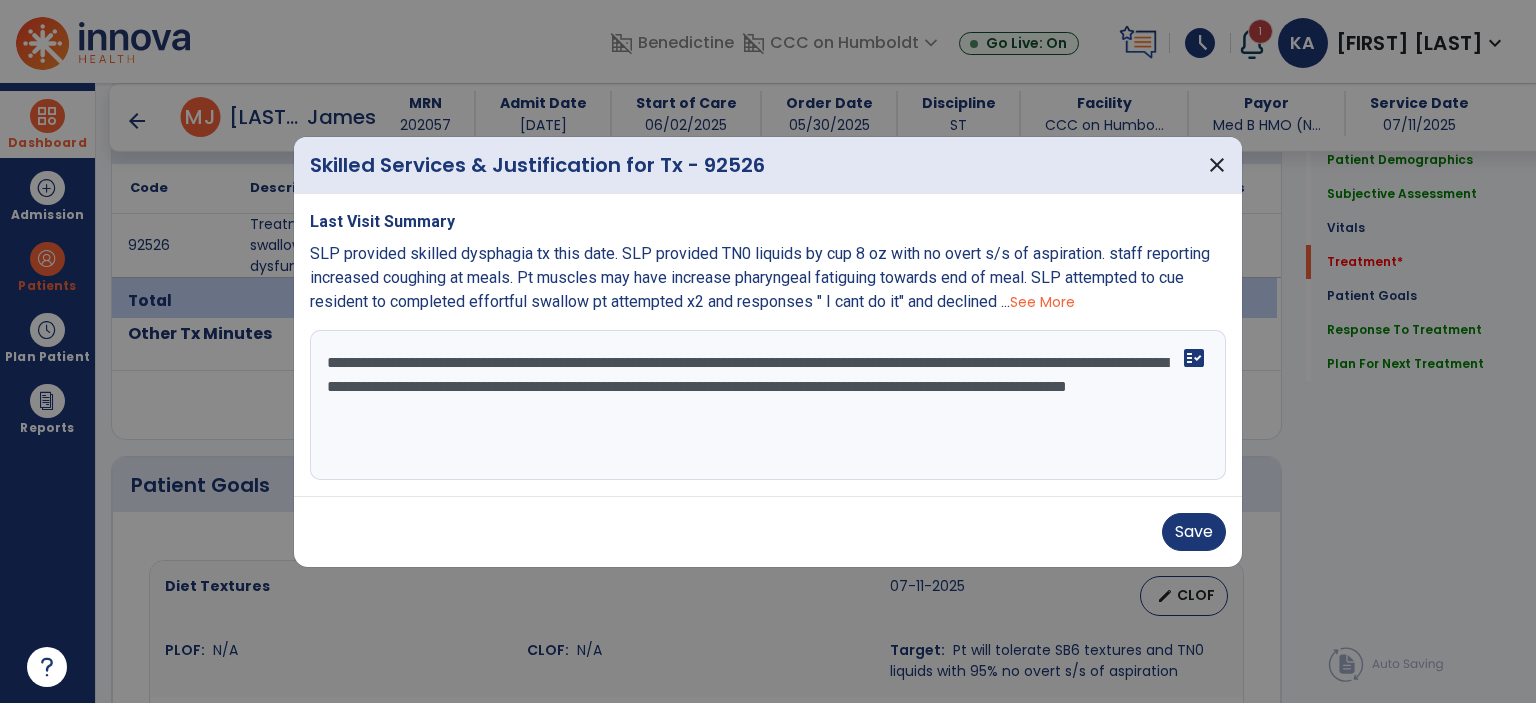 click on "**********" at bounding box center [768, 405] 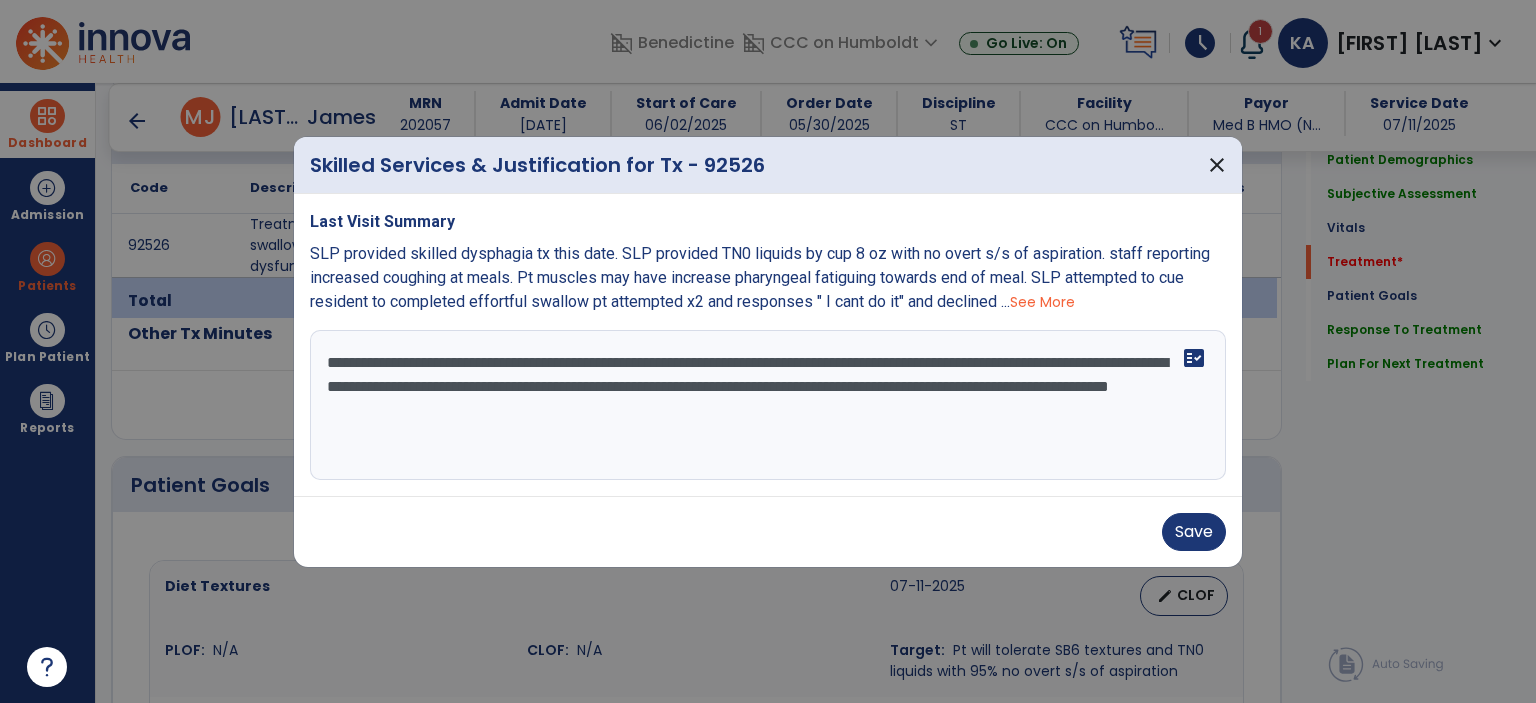 click on "**********" at bounding box center (768, 405) 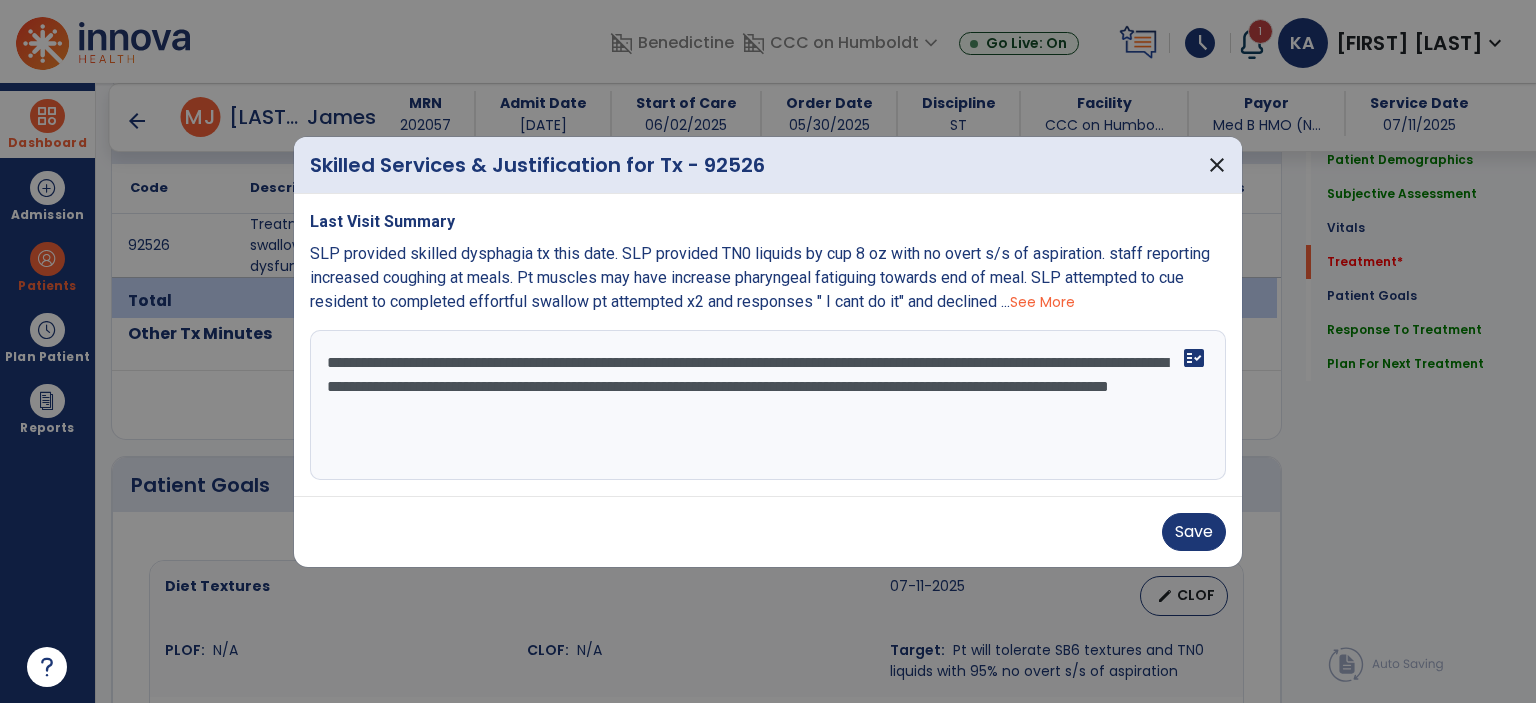 click on "**********" at bounding box center [768, 405] 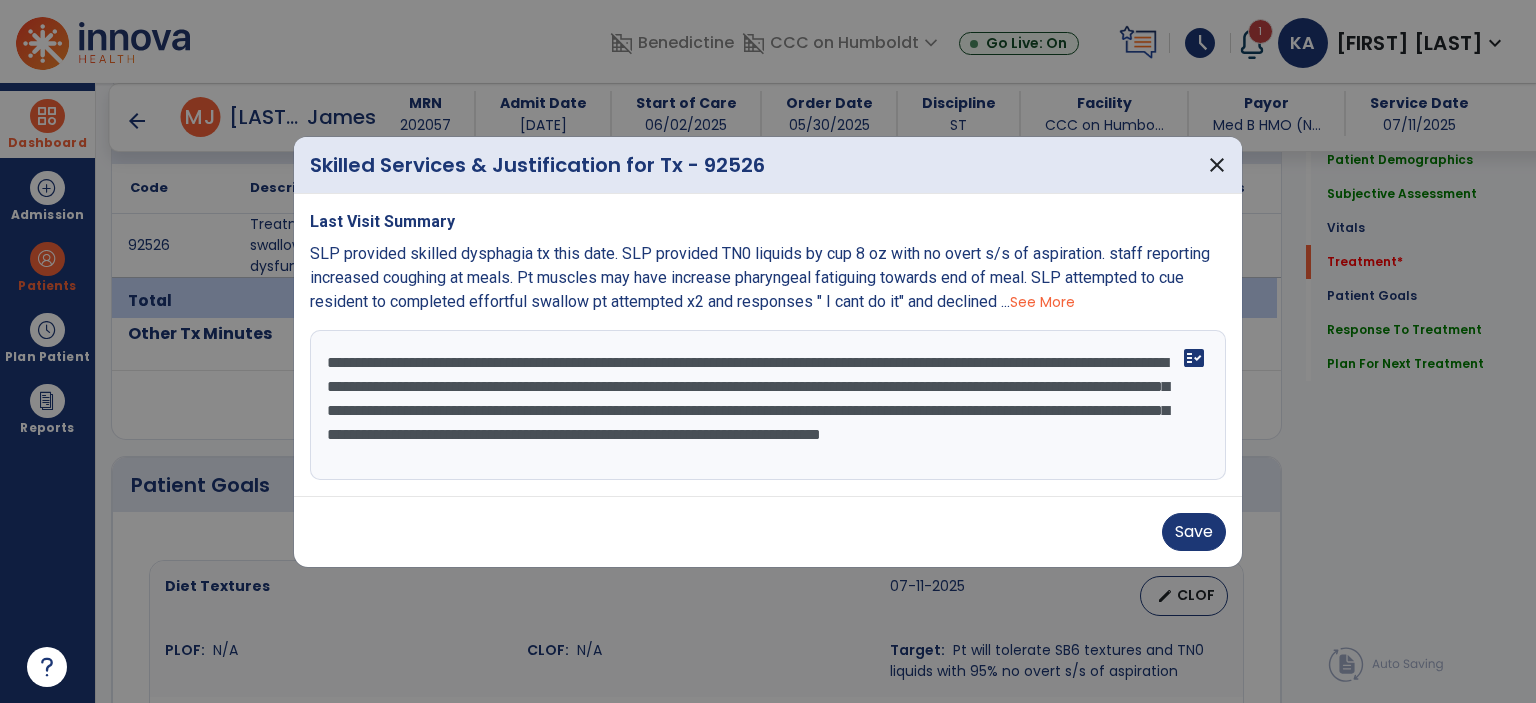 click on "**********" at bounding box center (768, 405) 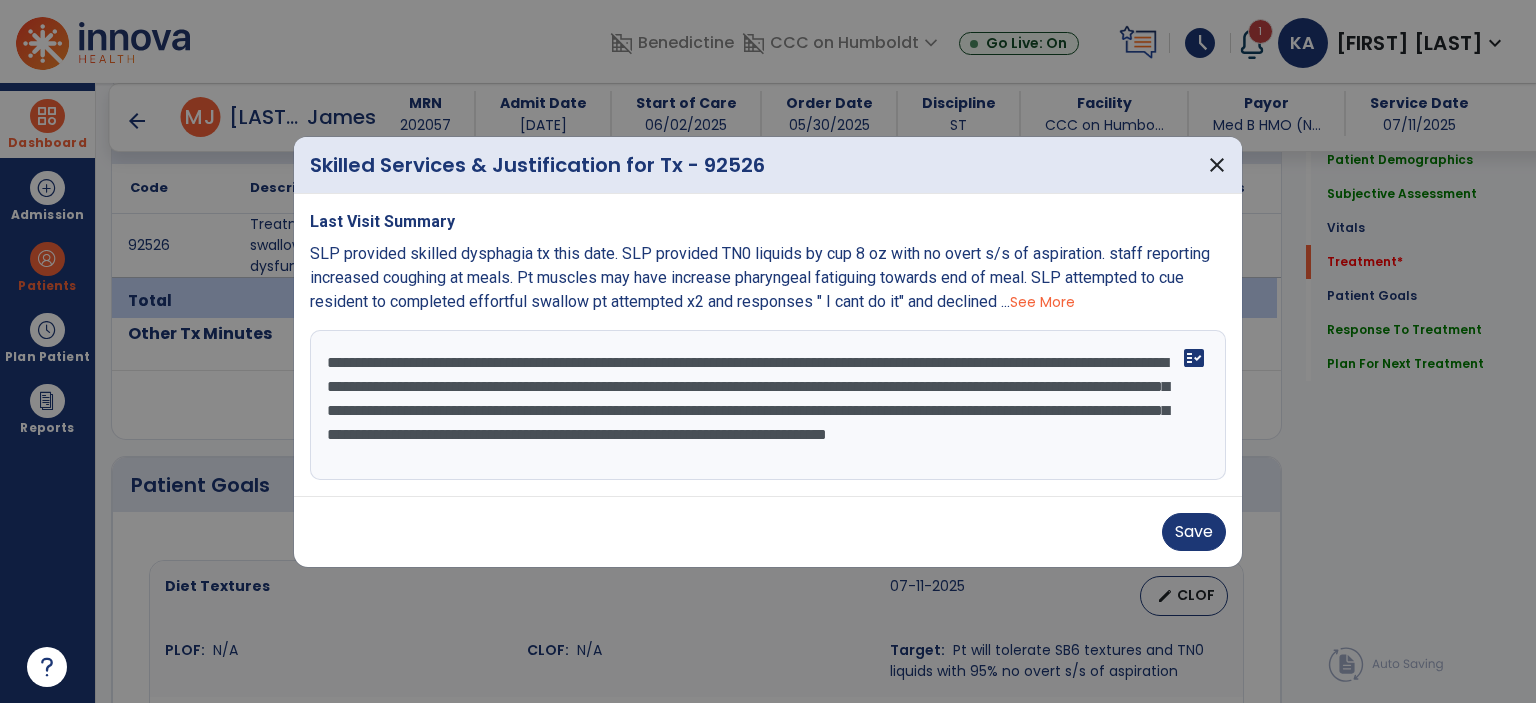 click on "**********" at bounding box center [768, 405] 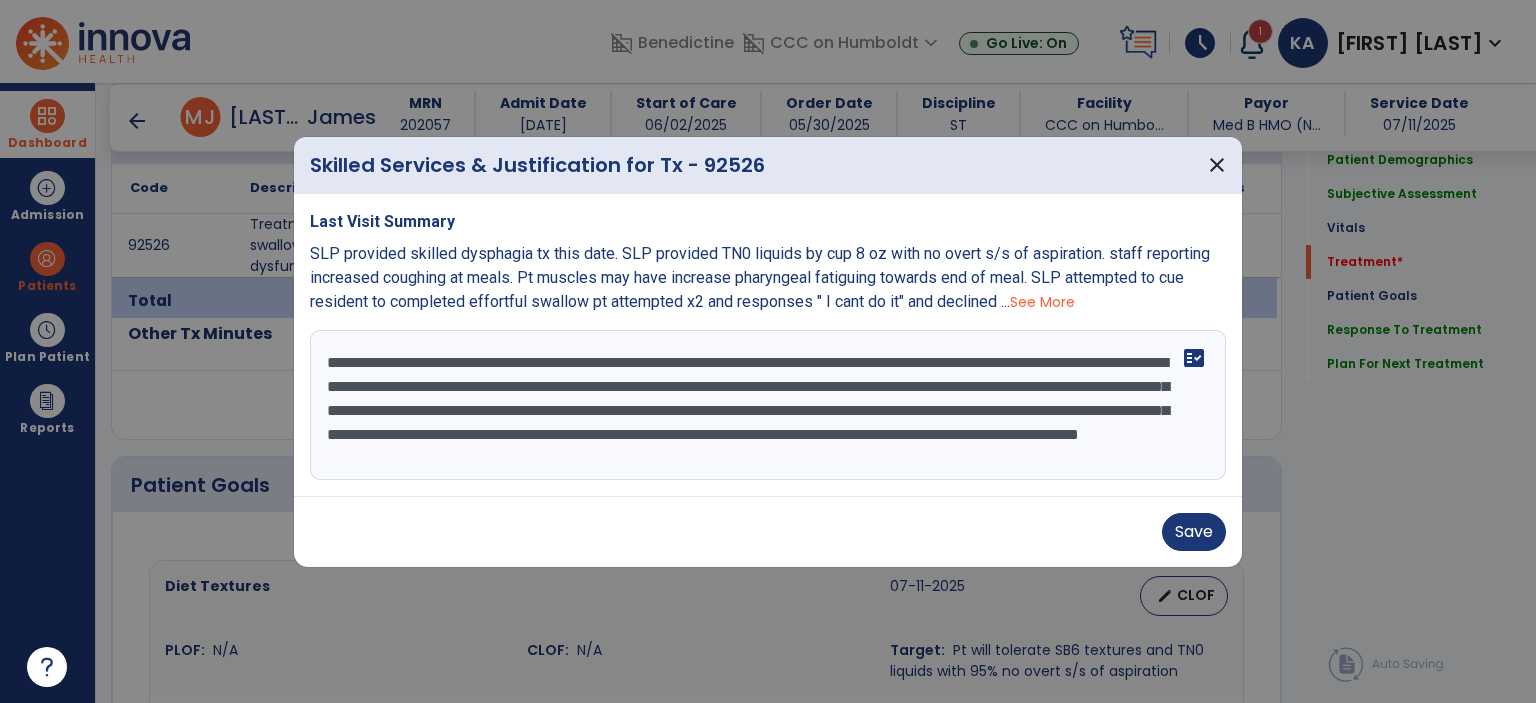 scroll, scrollTop: 15, scrollLeft: 0, axis: vertical 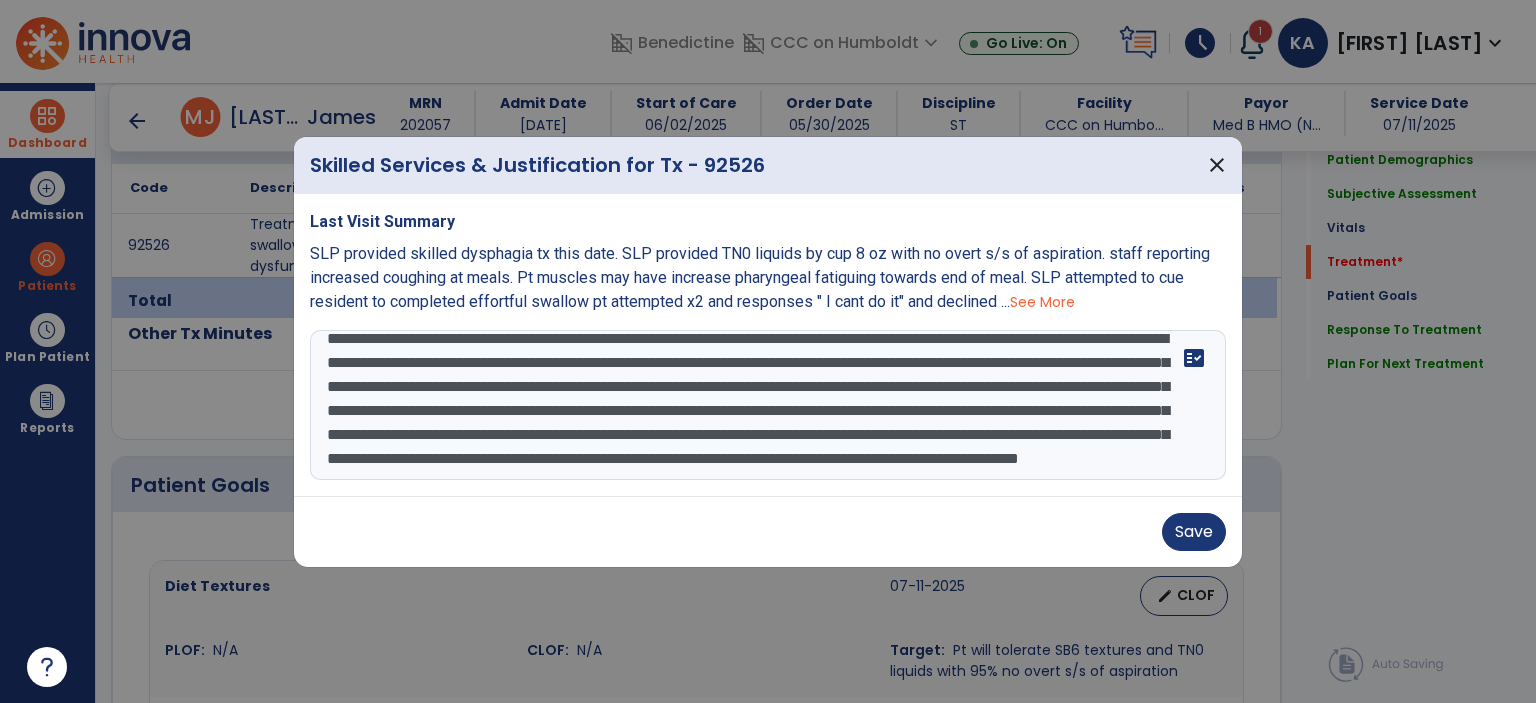 click on "**********" at bounding box center [768, 405] 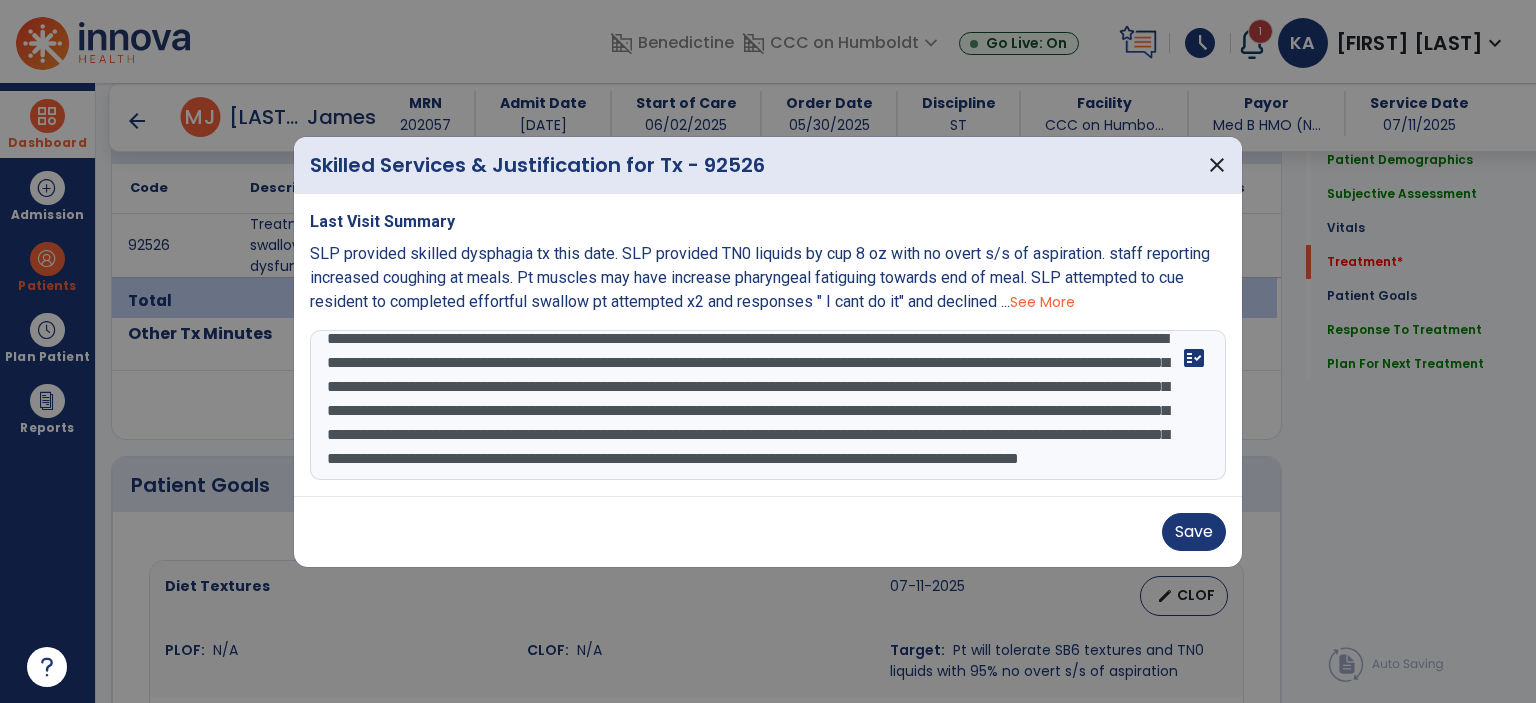 click on "**********" at bounding box center [768, 405] 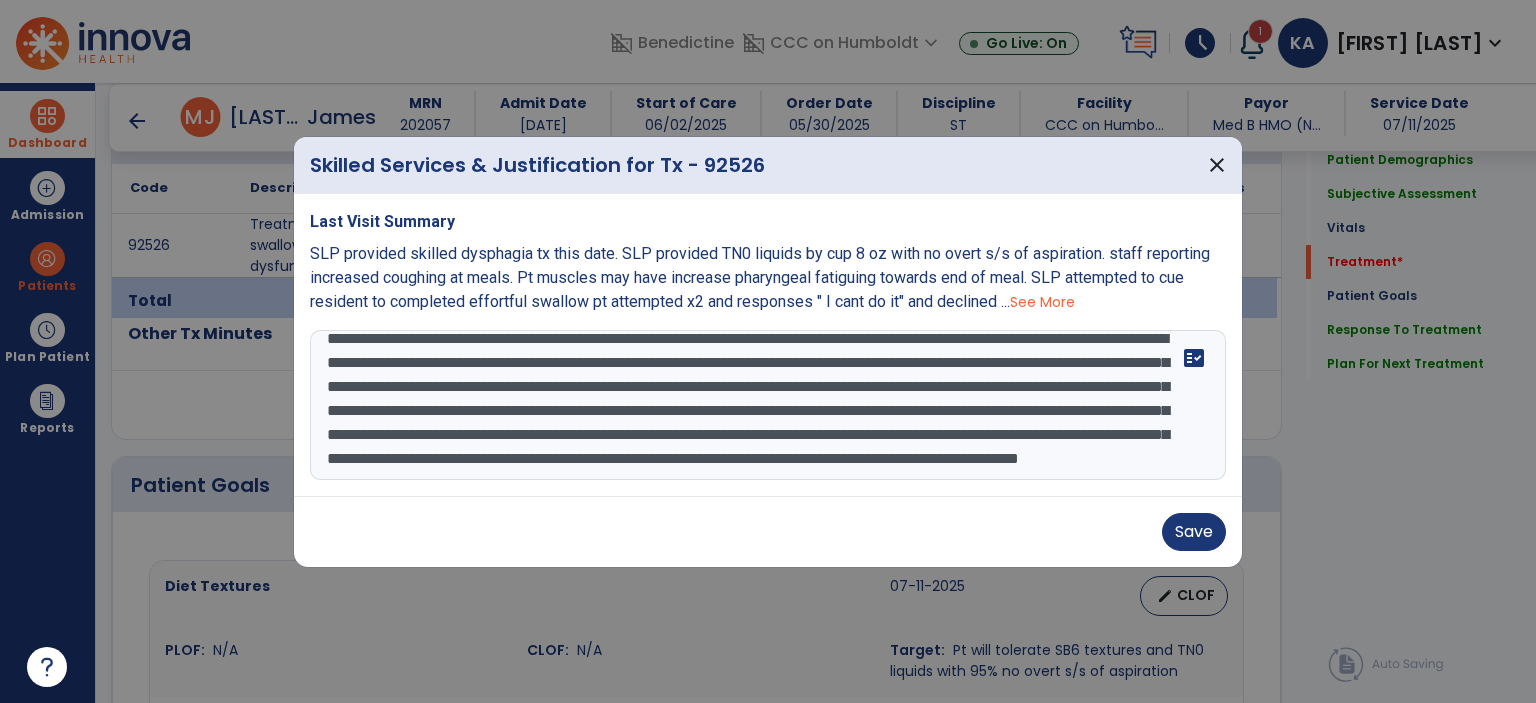 click on "**********" at bounding box center (768, 405) 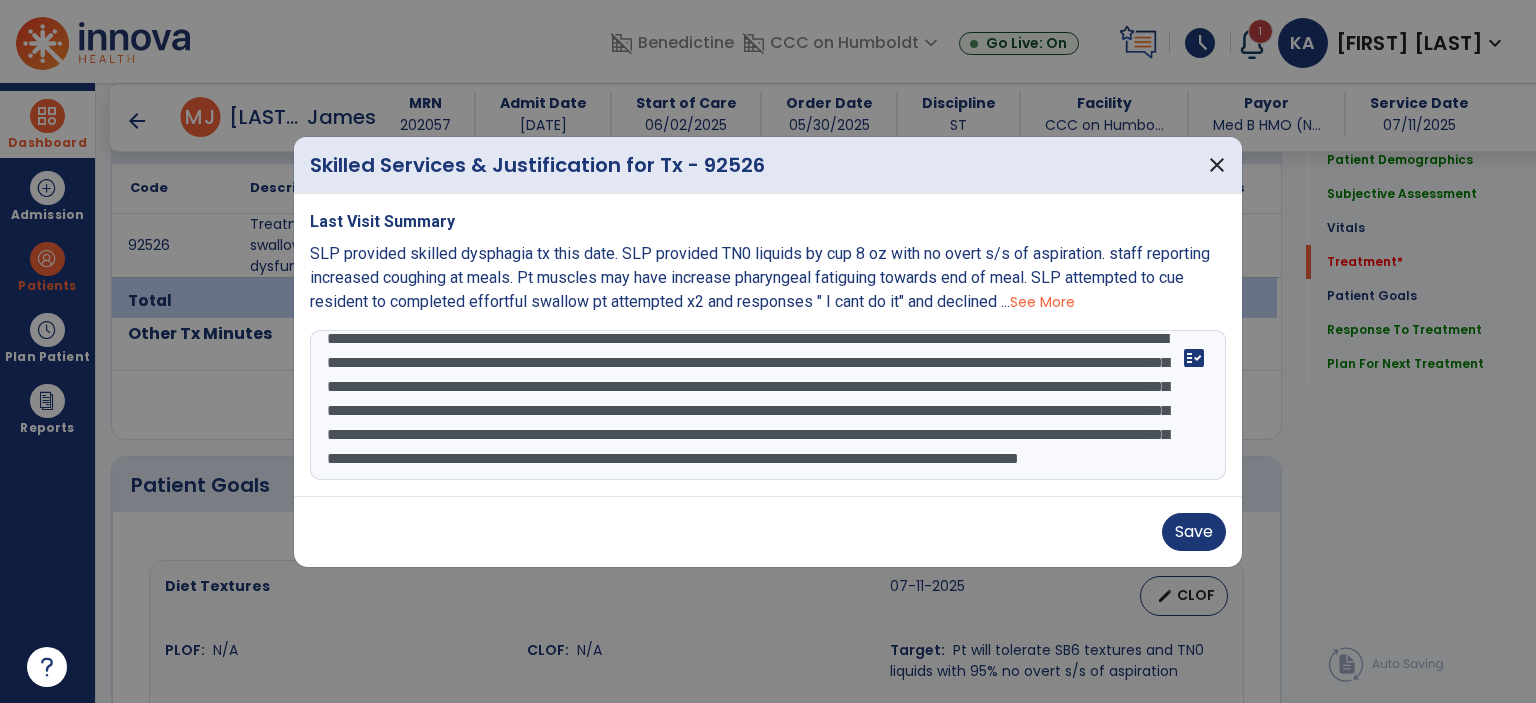 drag, startPoint x: 725, startPoint y: 447, endPoint x: 1101, endPoint y: 370, distance: 383.80334 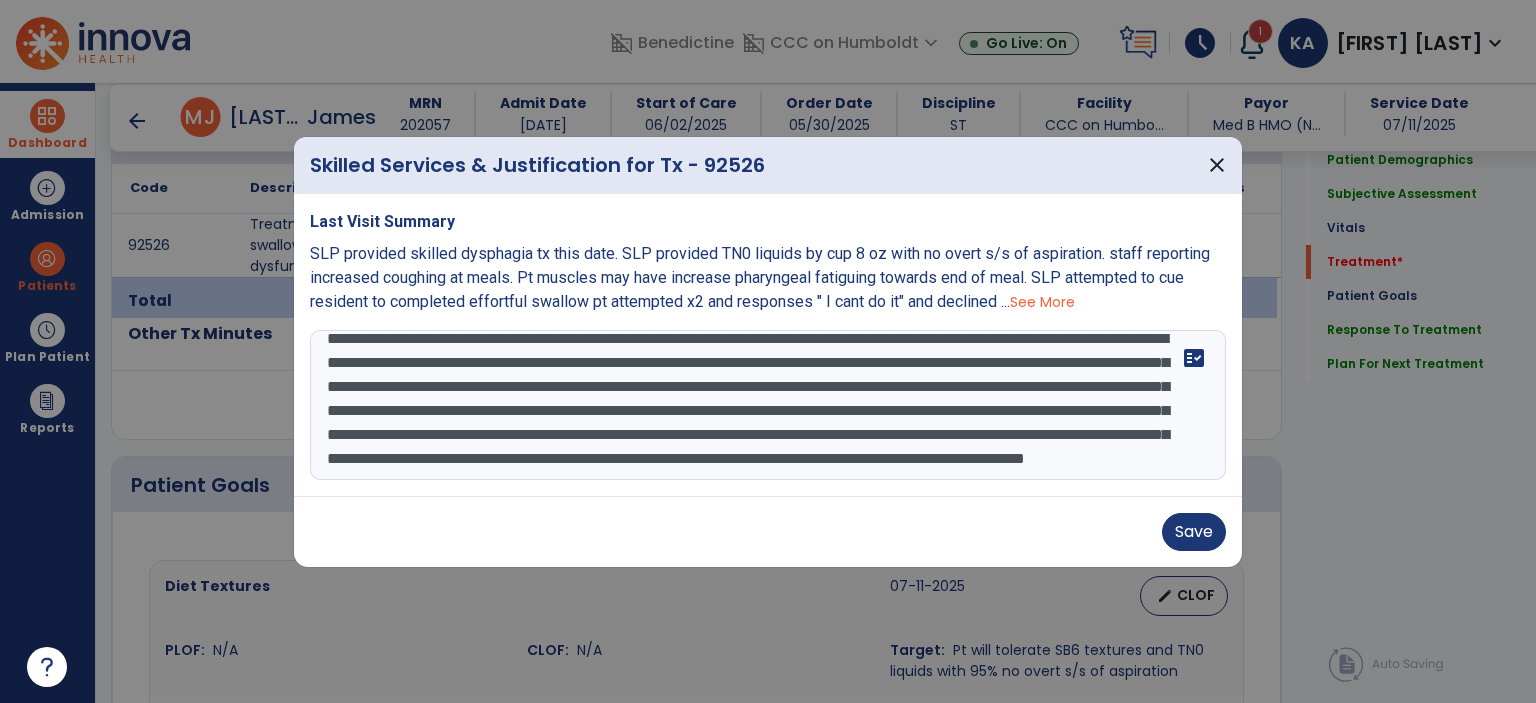 click on "**********" at bounding box center [768, 405] 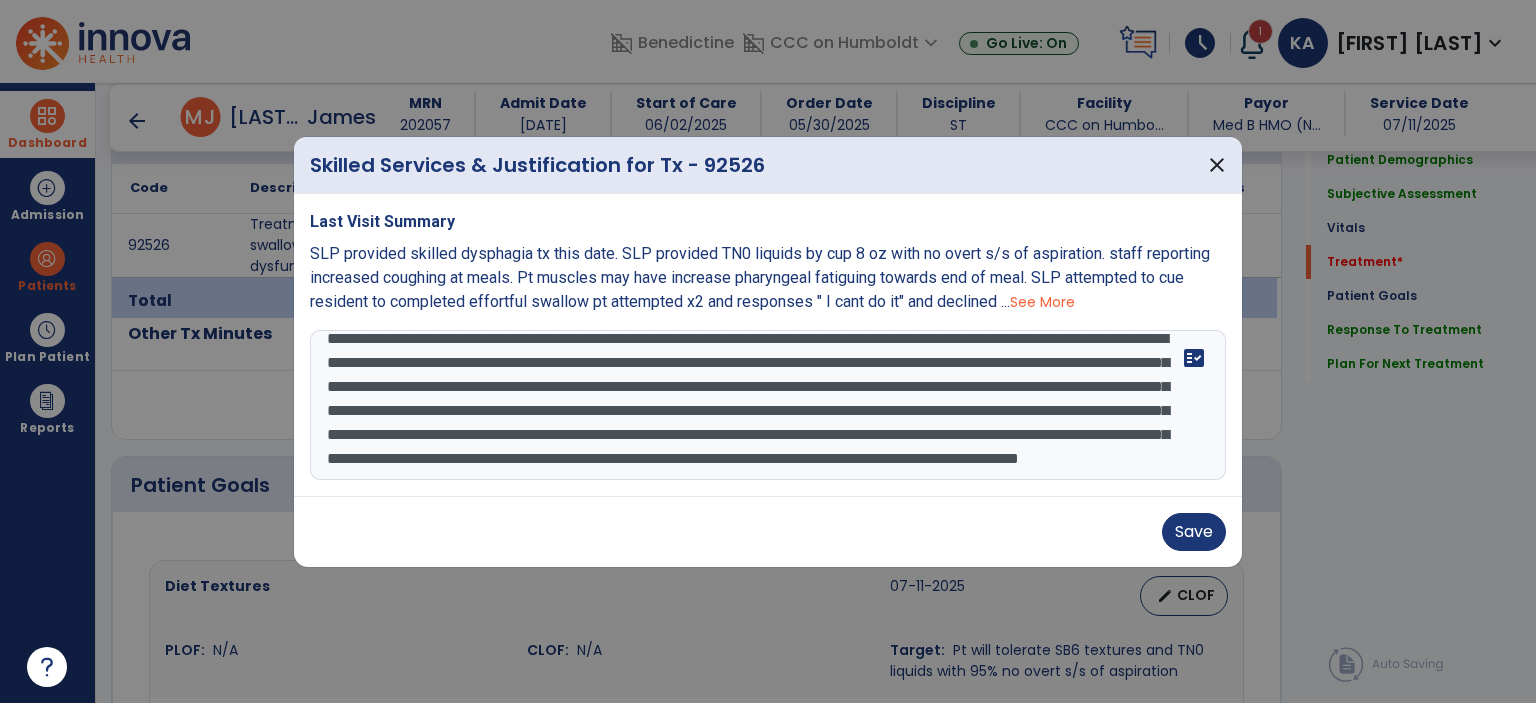 click on "**********" at bounding box center [768, 405] 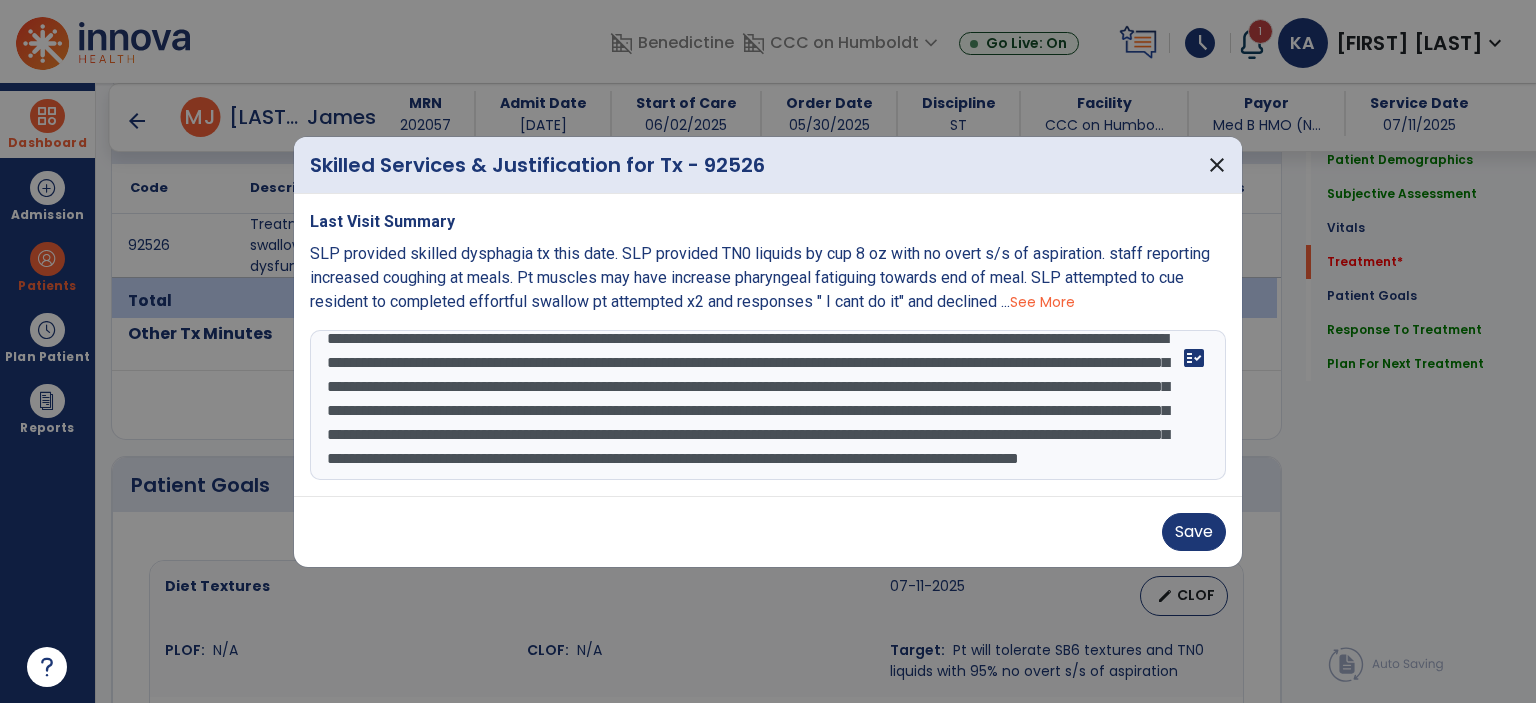 drag, startPoint x: 1117, startPoint y: 415, endPoint x: 888, endPoint y: 360, distance: 235.5122 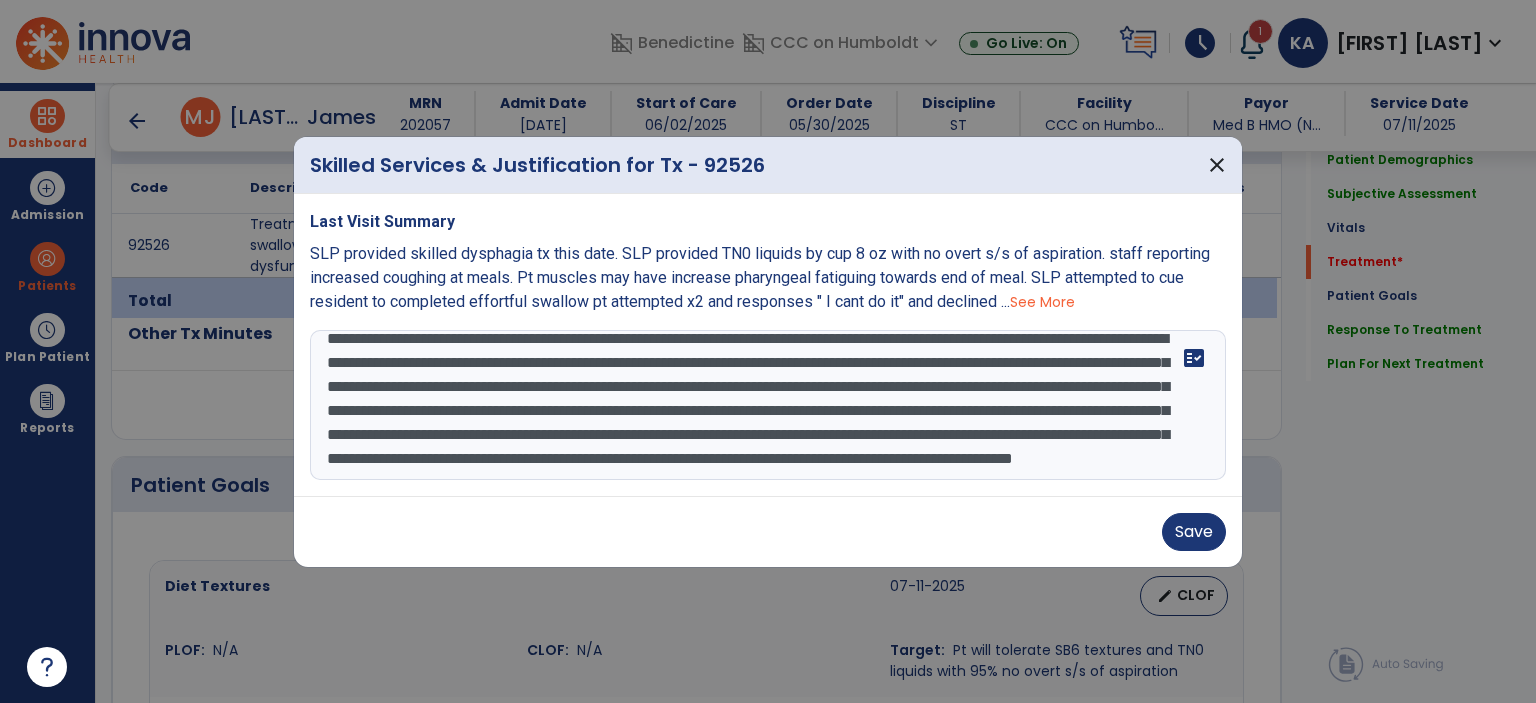 click on "**********" at bounding box center (768, 405) 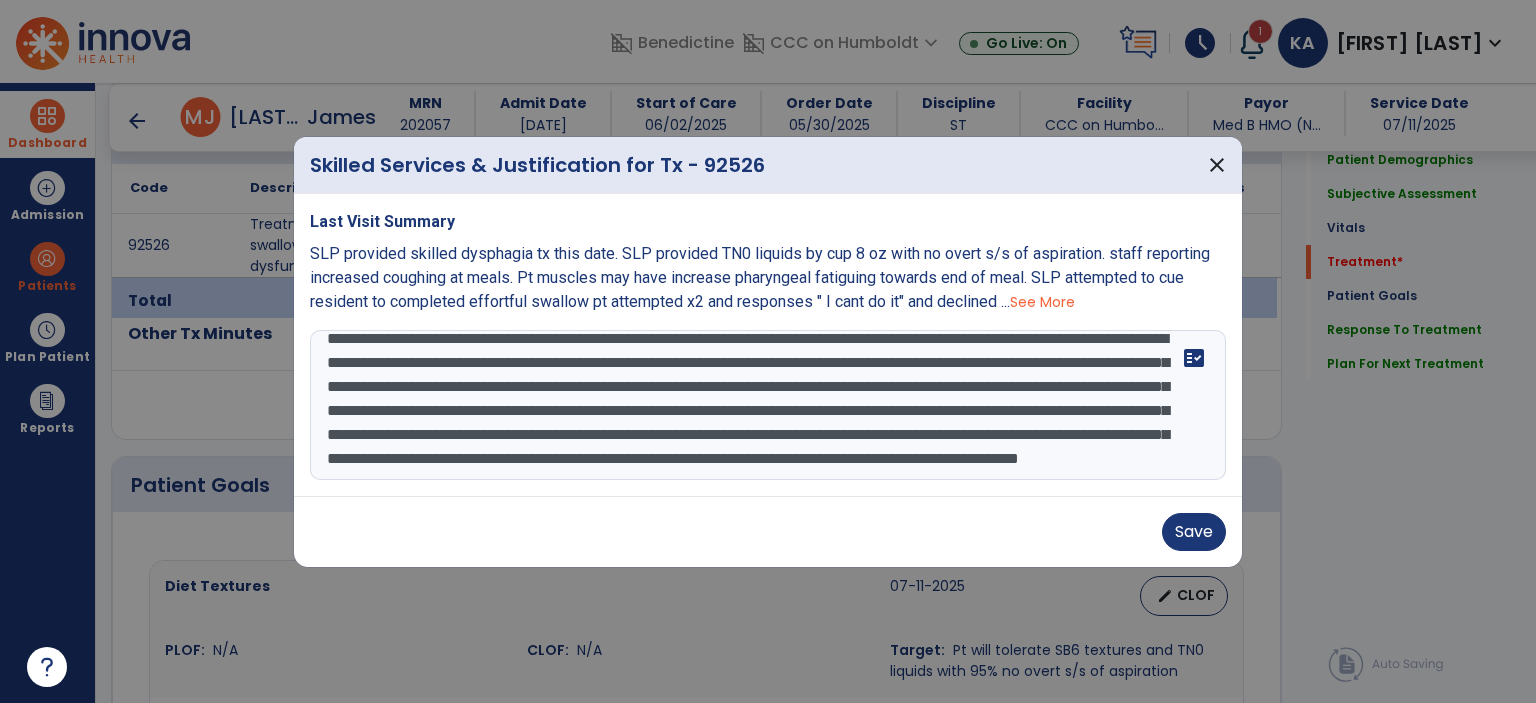click on "**********" at bounding box center [768, 405] 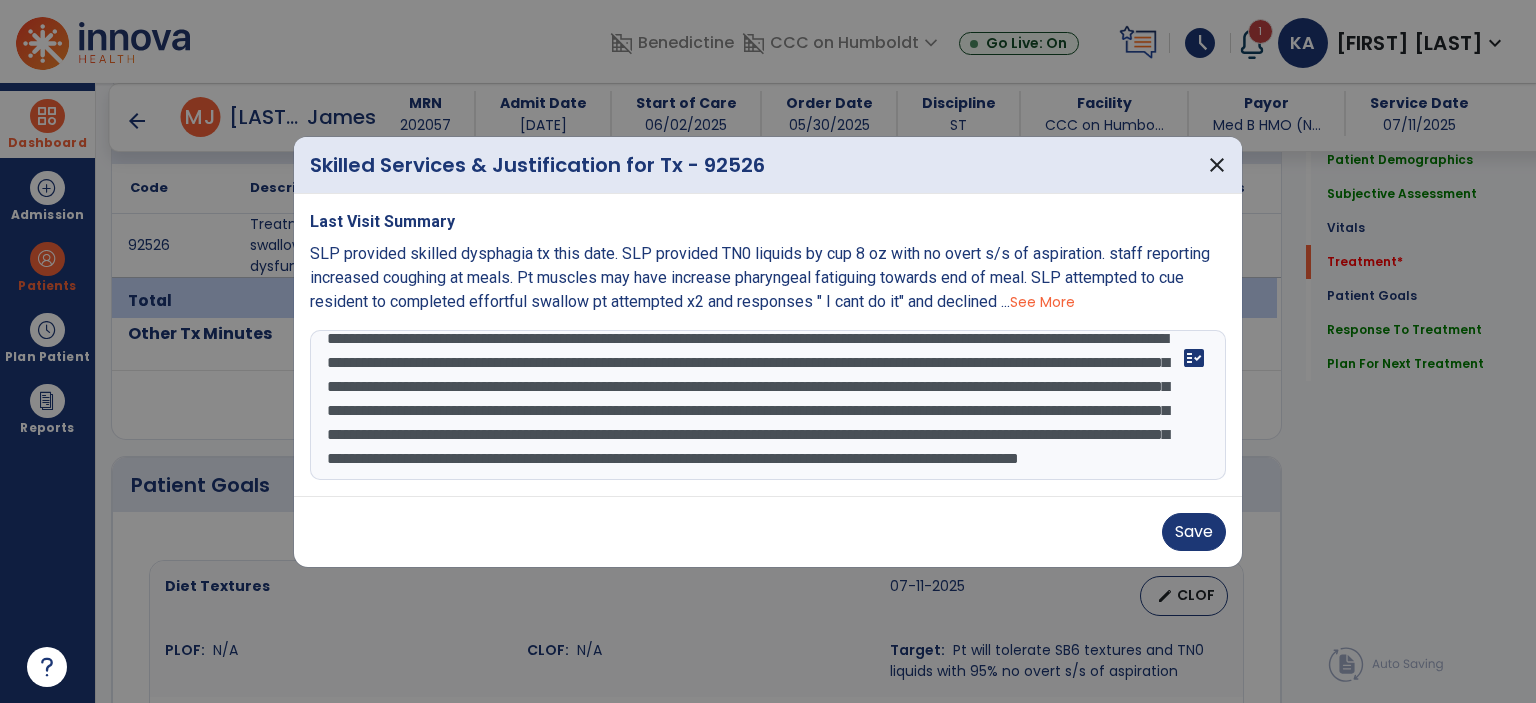 click on "**********" at bounding box center [768, 405] 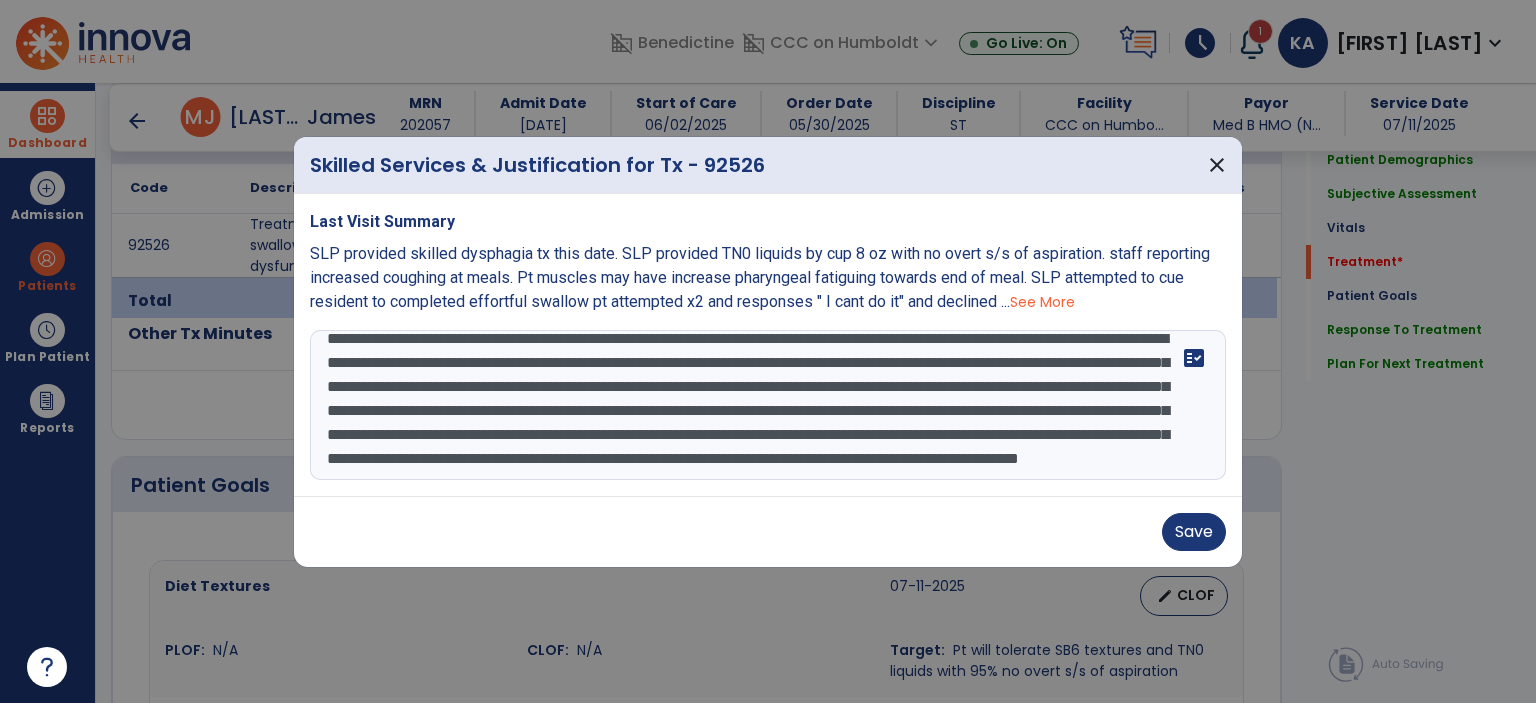 click on "**********" at bounding box center (768, 405) 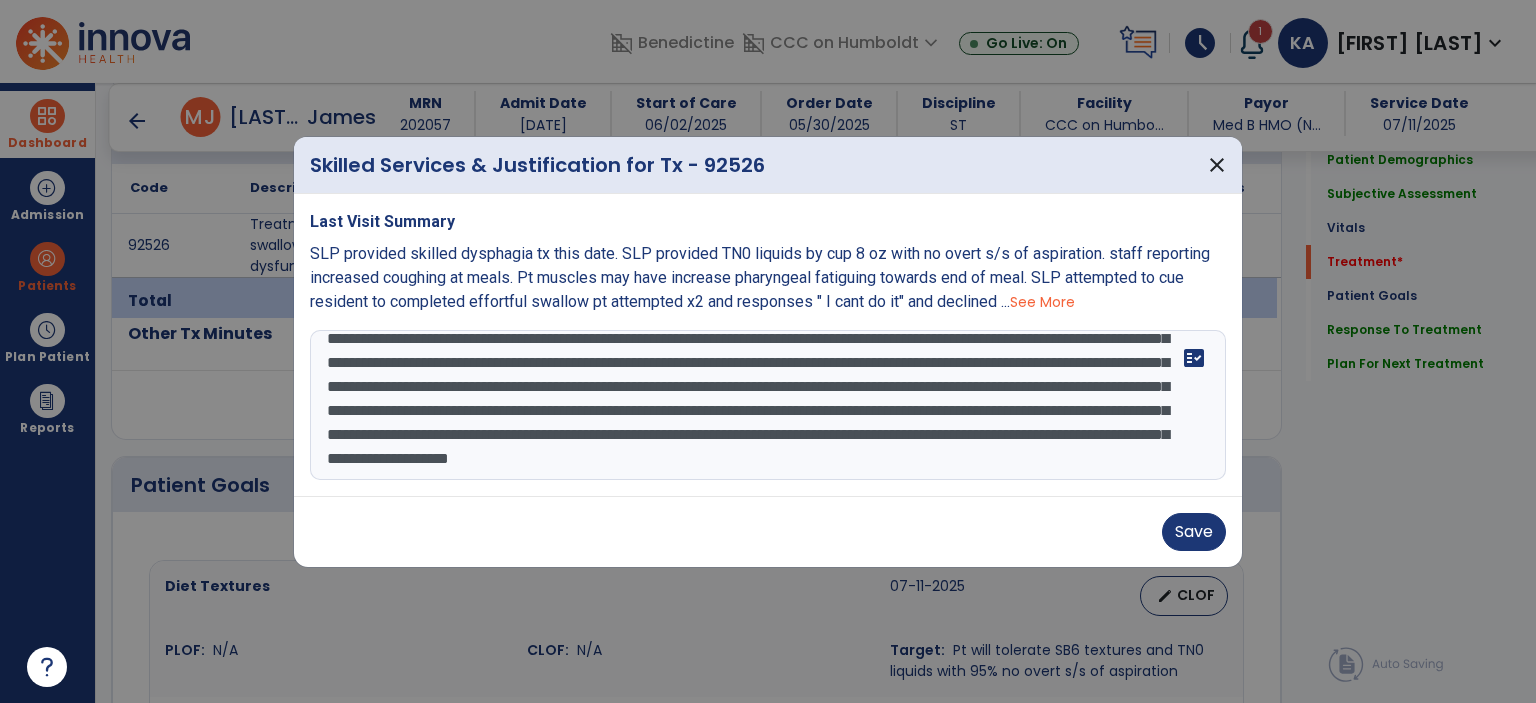 scroll, scrollTop: 87, scrollLeft: 0, axis: vertical 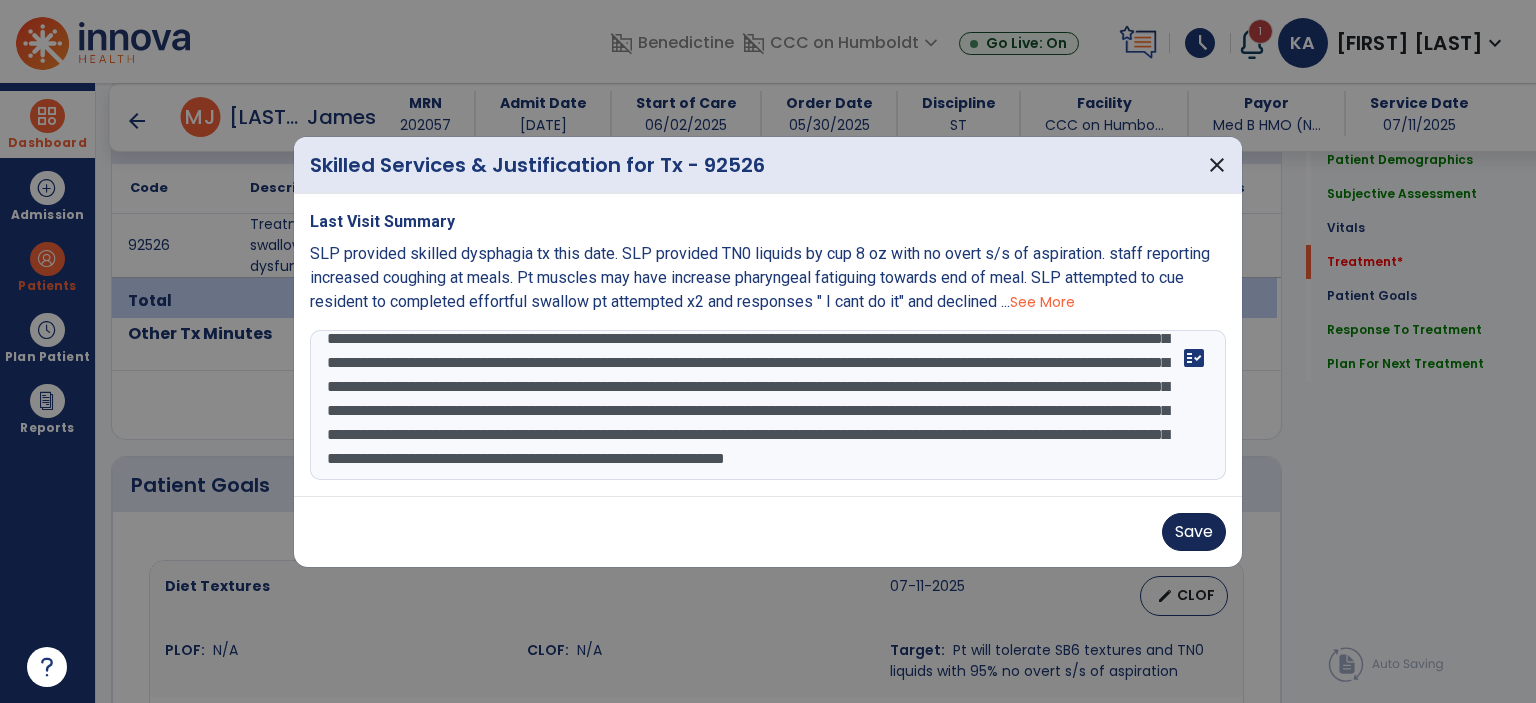 type on "**********" 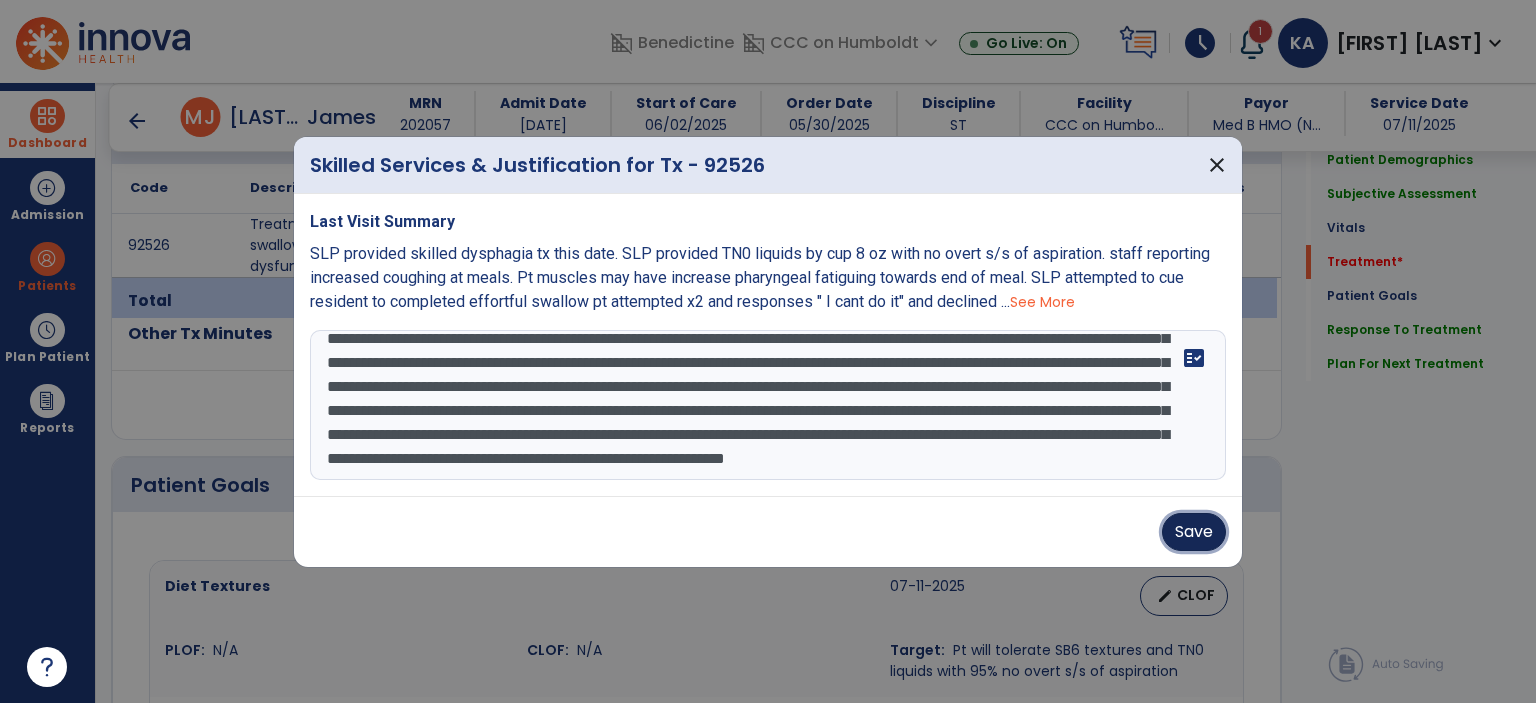 click on "Save" at bounding box center (1194, 532) 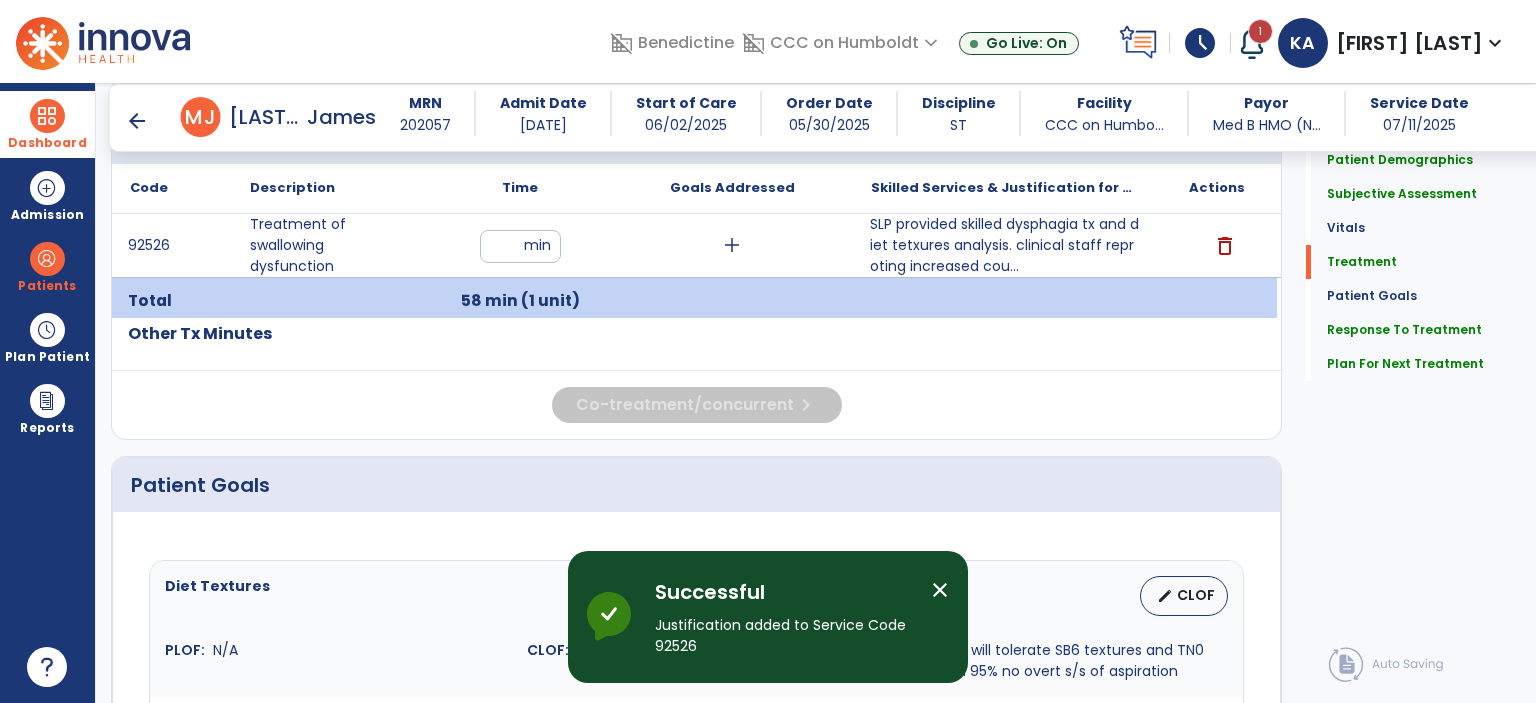 click on "close" at bounding box center [940, 590] 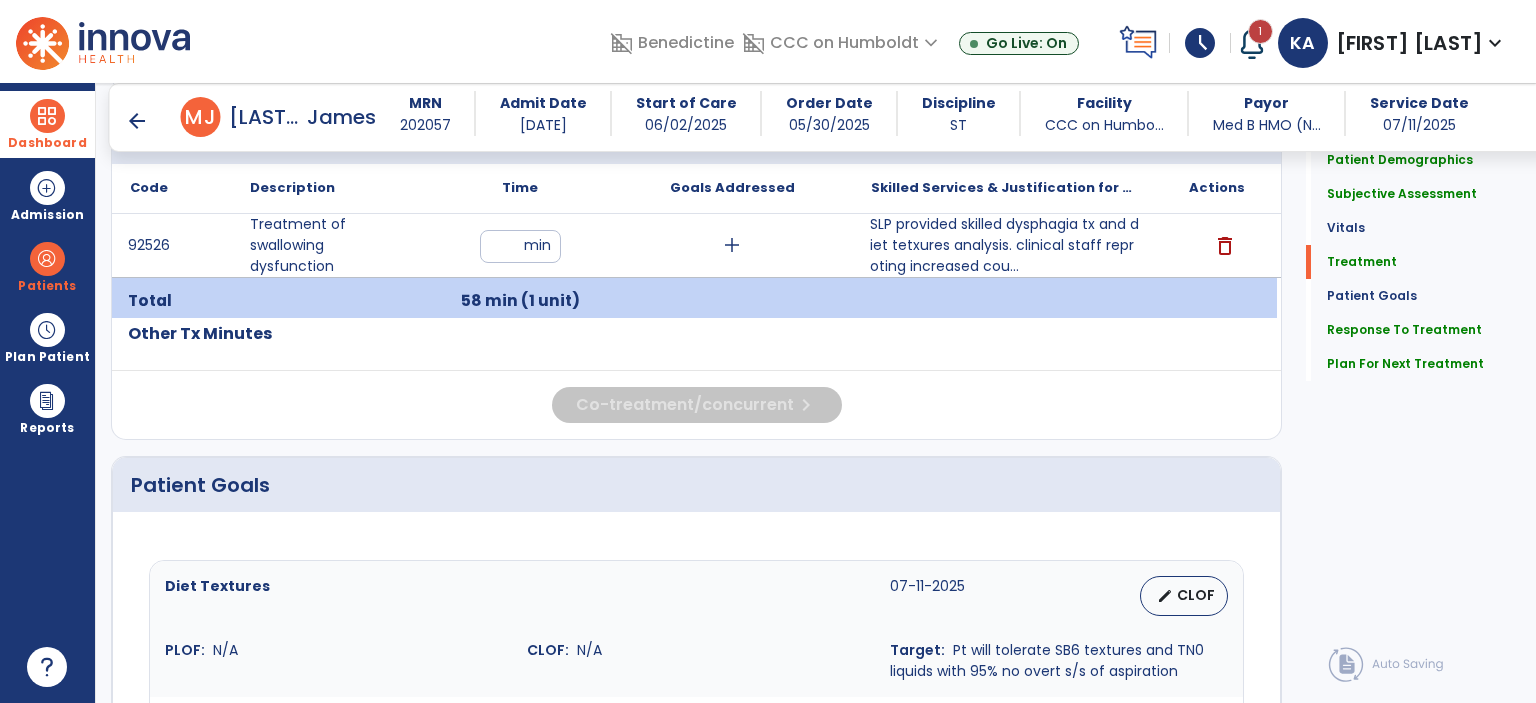 scroll, scrollTop: 3924, scrollLeft: 0, axis: vertical 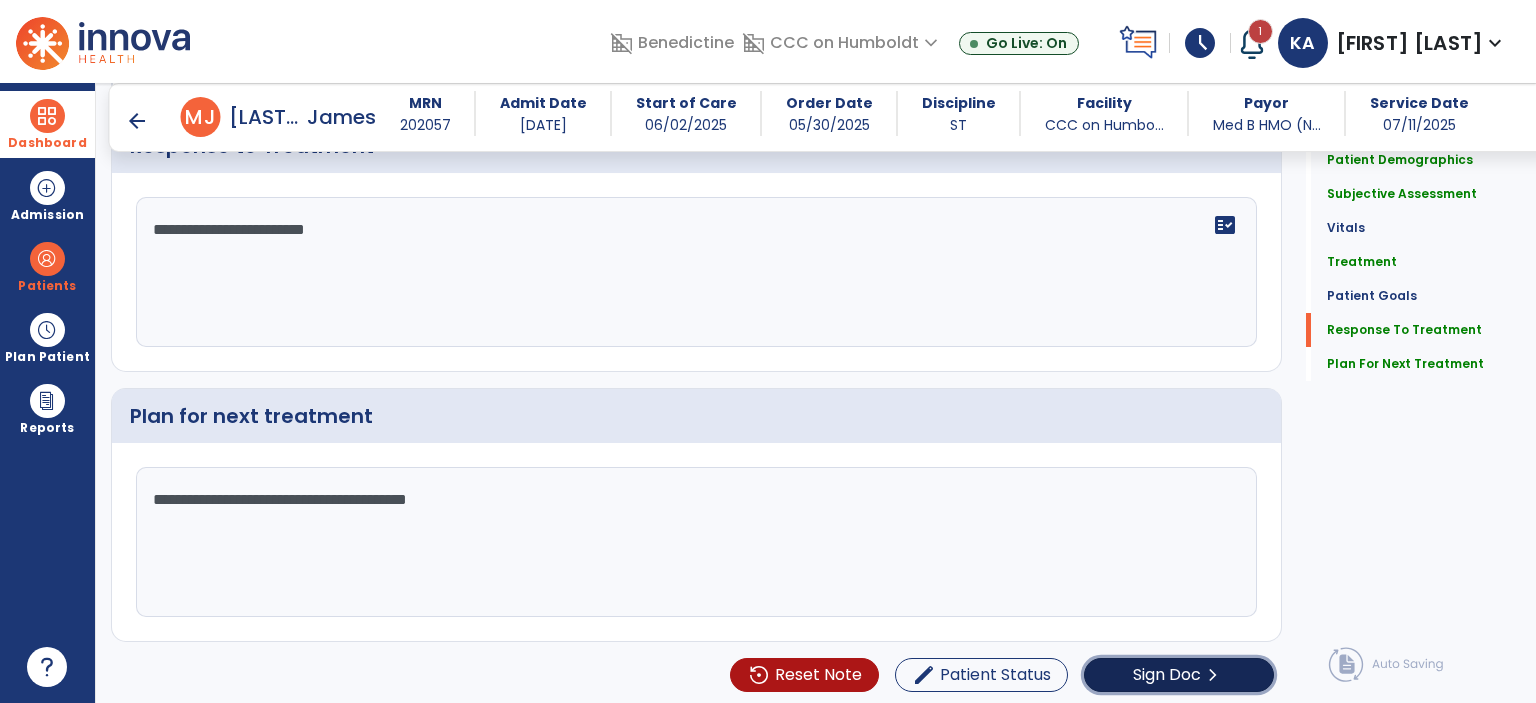 click on "Sign Doc" 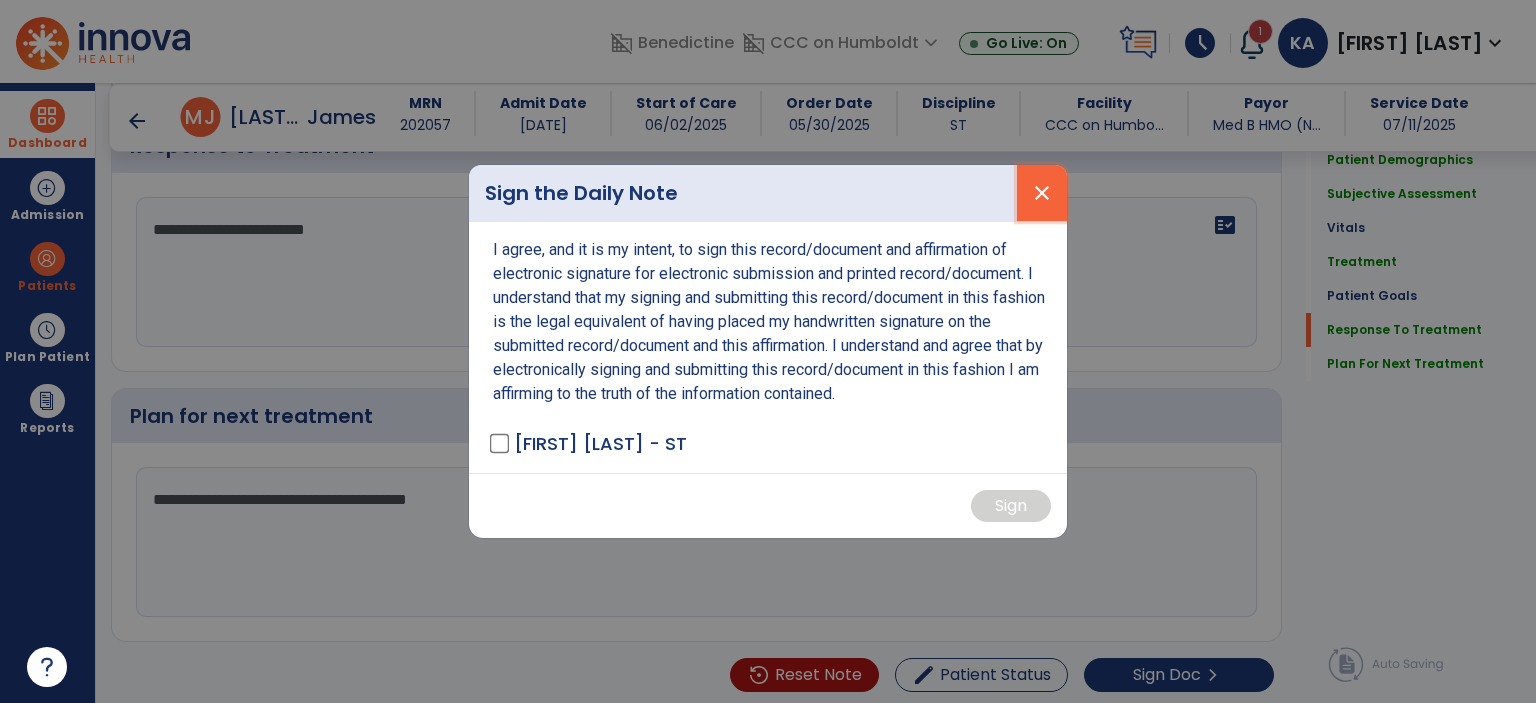 click on "close" at bounding box center (1042, 193) 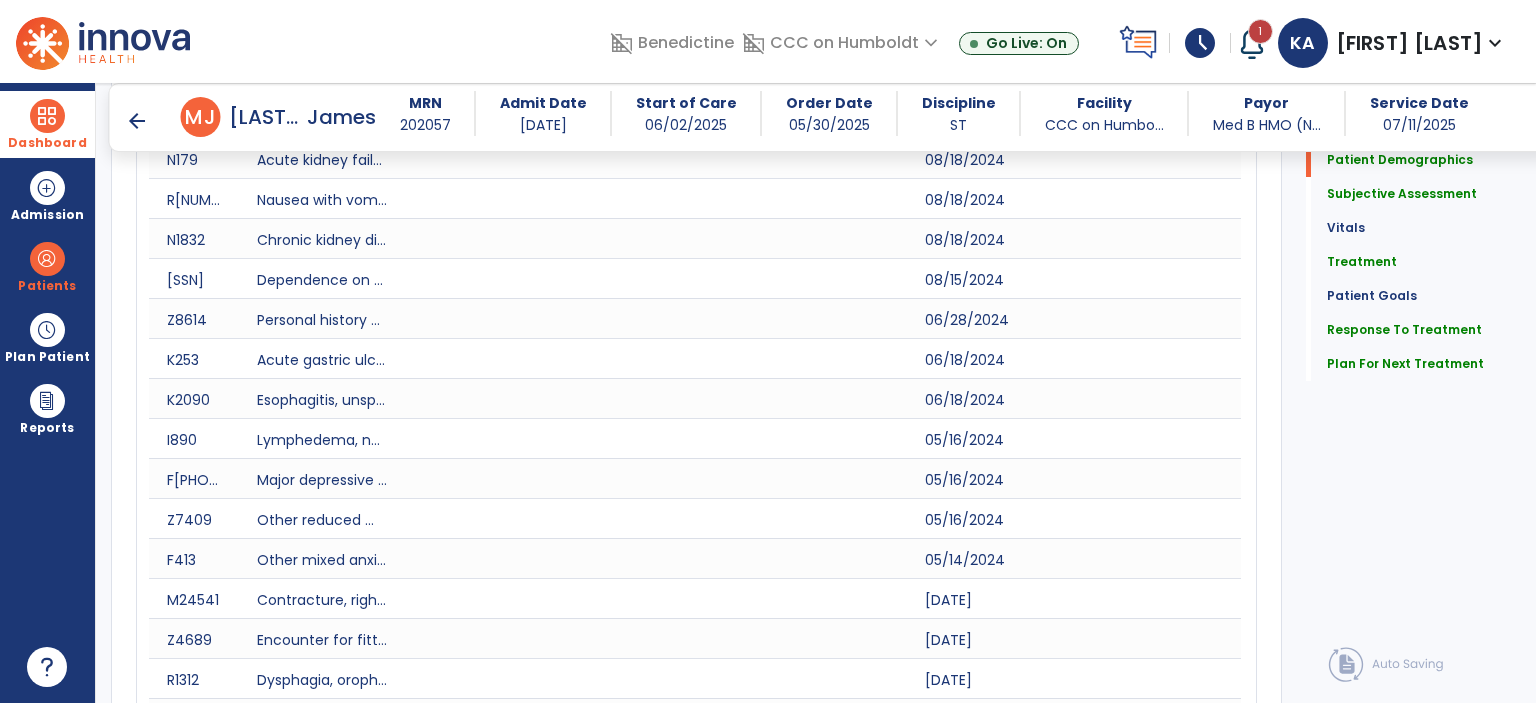 scroll, scrollTop: 0, scrollLeft: 0, axis: both 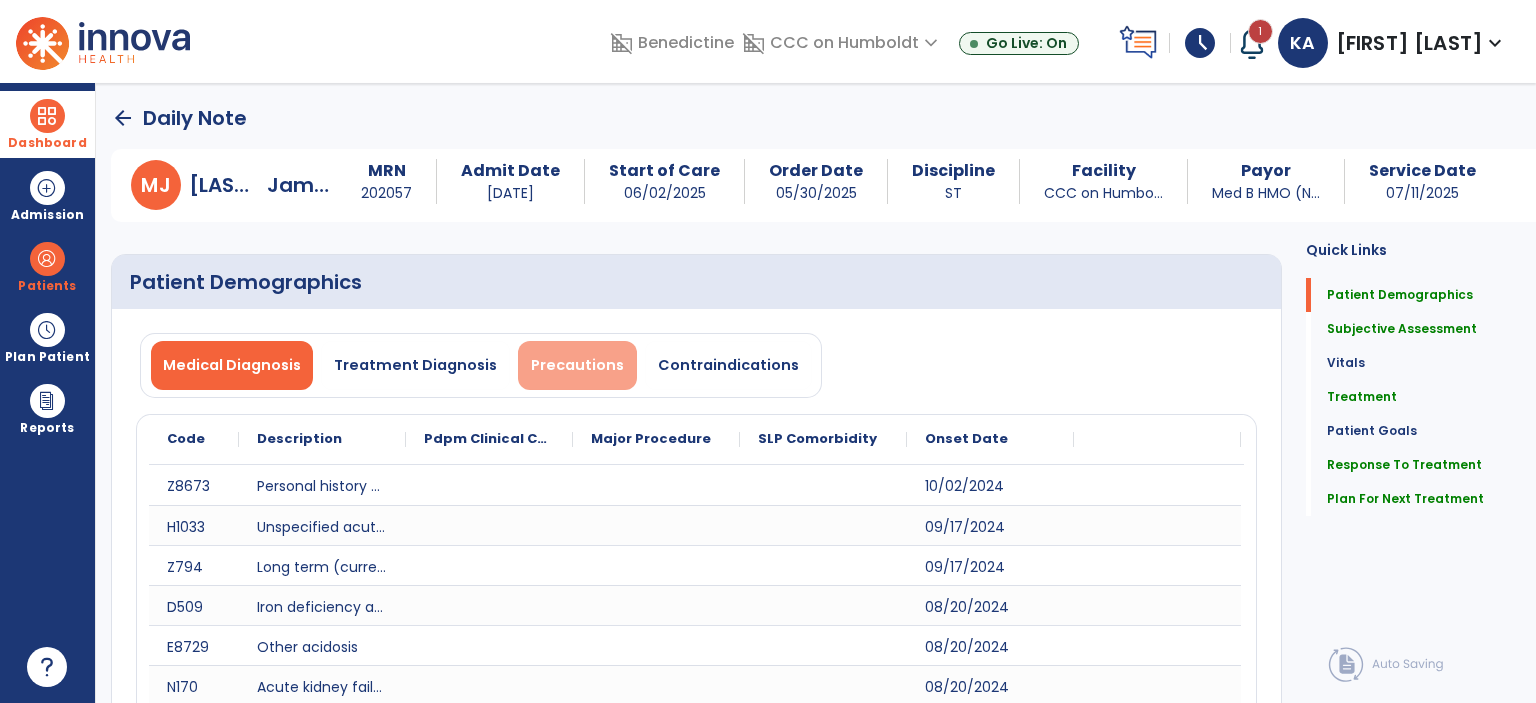 click on "Precautions" at bounding box center [577, 365] 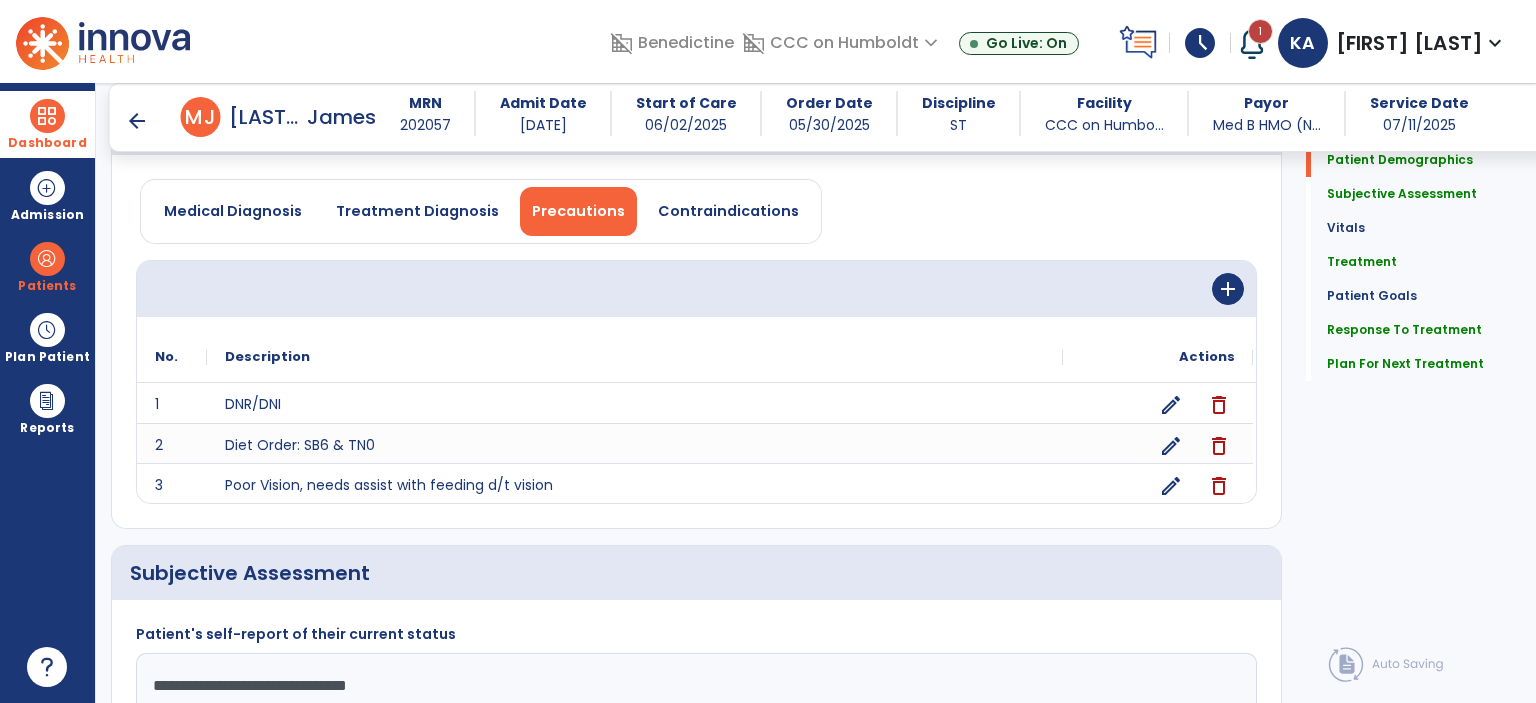 scroll, scrollTop: 136, scrollLeft: 0, axis: vertical 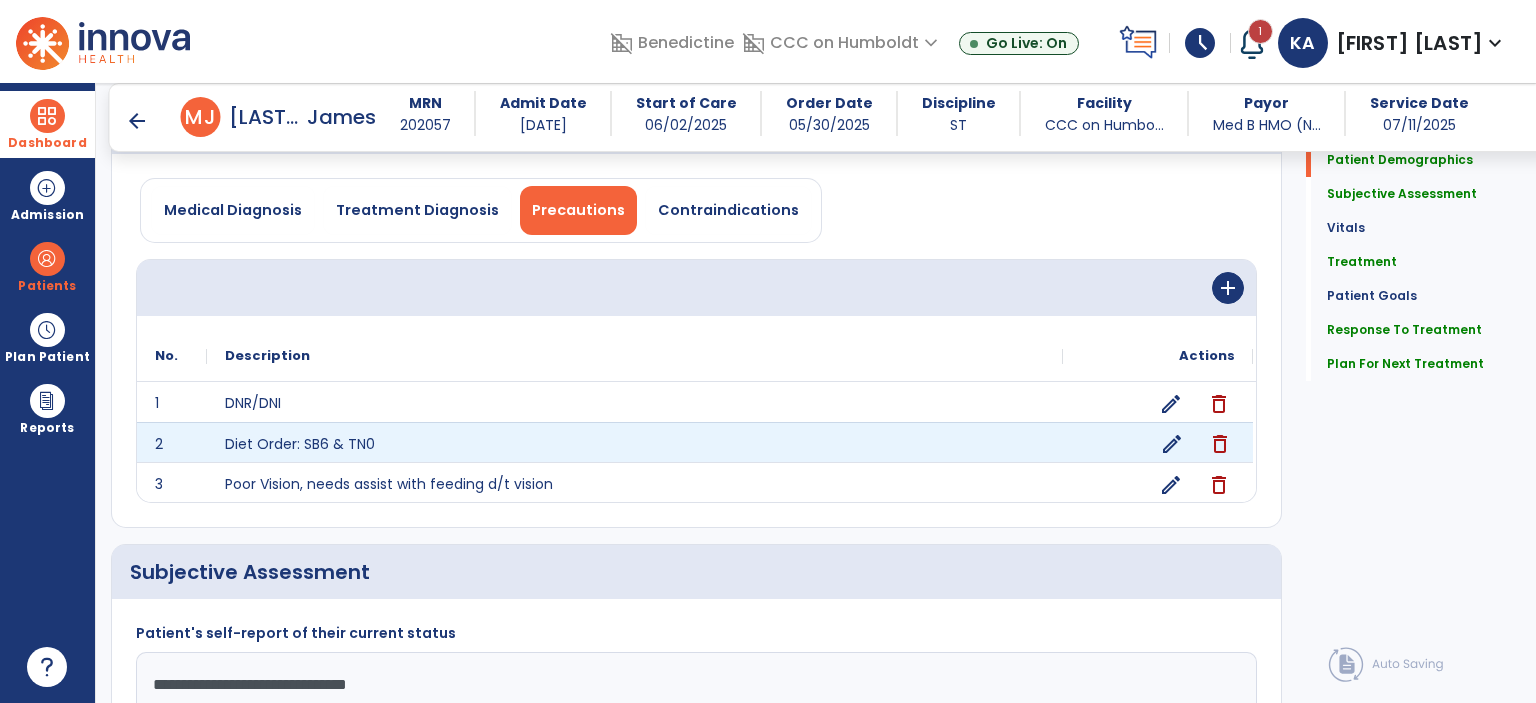 click on "edit" 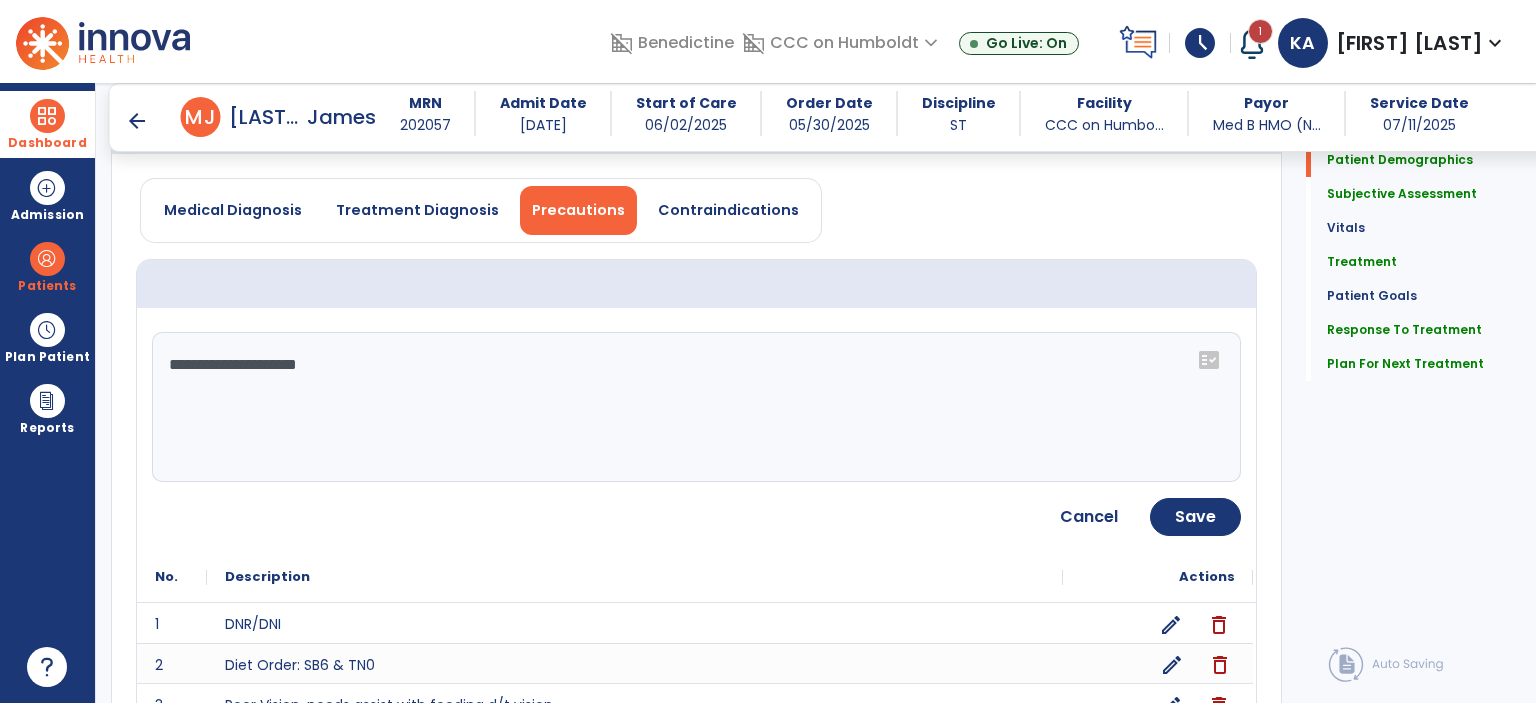 click on "**********" 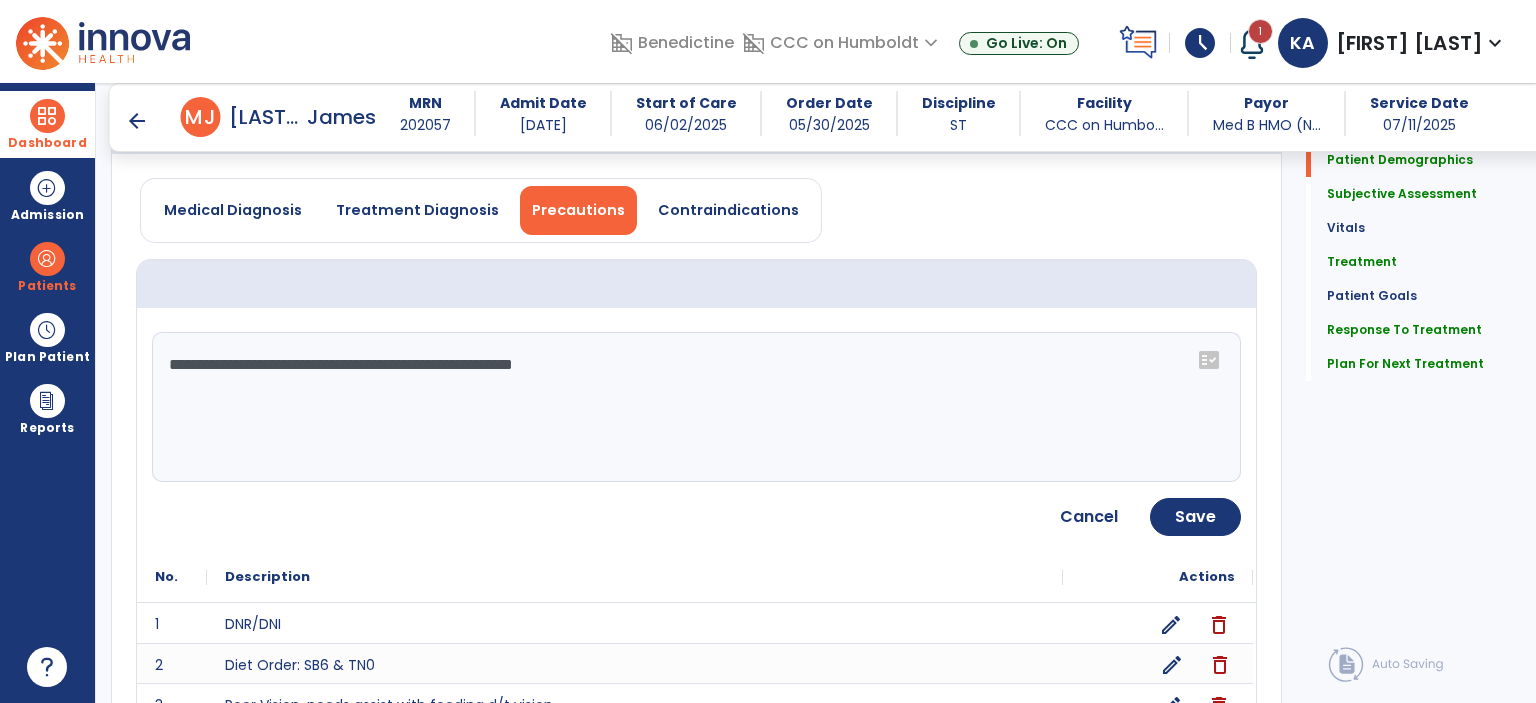 click on "**********" 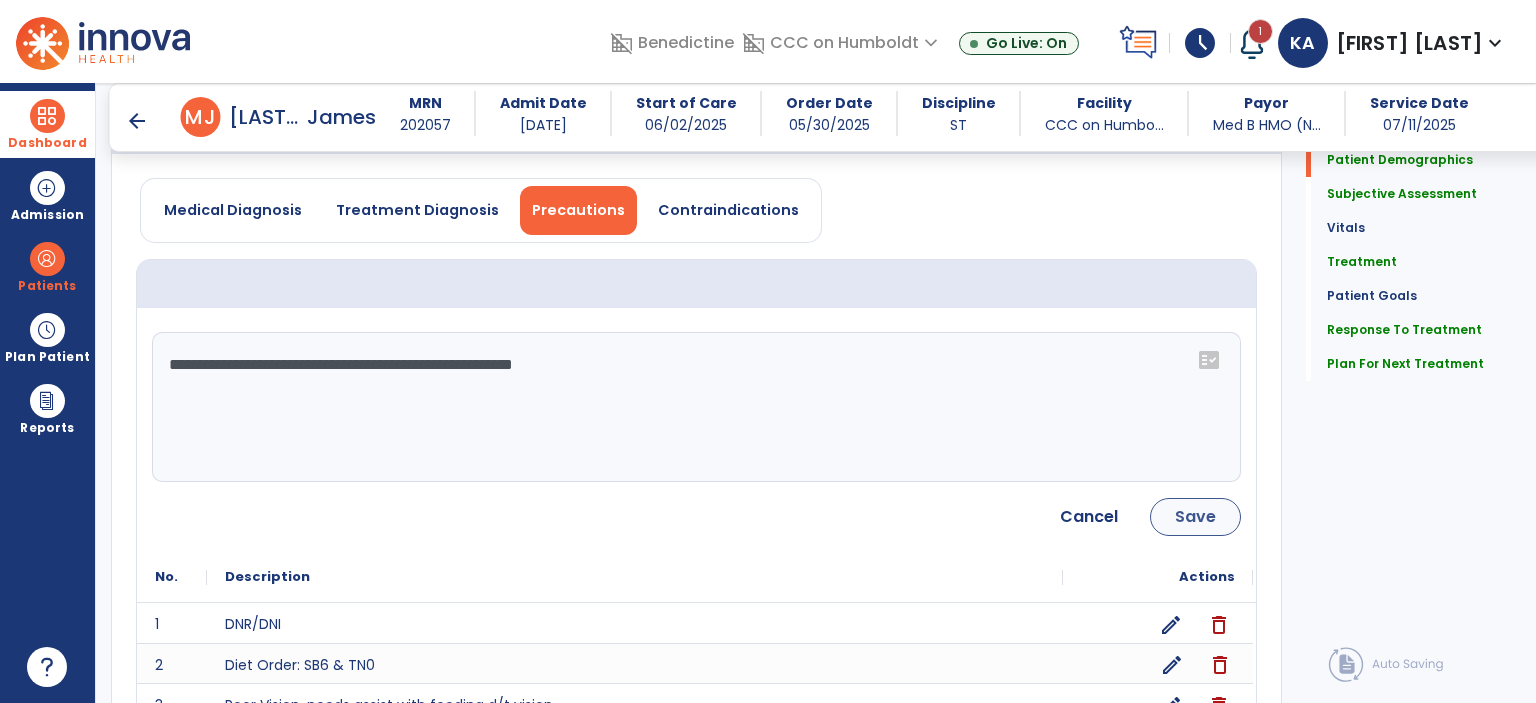 type on "**********" 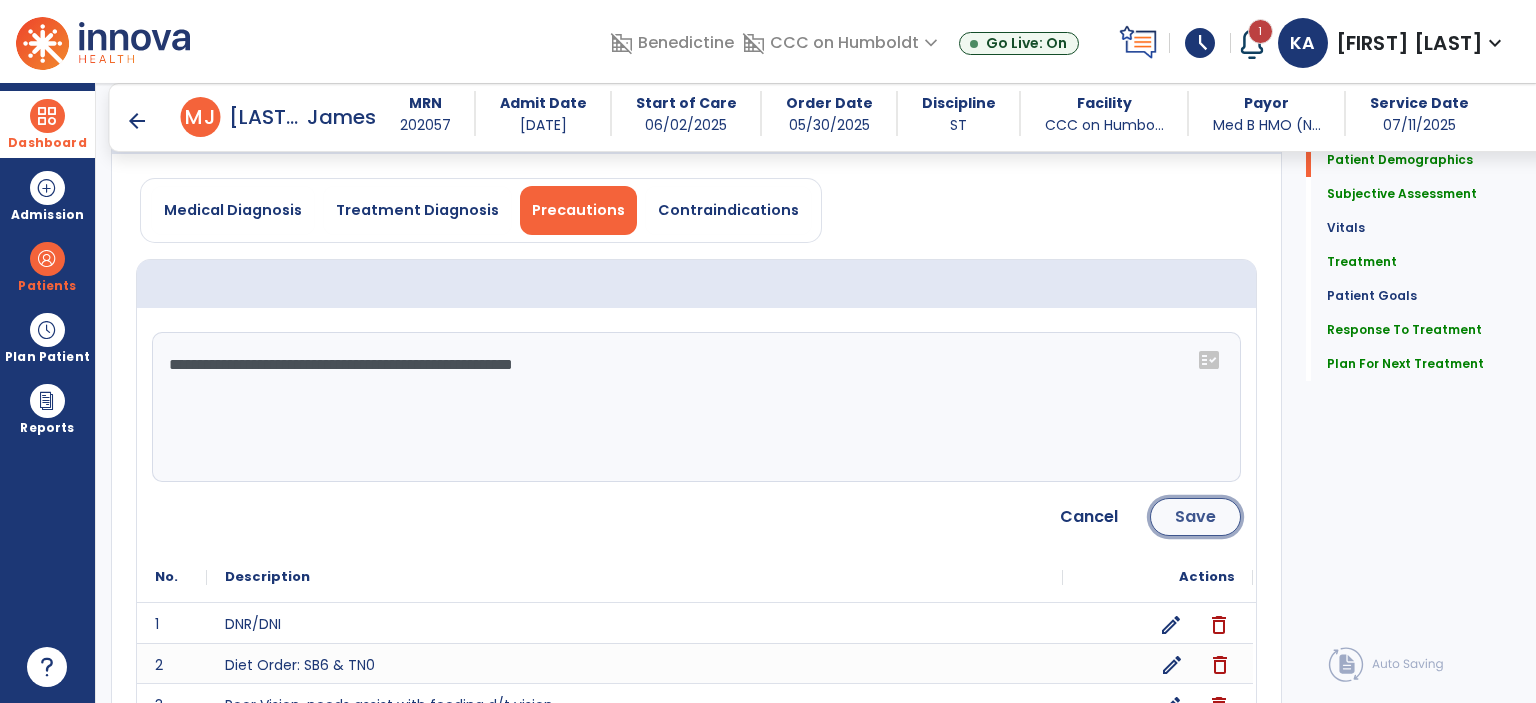 click on "Save" 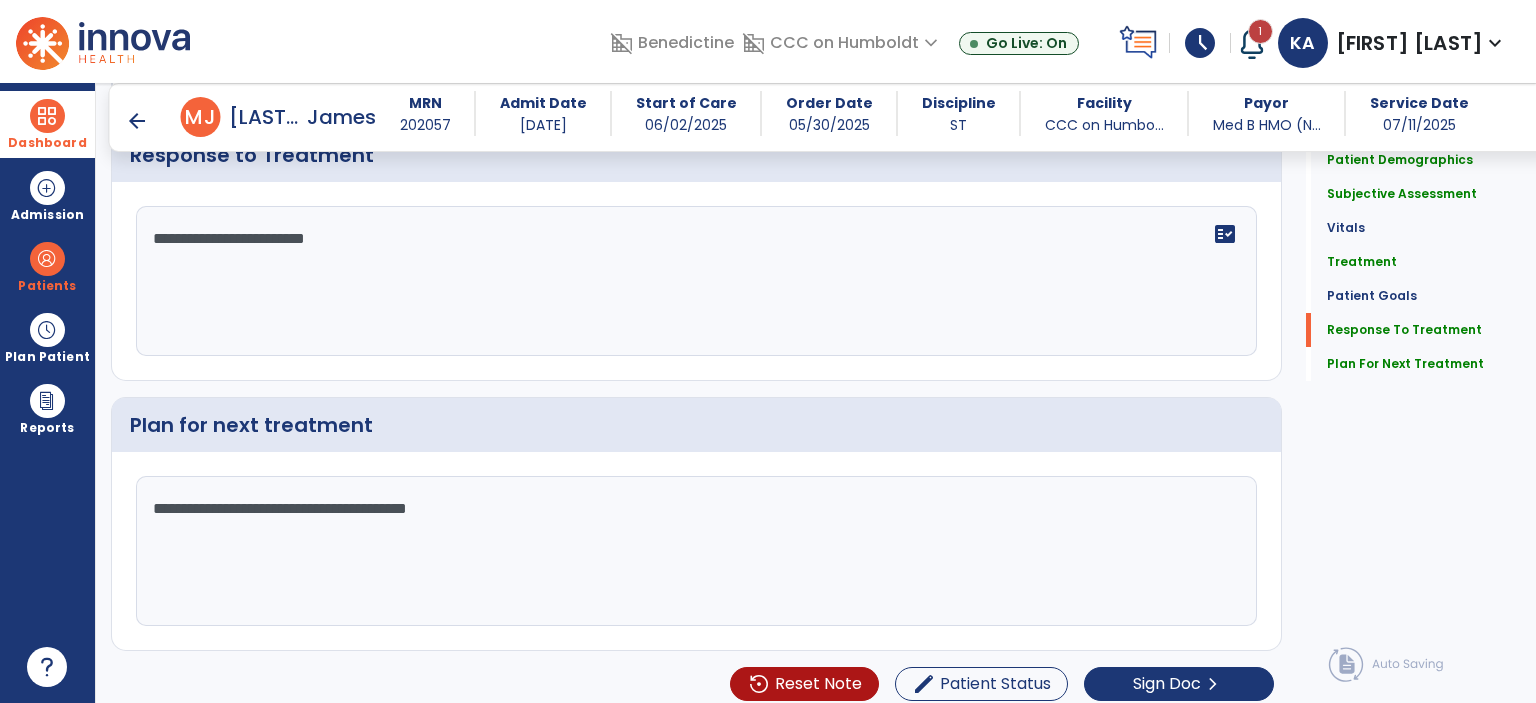 scroll, scrollTop: 2116, scrollLeft: 0, axis: vertical 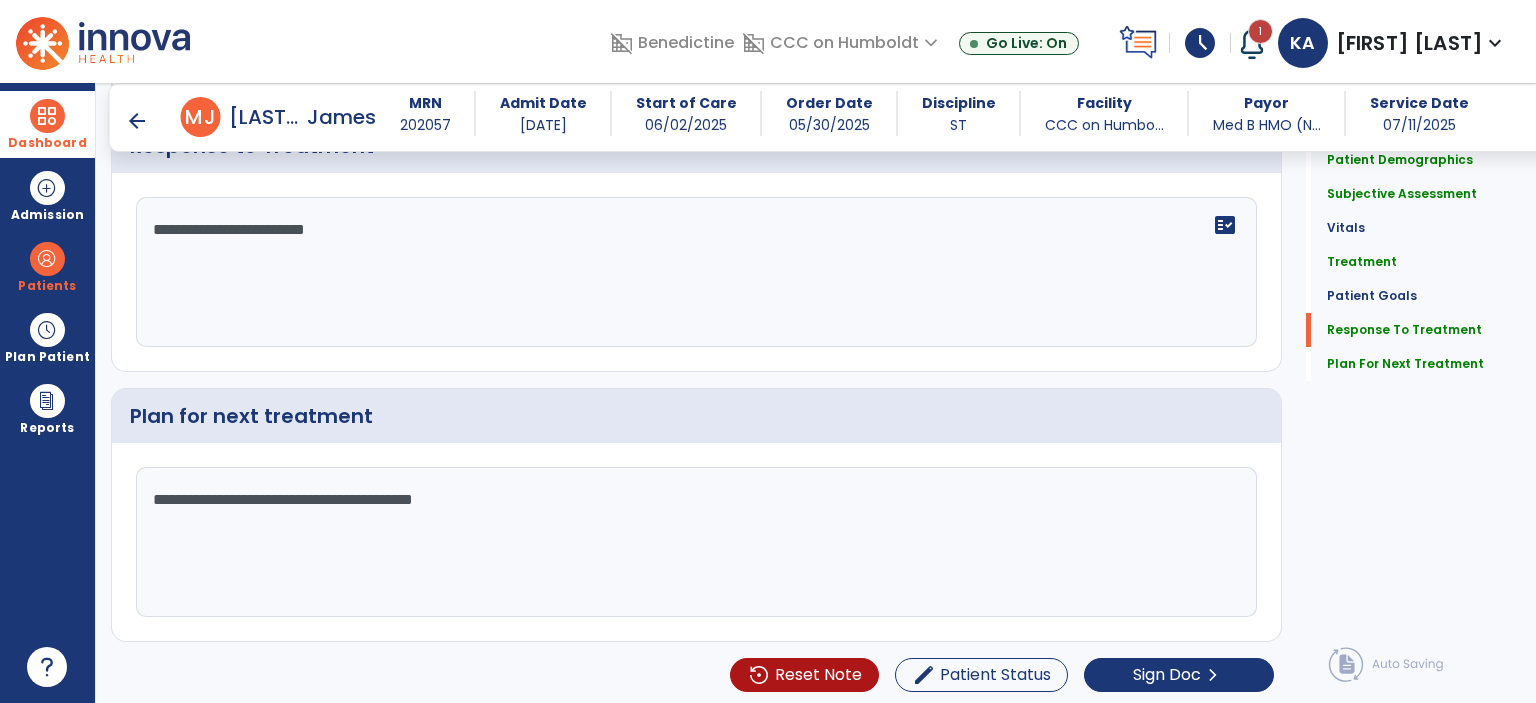 click on "**********" 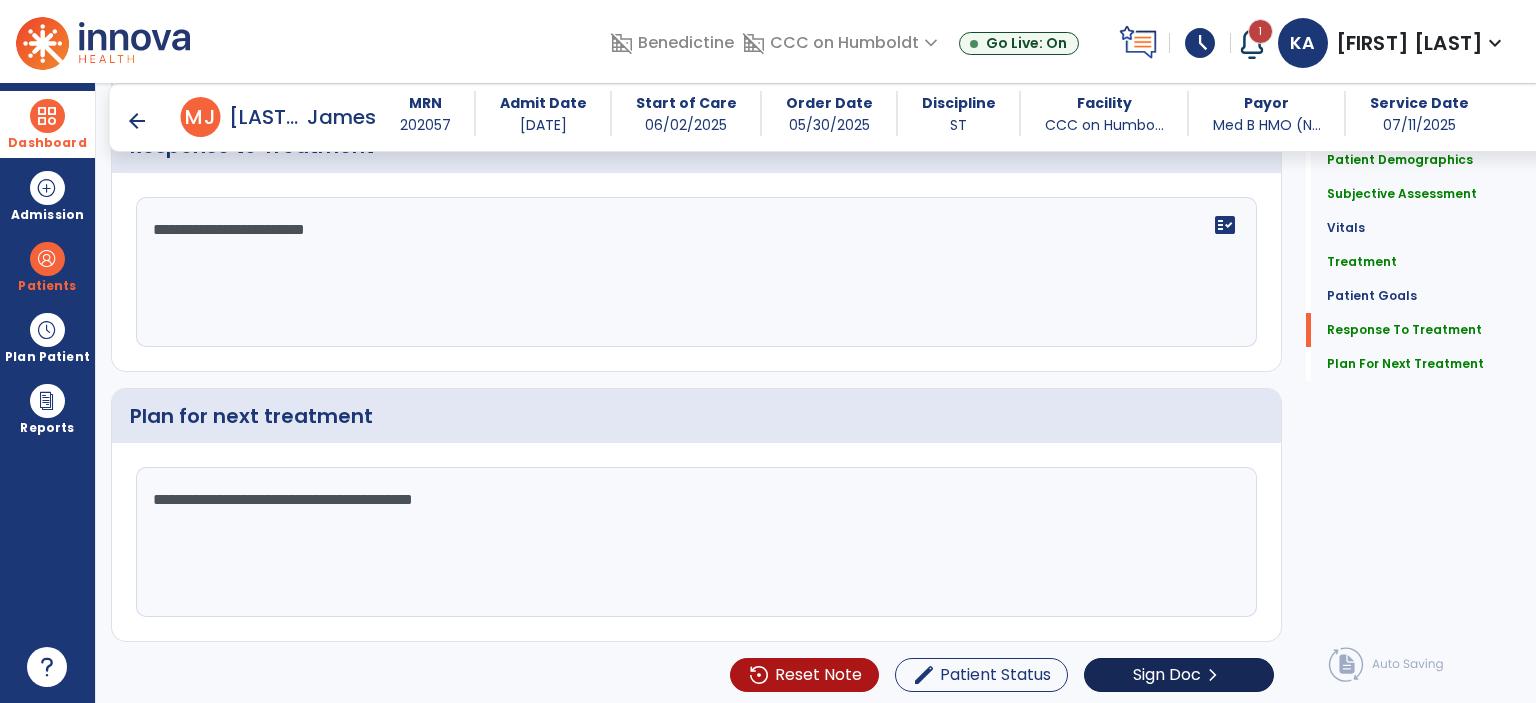 type on "**********" 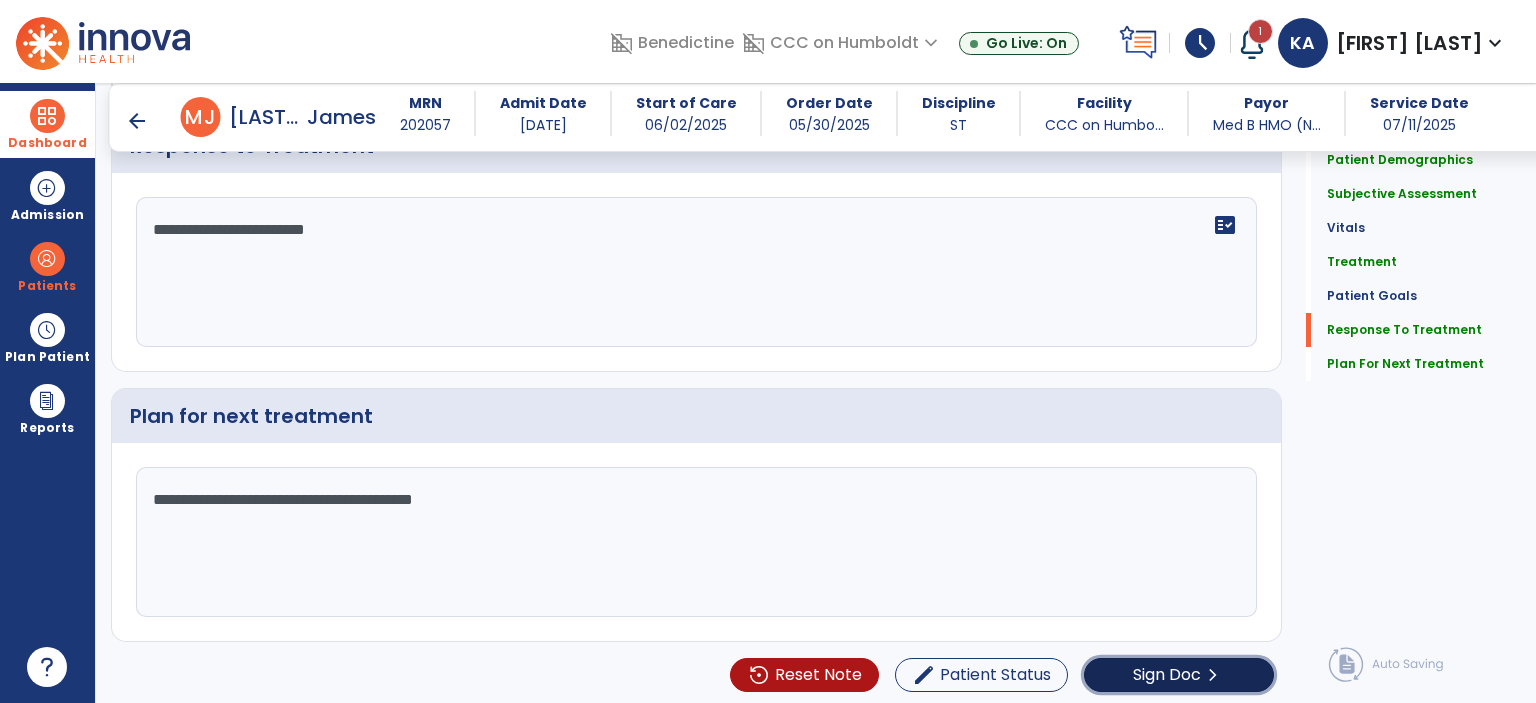 click on "Sign Doc" 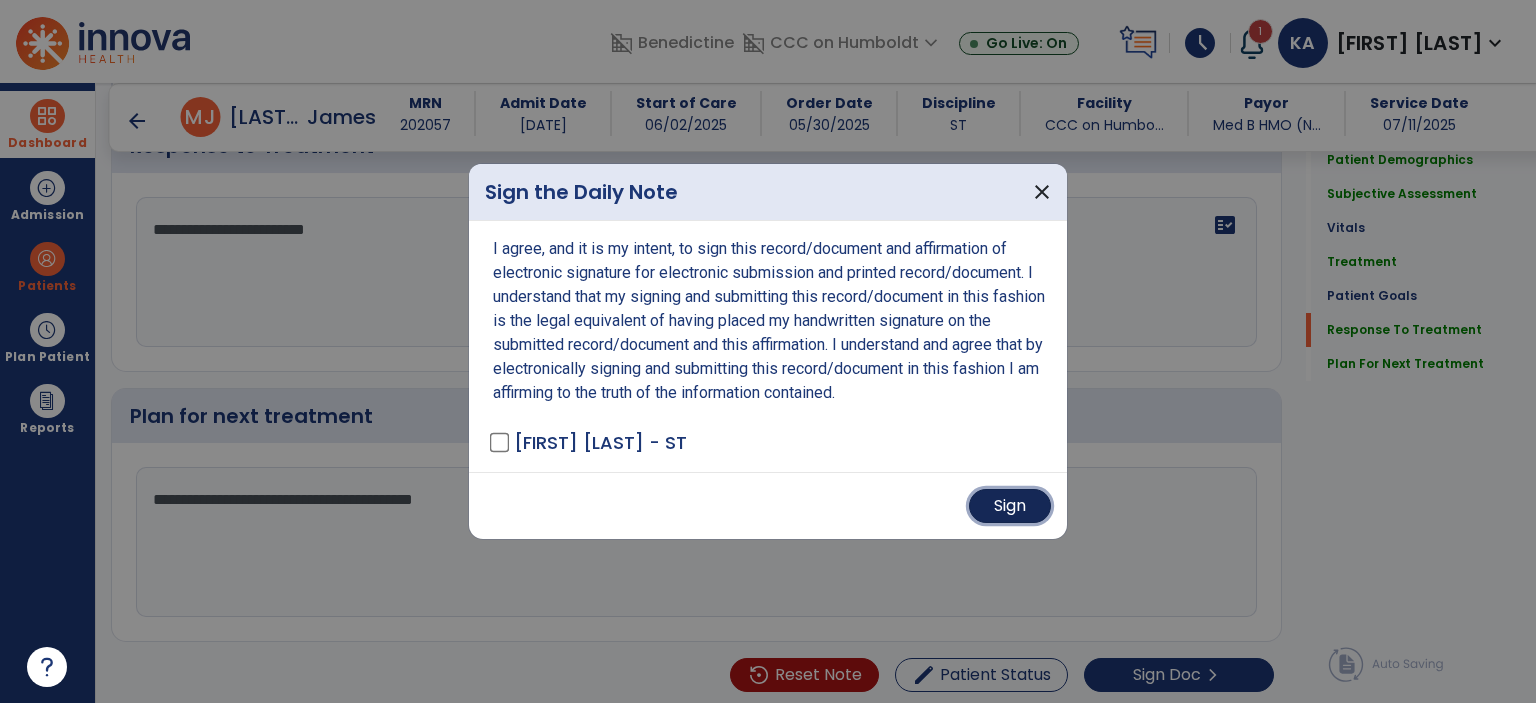click on "Sign" at bounding box center (1010, 506) 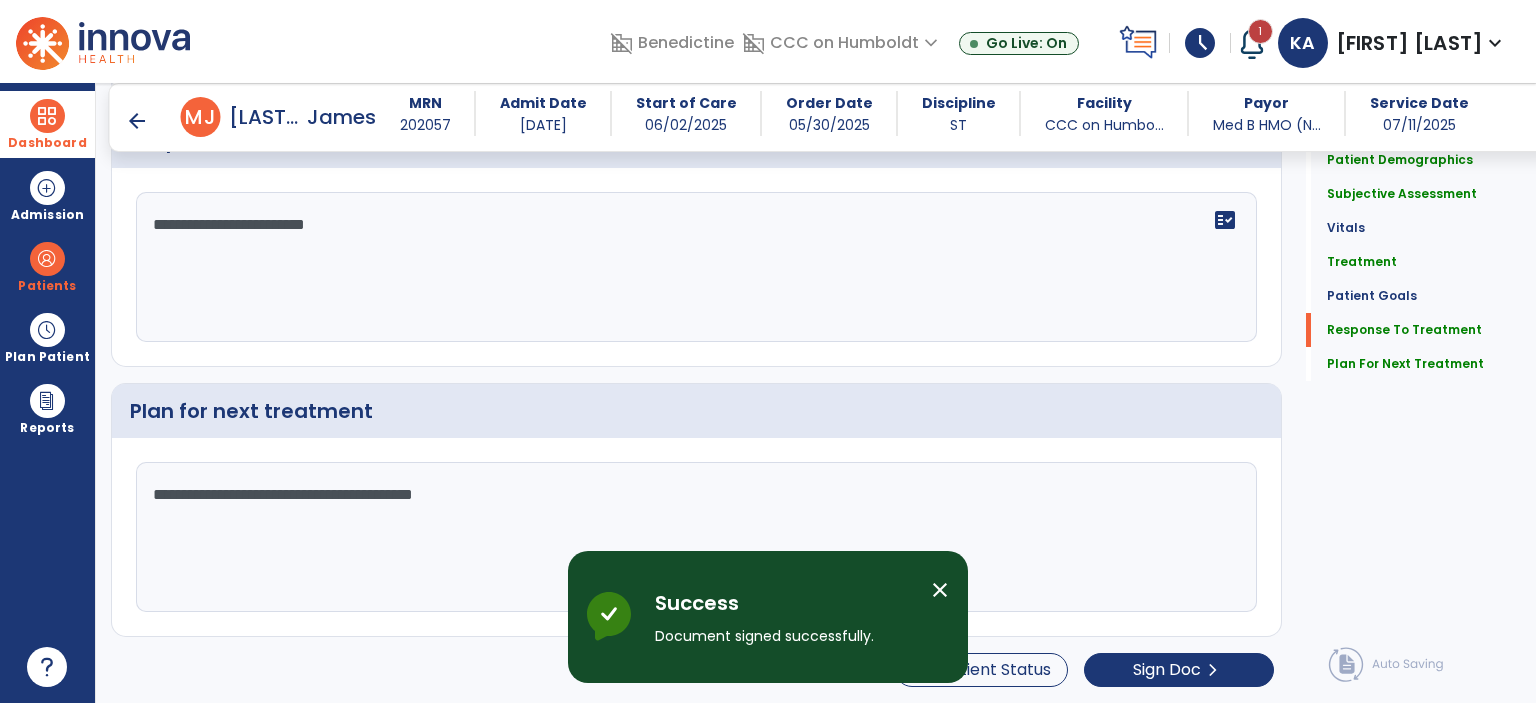 scroll, scrollTop: 0, scrollLeft: 0, axis: both 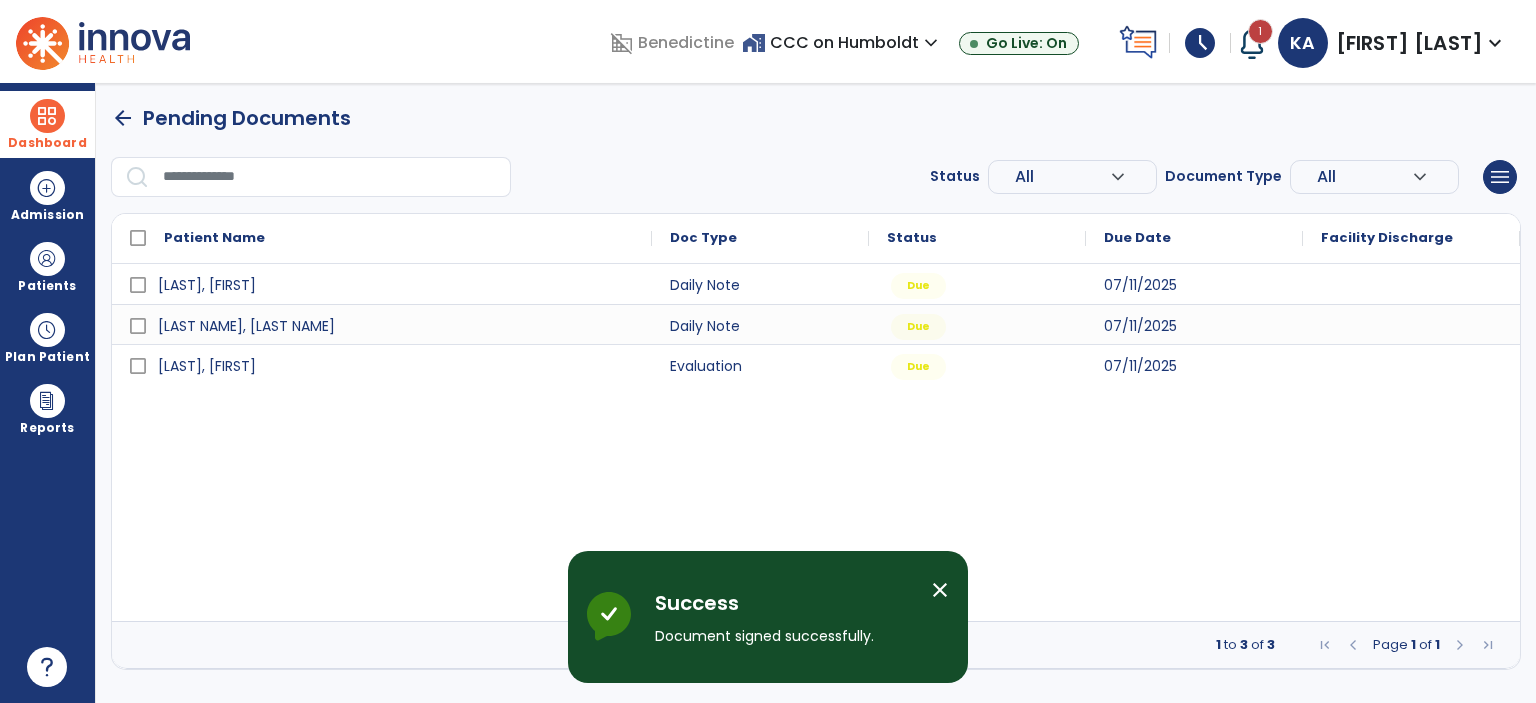 click on "close" at bounding box center [940, 590] 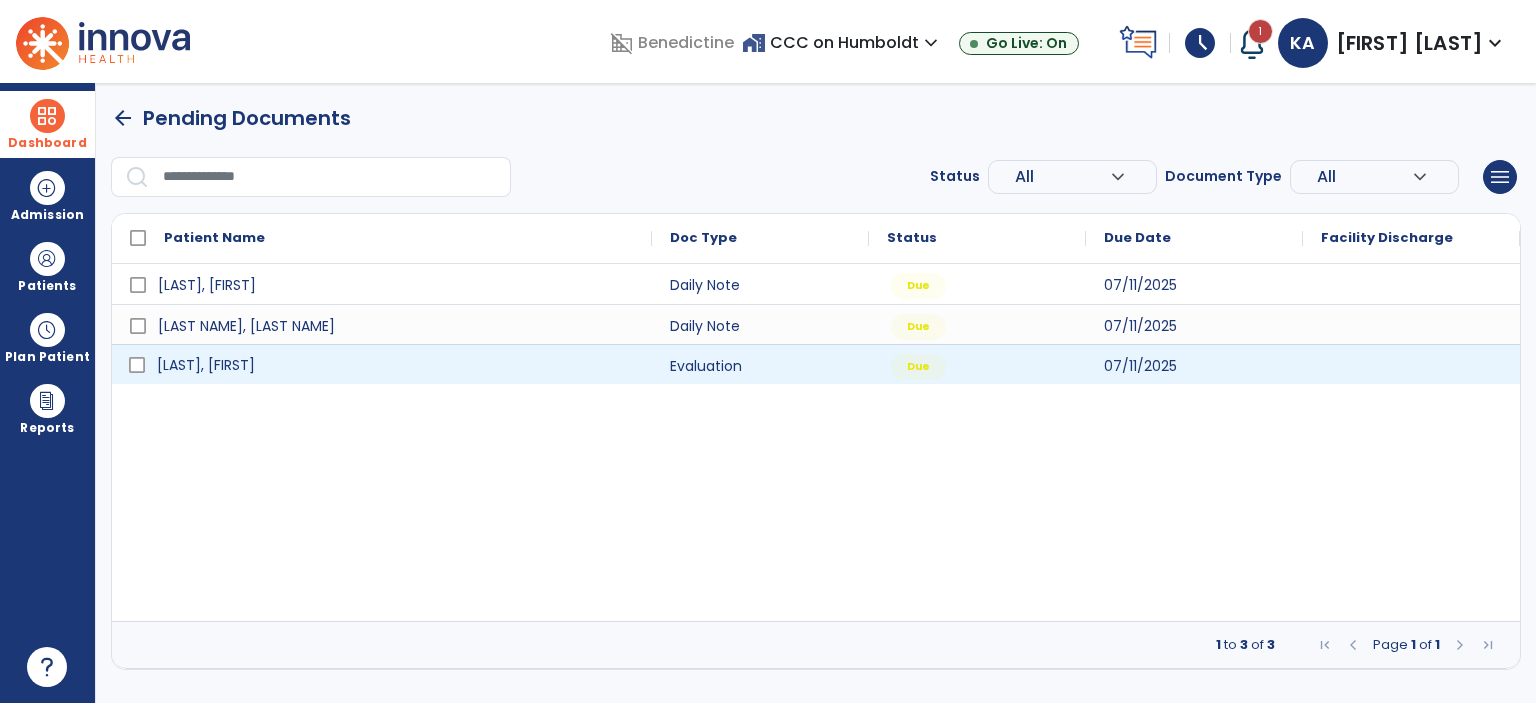 click on "[LAST], [FIRST]" at bounding box center [396, 365] 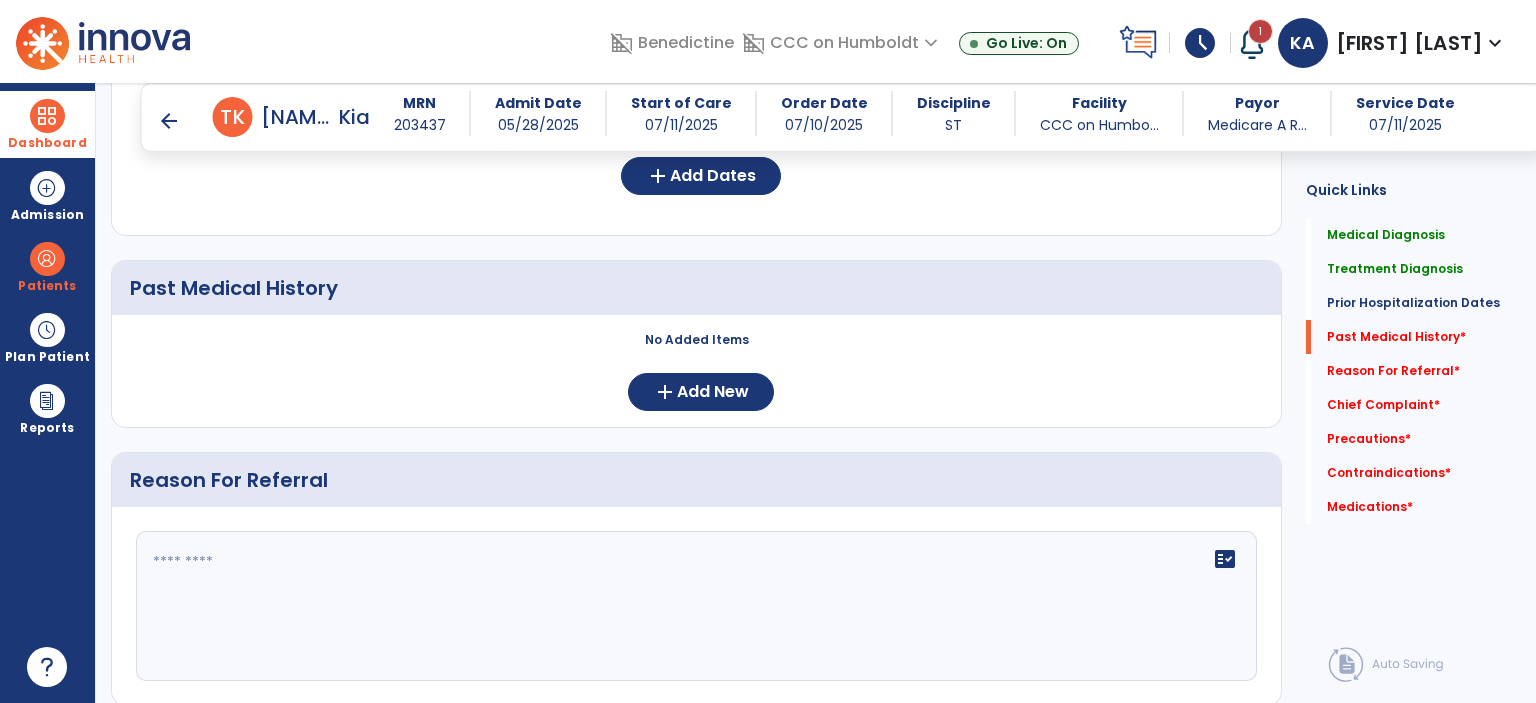 scroll, scrollTop: 1092, scrollLeft: 0, axis: vertical 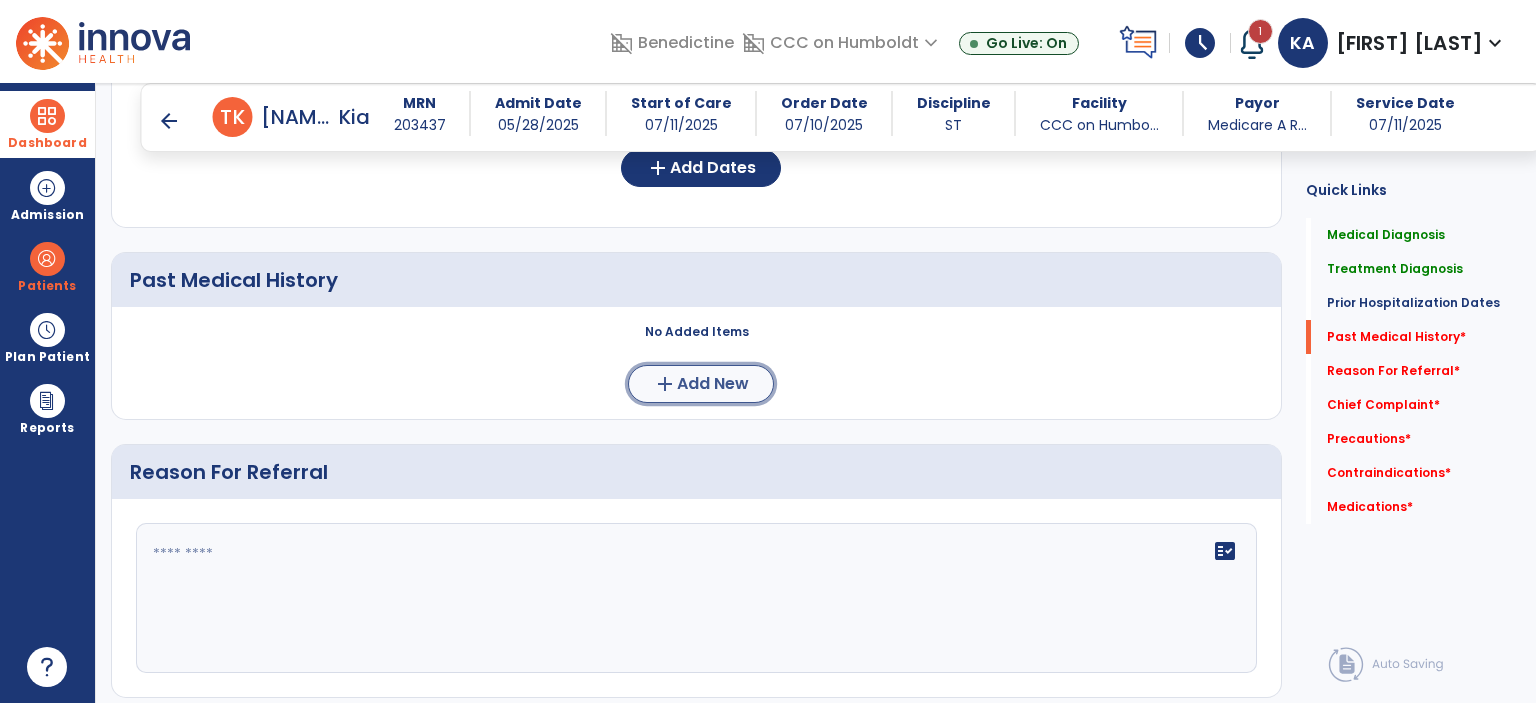 click on "Add New" 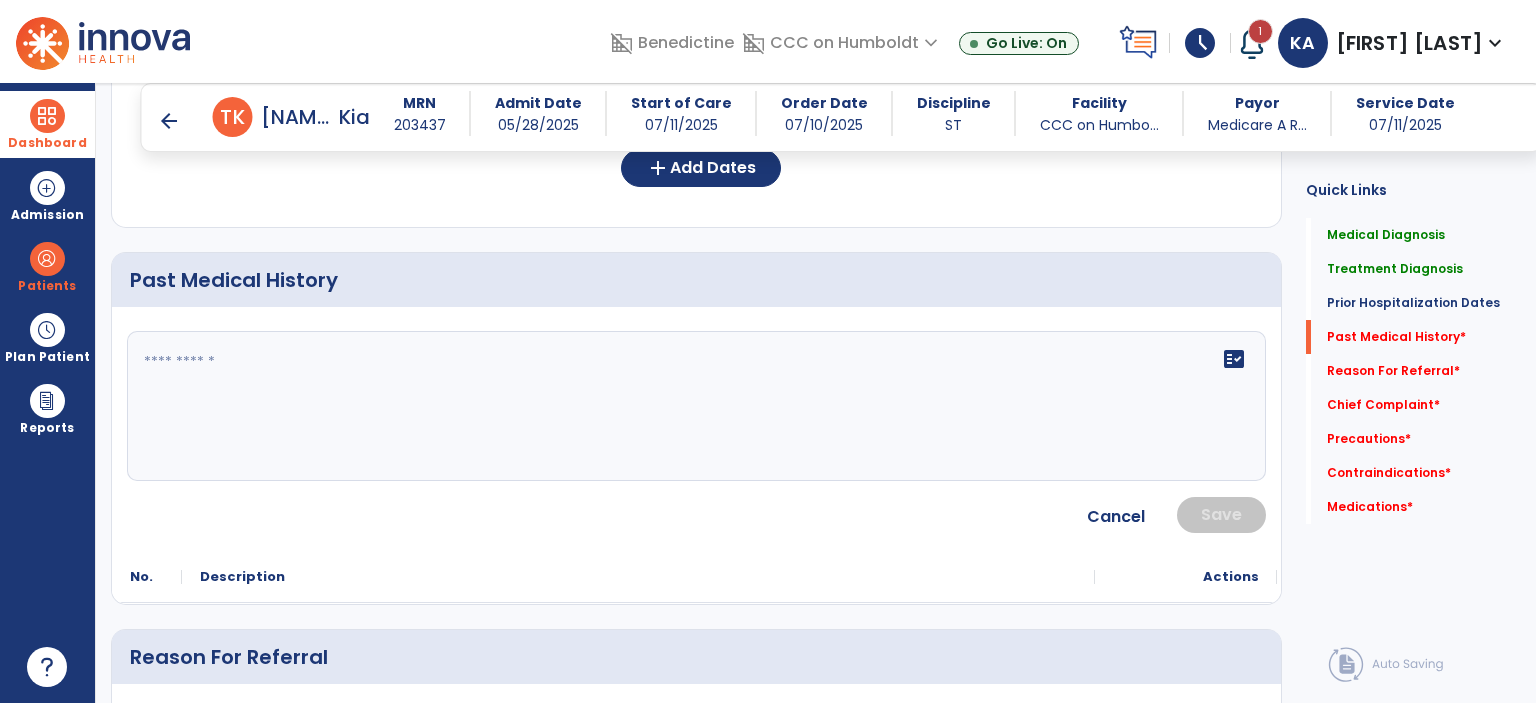 click 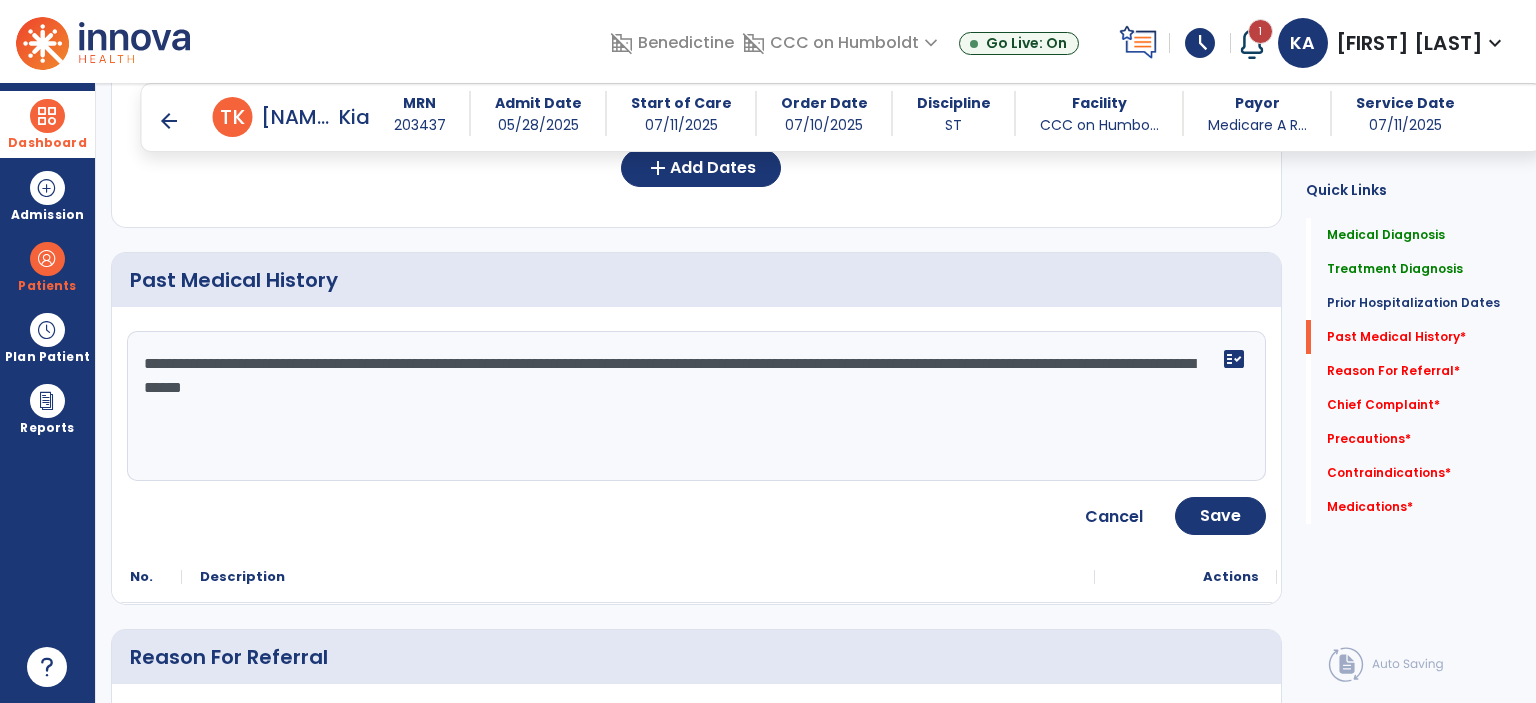 click on "**********" 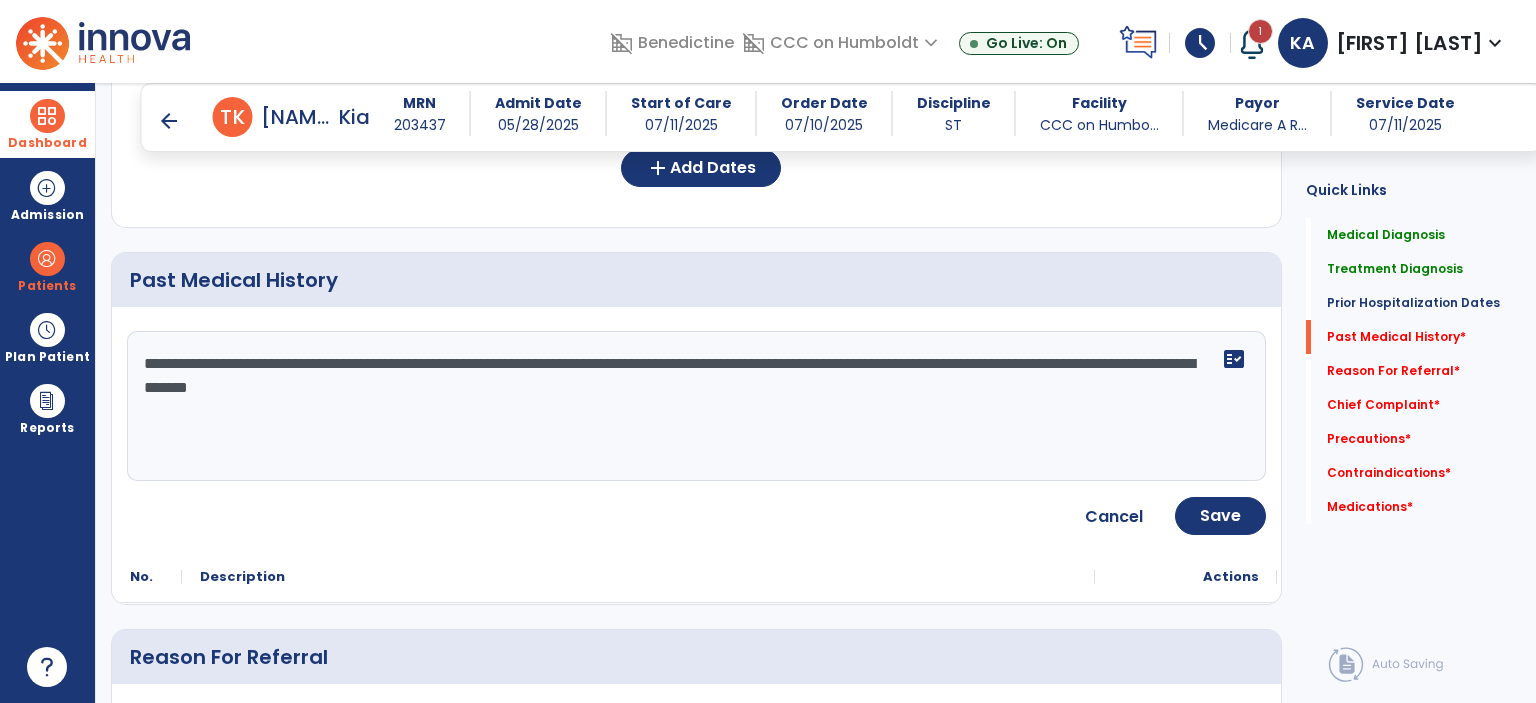 type on "**********" 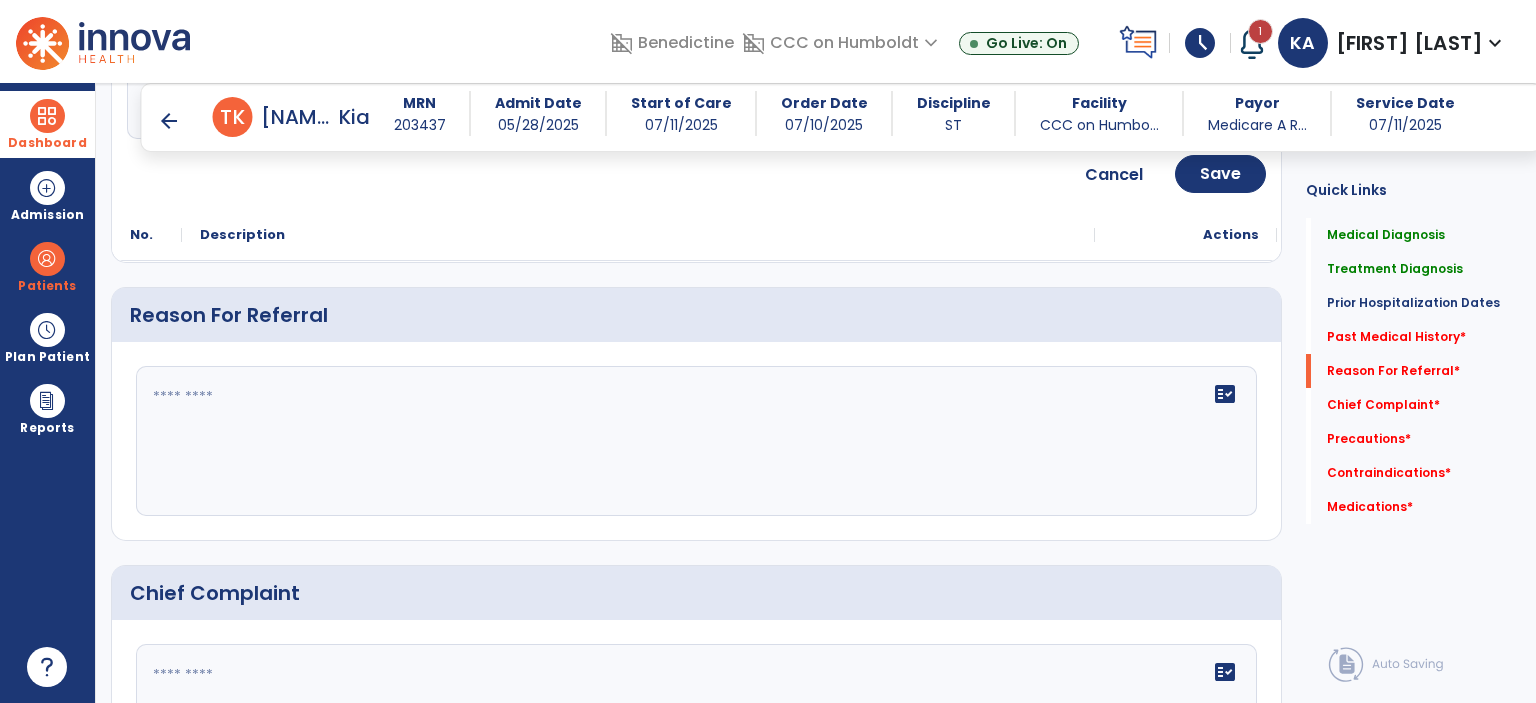 scroll, scrollTop: 1435, scrollLeft: 0, axis: vertical 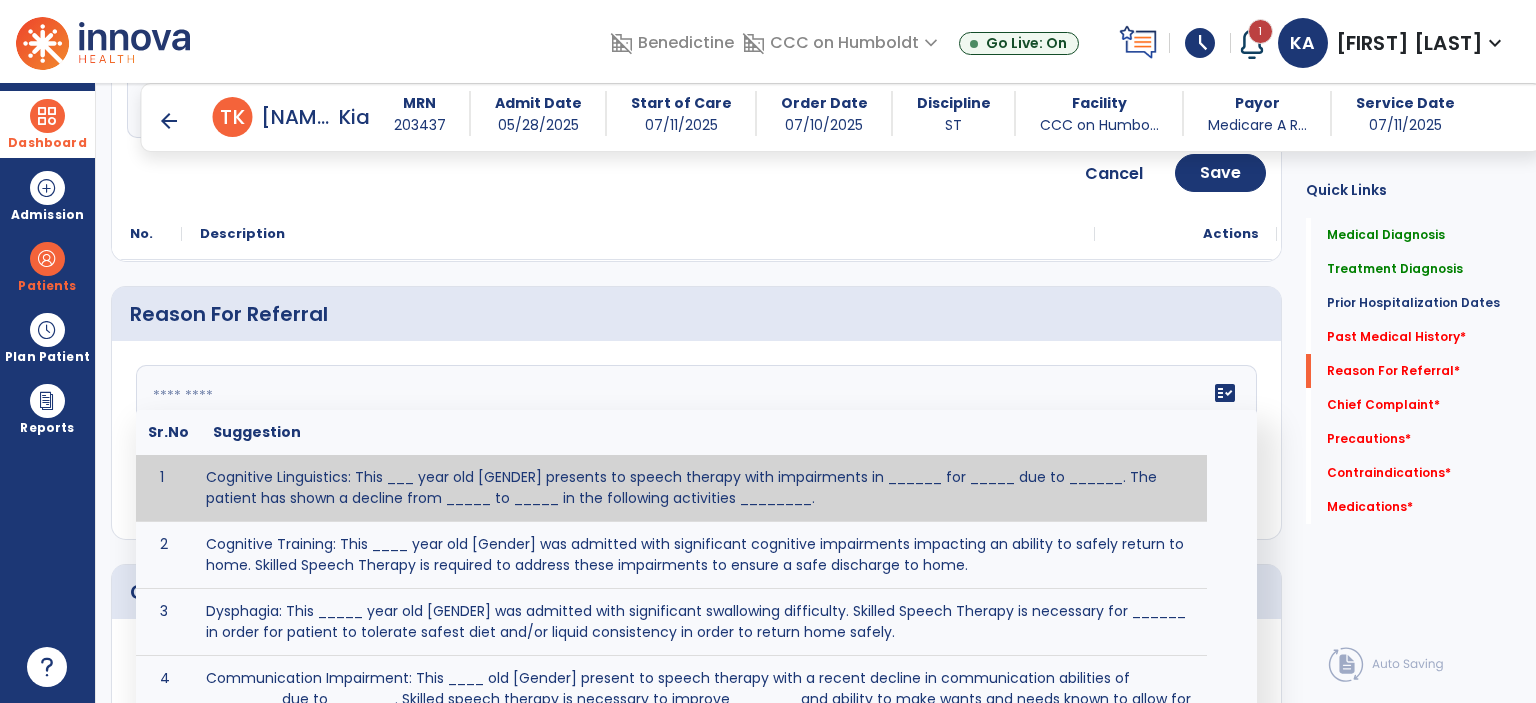 click on "fact_check  Sr.No Suggestion 1 Cognitive Linguistics: This ___ year old [GENDER] presents to speech therapy with impairments in ______ for _____ due to ______.  The patient has shown a decline from _____ to _____ in the following activities ________. 2 Cognitive Training: This ____ year old [Gender] was admitted with significant cognitive impairments impacting an ability to safely return to home.  Skilled Speech Therapy is required to address these impairments to ensure a safe discharge to home. 3 Dysphagia: This _____ year old [GENDER] was admitted with significant swallowing difficulty. Skilled Speech Therapy is necessary for ______ in order for patient to tolerate safest diet and/or liquid consistency in order to return home safely. 4 5 6 Post Surgical: This ____ year old ____ [GENDER] underwent [SURGERY] on [DATE].The patient reports complaints of ________ and impaired ability to perform ___________. 7 8" 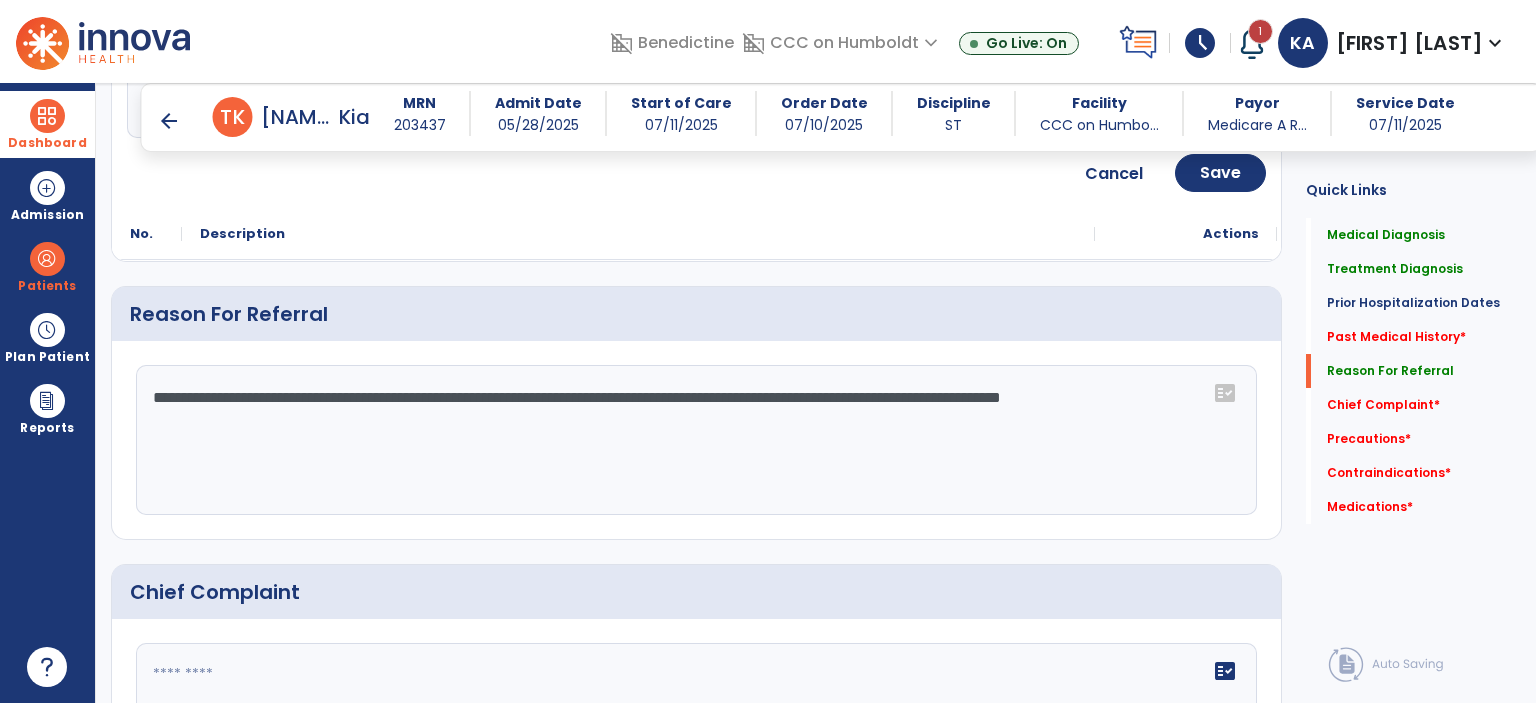 click on "**********" 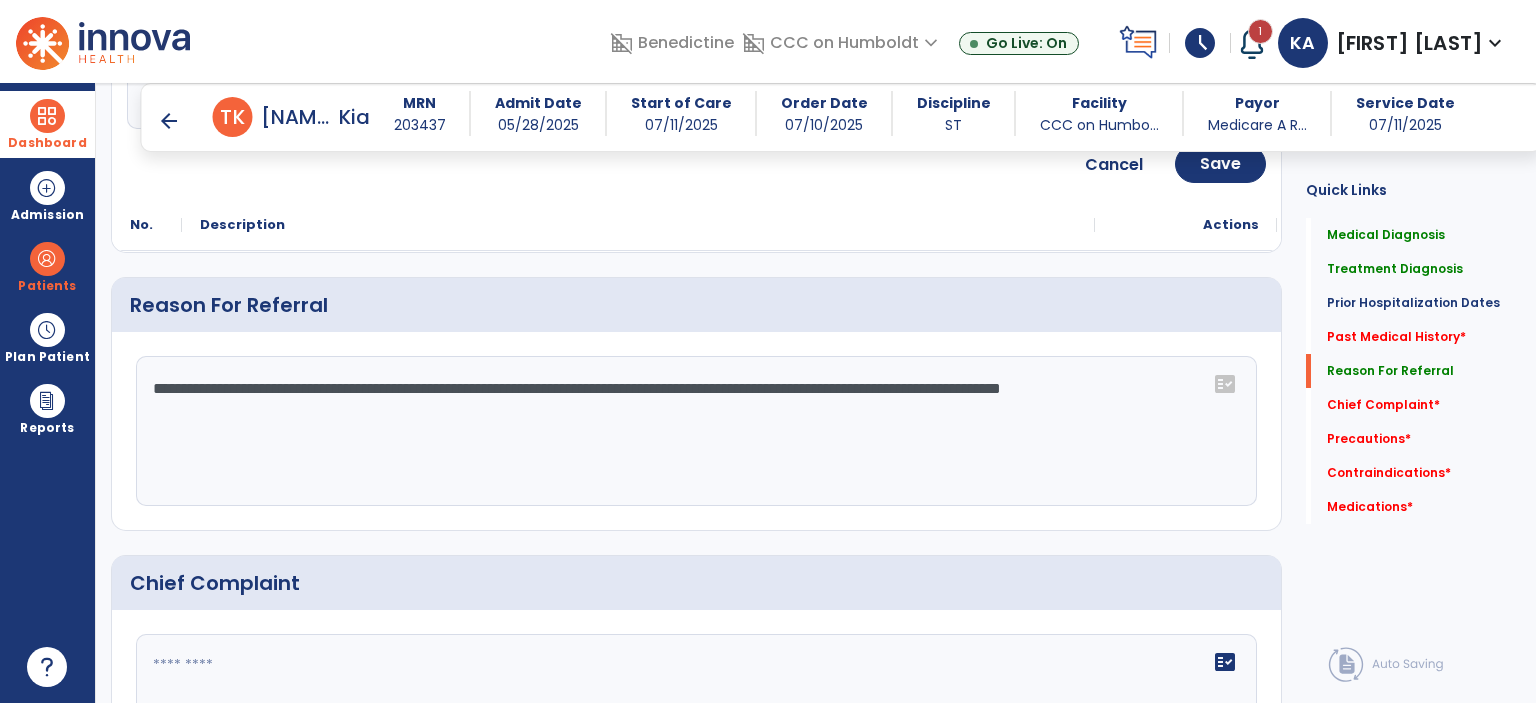 click on "**********" 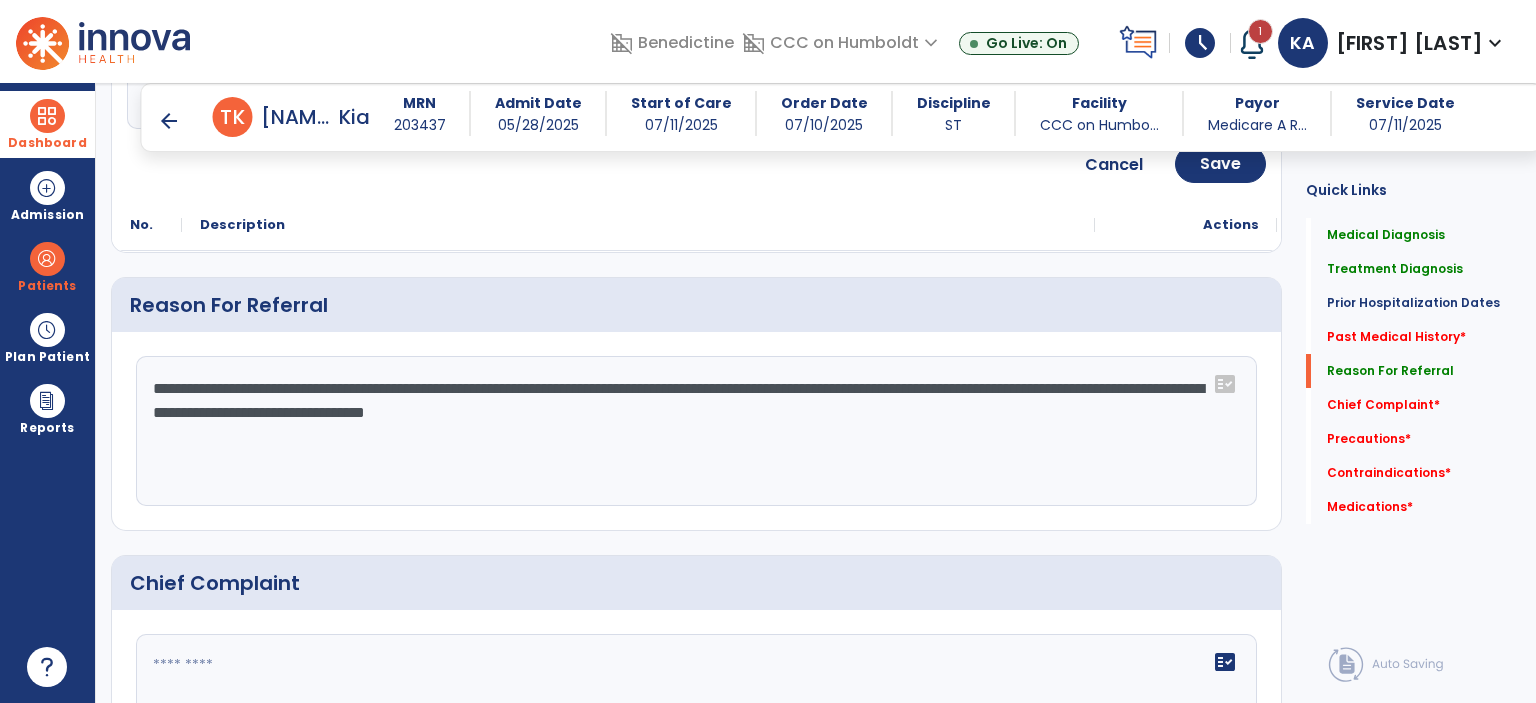 click on "**********" 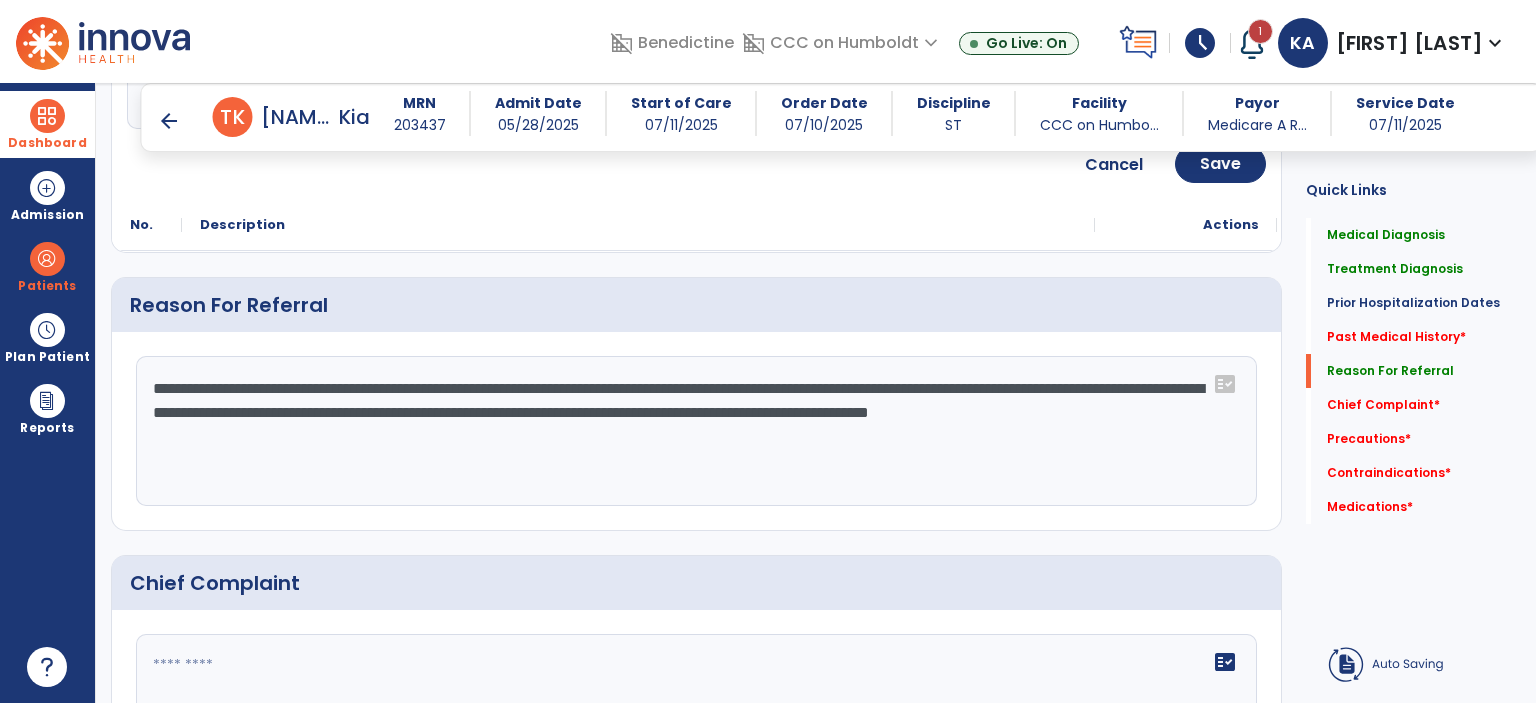 click on "**********" 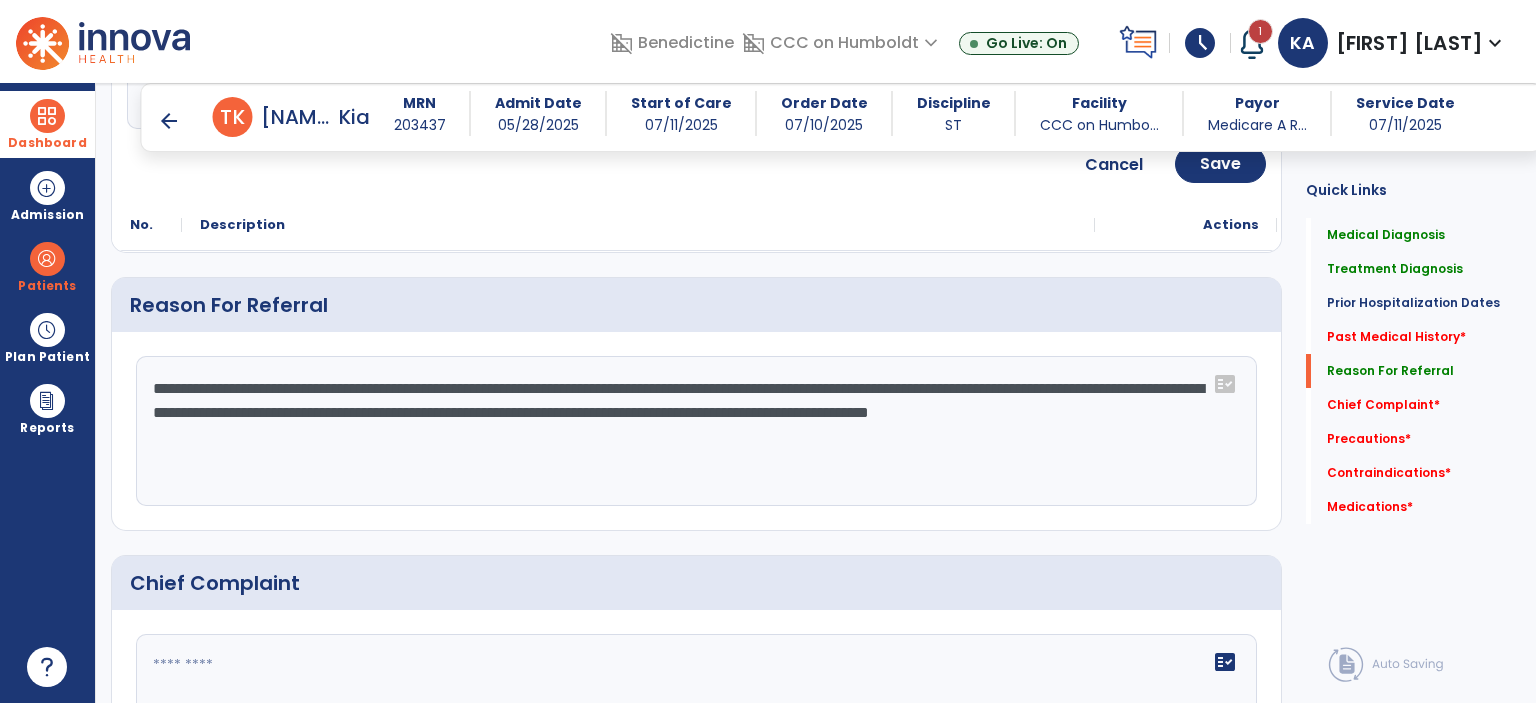 click on "**********" 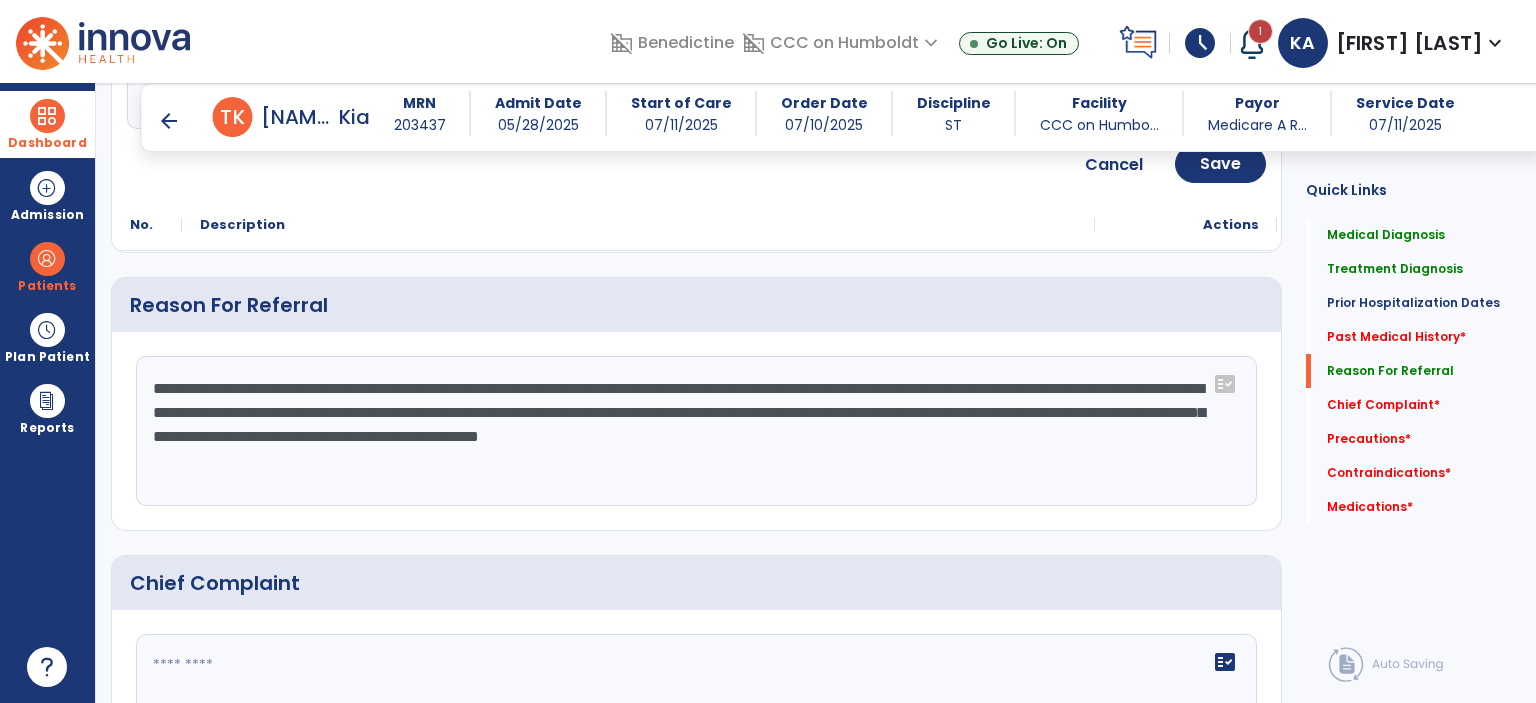 click on "**********" 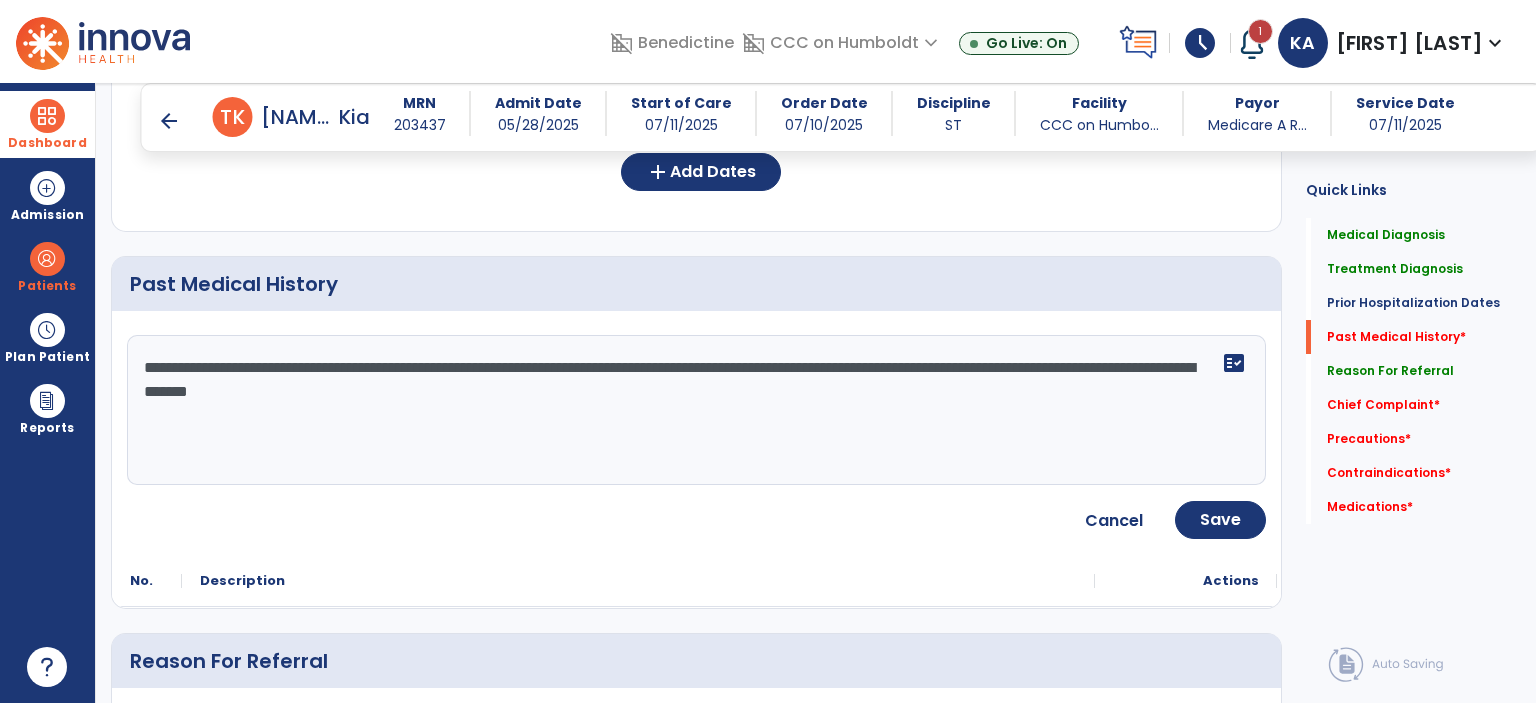 scroll, scrollTop: 1090, scrollLeft: 0, axis: vertical 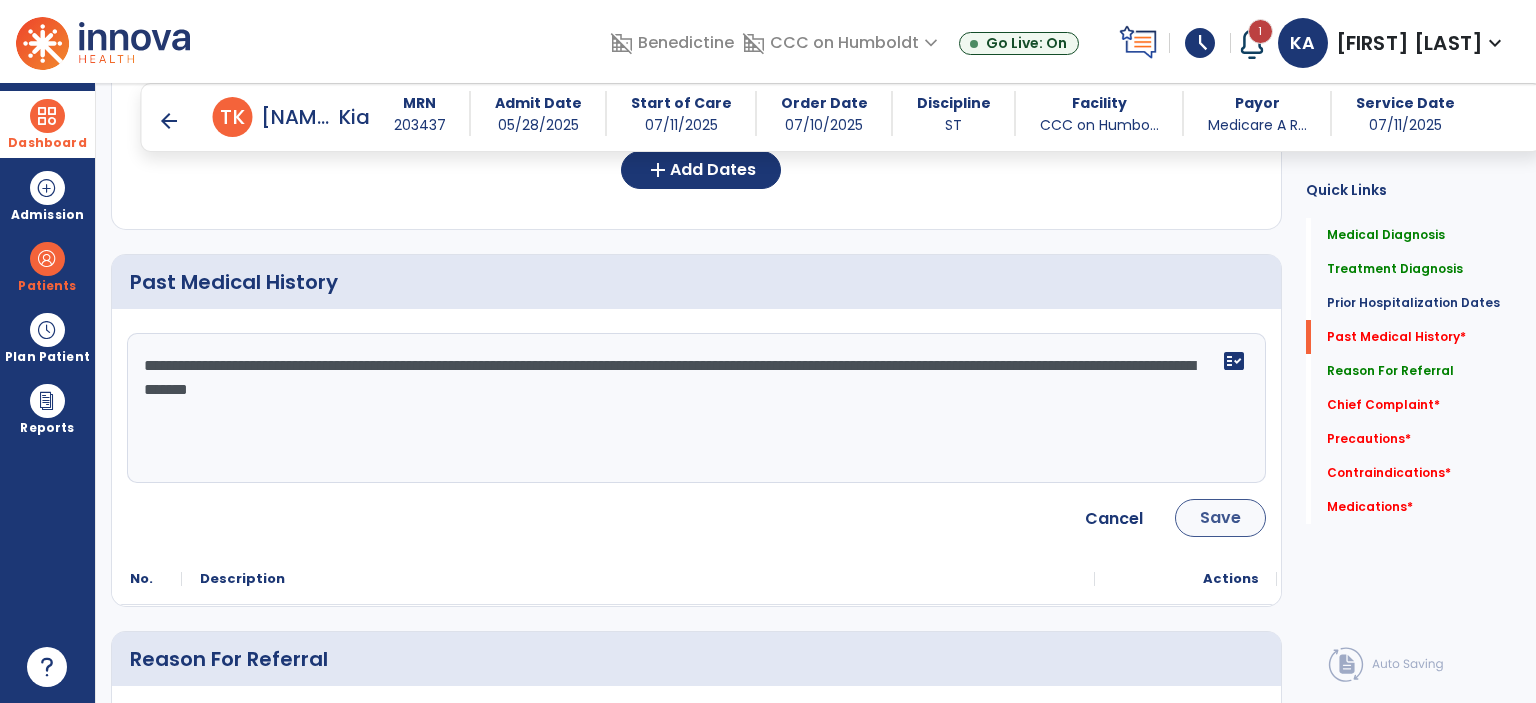 type on "**********" 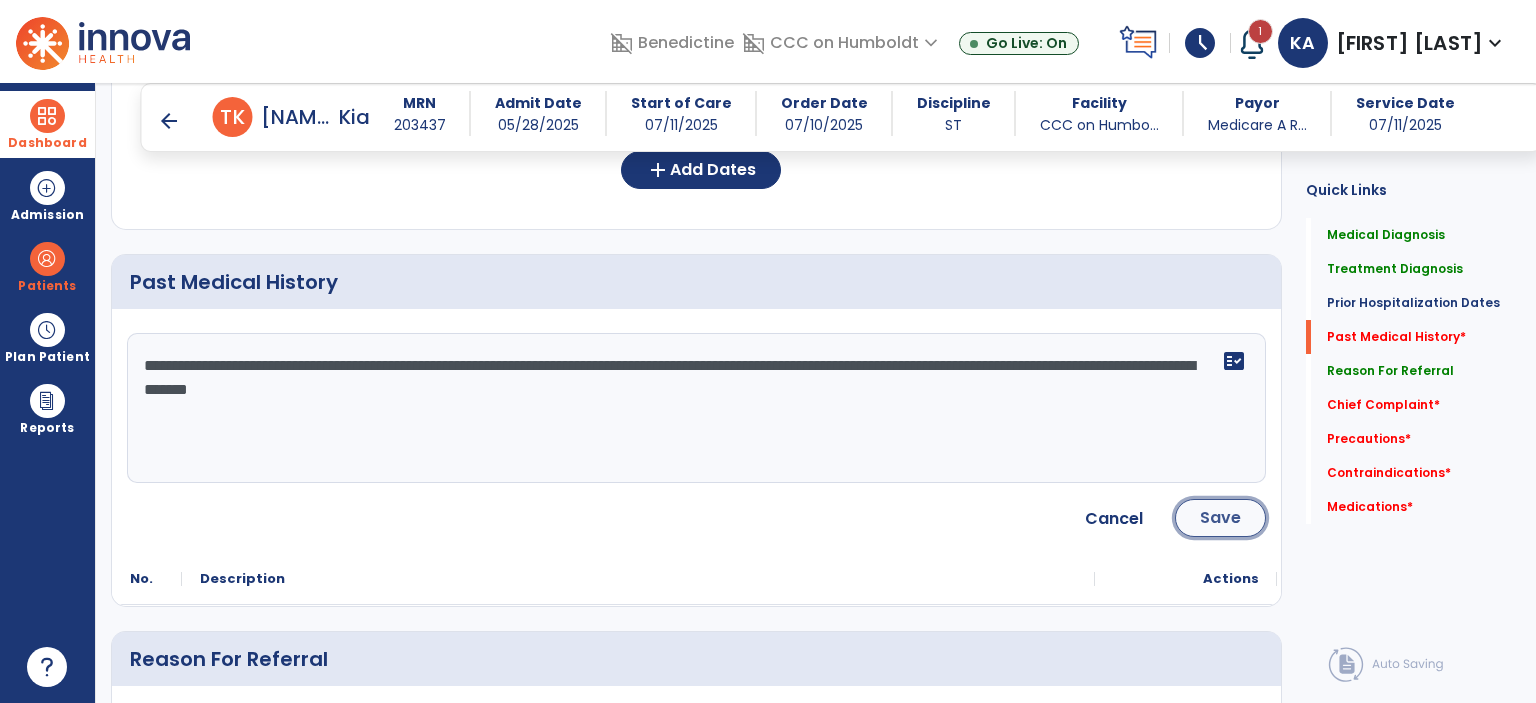 click on "Save" 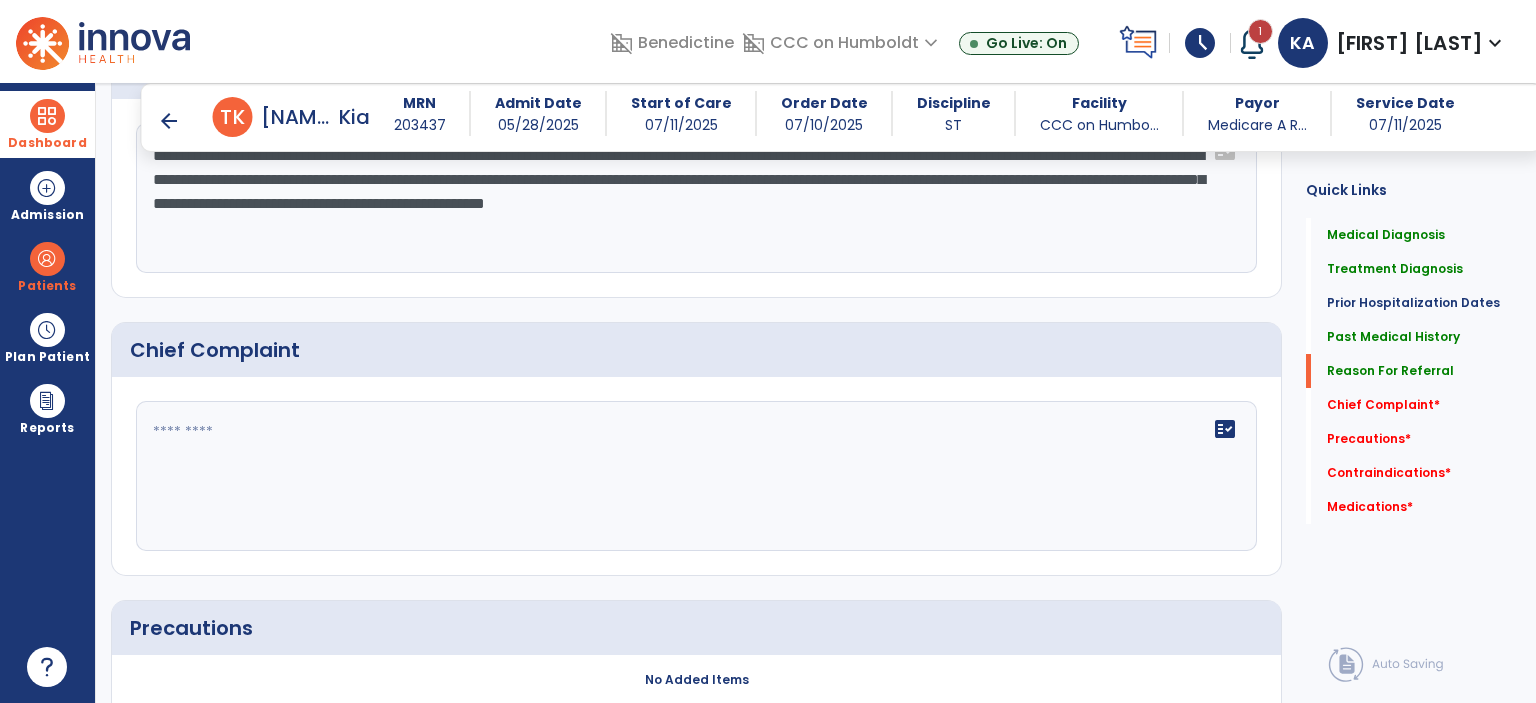 scroll, scrollTop: 1530, scrollLeft: 0, axis: vertical 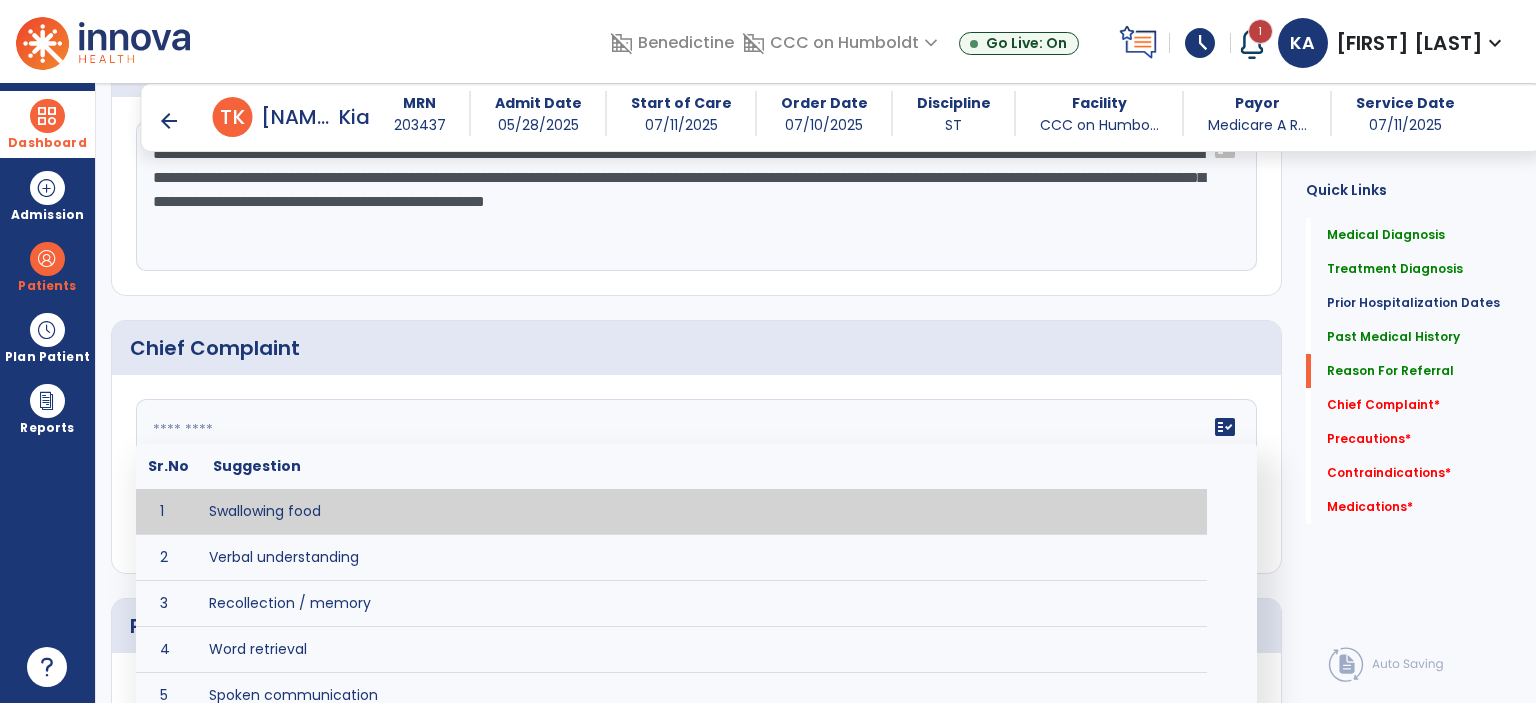 click 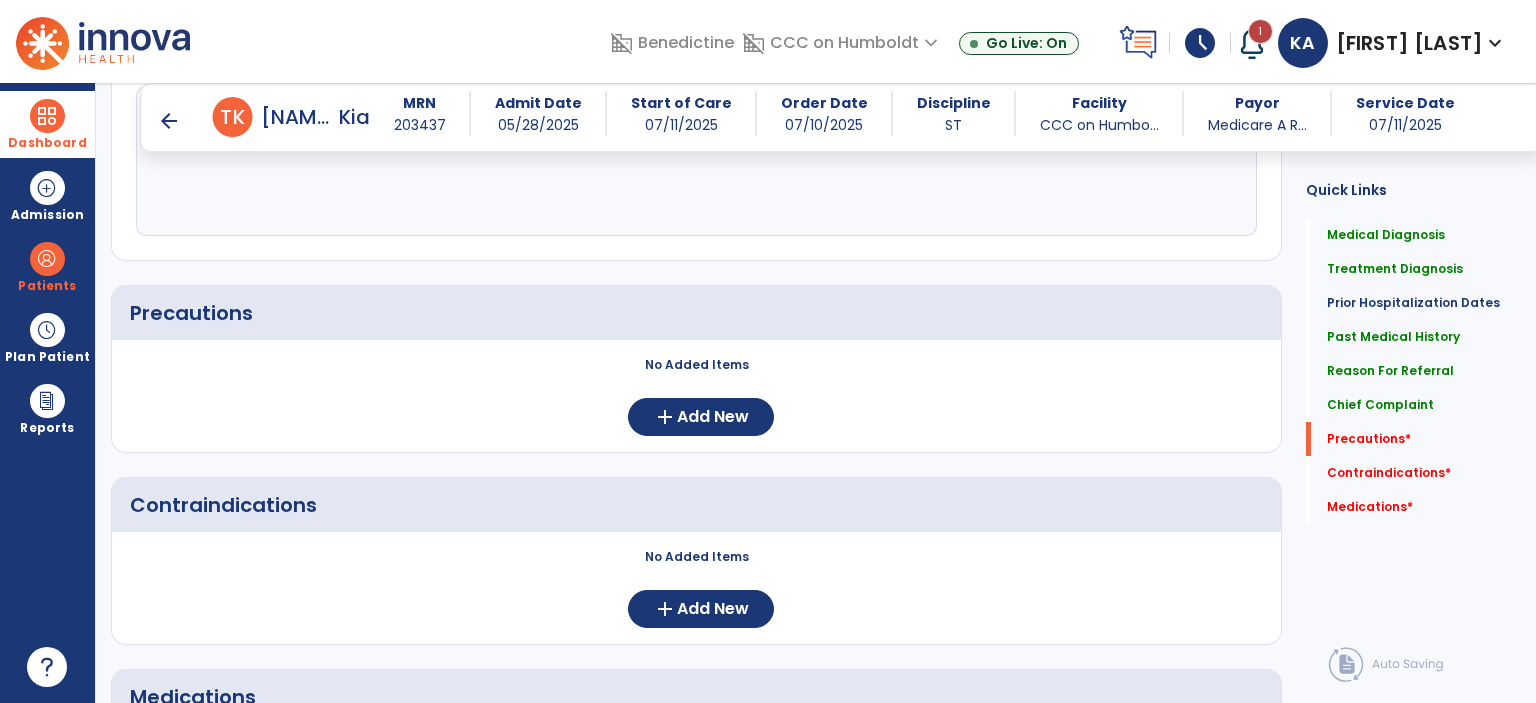 scroll, scrollTop: 1844, scrollLeft: 0, axis: vertical 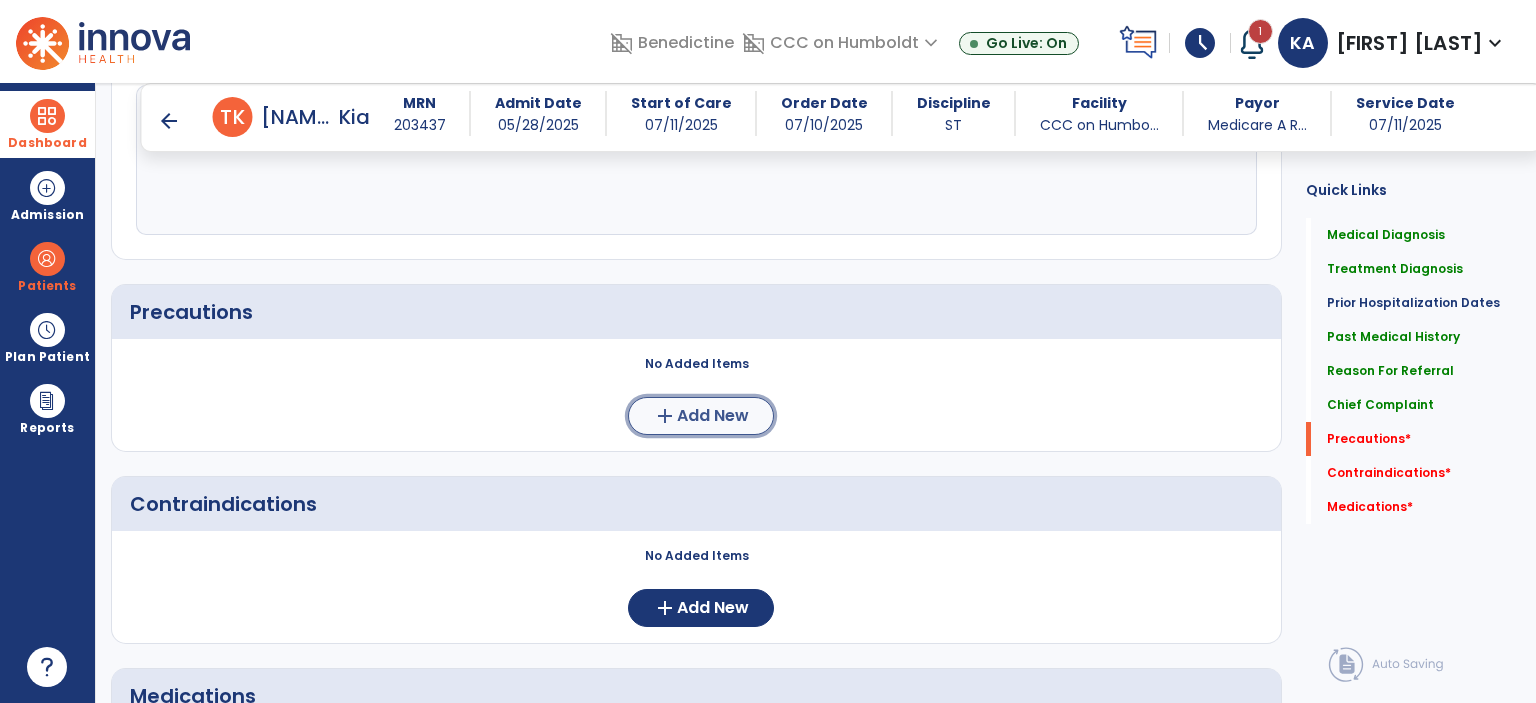 click on "Add New" 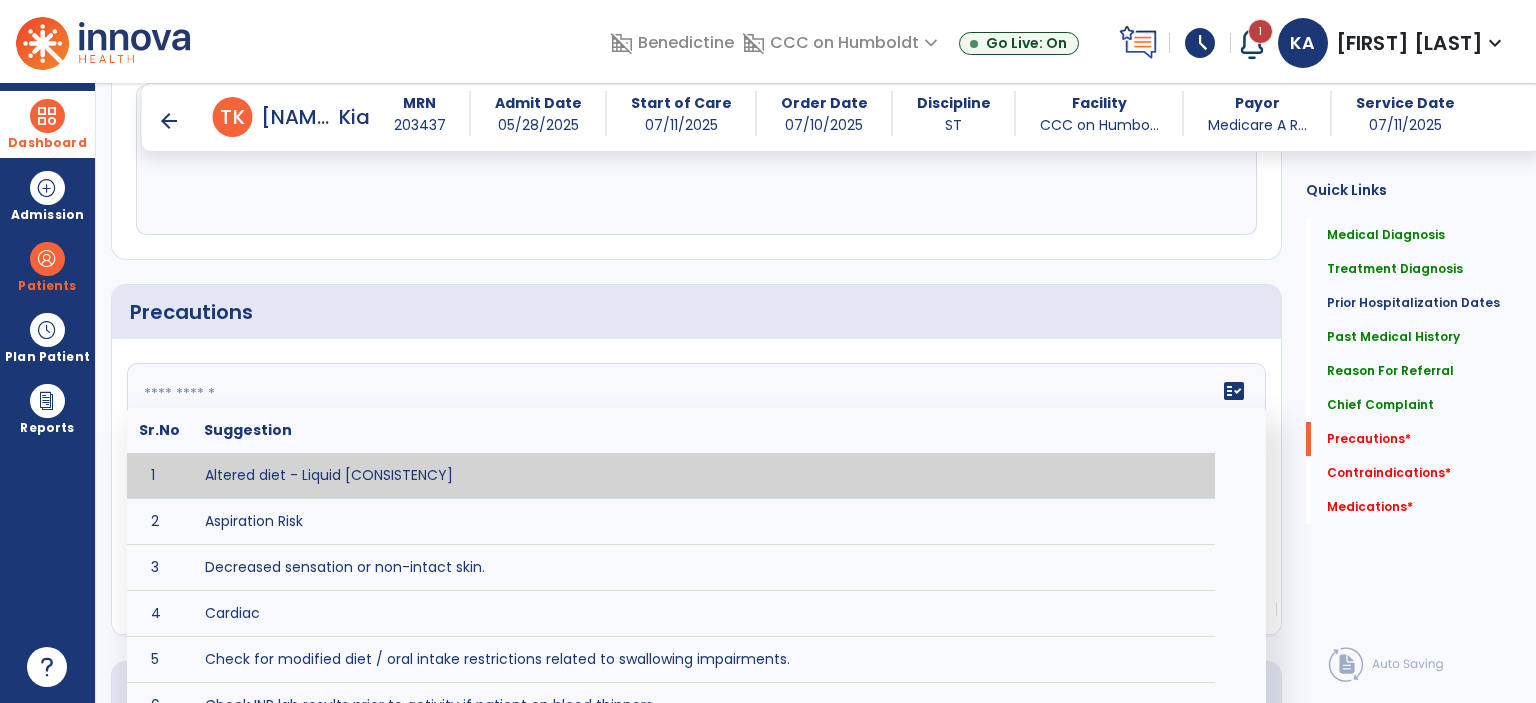 click 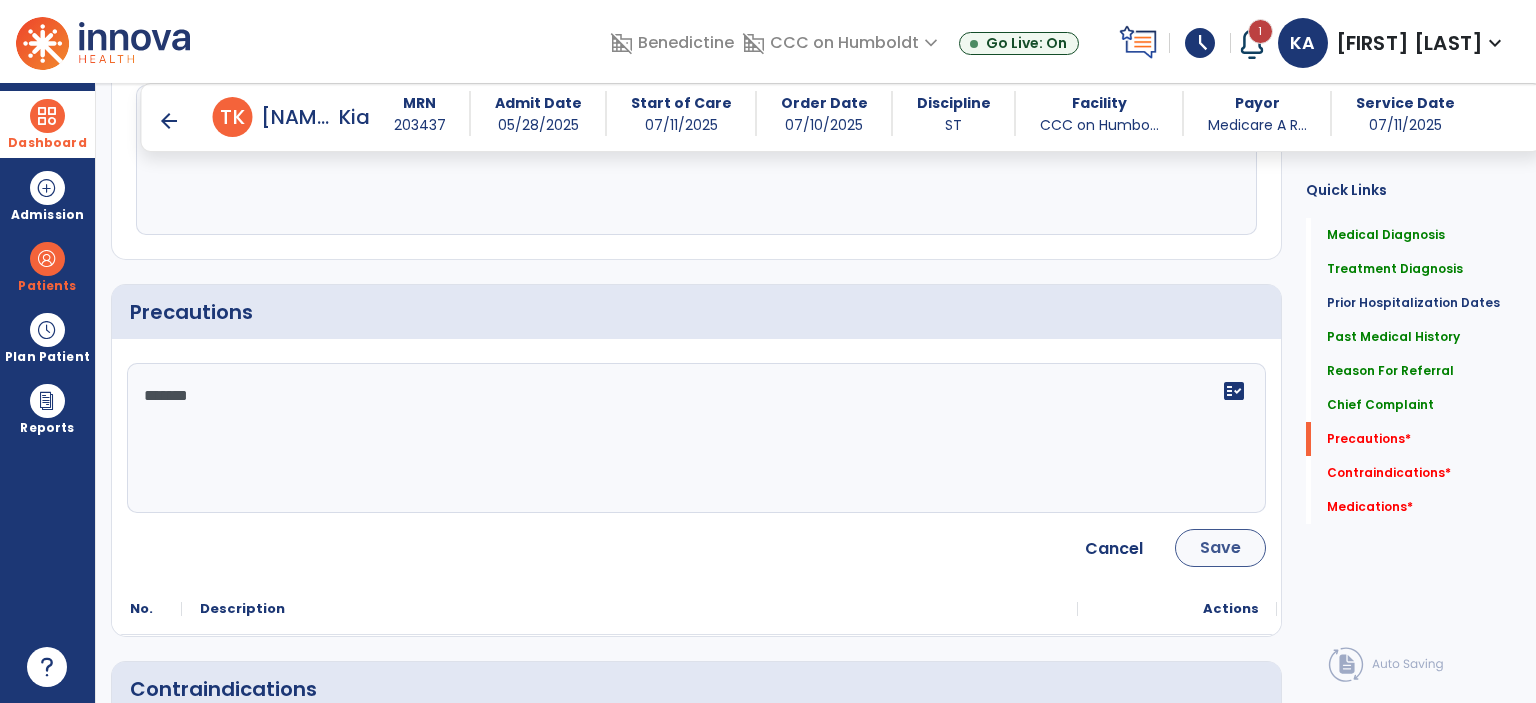 type on "*******" 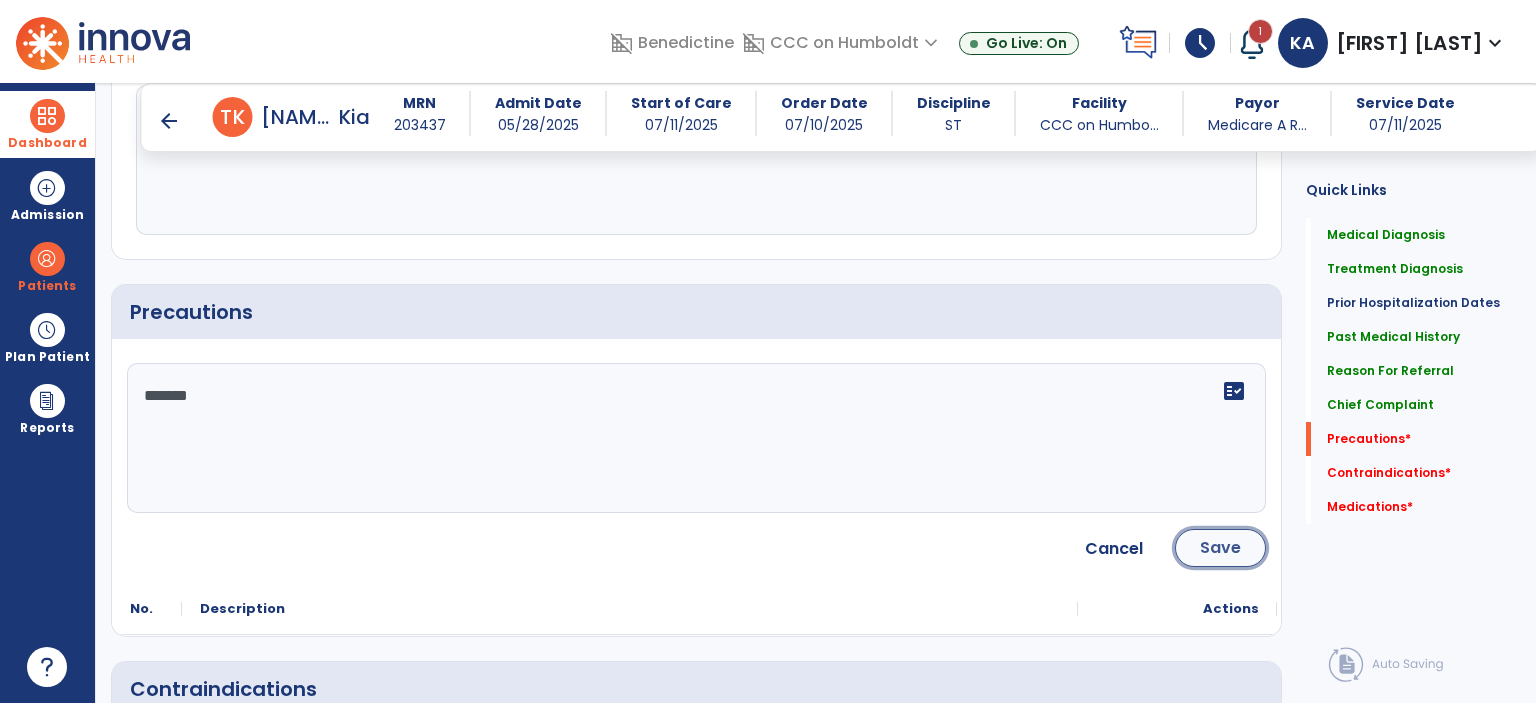click on "Save" 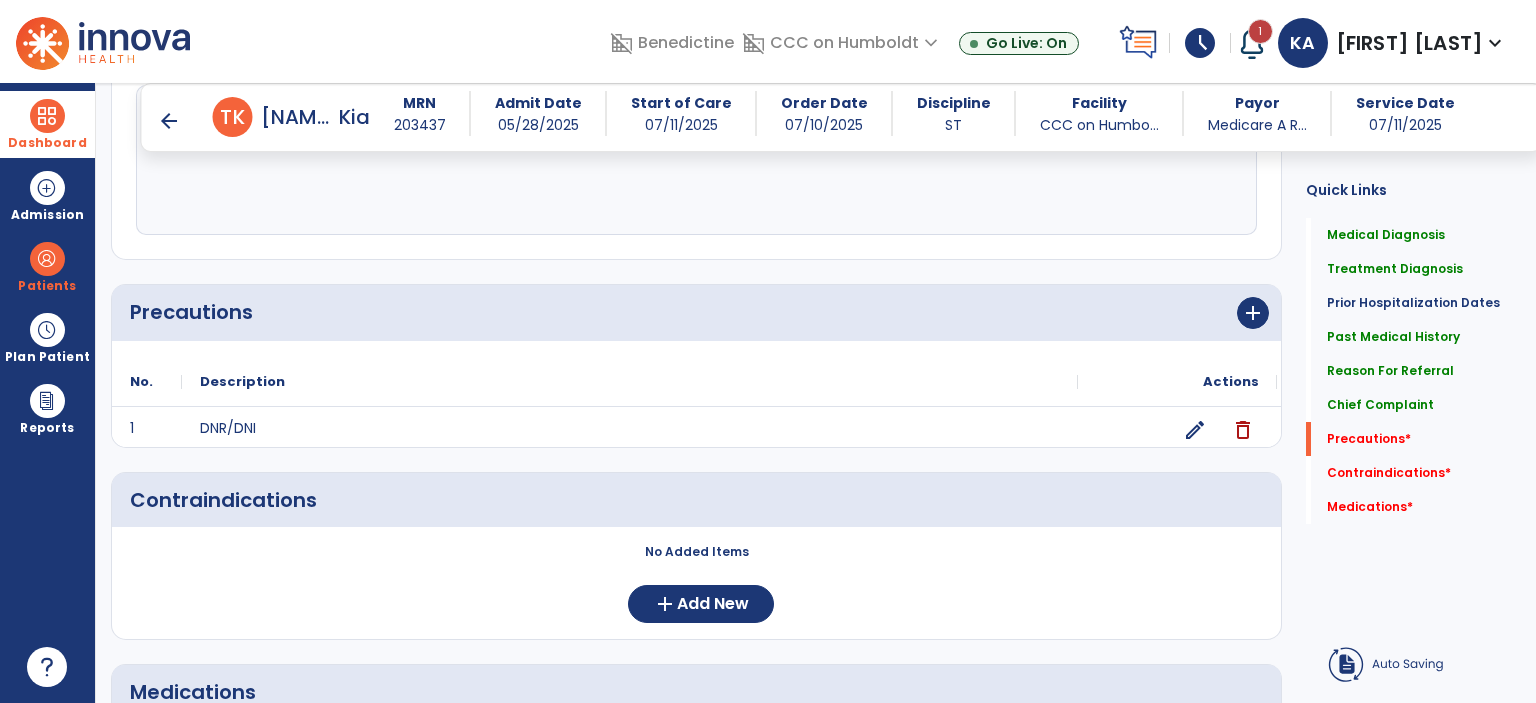 scroll, scrollTop: 1844, scrollLeft: 0, axis: vertical 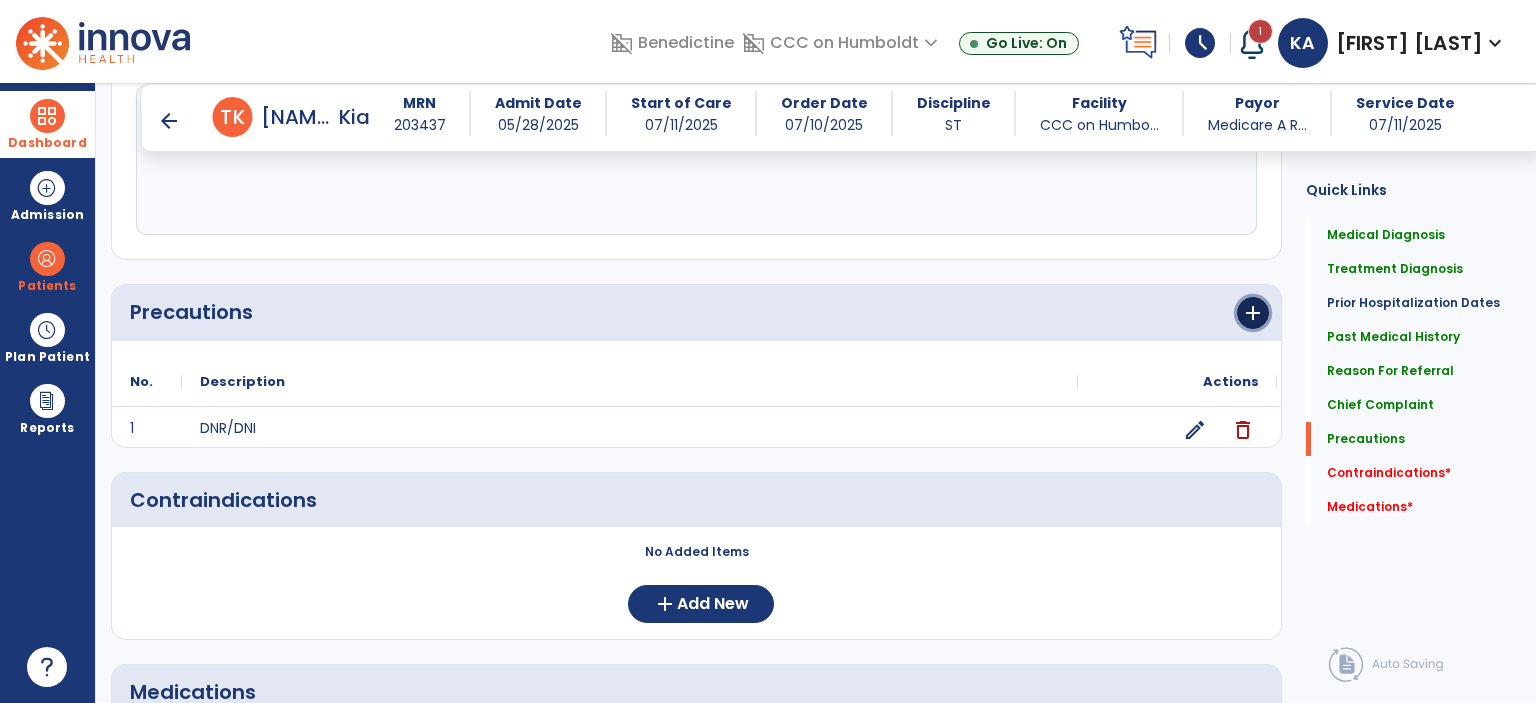 click on "add" 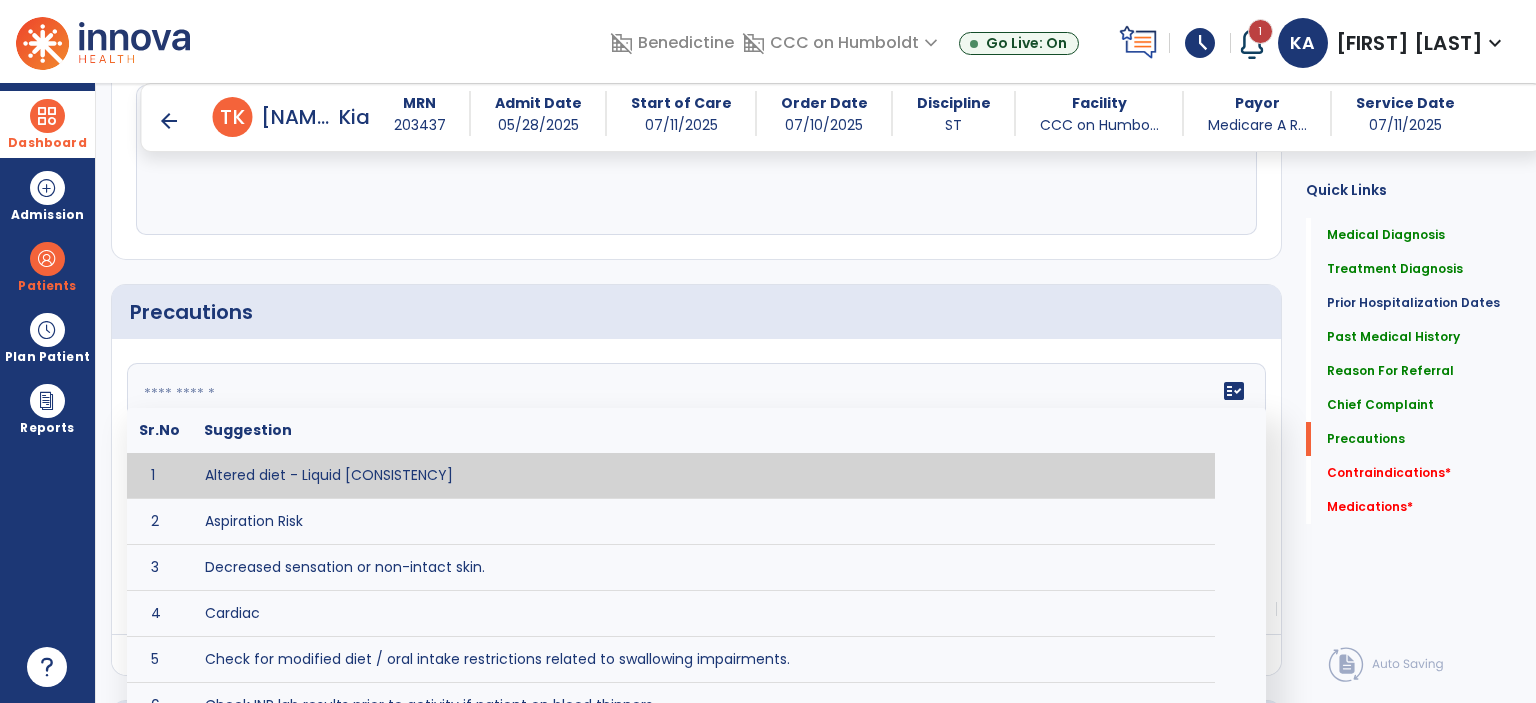 click on "fact_check  Sr.No Suggestion 1 Altered diet - Liquid [CONSISTENCY] 2 Aspiration Risk 3 Decreased sensation or non-intact skin. 4 Cardiac 5 Check for modified diet / oral intake restrictions related to swallowing impairments. 6 Check INR lab results prior to activity if patient on blood thinners. 7 Closely monitor anxiety or stress due to increased SOB/dyspnea and cease activity/exercise until patient is able to control this response 8 Code Status:  9 Confirm surgical approach and discoloration or other precautions. 10 Continuous pulse oximetry (SpO2) during all periods of sleep (day and night) and when out of line of sight of a competent caregiver. 11 Precautions for exercise include:  12 Depression 13 Diabetic diet 14 Fall risk 15 Fluid restriction 16 High fall risk related to cognitive, motor, perceptual, and sensory deficits 17 Hip precaution 18 Impulsive tendencies, restrict patient performance in unsupervised tasks 19 Isolation 20 Lymphedema 21 22 23 24 25 Monitor for respiratory dysfunction 26 27 NPO" 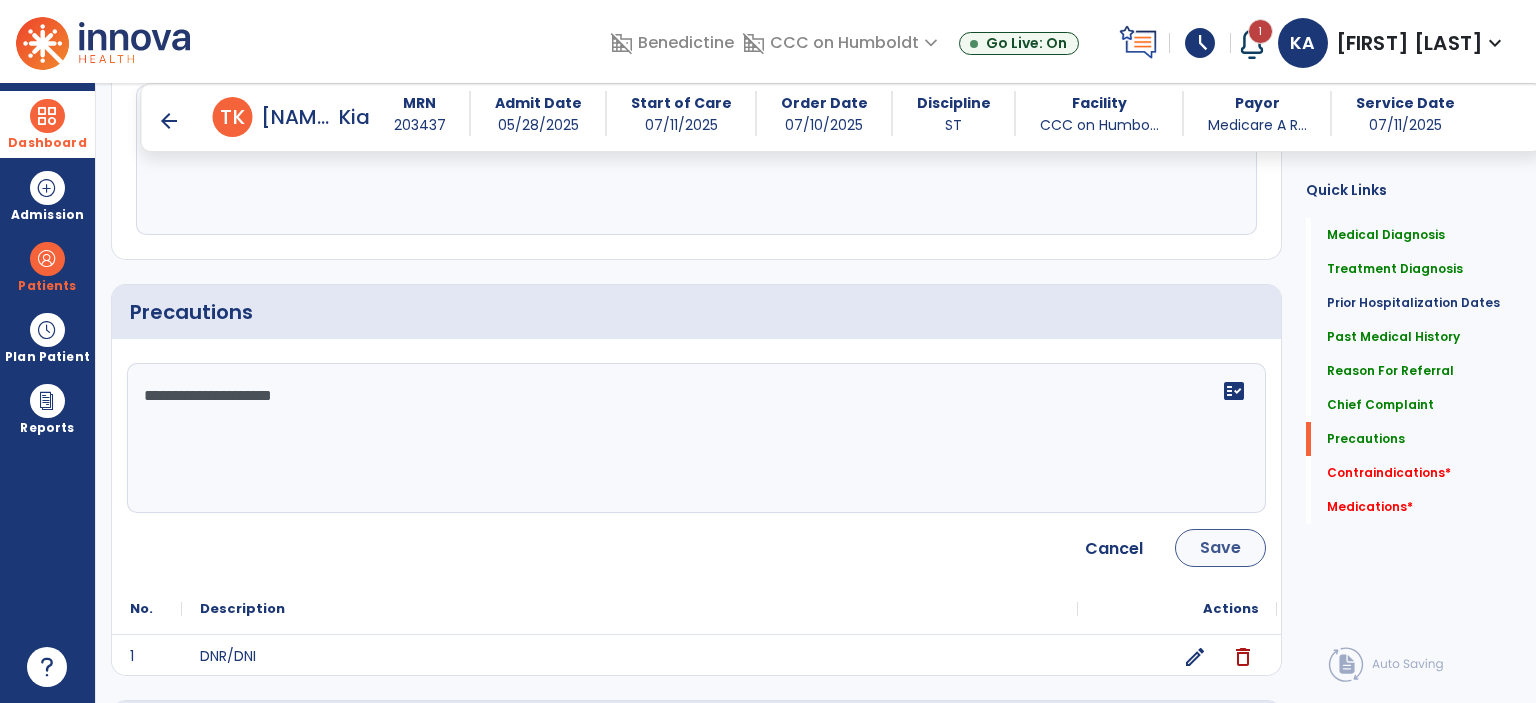 type on "**********" 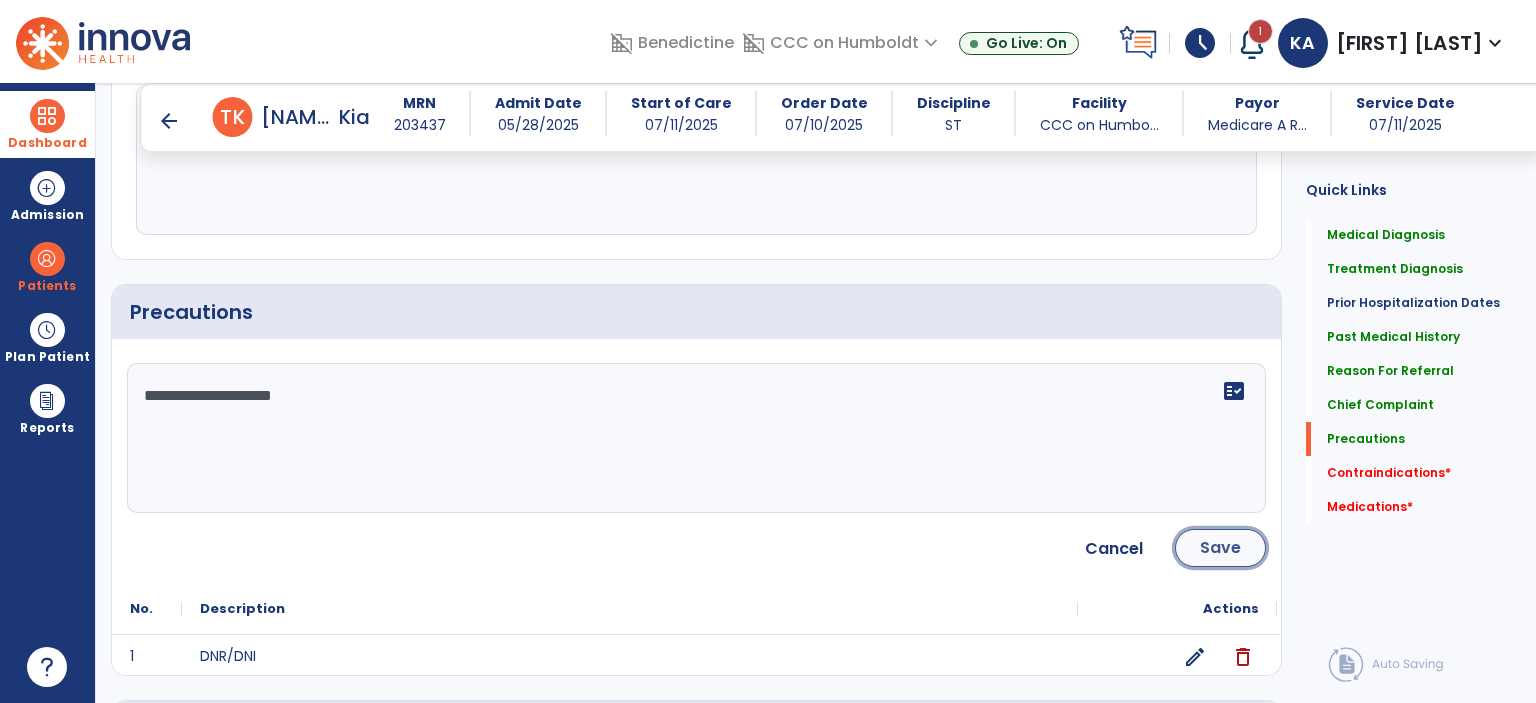 click on "Save" 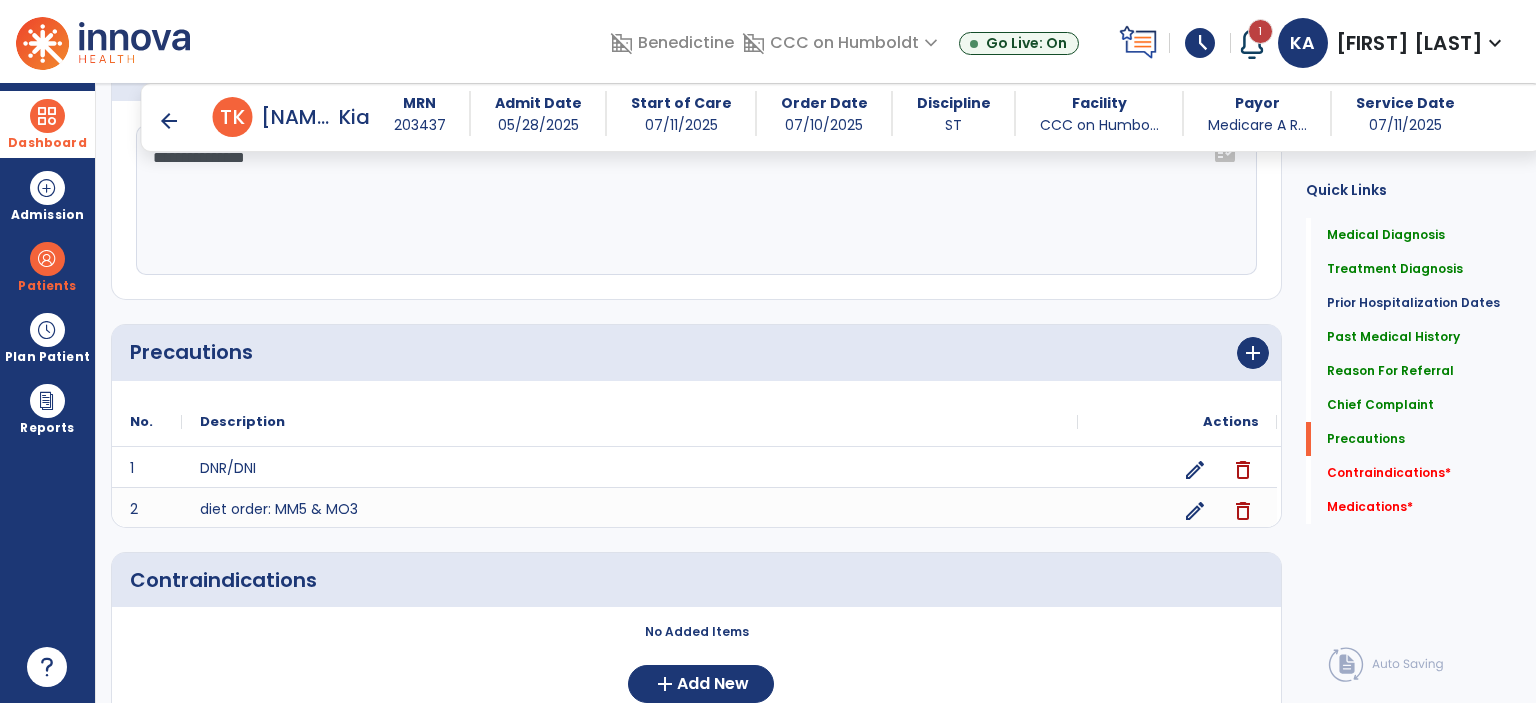 scroll, scrollTop: 1844, scrollLeft: 0, axis: vertical 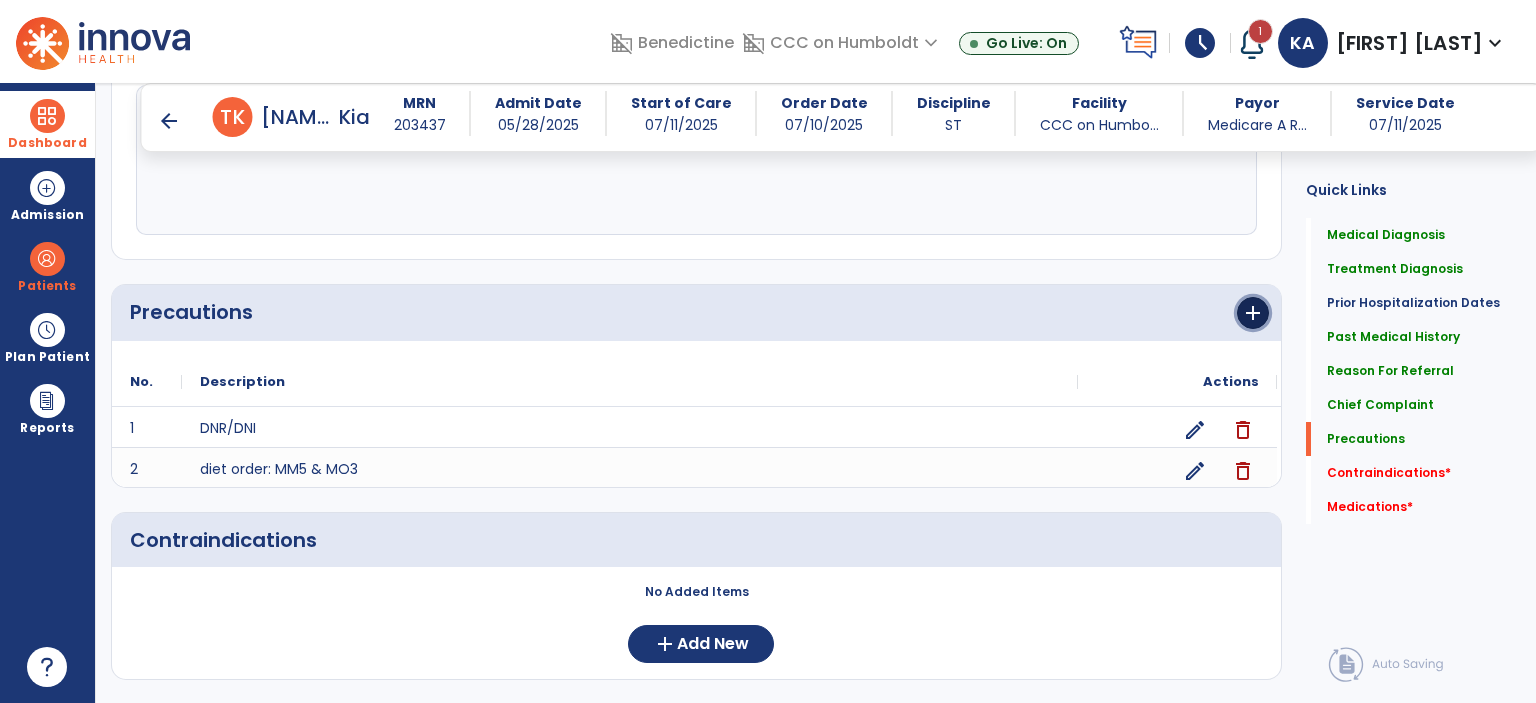 click on "add" 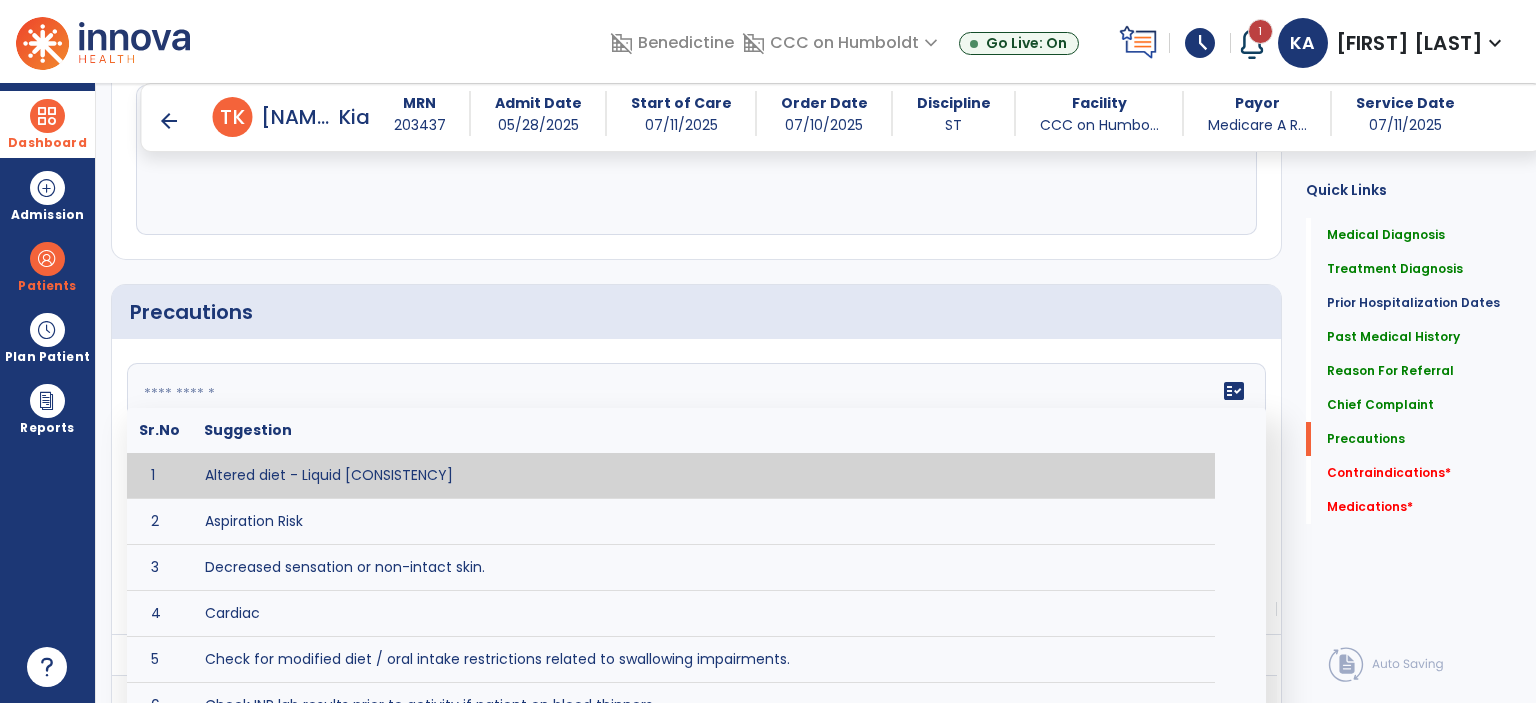 click 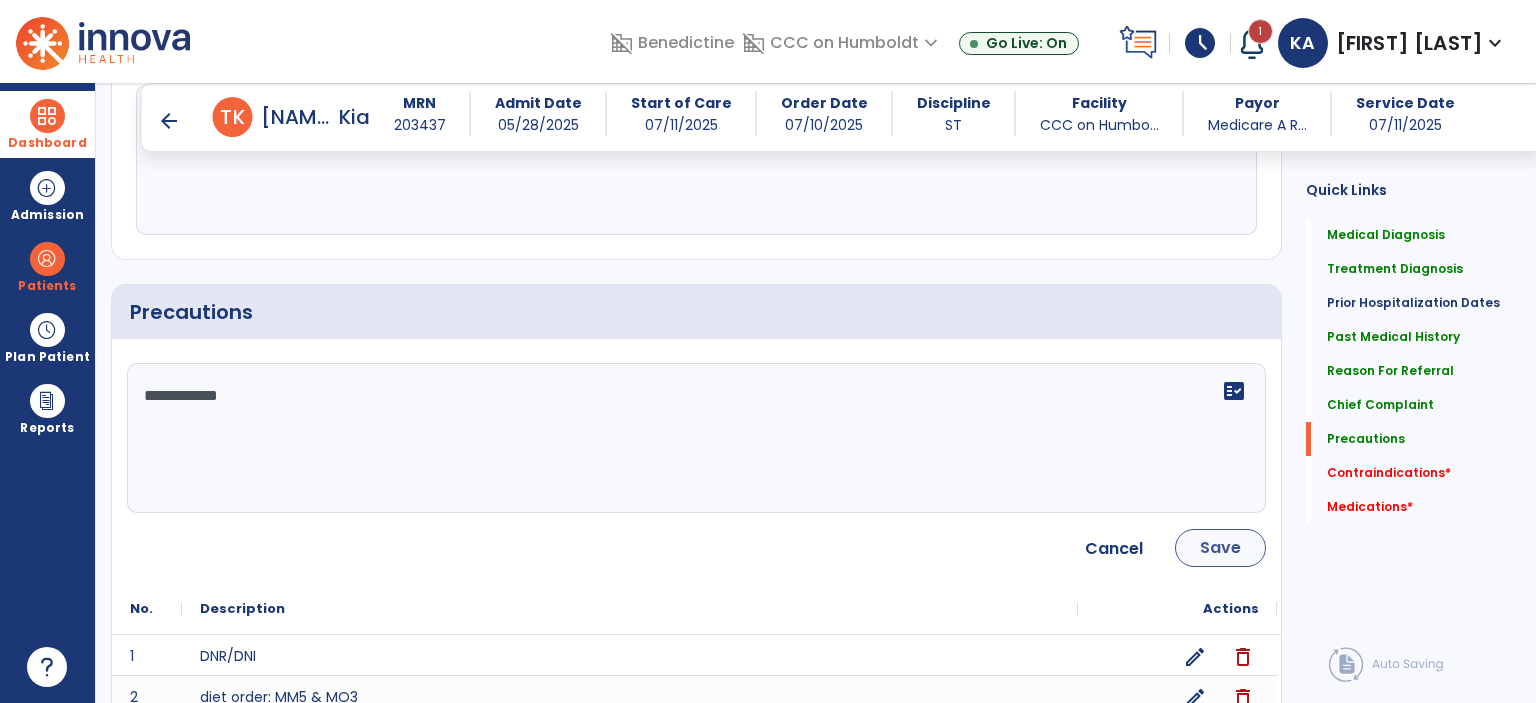 type on "**********" 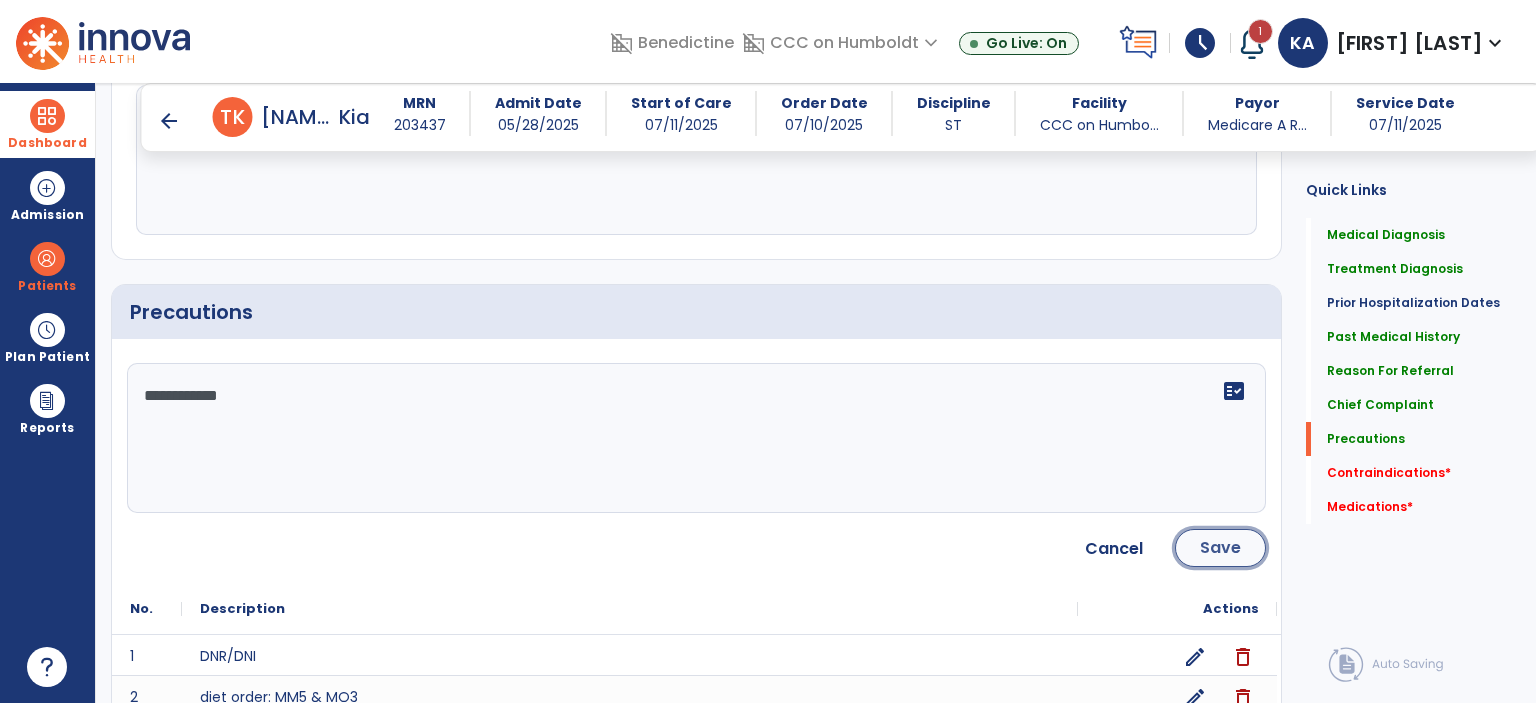 click on "Save" 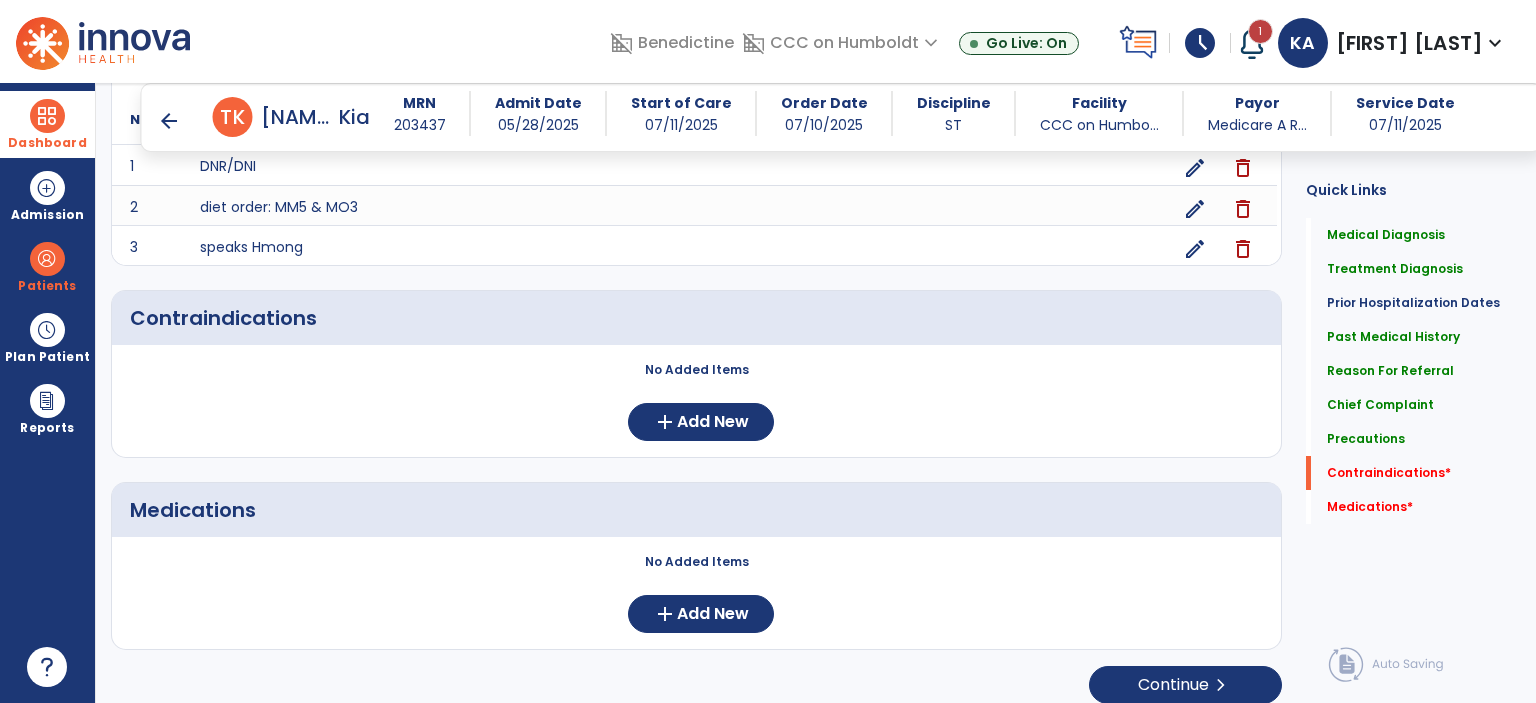 scroll, scrollTop: 2107, scrollLeft: 0, axis: vertical 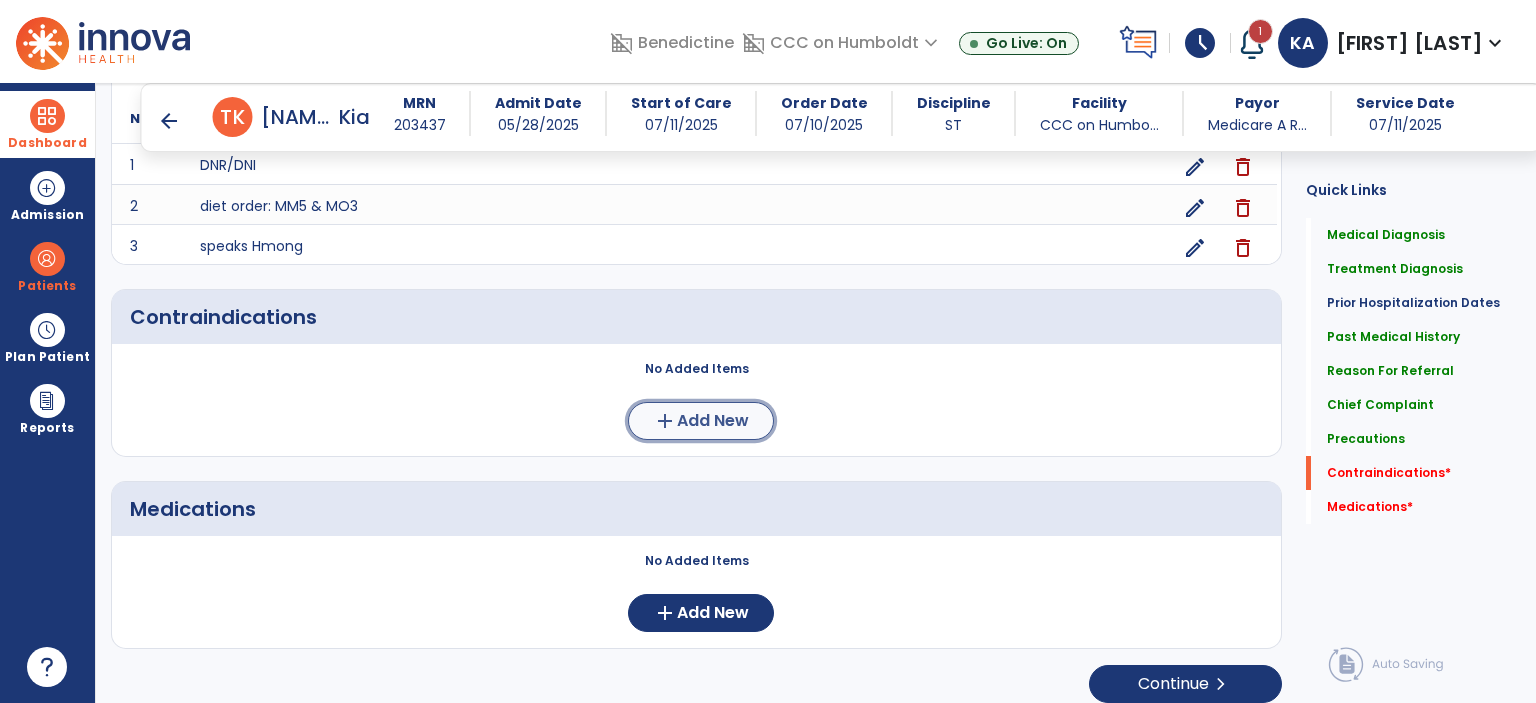click on "Add New" 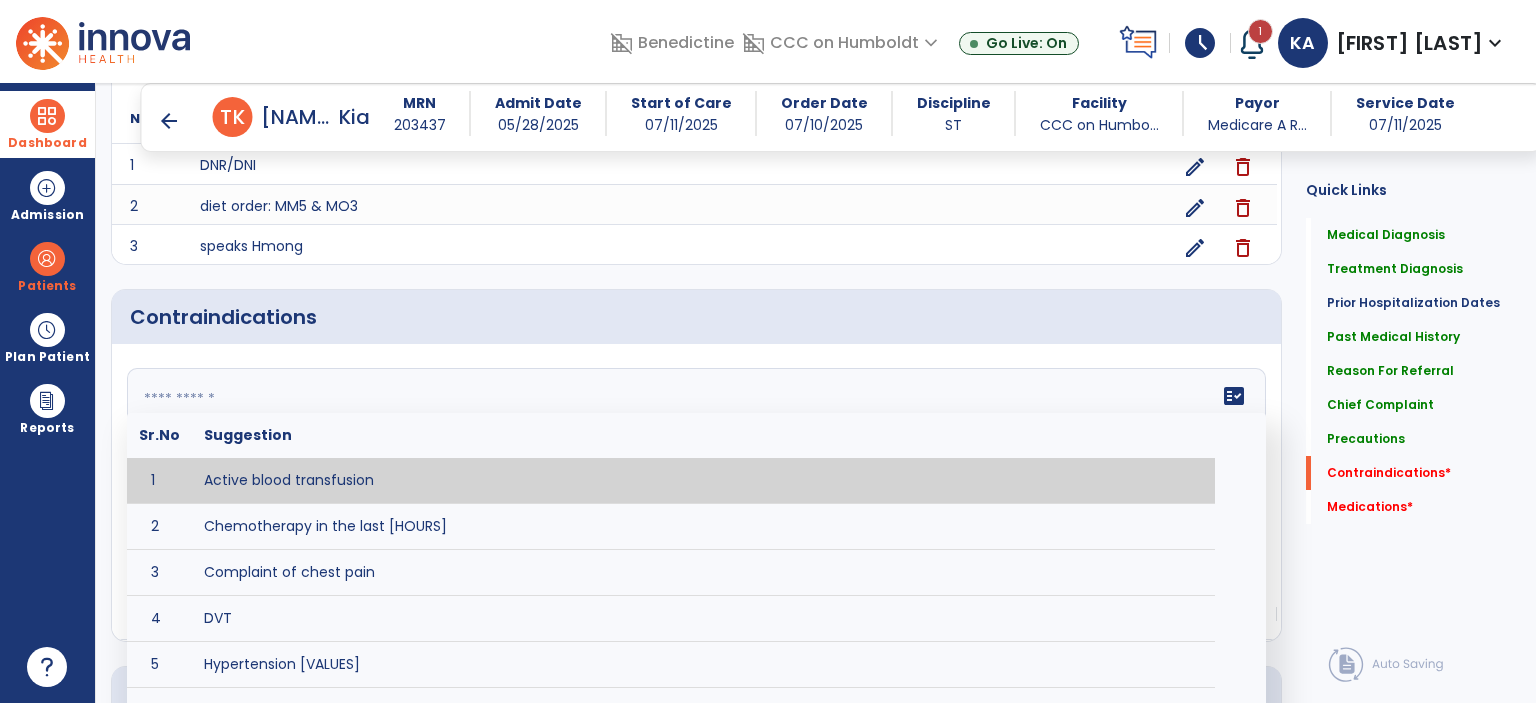 click on "fact_check  Sr.No Suggestion 1 Active blood transfusion 2 Chemotherapy in the last [HOURS] 3 Complaint of chest pain 4 DVT 5 Hypertension [VALUES] 6 Inflammation or infection in the heart. 7 Oxygen saturation lower than [VALUE] 8 Pacemaker 9 Pulmonary infarction 10 Recent changes in EKG 11 Severe aortic stenosis 12 Severe dehydration 13 Severe diaphoresis 14 Severe orthostatic hypotension 15 Severe shortness of breath/dyspnea 16 Significantly elevated potassium levels 17 Significantly low potassium levels 18 Suspected or known dissecting aneurysm 19 Systemic infection 20 Uncontrolled diabetes with blood sugar levels greater than [VALUE] or less than [Value]  21 Unstable angina 22 Untreated blood clots" 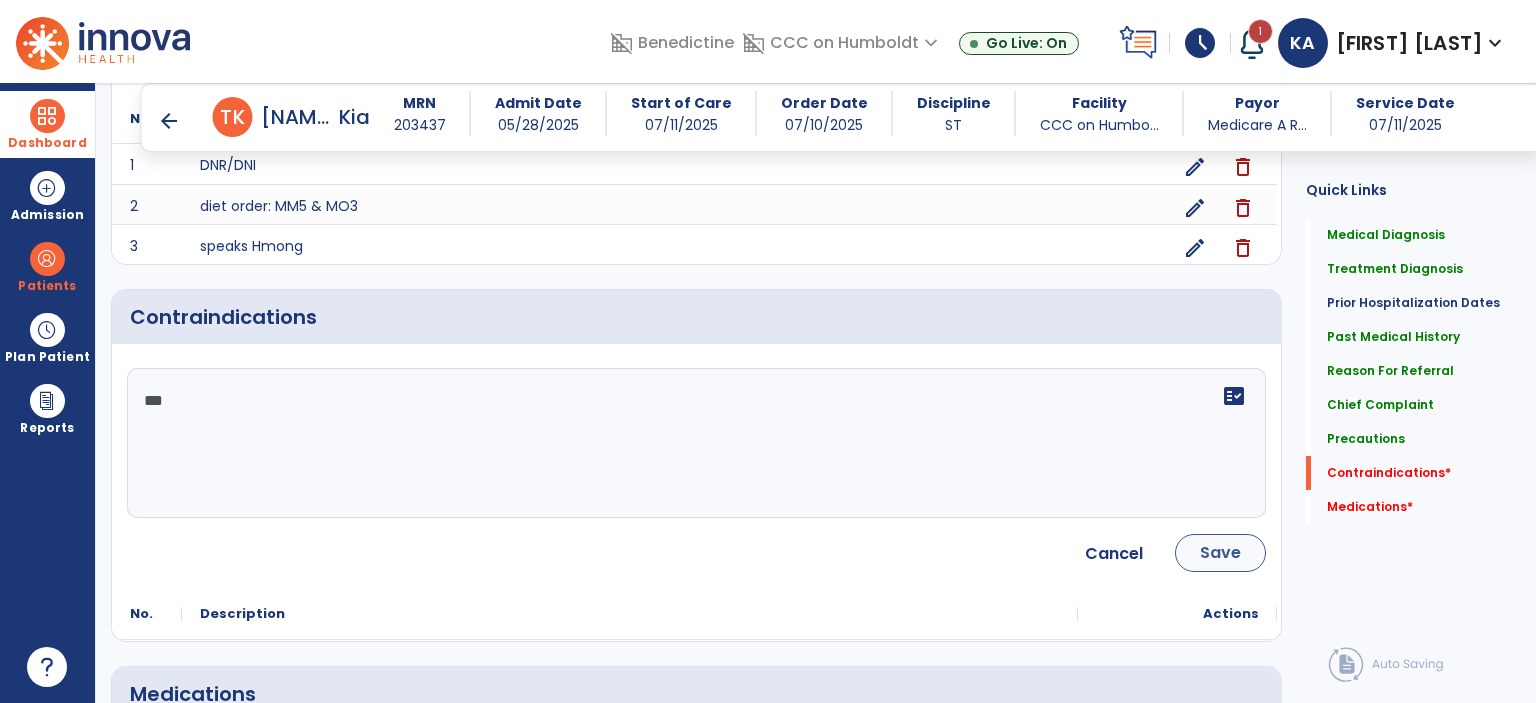type on "***" 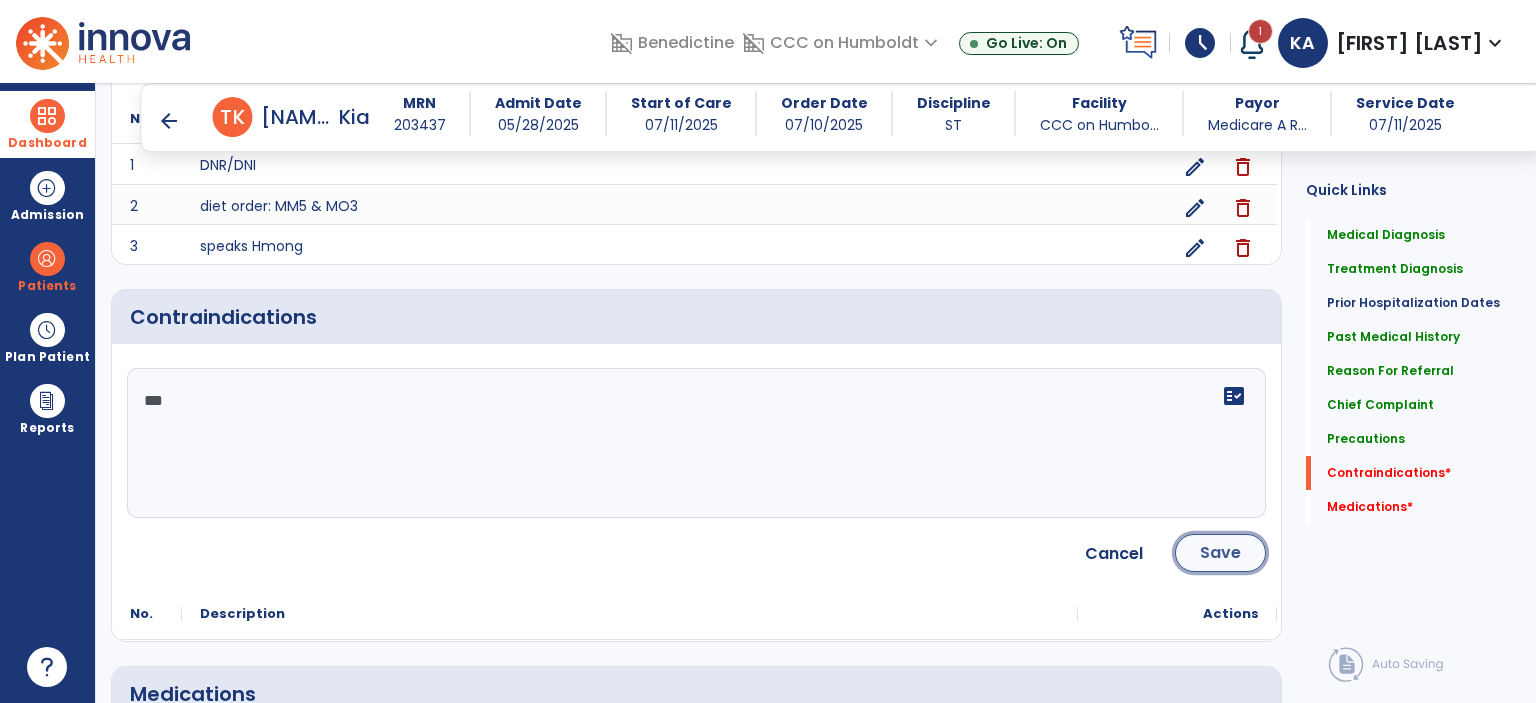 click on "Save" 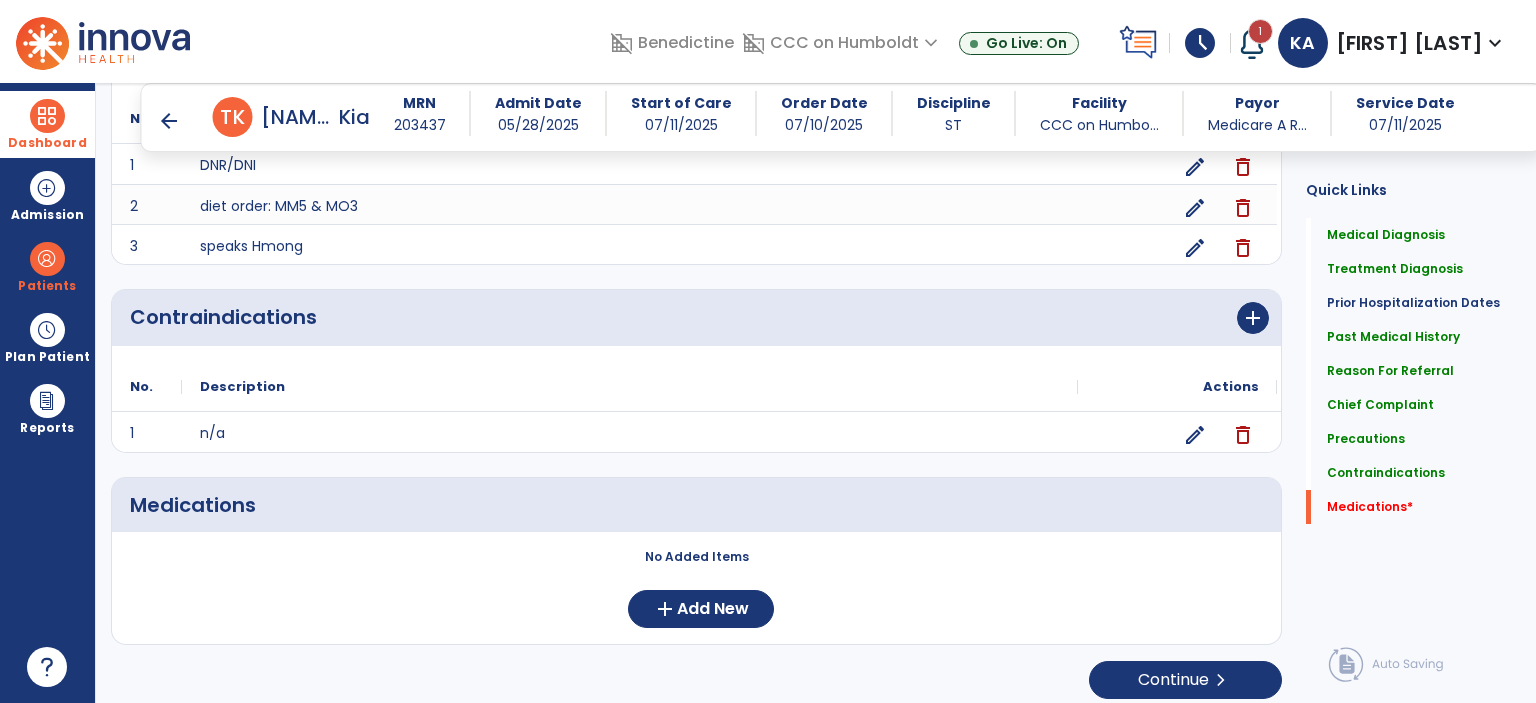 scroll, scrollTop: 2113, scrollLeft: 0, axis: vertical 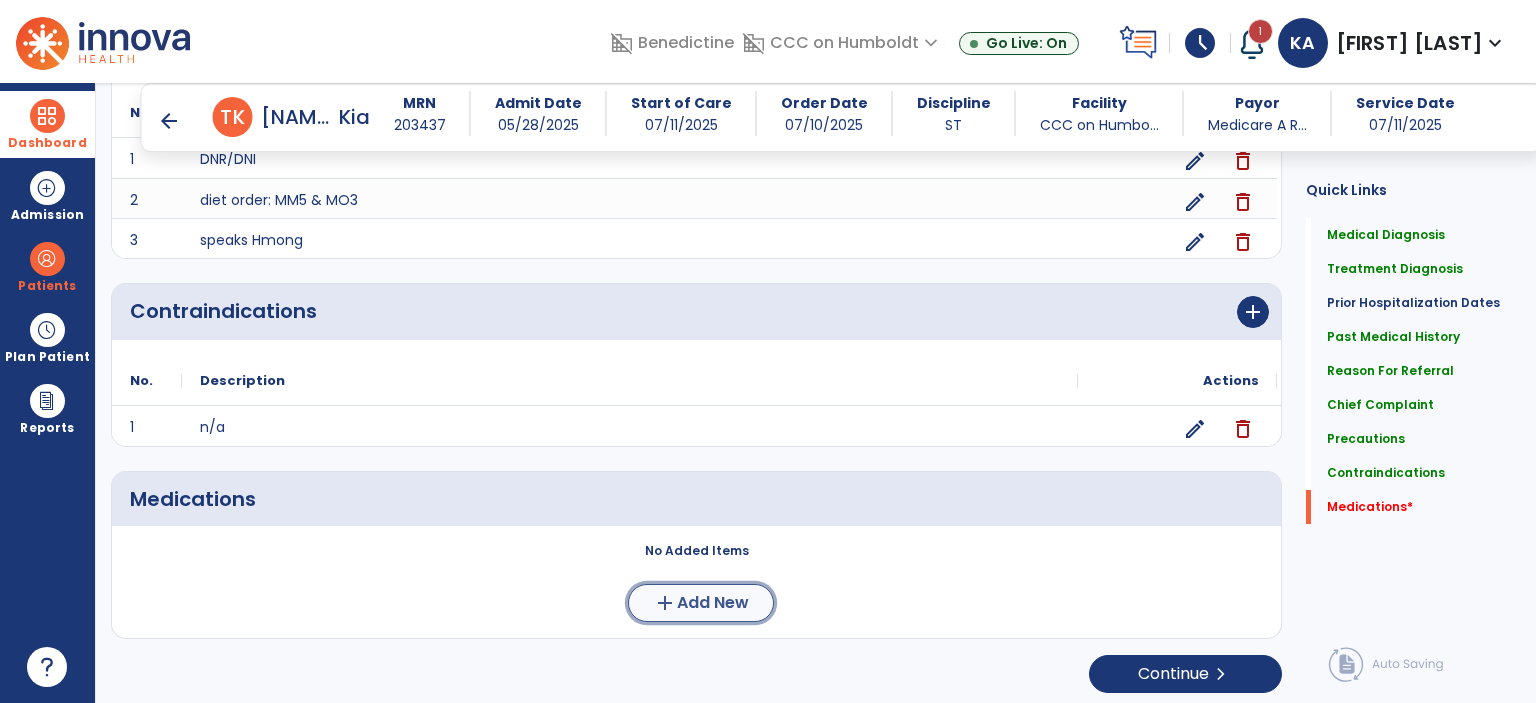 click on "Add New" 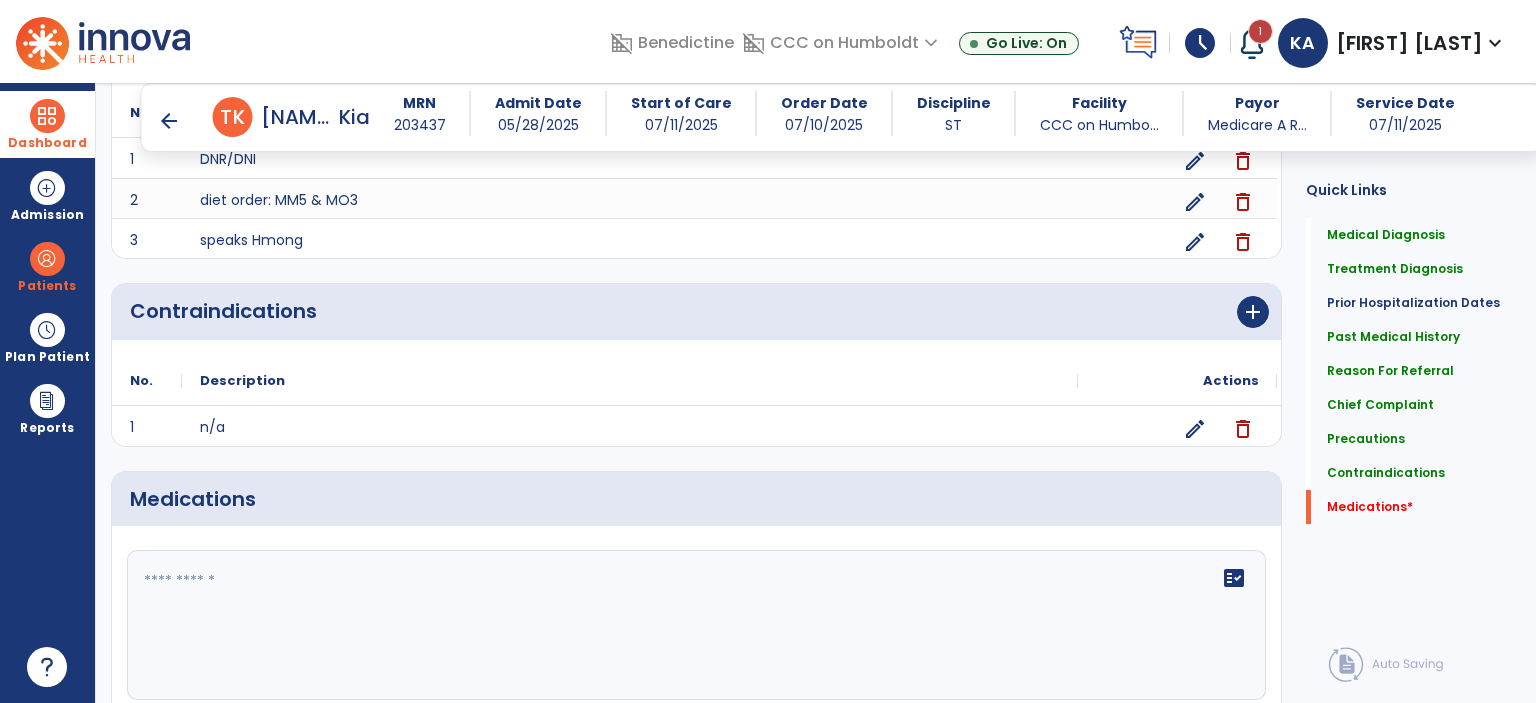 click on "fact_check" 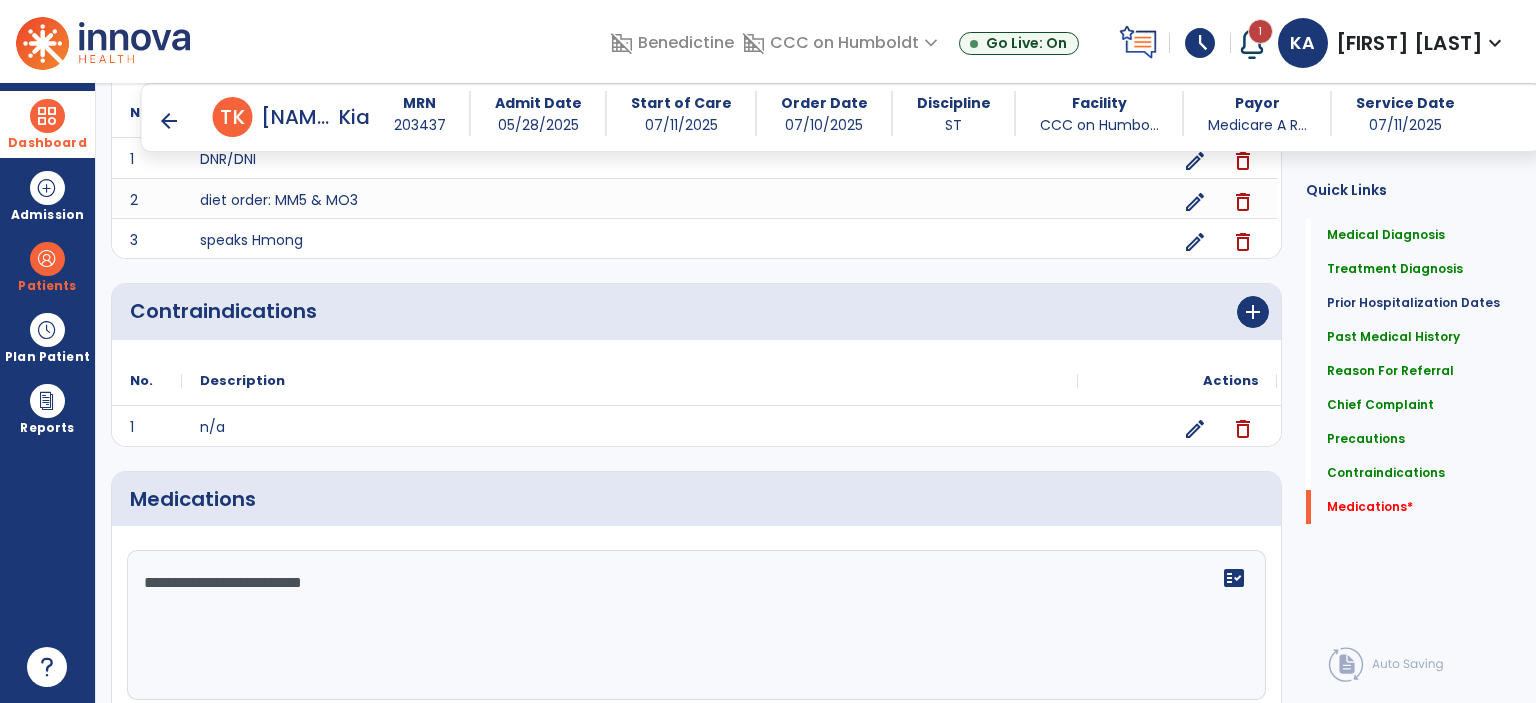 click on "**********" 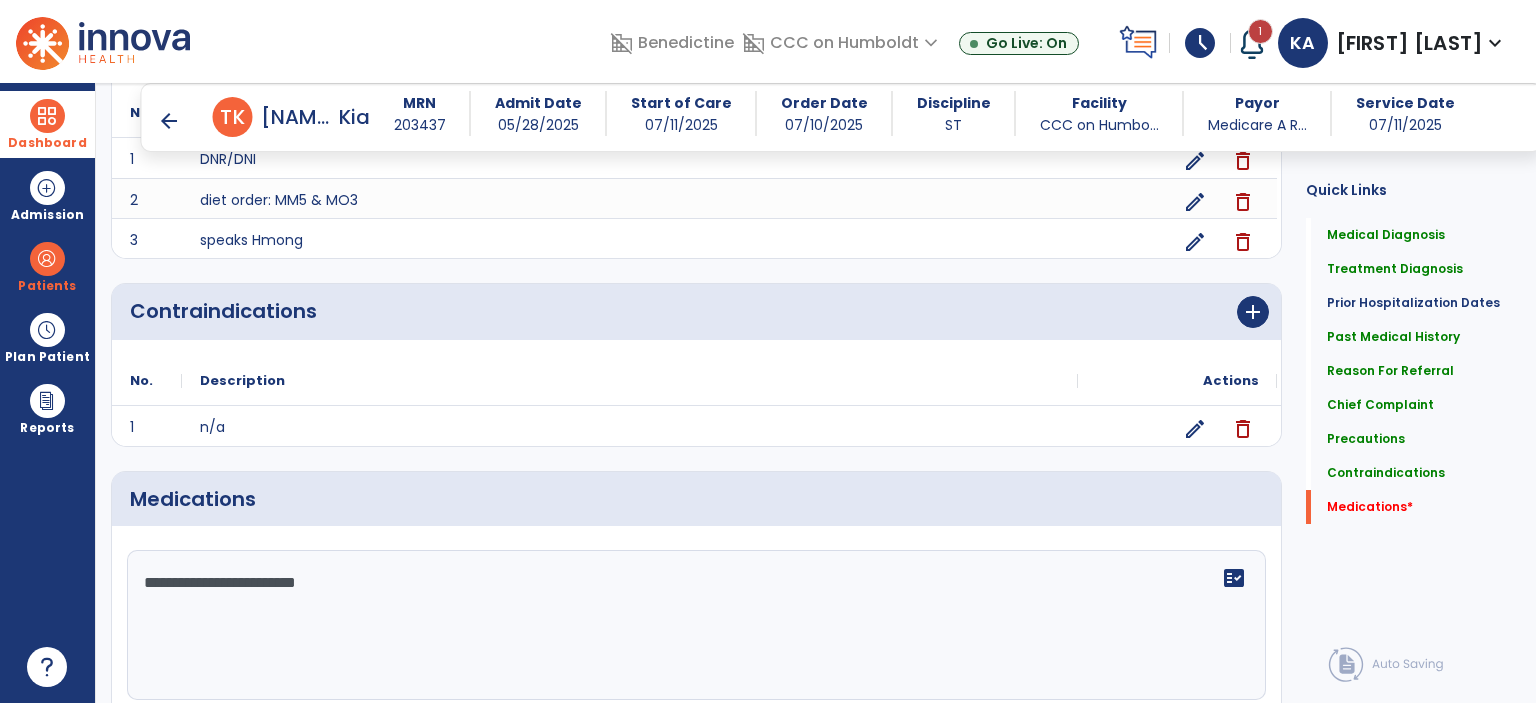 scroll, scrollTop: 2297, scrollLeft: 0, axis: vertical 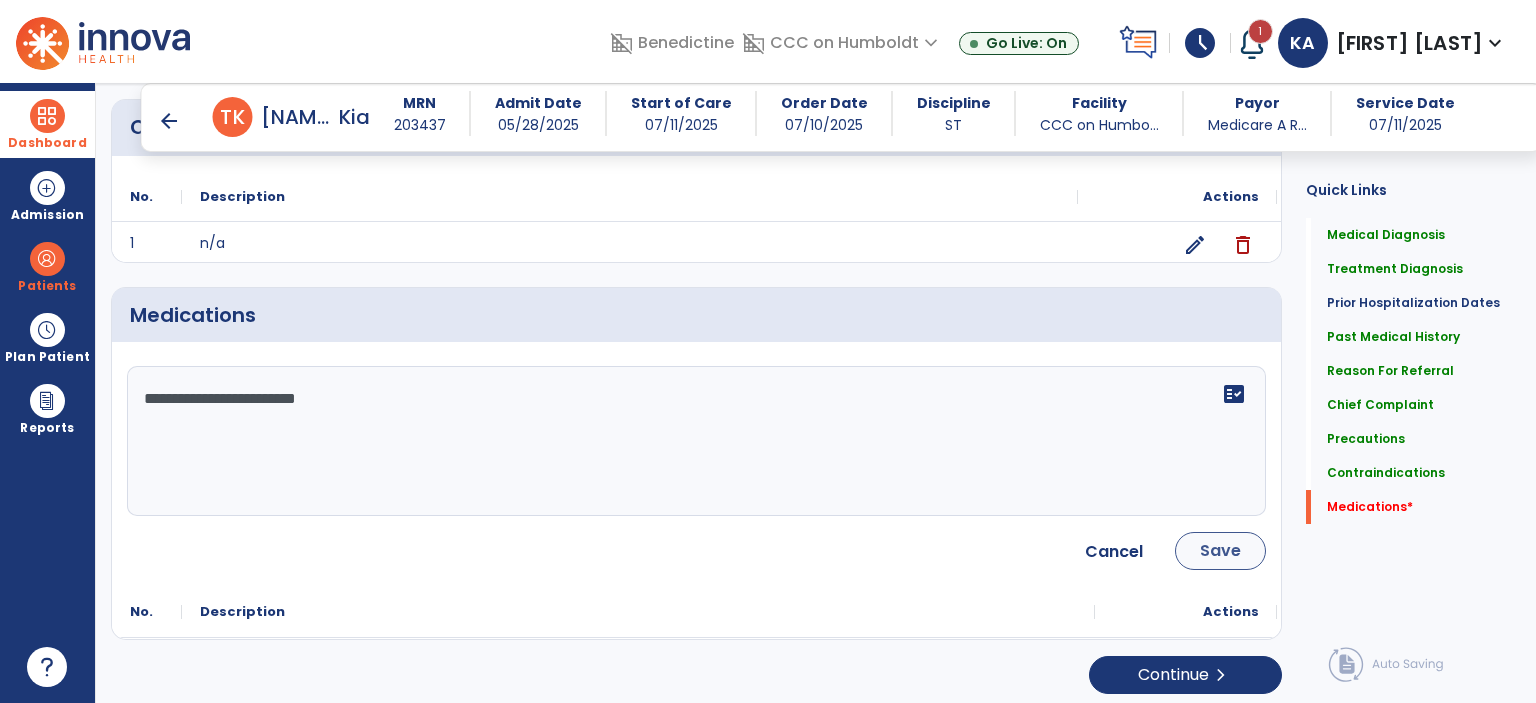 type on "**********" 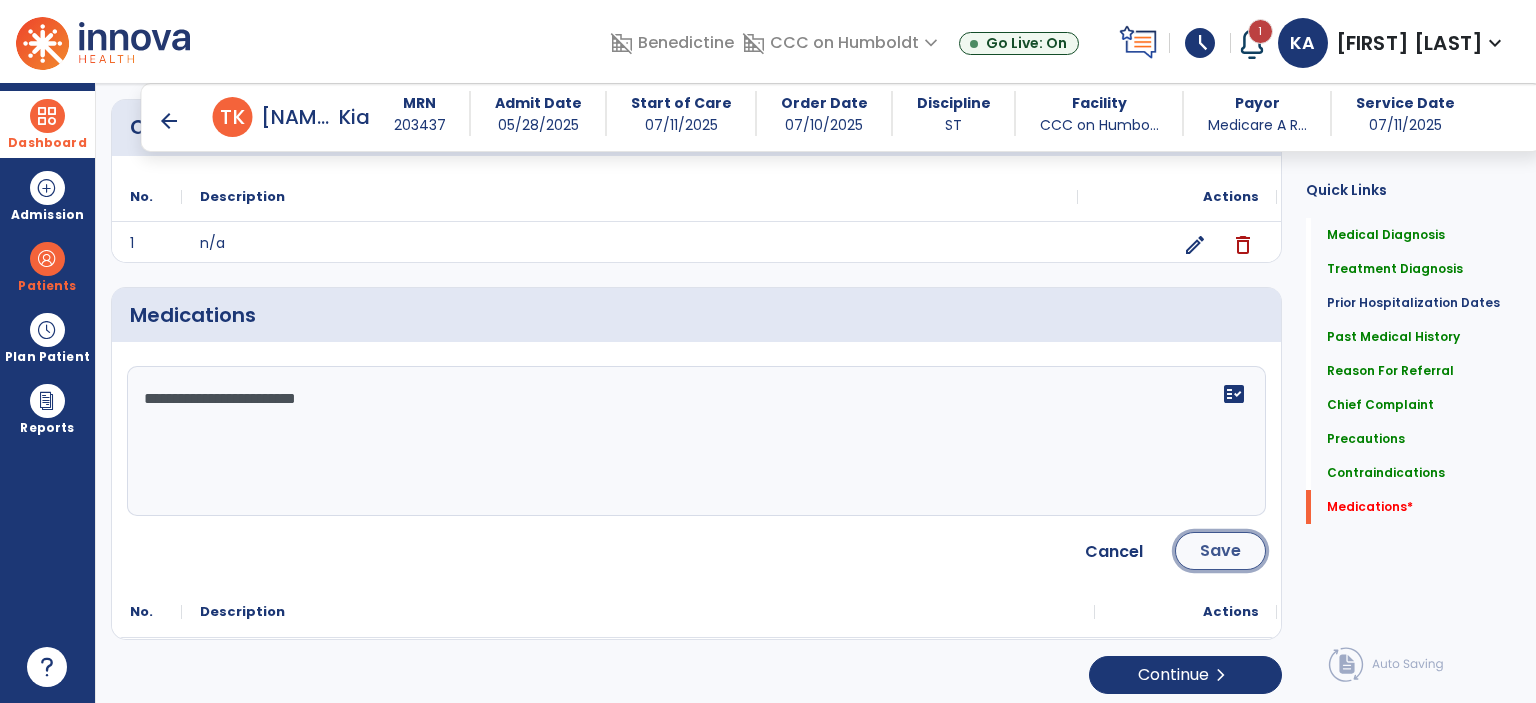 click on "Save" 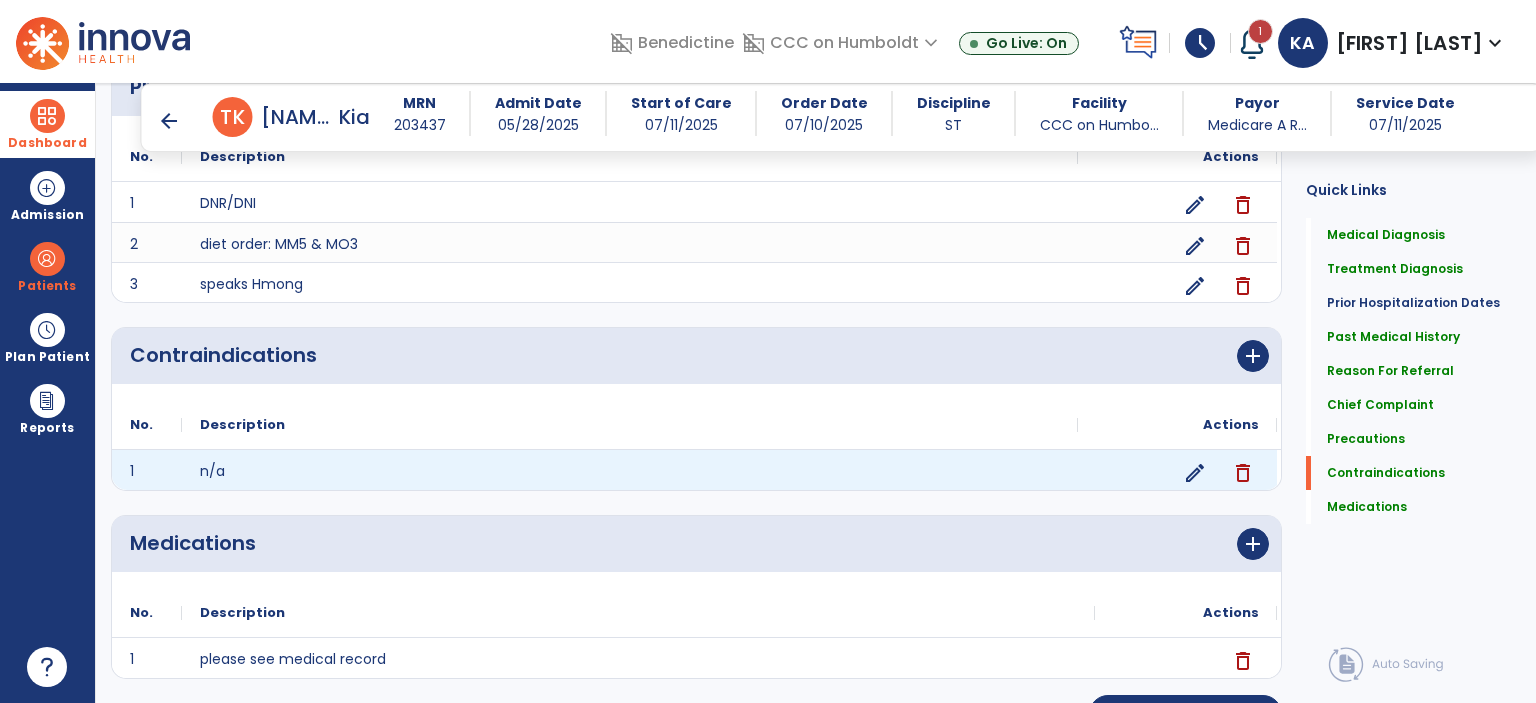 scroll, scrollTop: 2109, scrollLeft: 0, axis: vertical 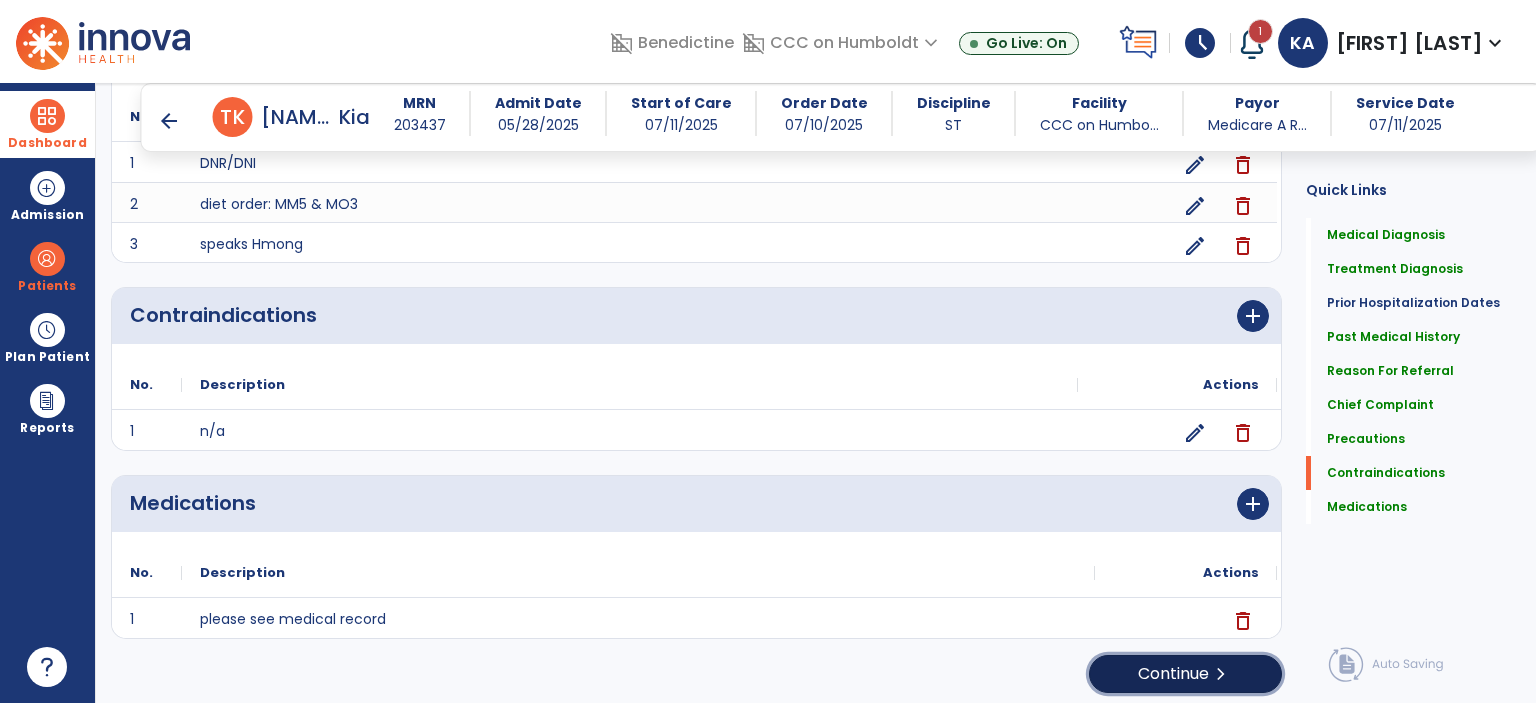 click on "chevron_right" 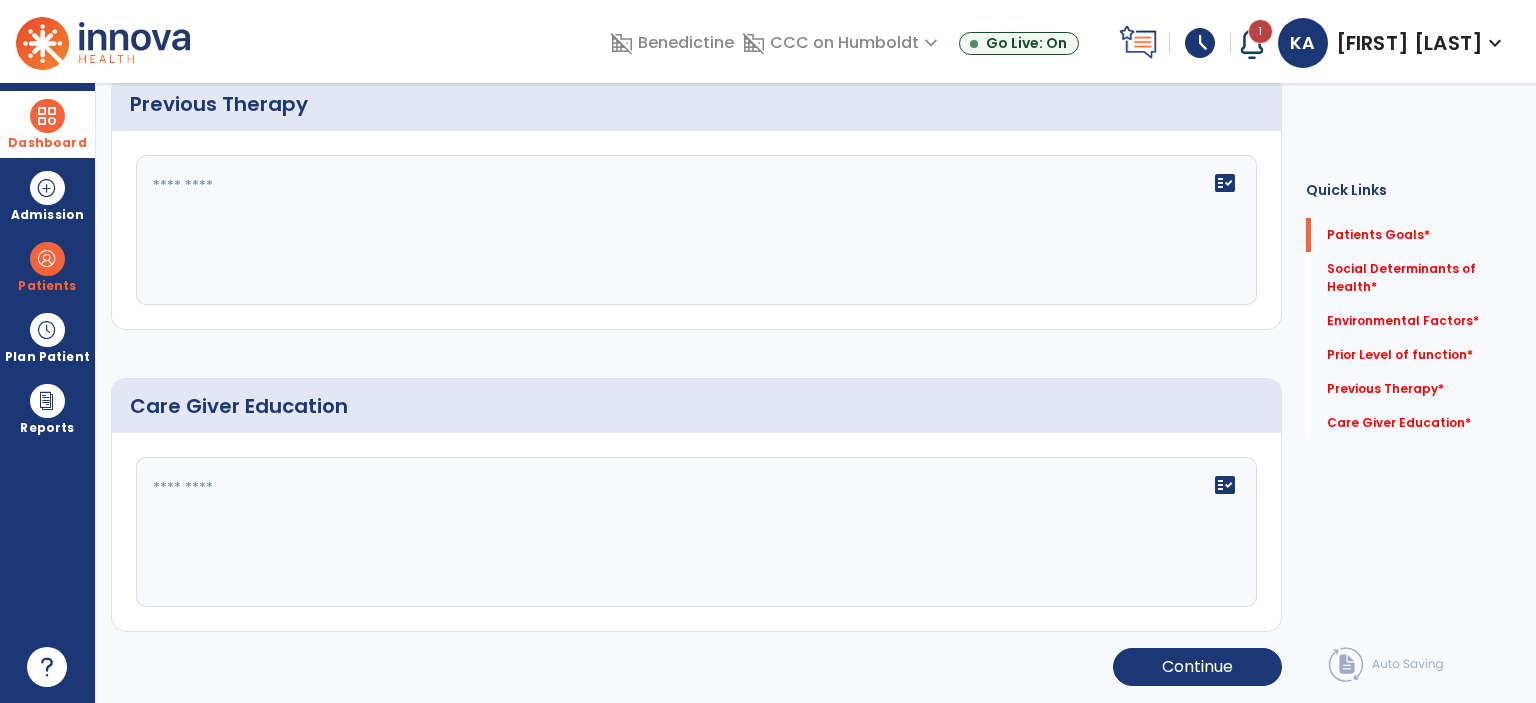 scroll, scrollTop: 0, scrollLeft: 0, axis: both 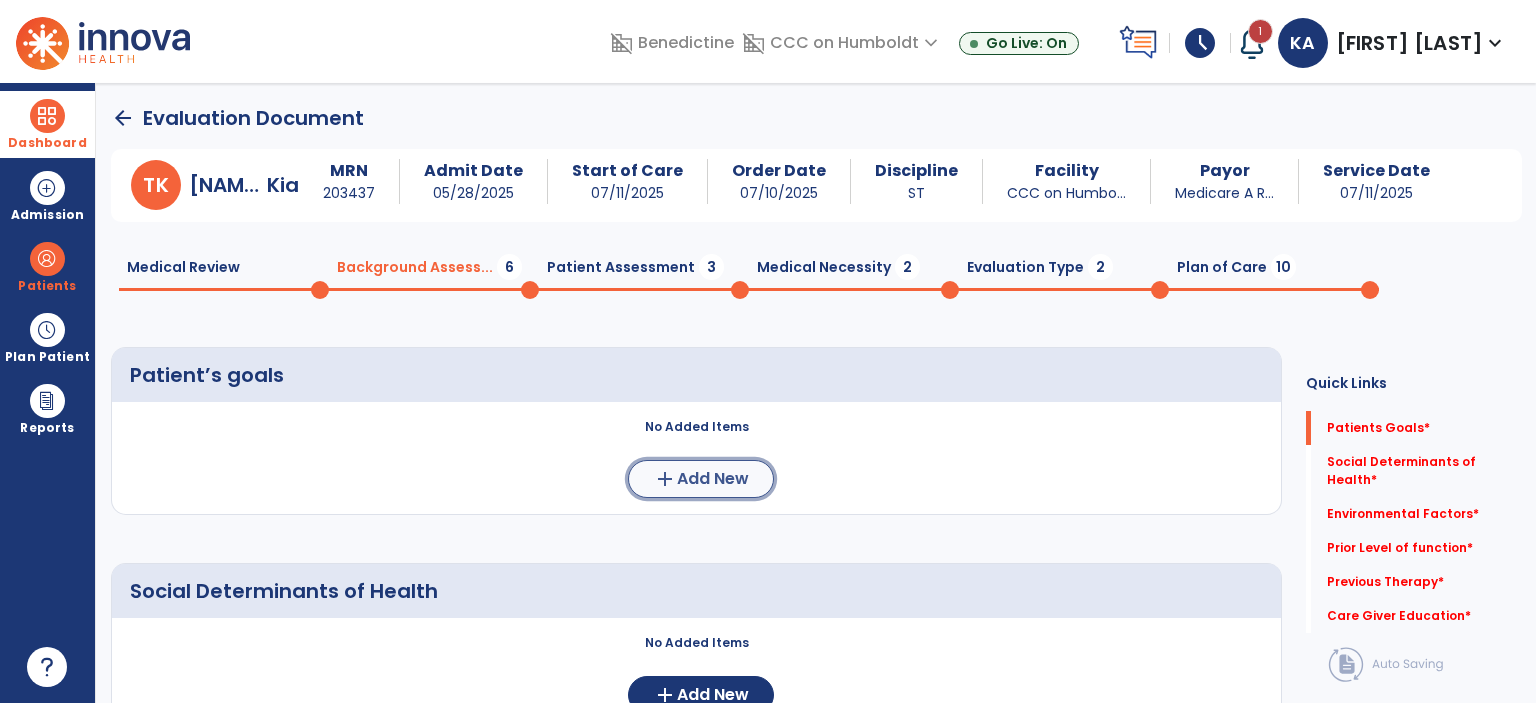 click on "add  Add New" 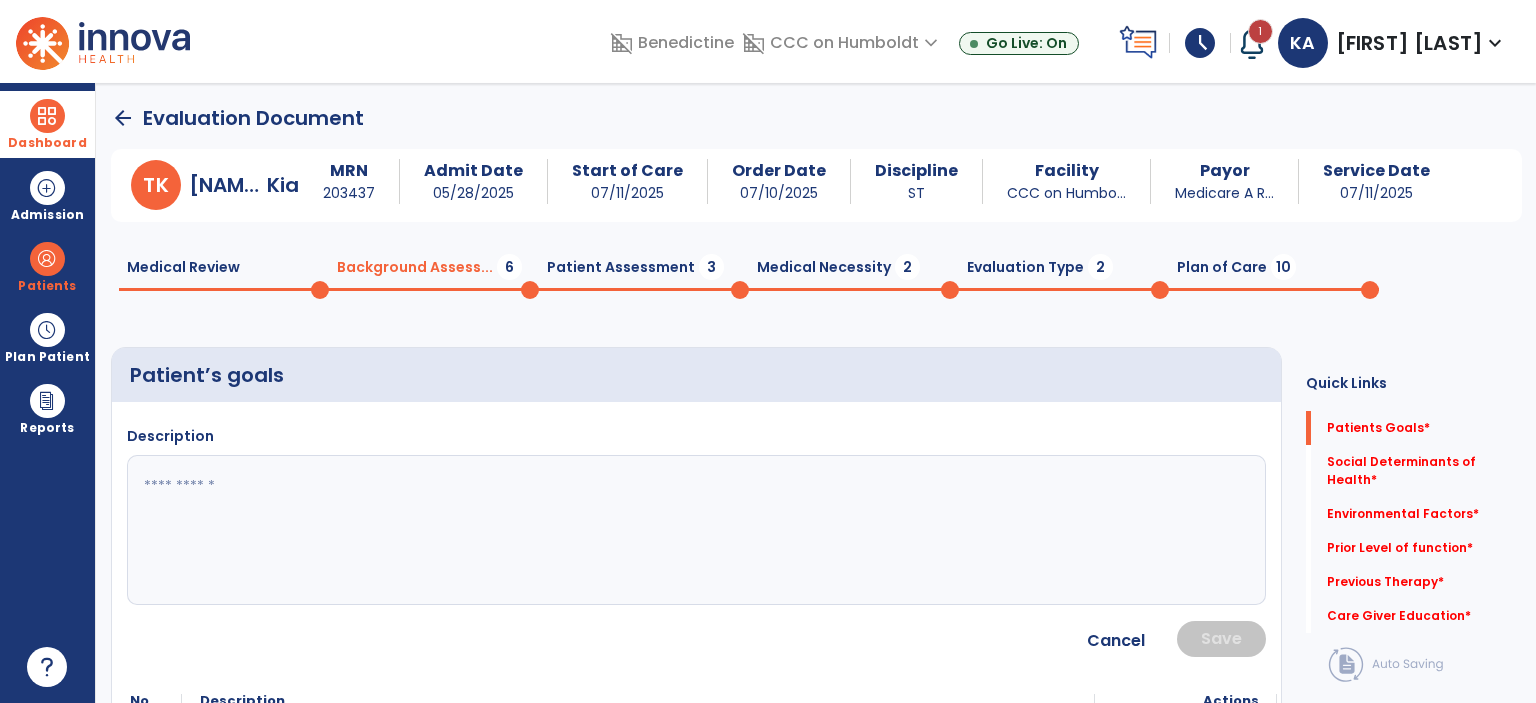click 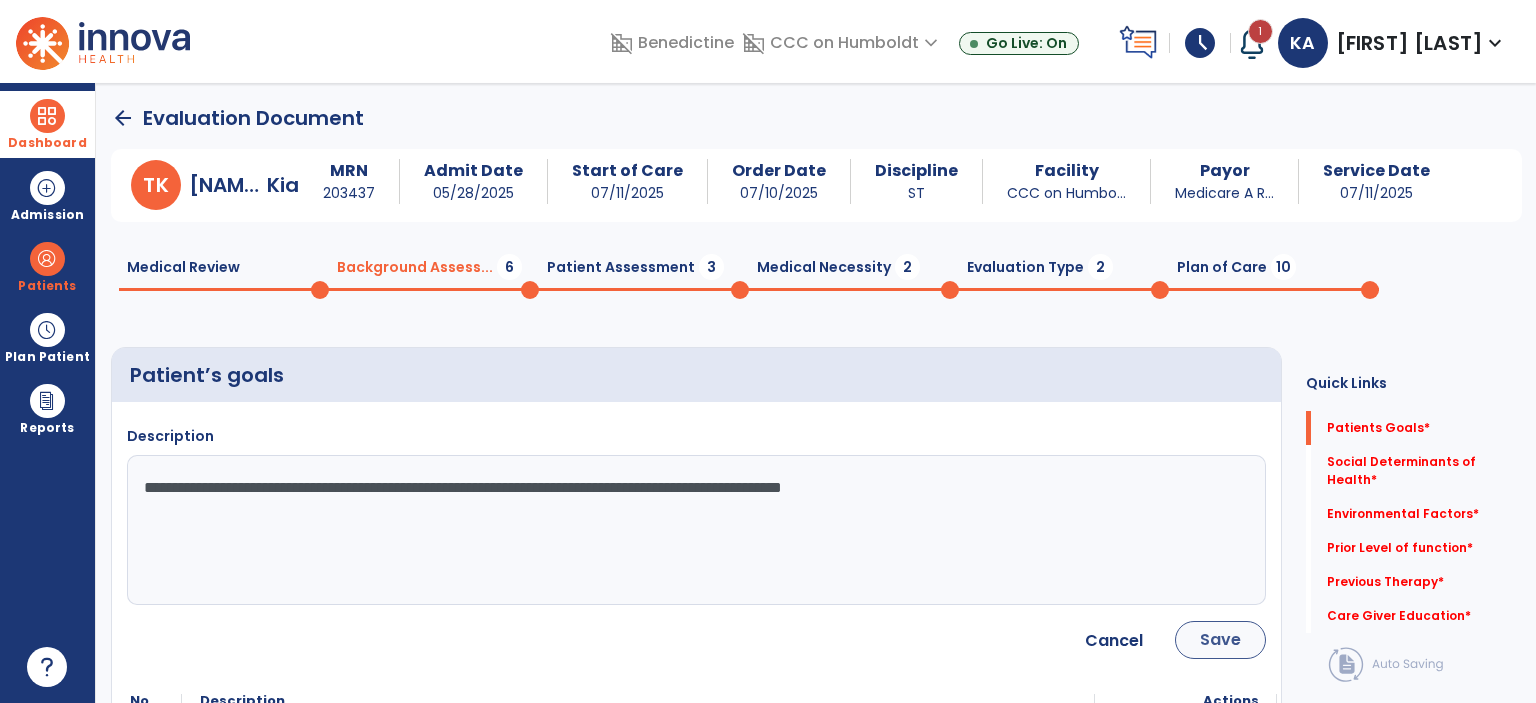 type on "**********" 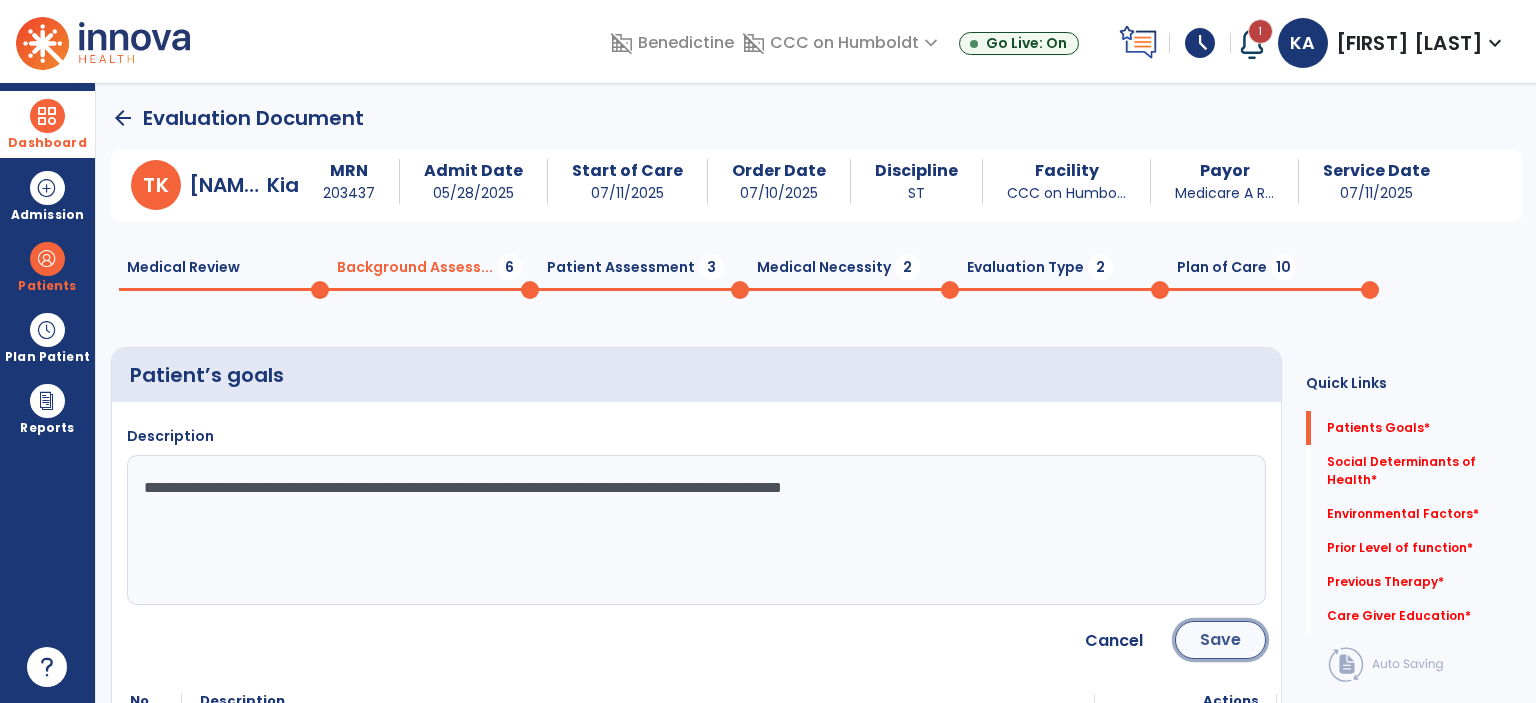 click on "Save" 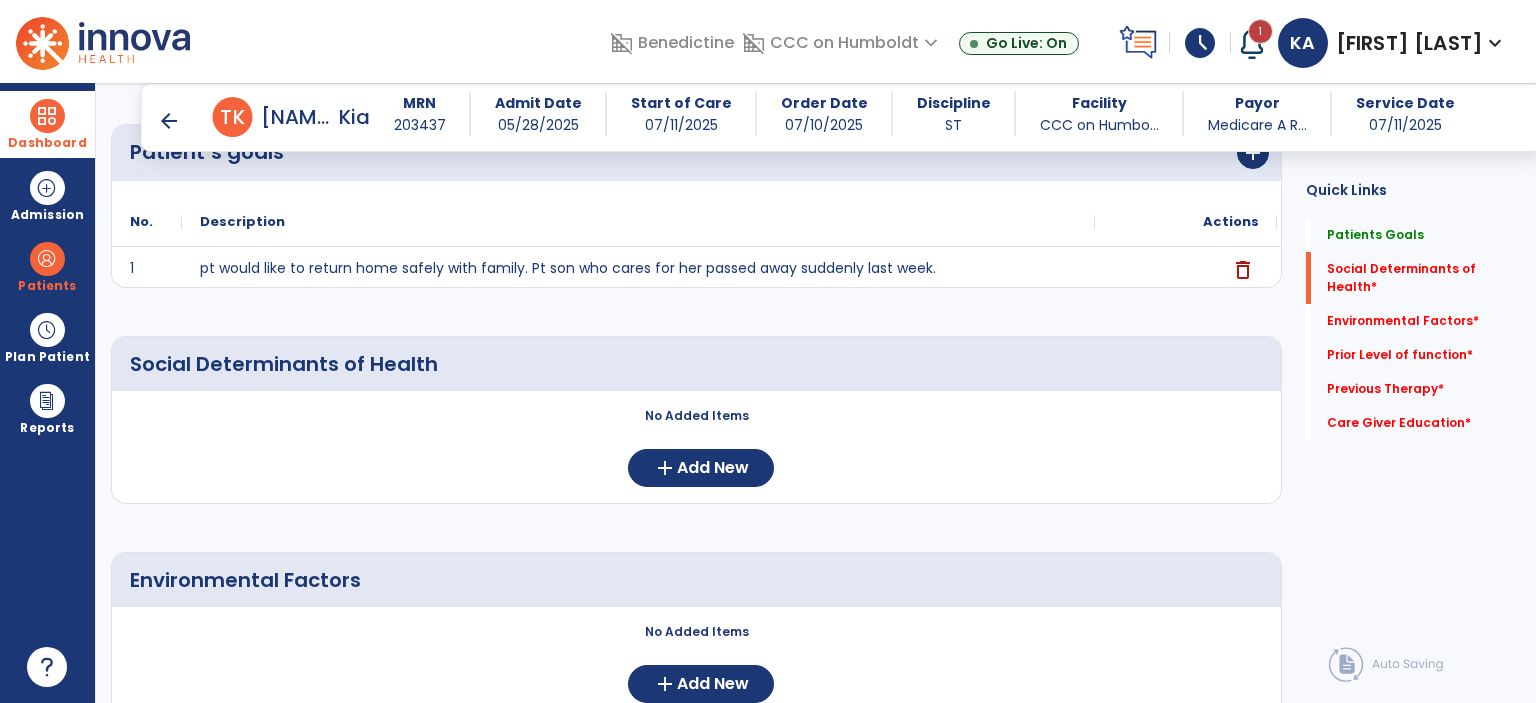 scroll, scrollTop: 204, scrollLeft: 0, axis: vertical 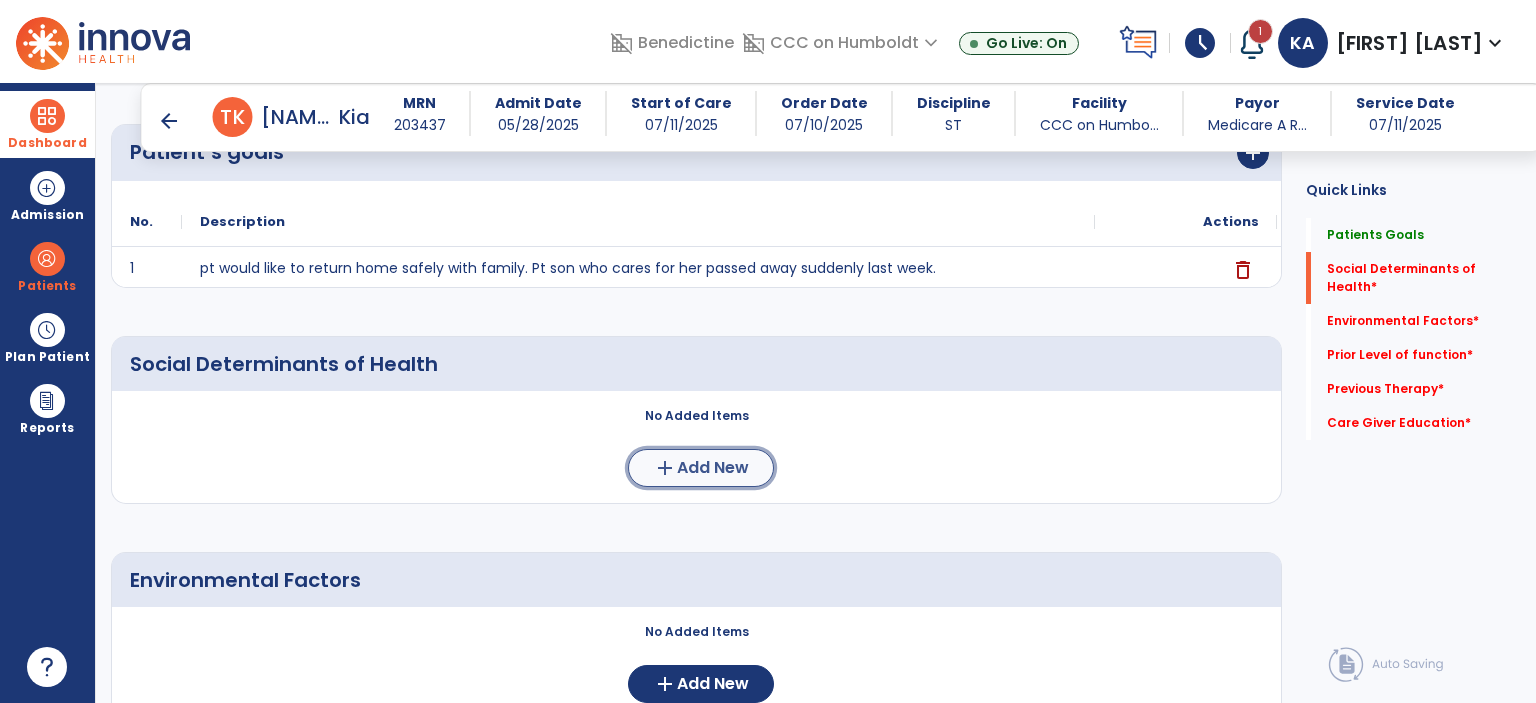 click on "Add New" 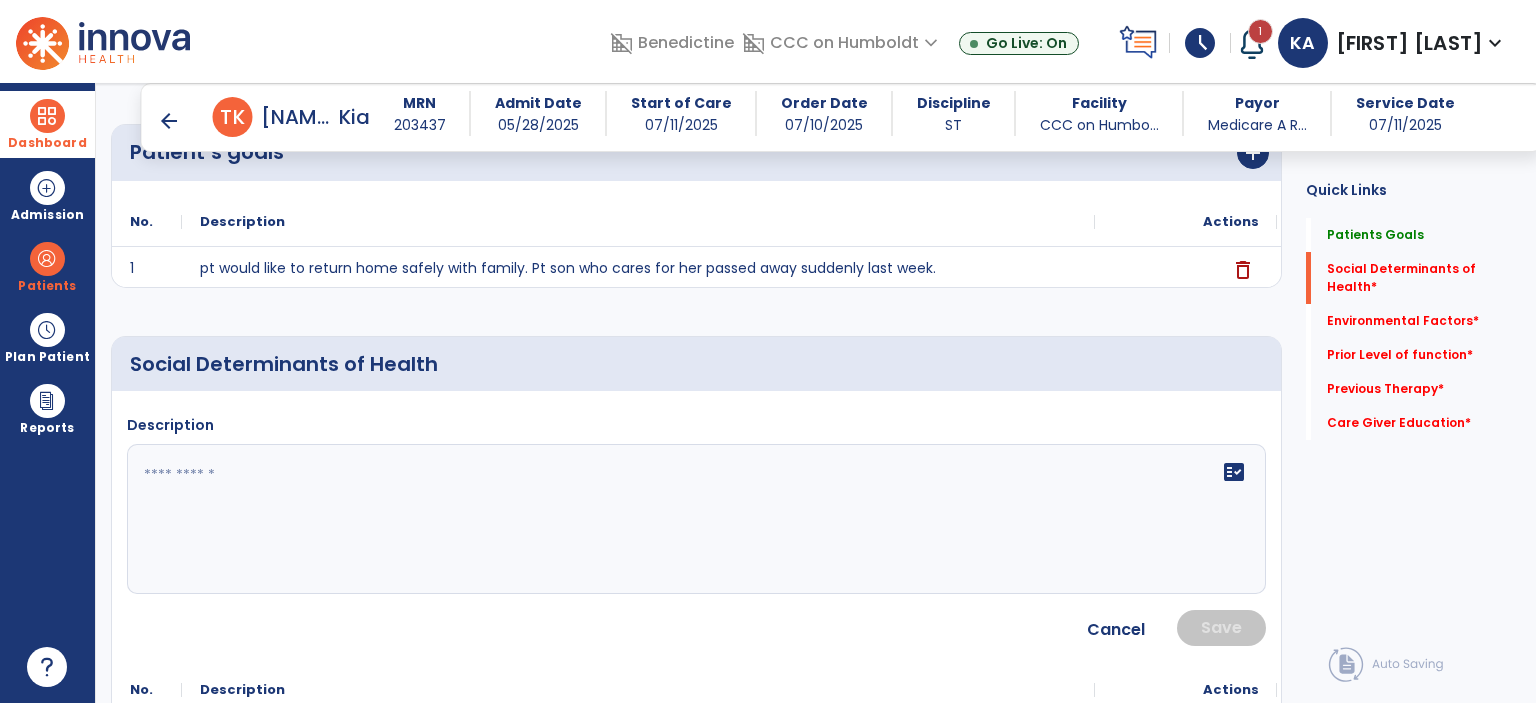 click 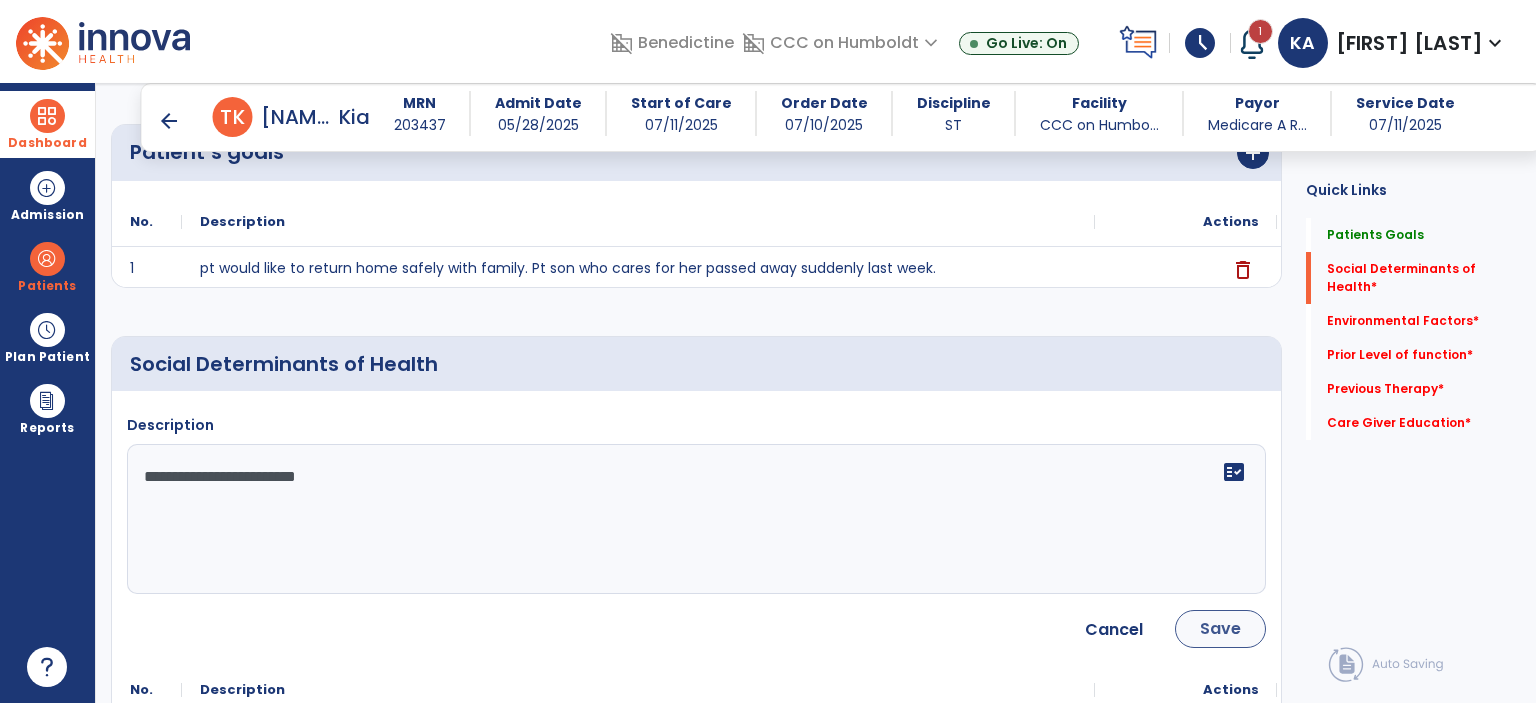 type on "**********" 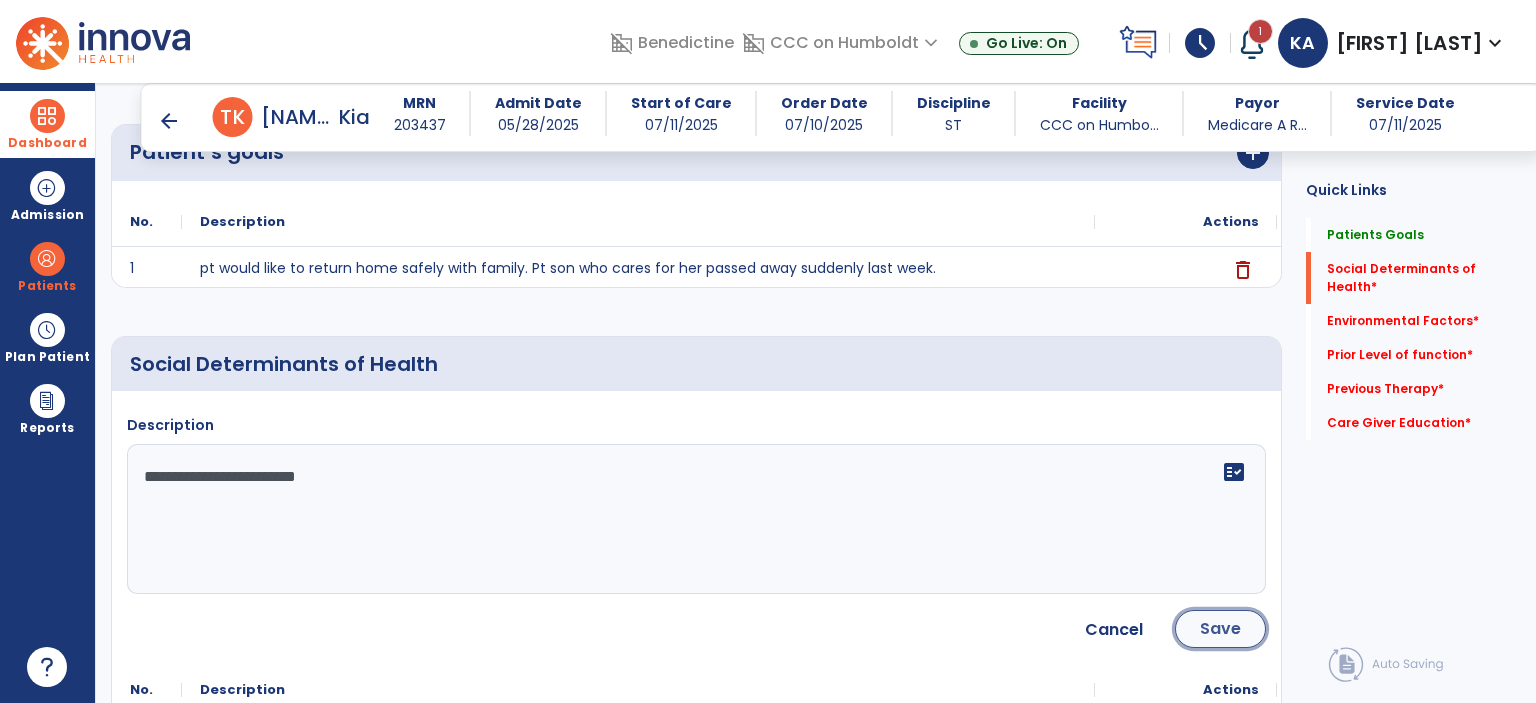 click on "Save" 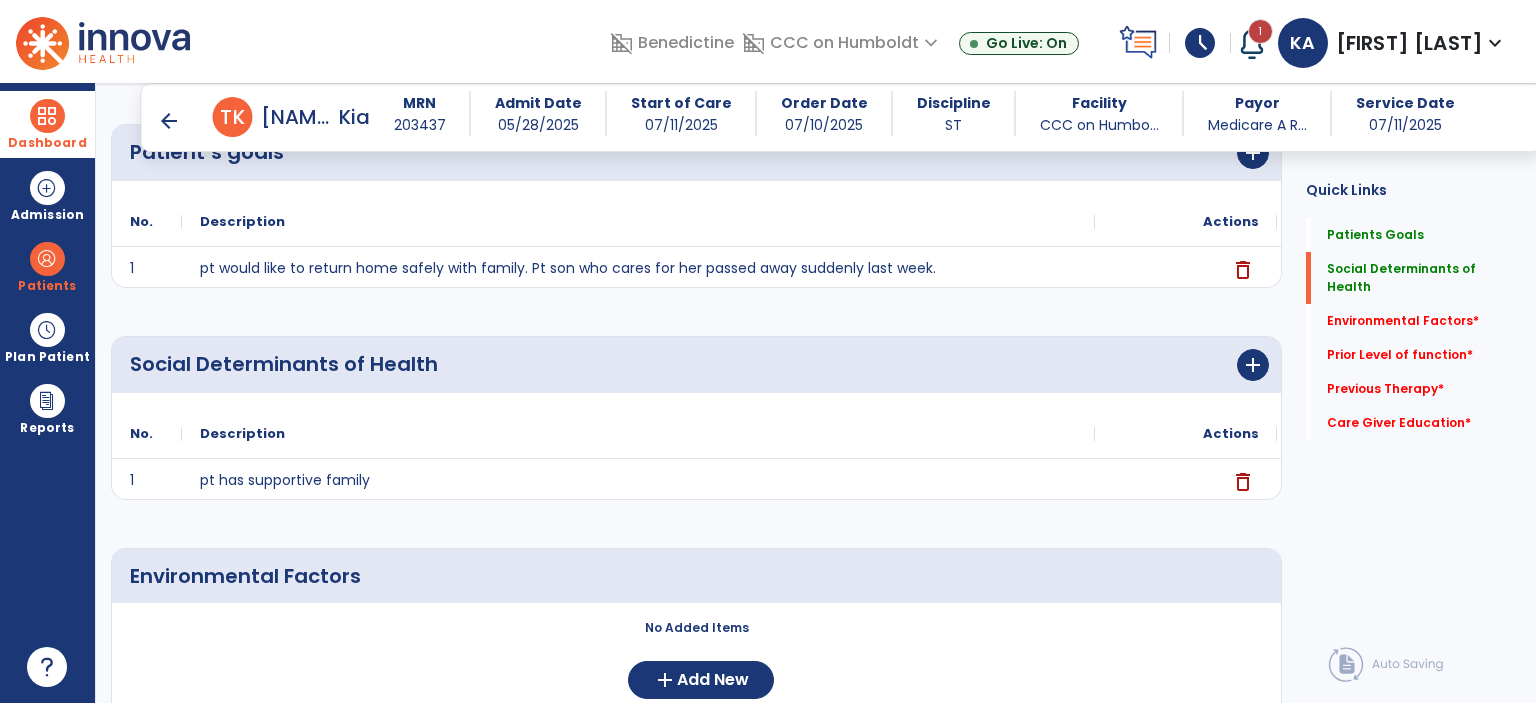 scroll, scrollTop: 412, scrollLeft: 0, axis: vertical 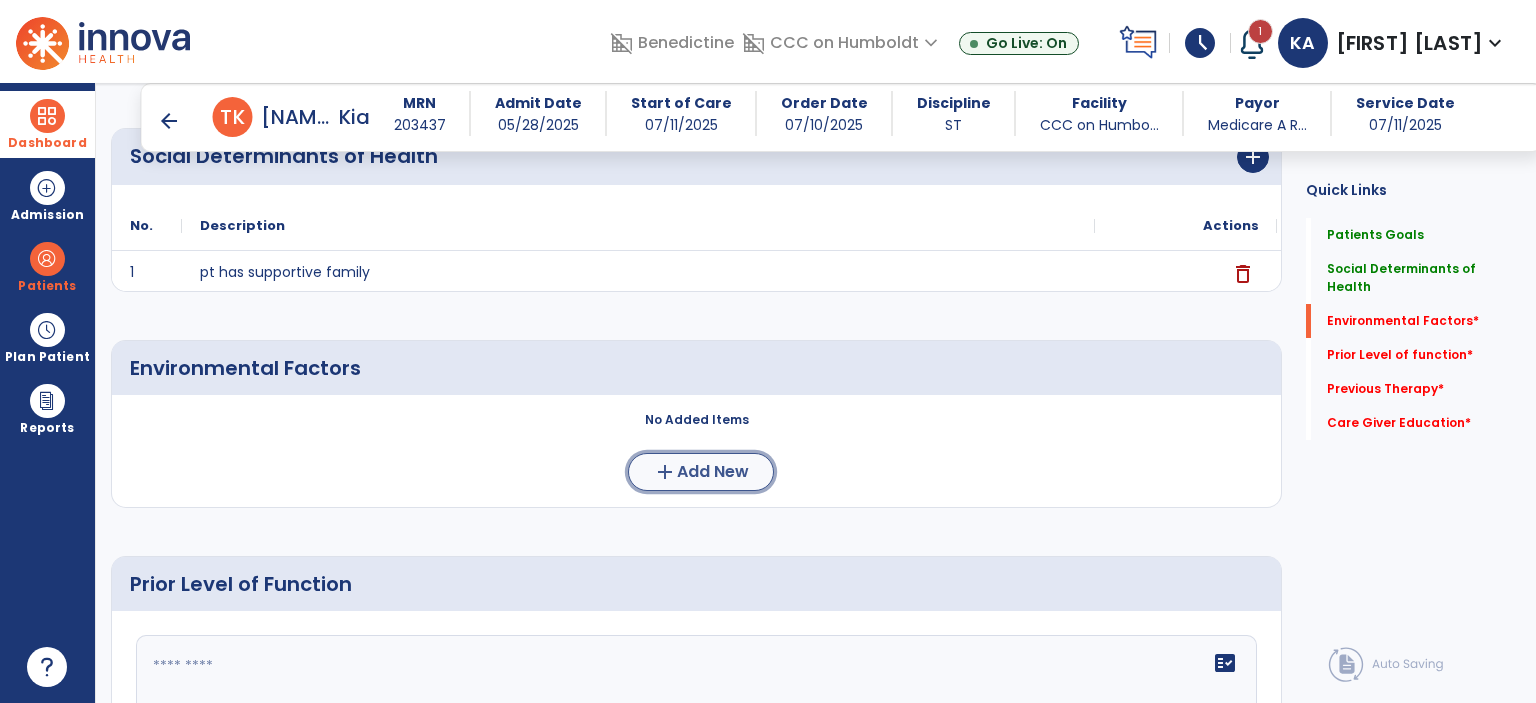 click on "add" 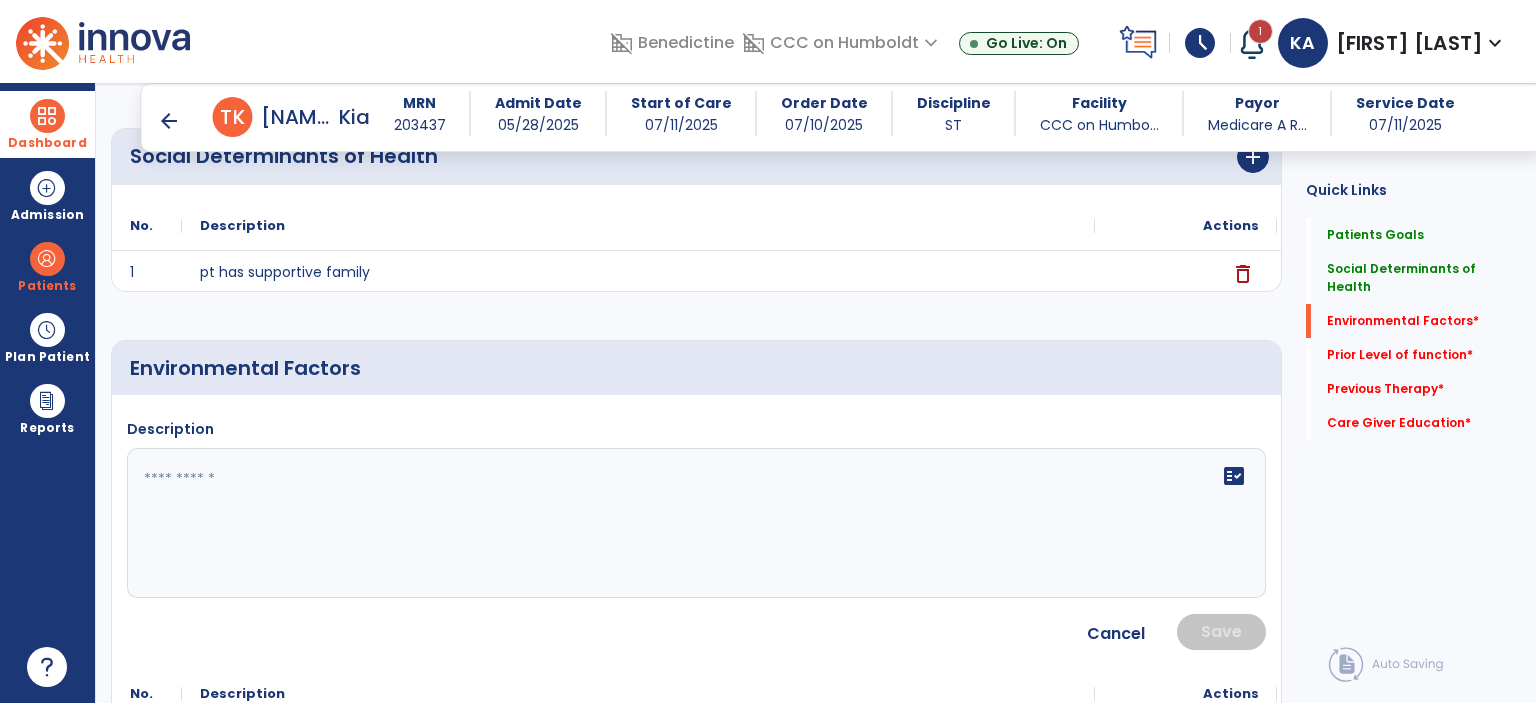 click on "fact_check" 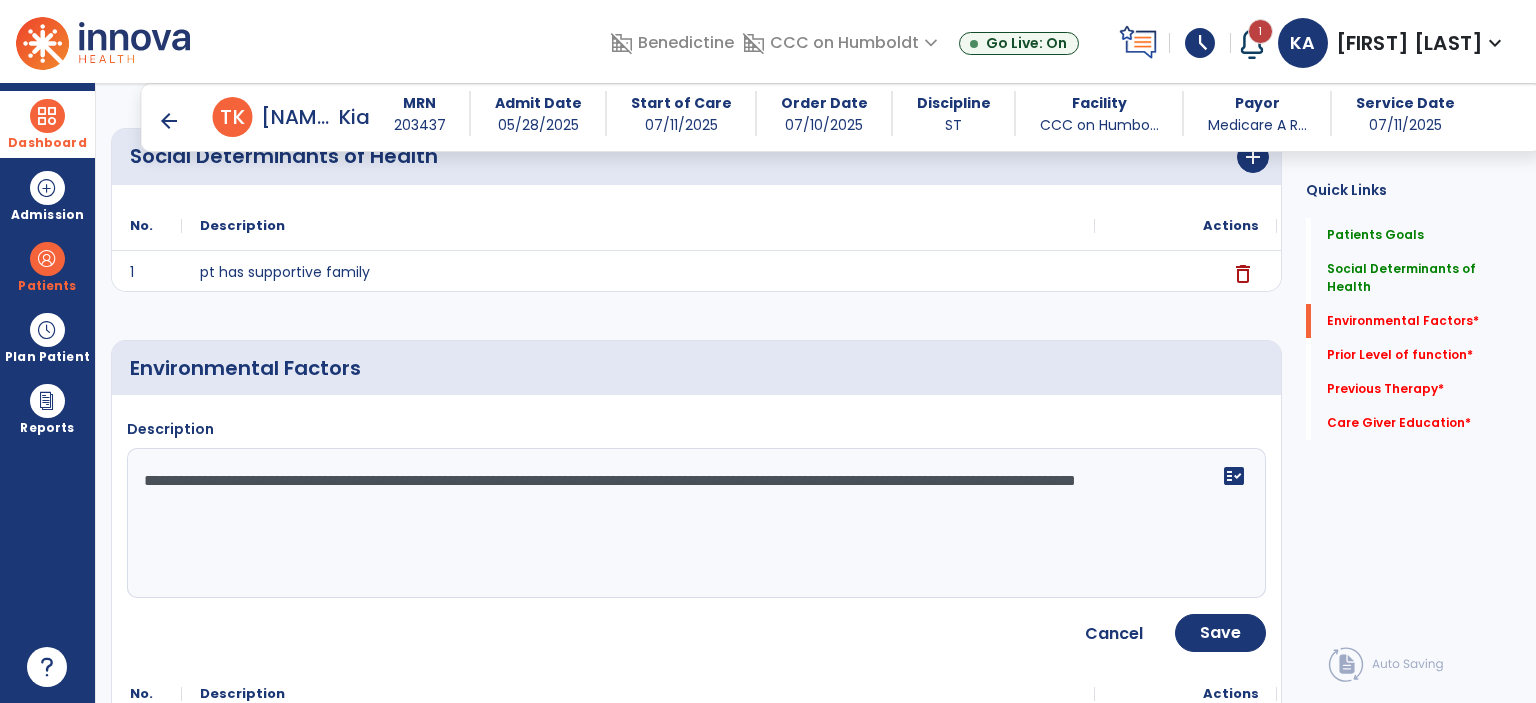 click on "**********" 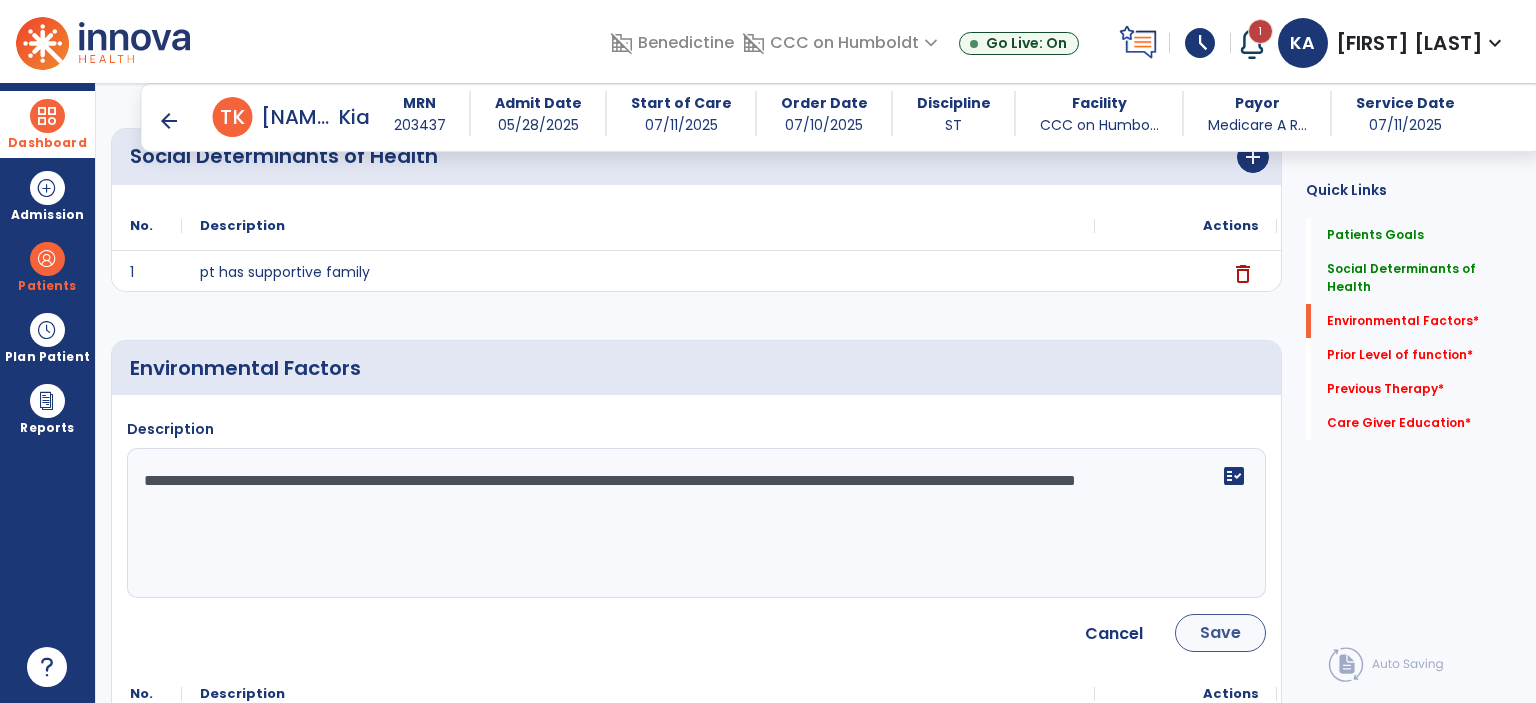 type on "**********" 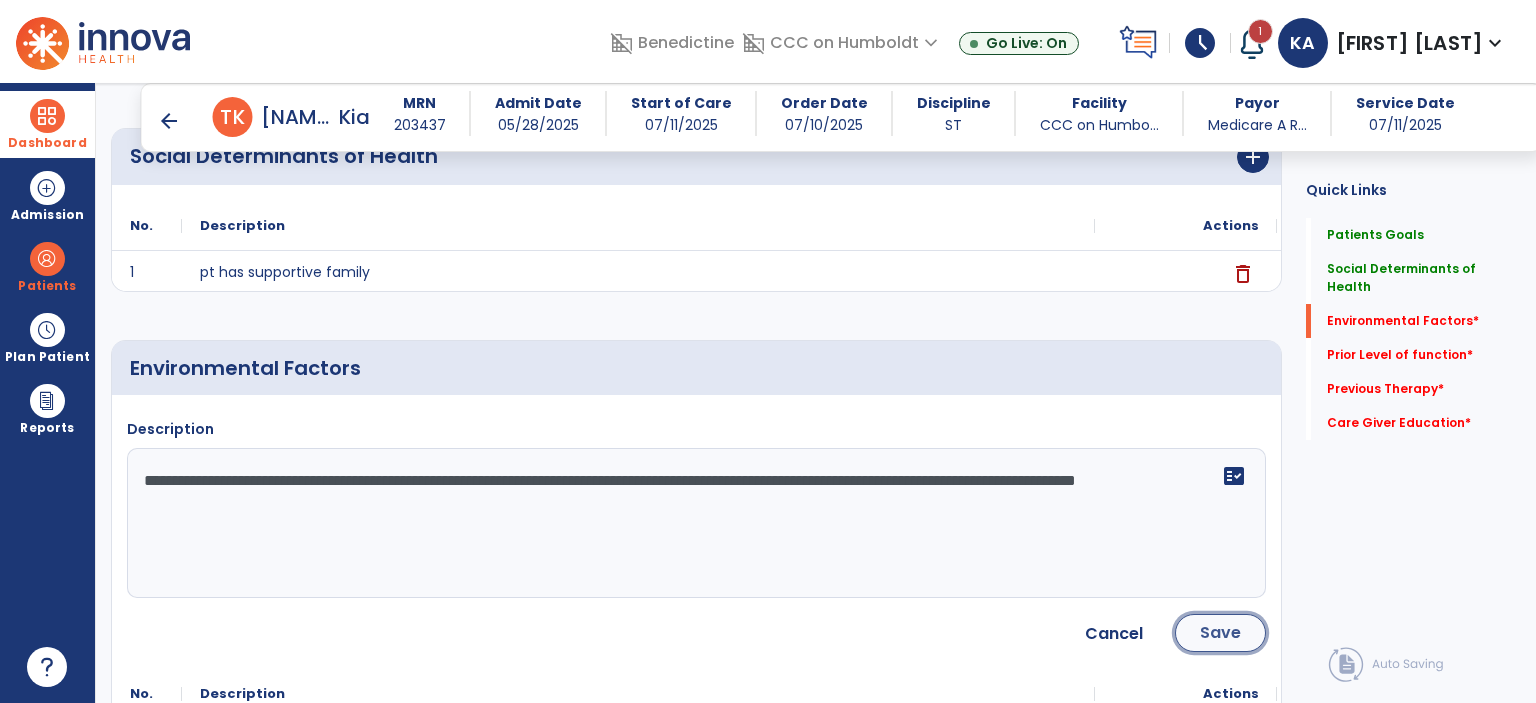 click on "Save" 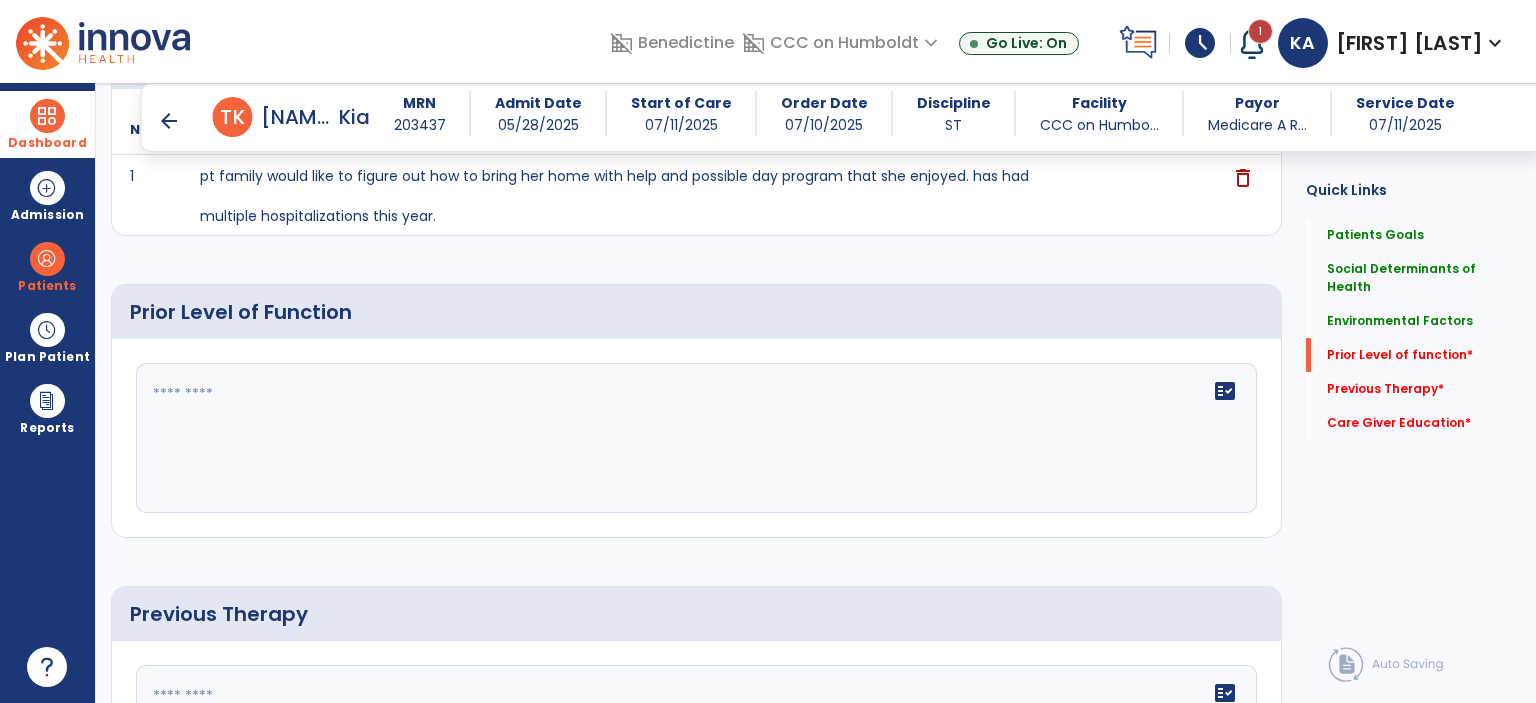 scroll, scrollTop: 672, scrollLeft: 0, axis: vertical 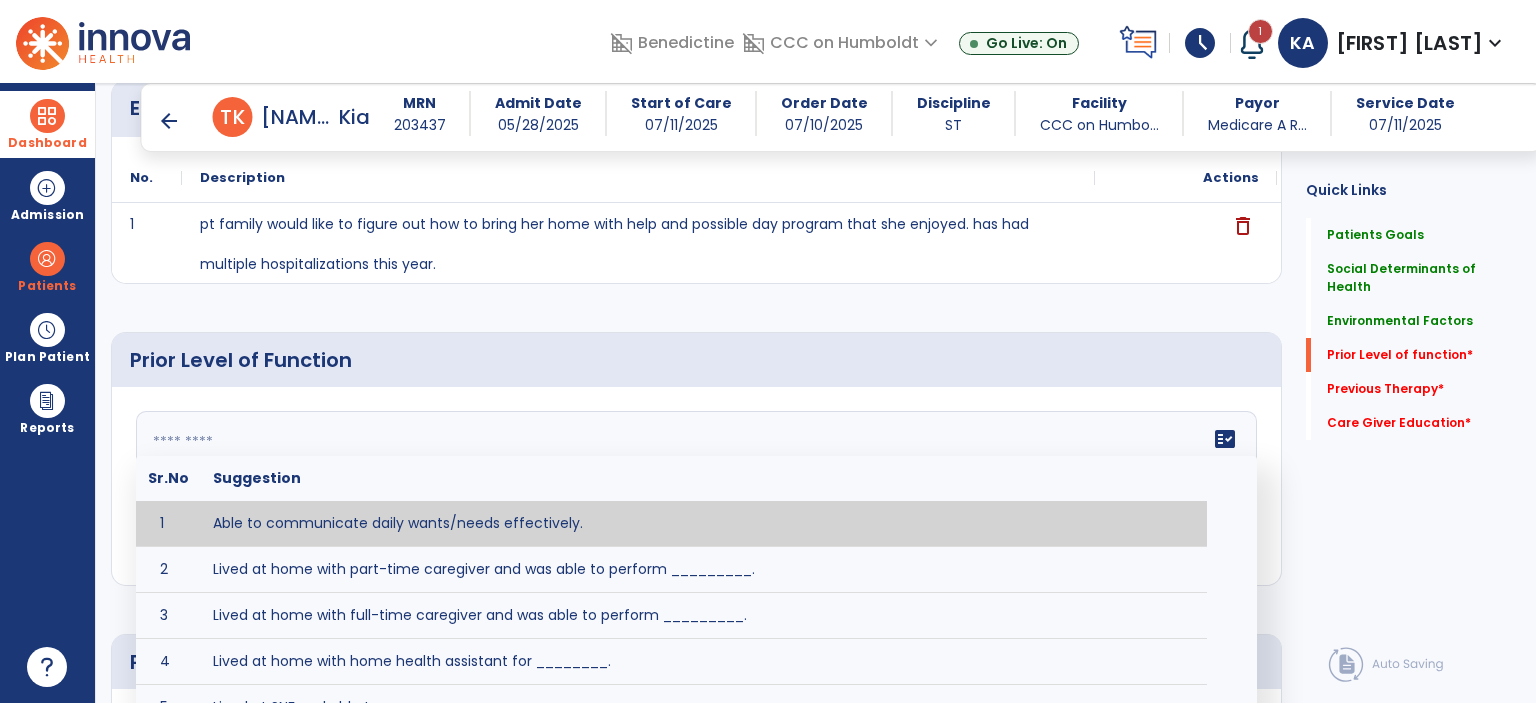 click on "fact_check  Sr.No Suggestion 1 Able to communicate daily wants/needs effectively. 2 Lived at home with part-time caregiver and was able to perform _________. 3 Lived at home with full-time caregiver and was able to perform _________. 4 Lived at home with home health assistant for ________. 5 Lived at SNF and able to _______. 6 Lived at SNF and required ______ assist for ________. 7 Lived in assisted living facility and able to _______. 8 Lived in SNF and began to develop increase in risk for ______. 9 Lived in SNF and required modified diet of _______ for safety. 10 Lived in SNF with no difficulties expressing wants/medical needs to familiar listeners. 11 Lived in SNF with no difficulties expressing wants/medical needs to unfamiliar listeners. 12 Lived in SNF without any diet restrictions/diet modifications. 13 Mental awareness and functional communication WFLs. 14 Mild dementia not affecting daily routine or safety. 15 No history of receptive or expressive deficits. 16 No history of swallowing problems. 17" 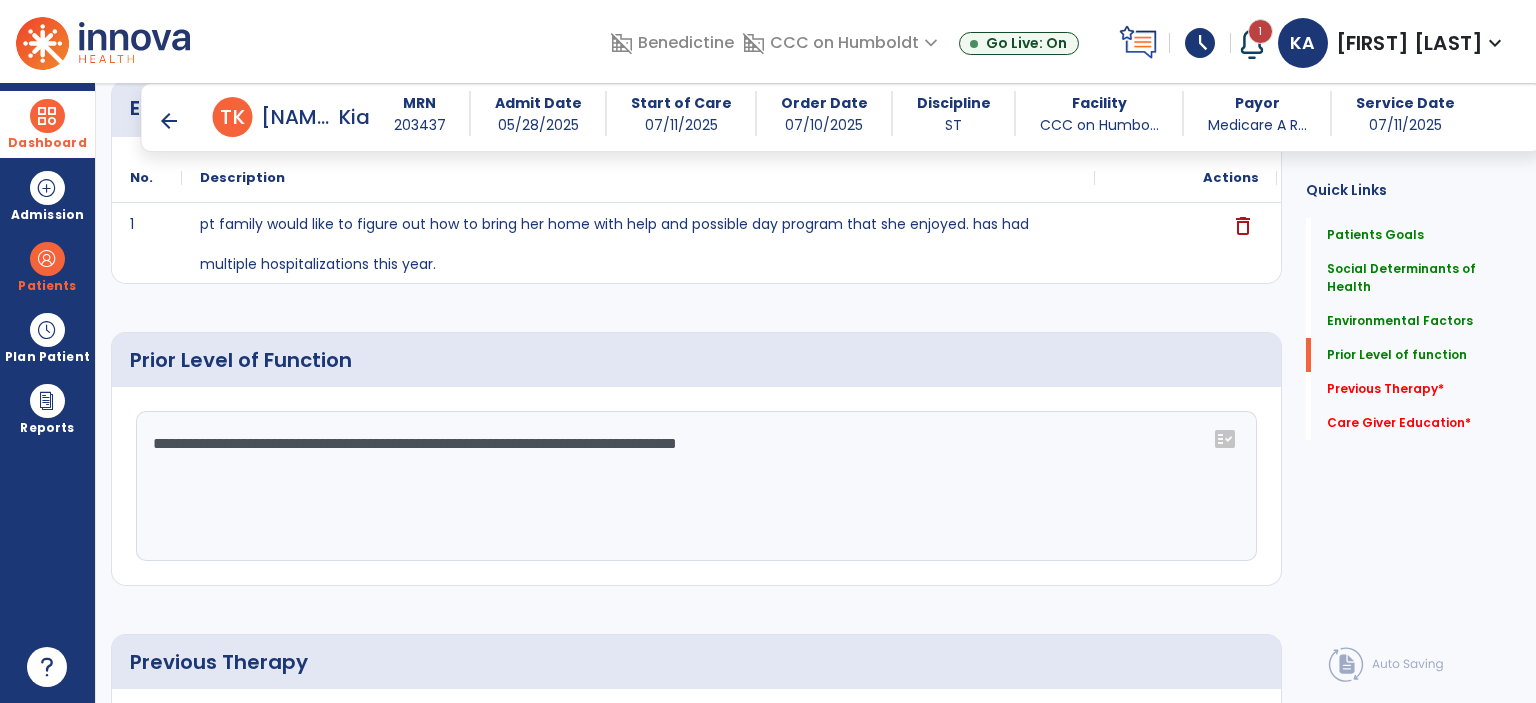 click on "**********" 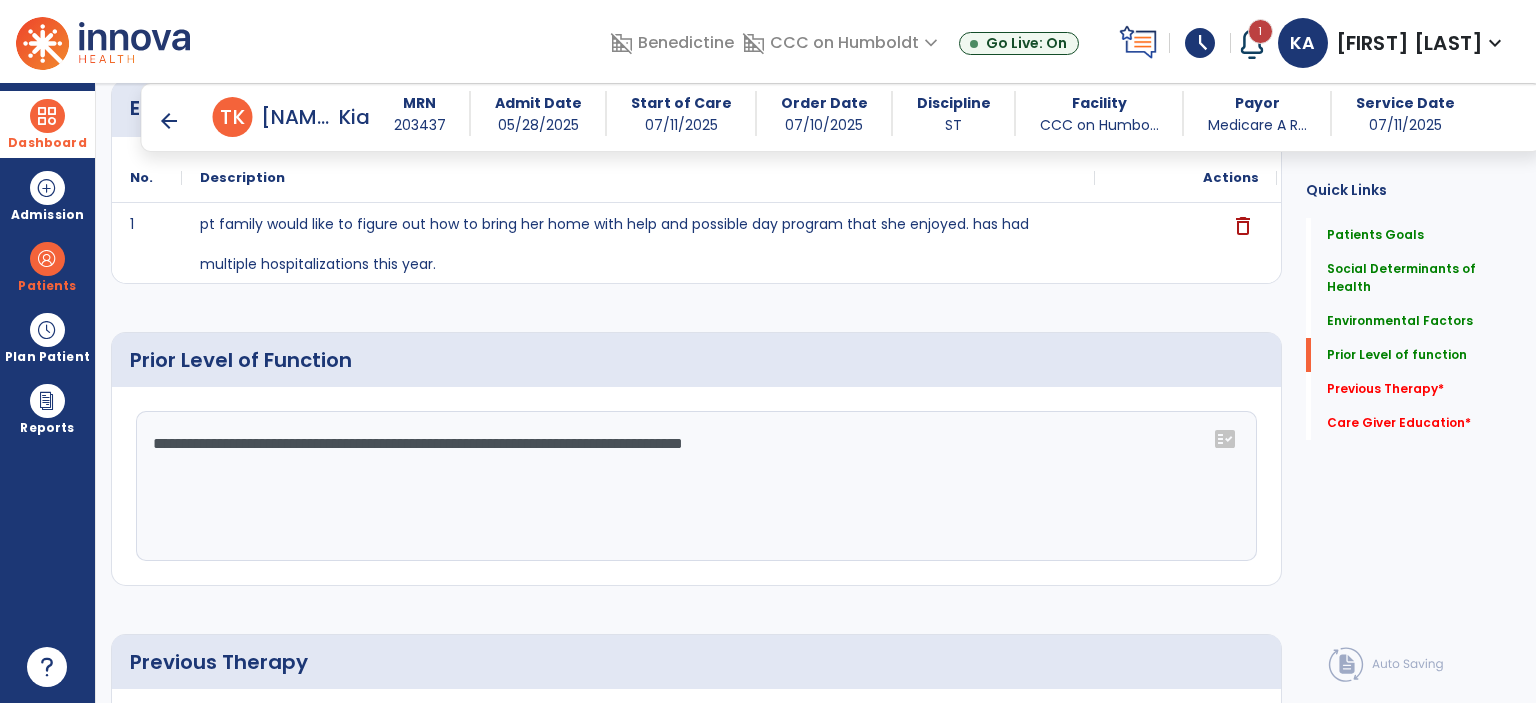 click on "**********" 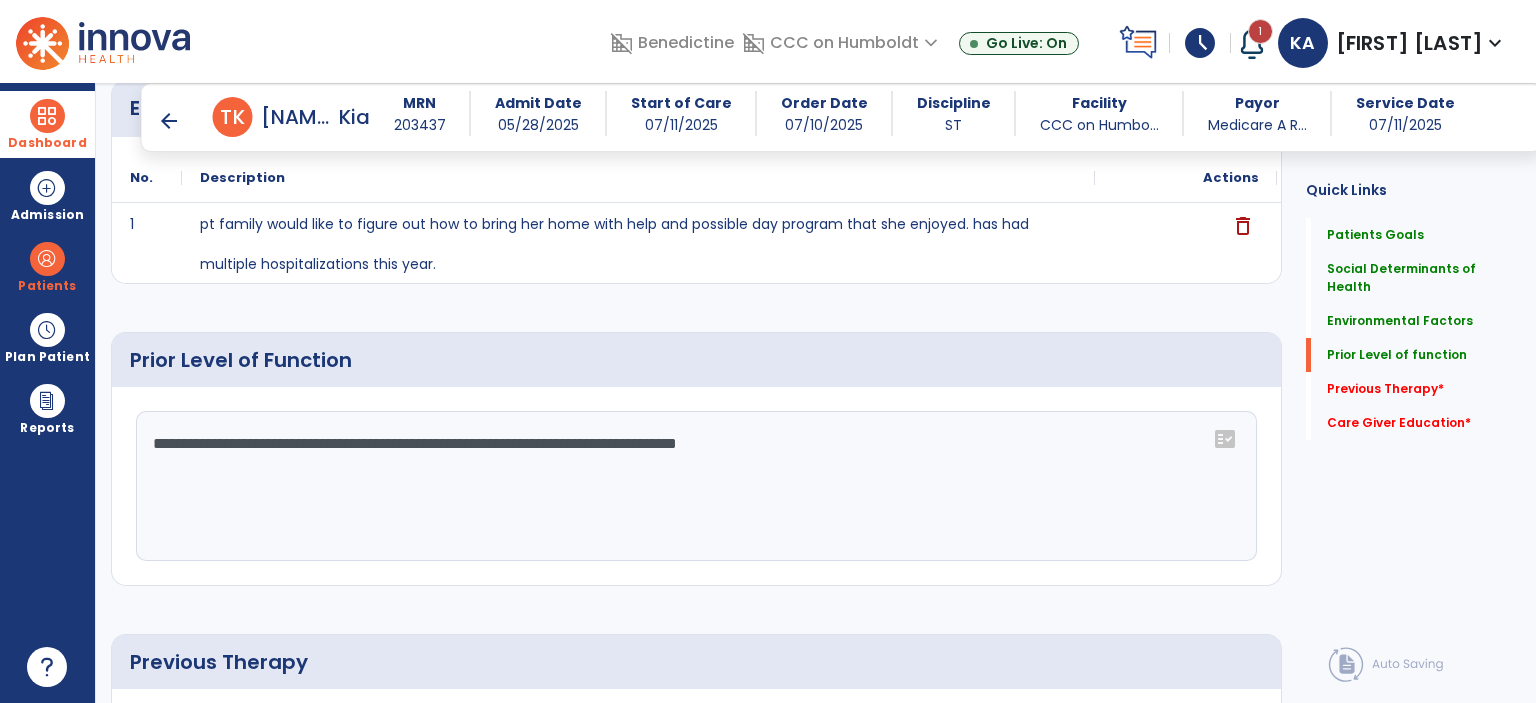 type on "**********" 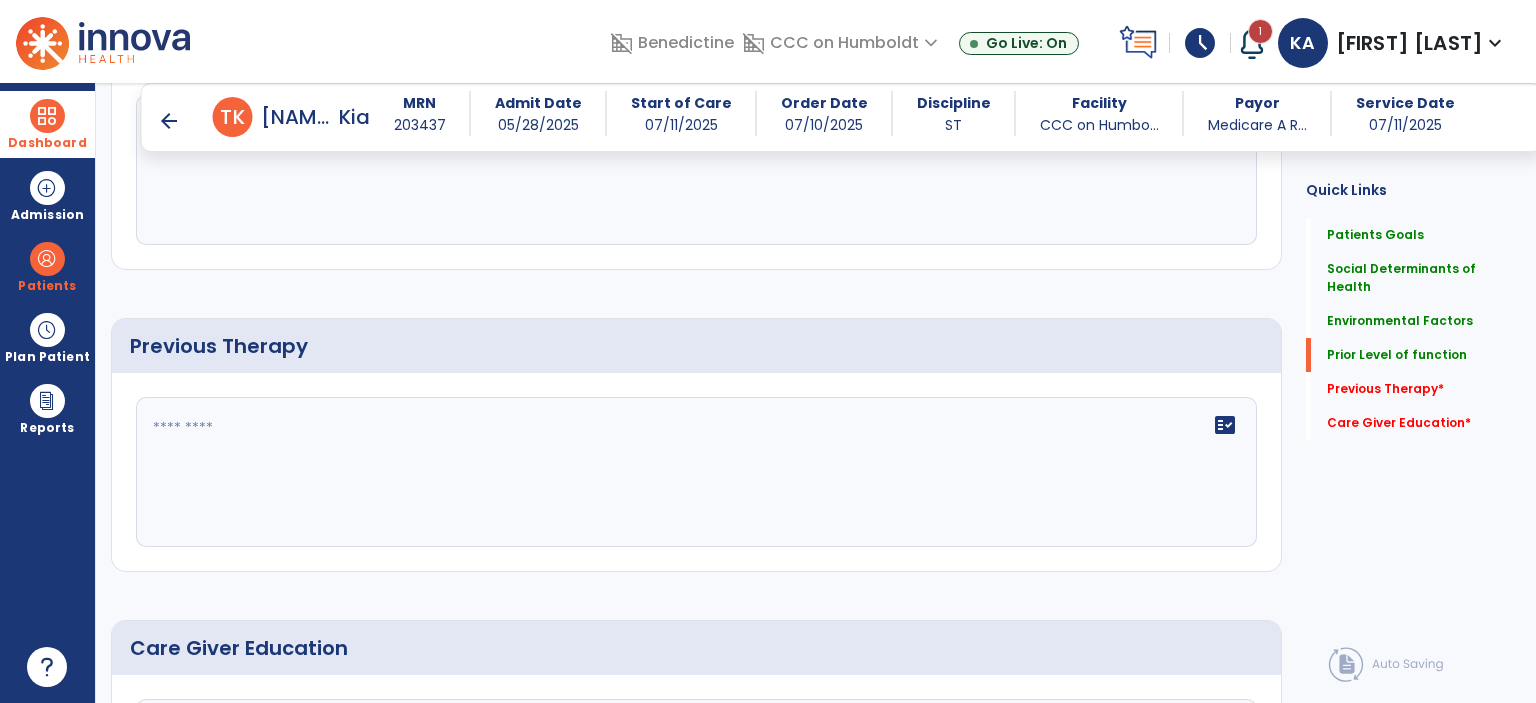 scroll, scrollTop: 988, scrollLeft: 0, axis: vertical 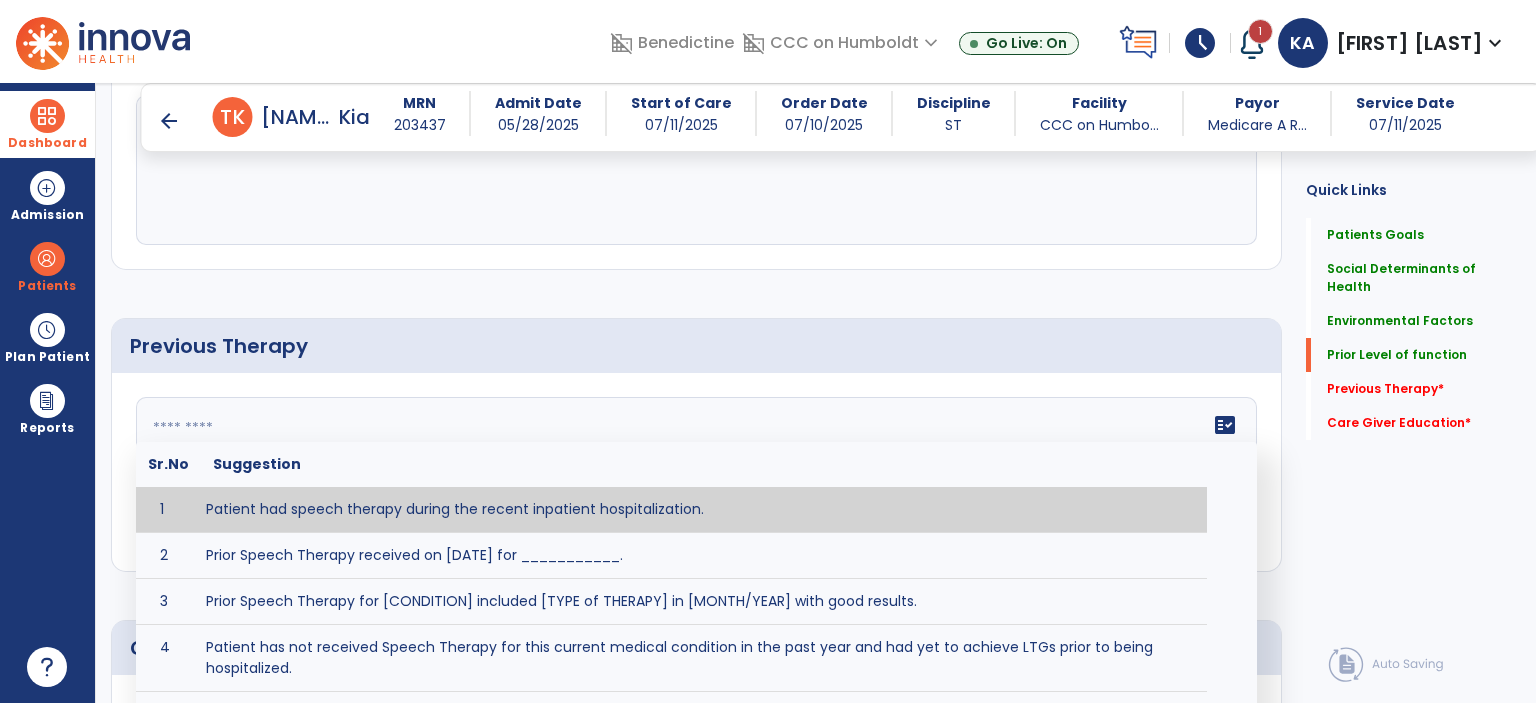 click 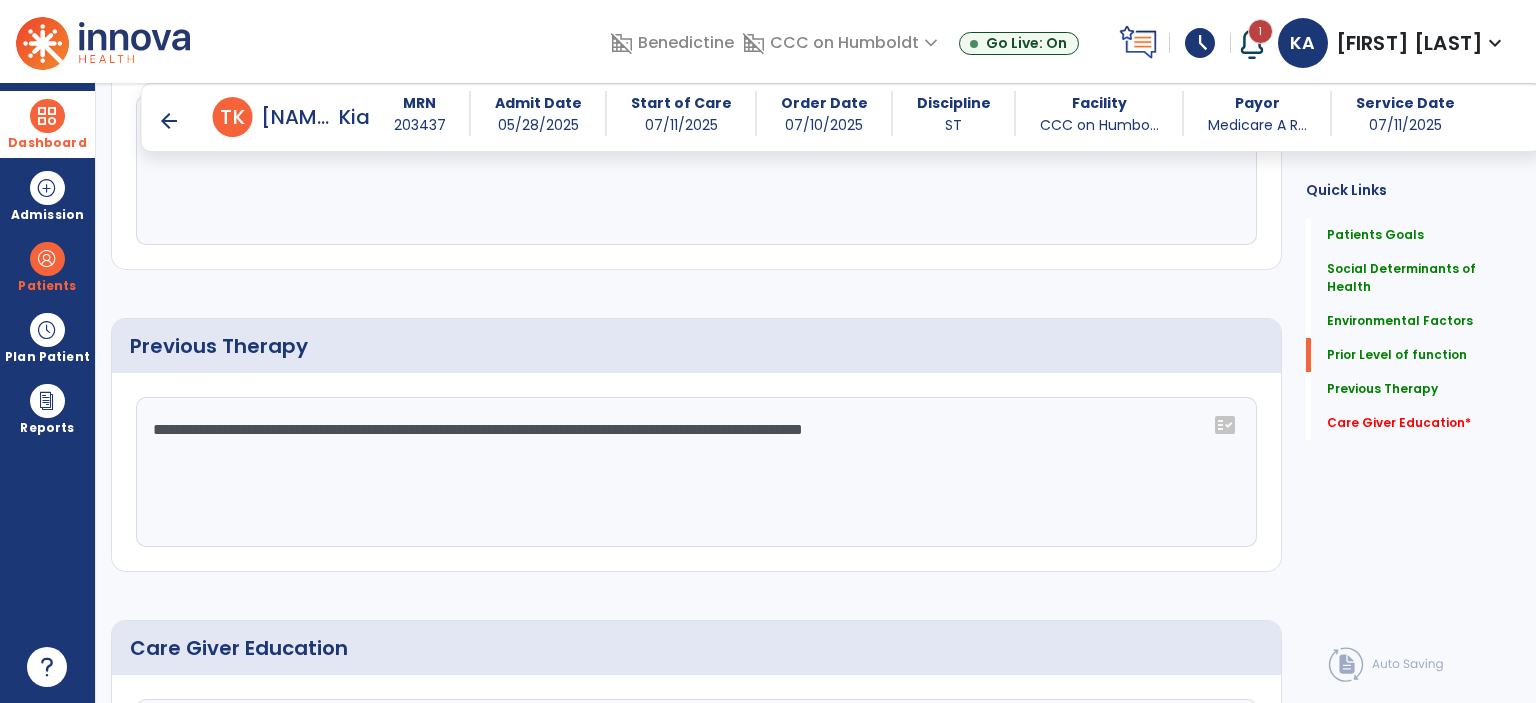 scroll, scrollTop: 1224, scrollLeft: 0, axis: vertical 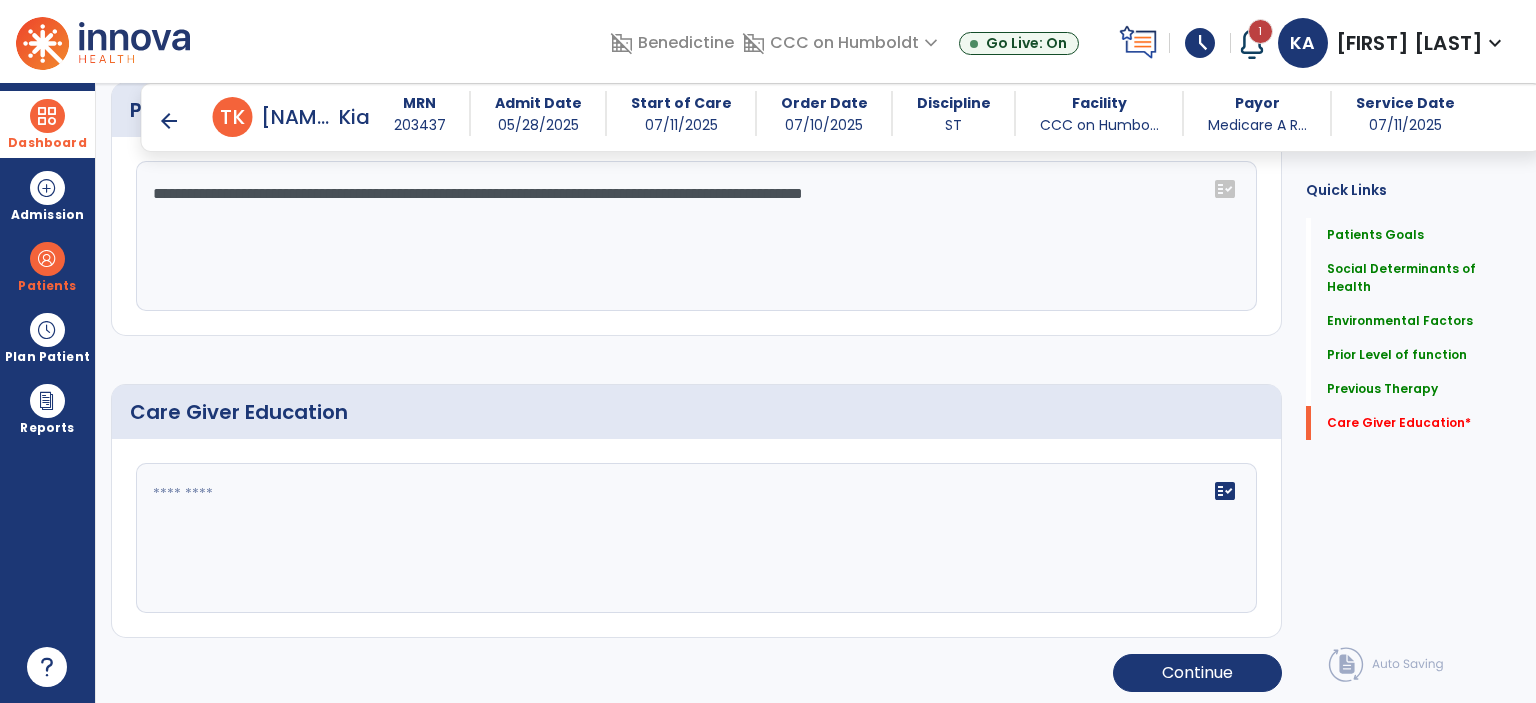 type on "**********" 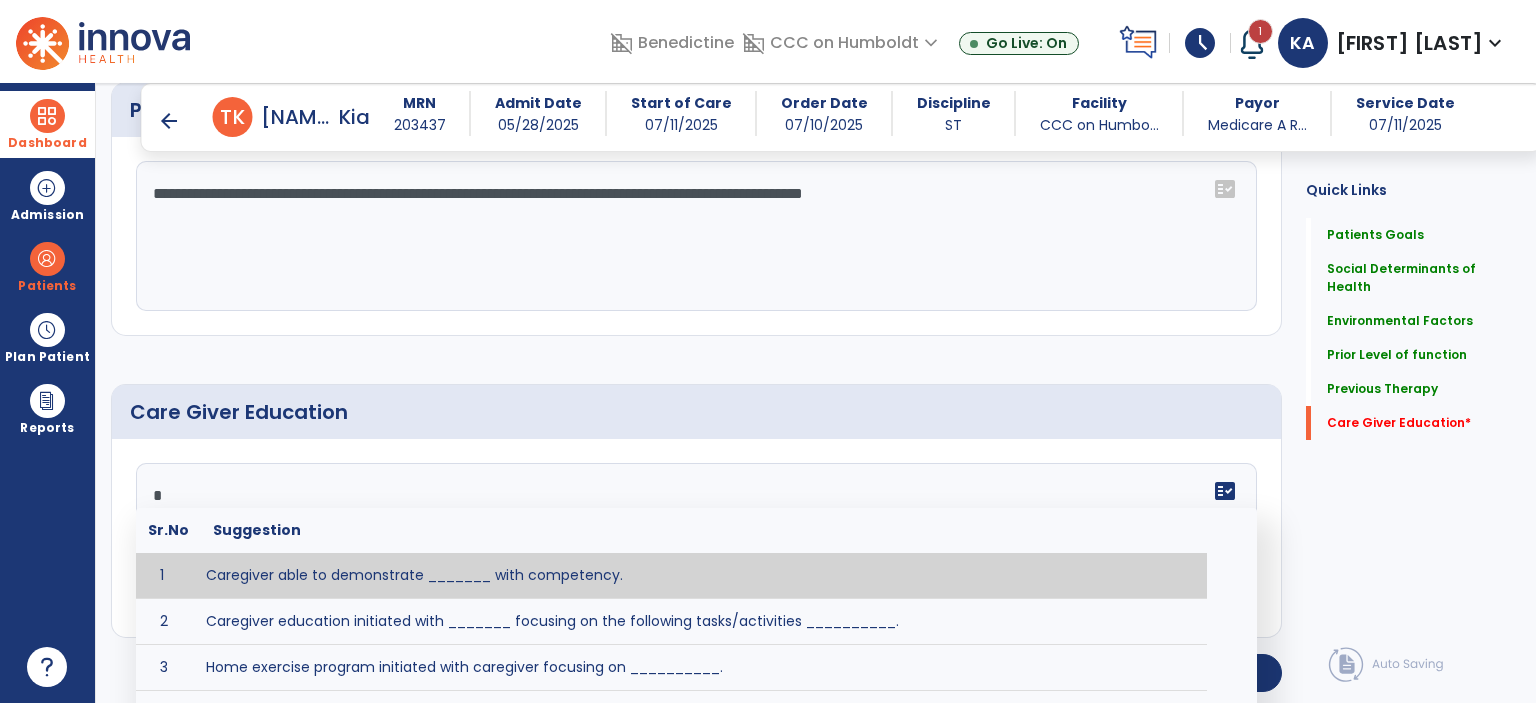 scroll, scrollTop: 1224, scrollLeft: 0, axis: vertical 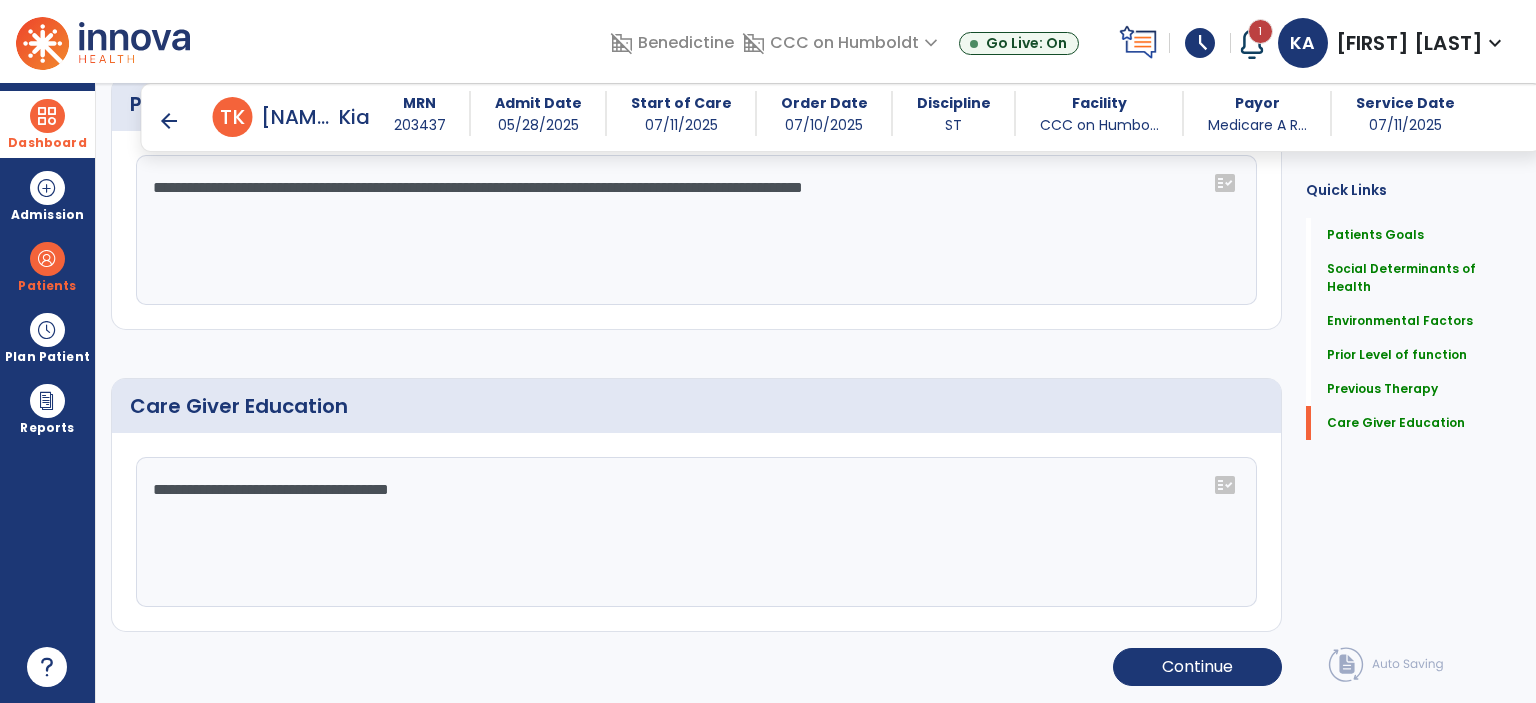 click on "**********" 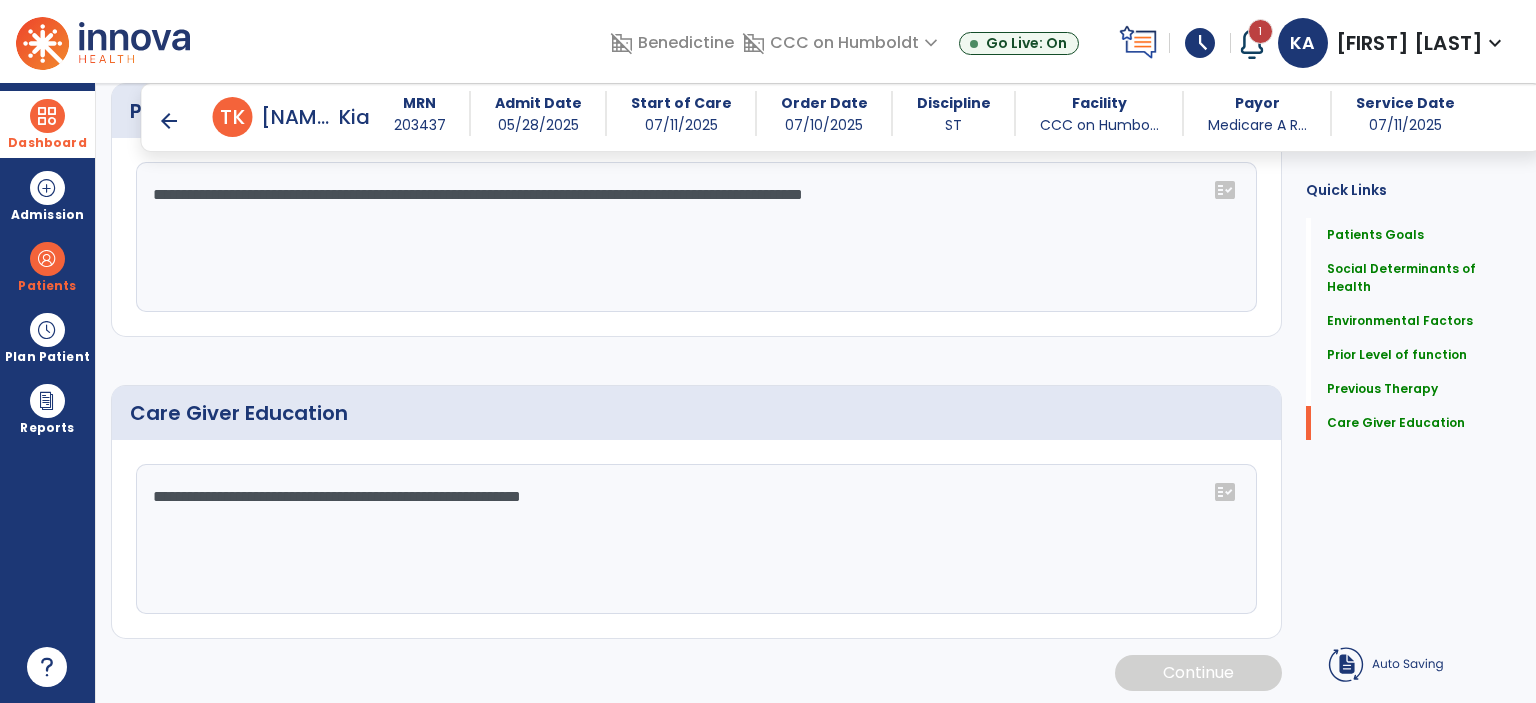 click on "**********" 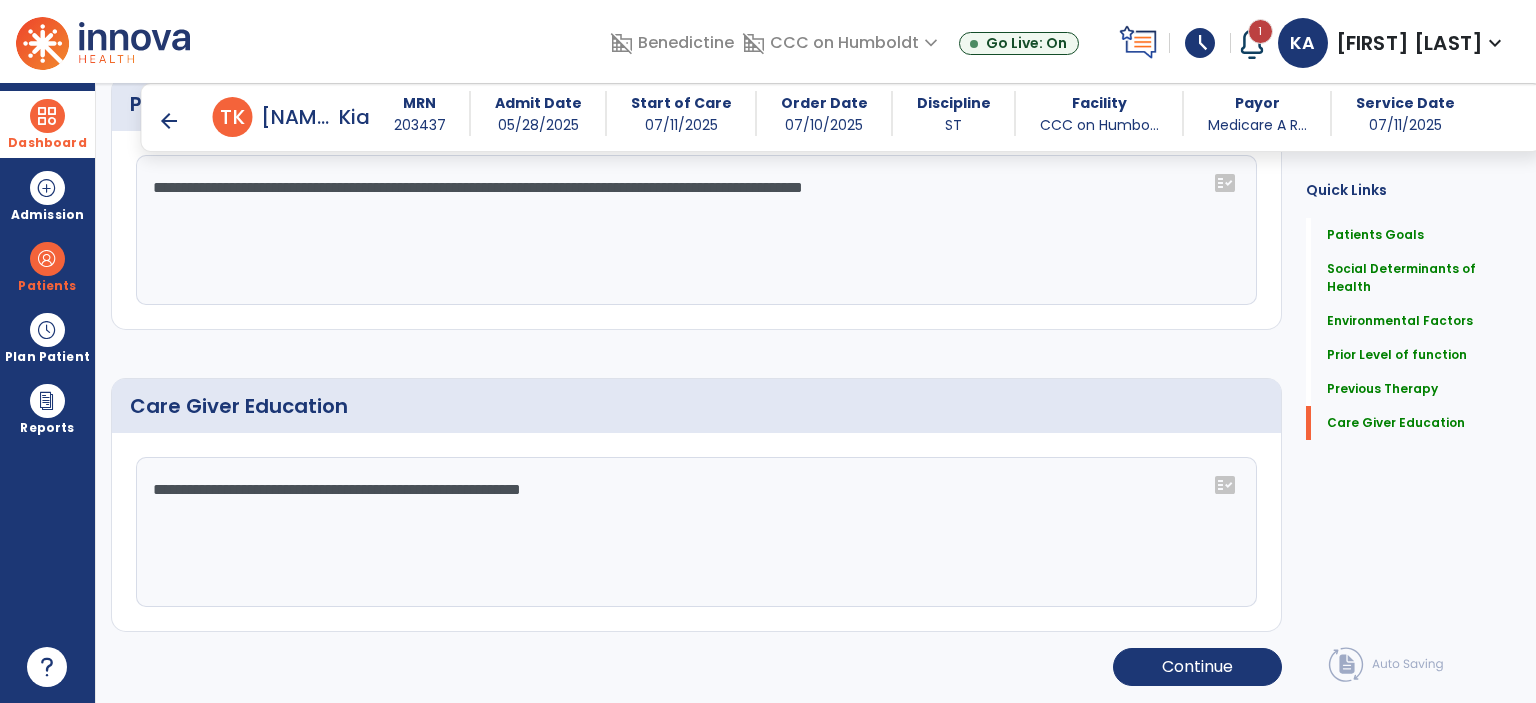 scroll, scrollTop: 1224, scrollLeft: 0, axis: vertical 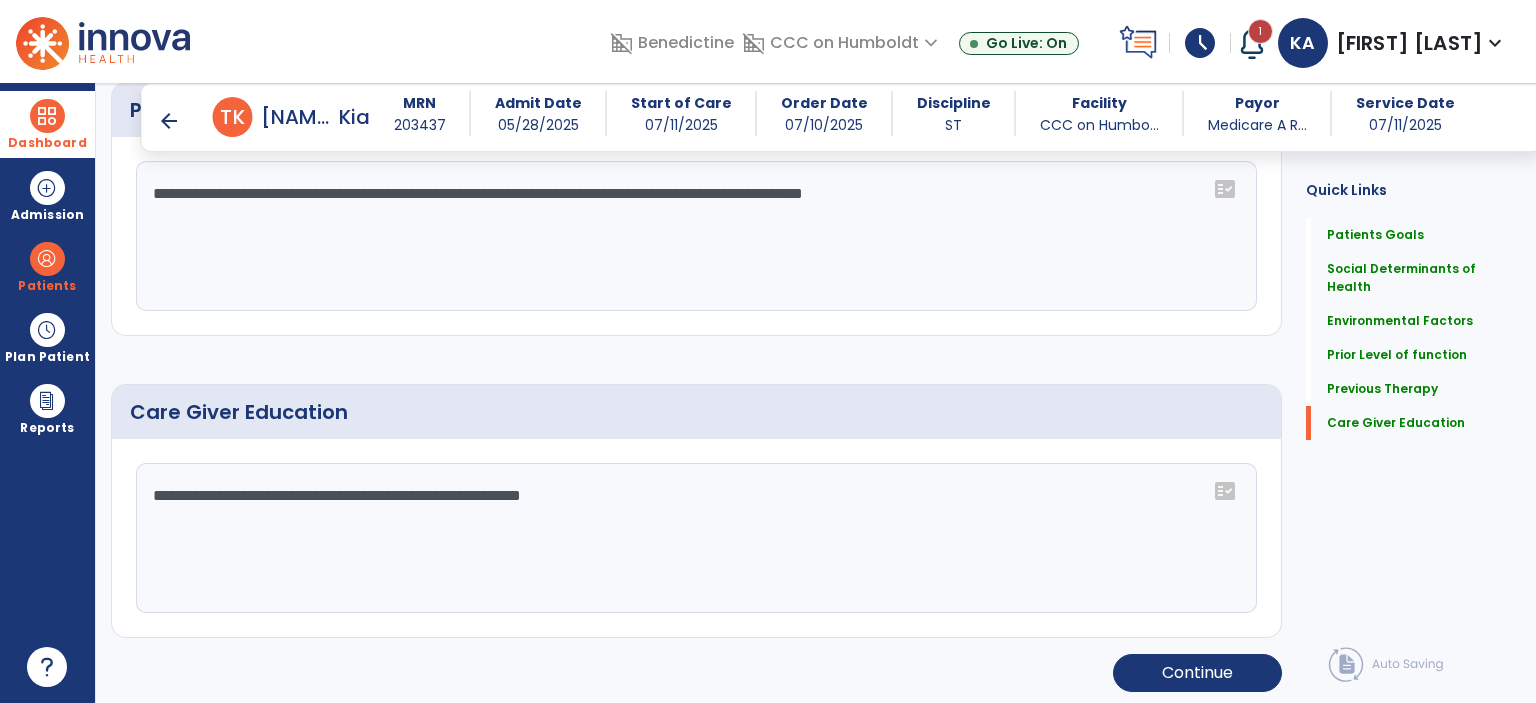click on "**********" 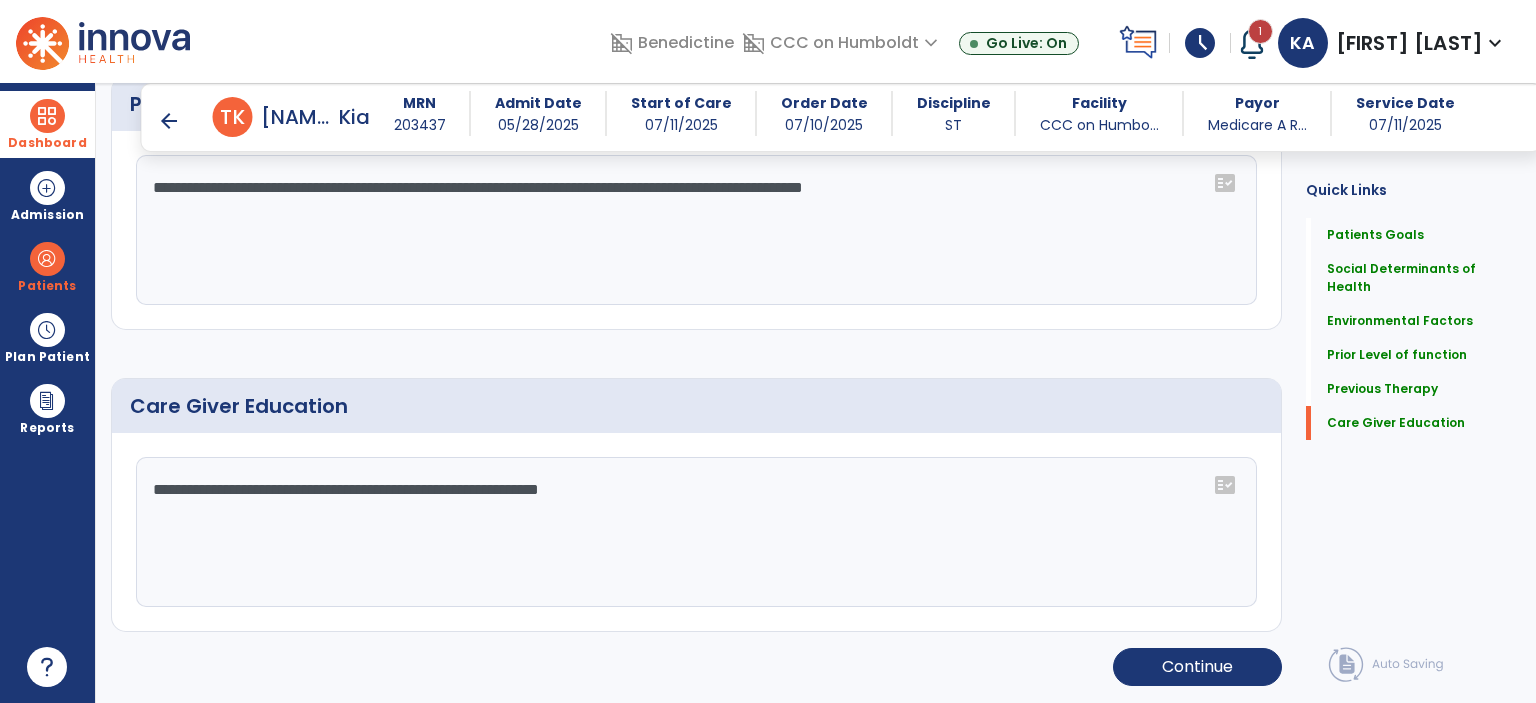 scroll, scrollTop: 1224, scrollLeft: 0, axis: vertical 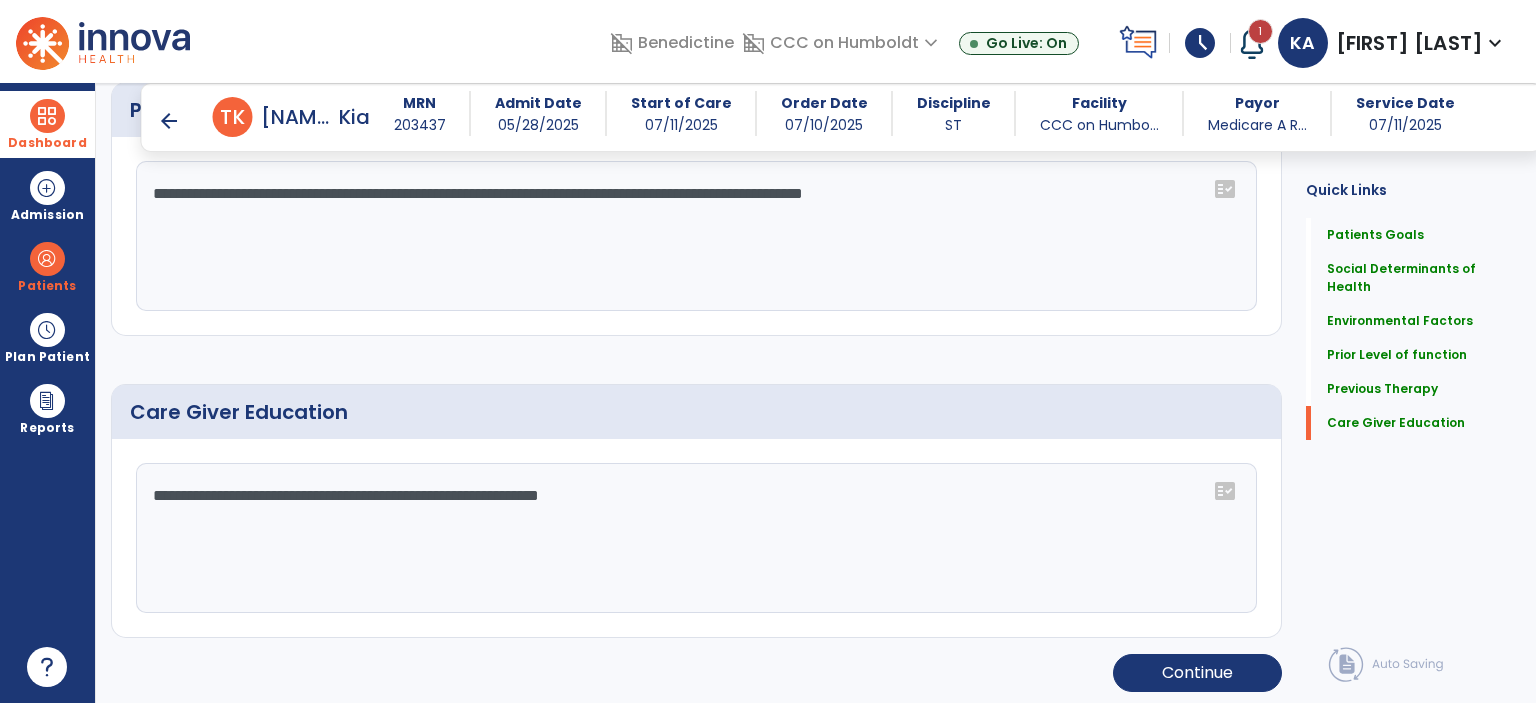 click on "**********" 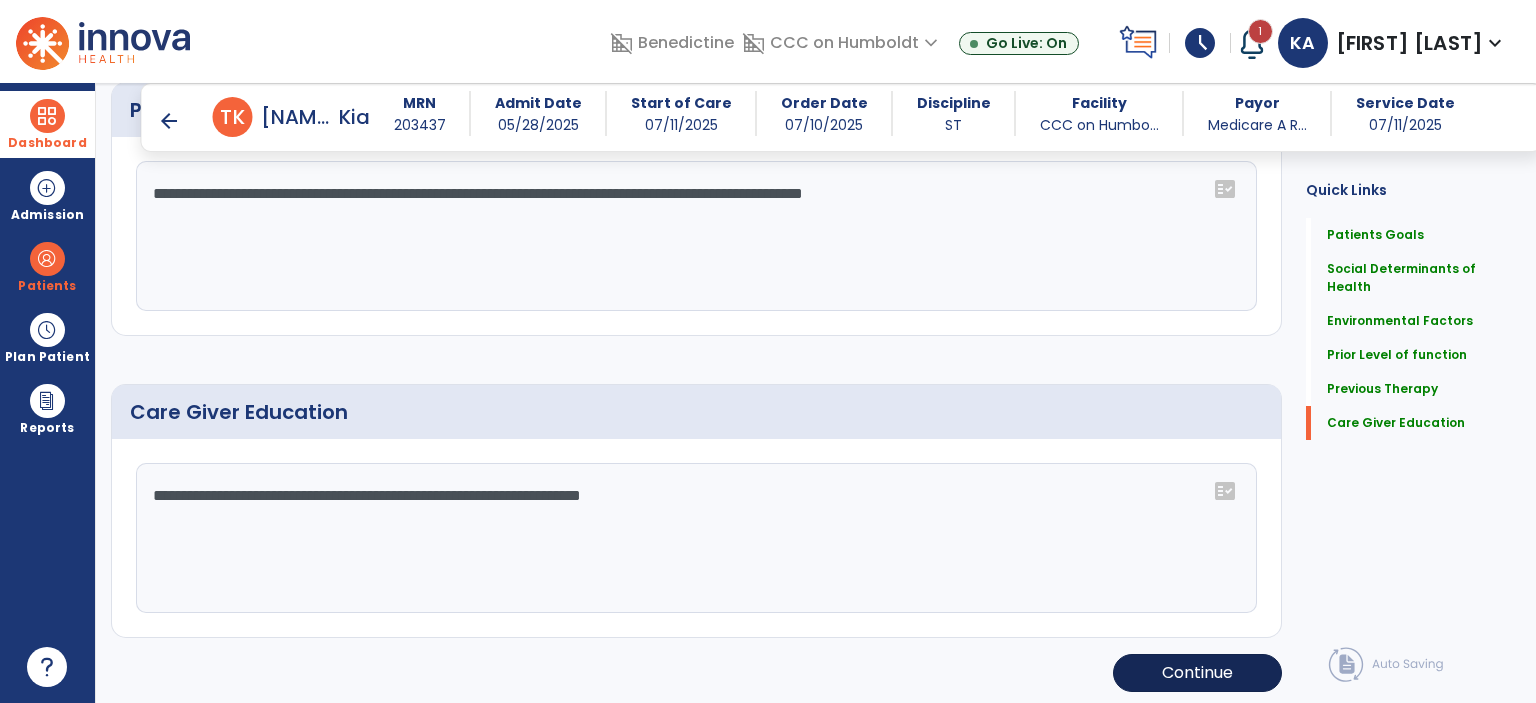 type on "**********" 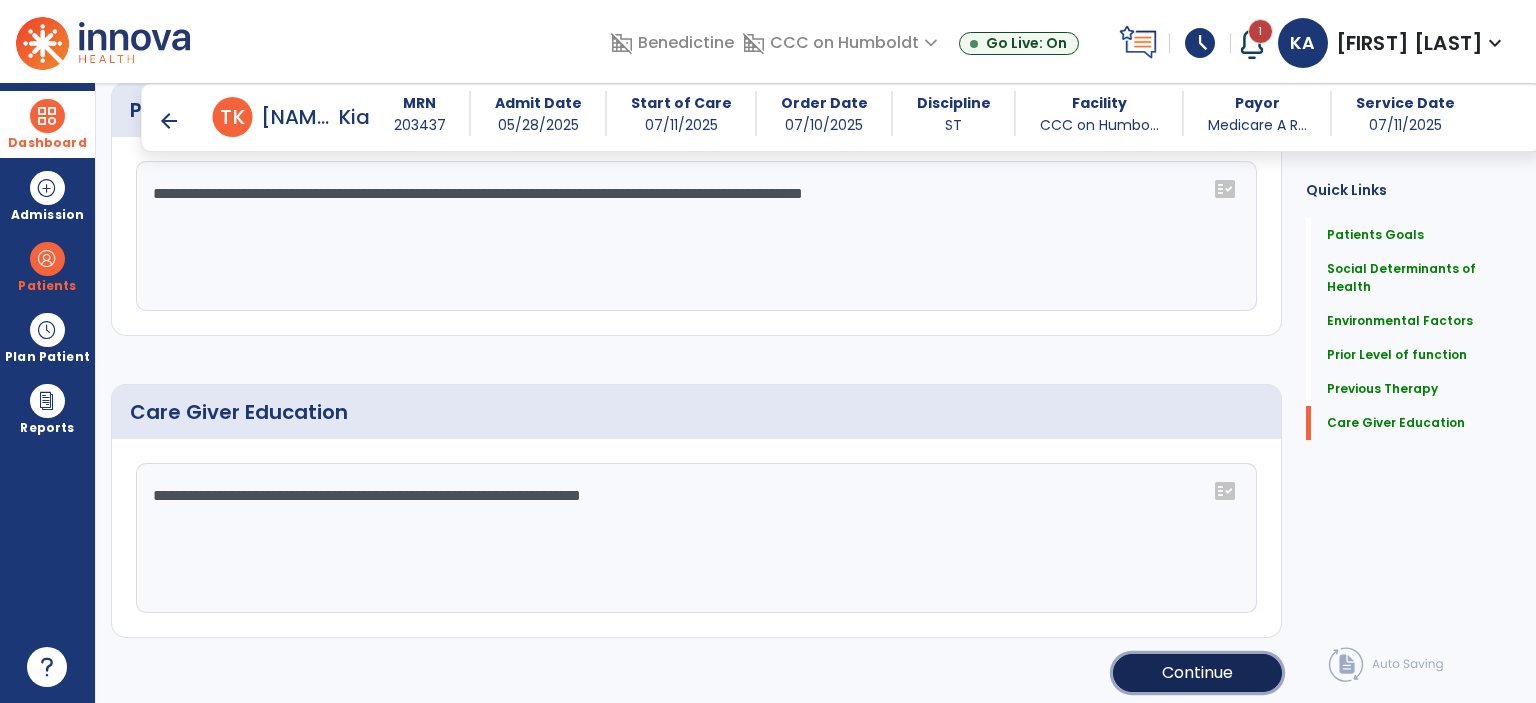 click on "Continue" 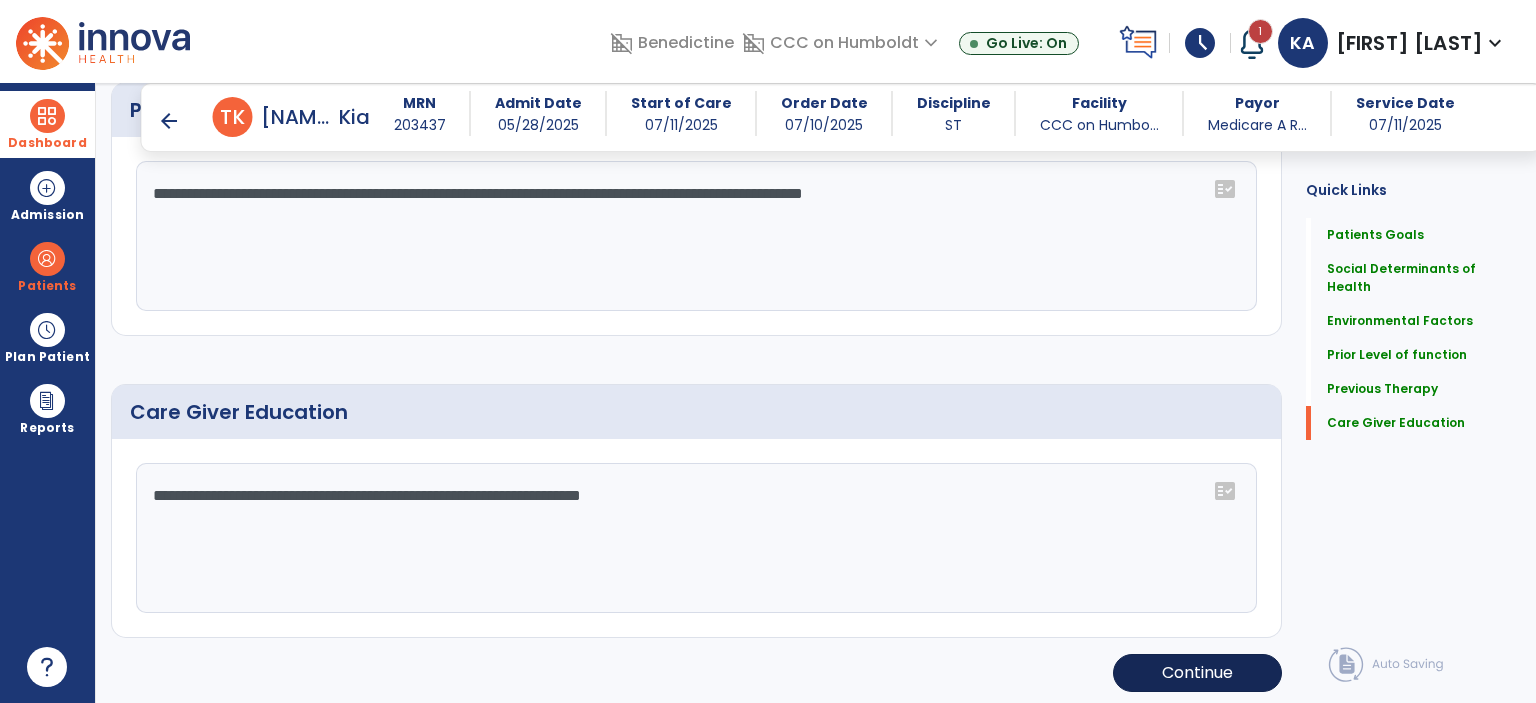 scroll, scrollTop: 244, scrollLeft: 0, axis: vertical 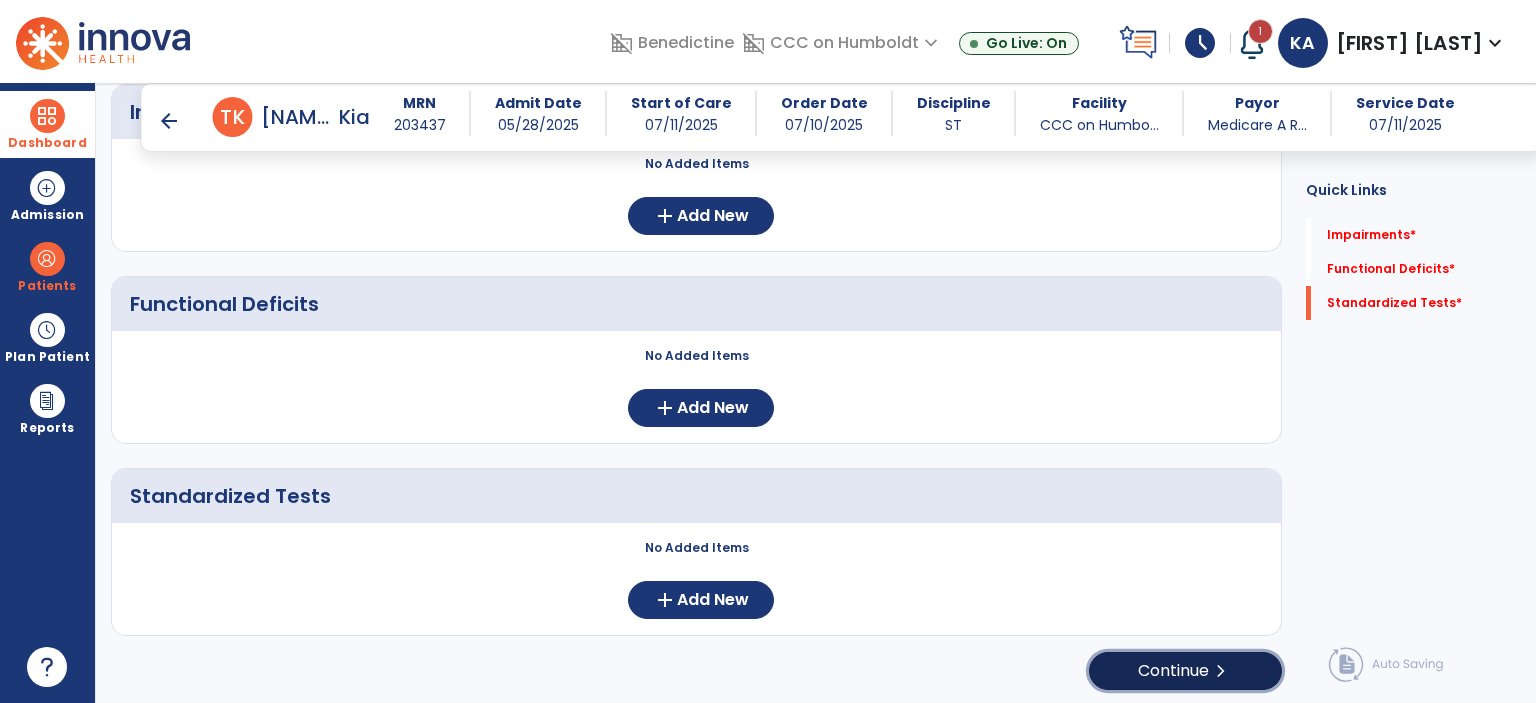 click on "Continue  chevron_right" 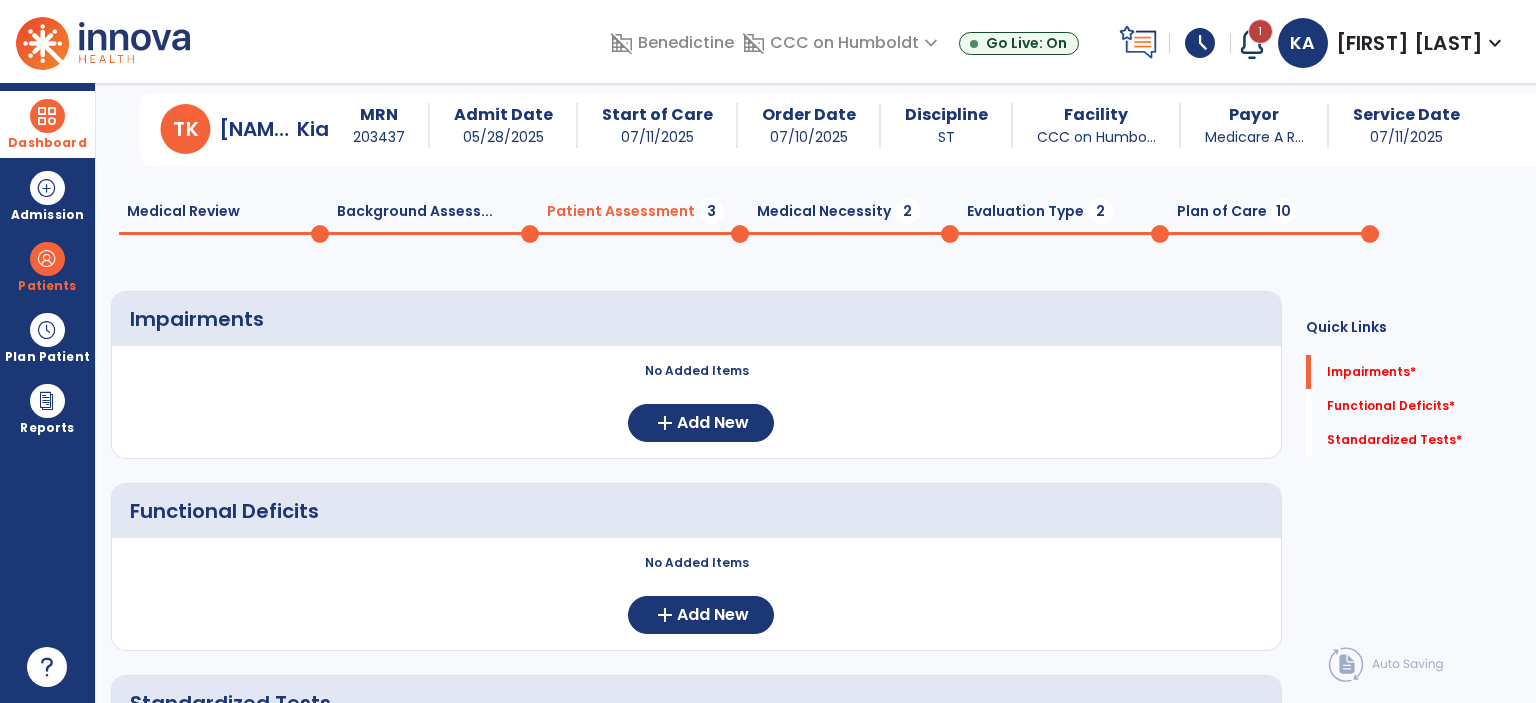 scroll, scrollTop: 0, scrollLeft: 0, axis: both 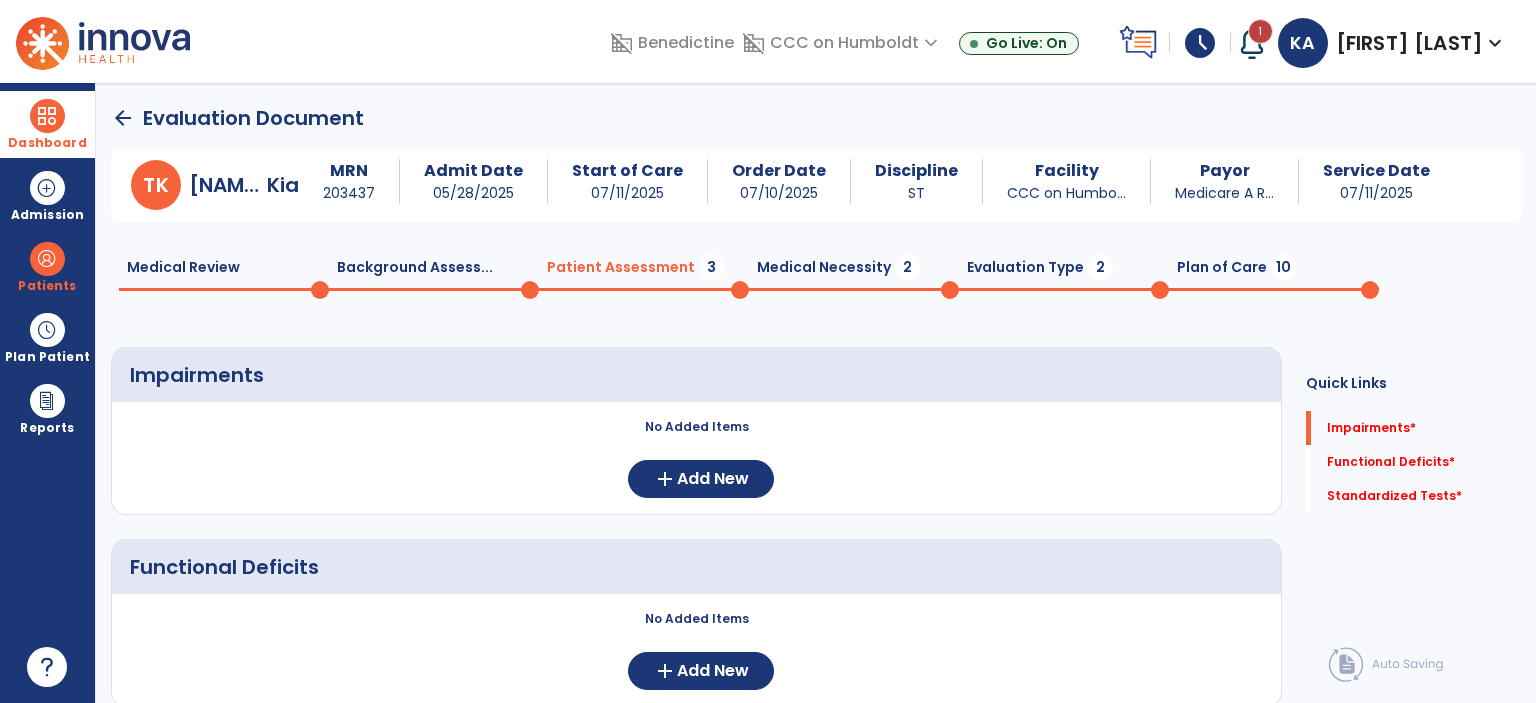 click on "Medical Review  0  Background Assess...  0  Patient Assessment  3  Medical Necessity  2  Evaluation Type  2  Plan of Care  10" 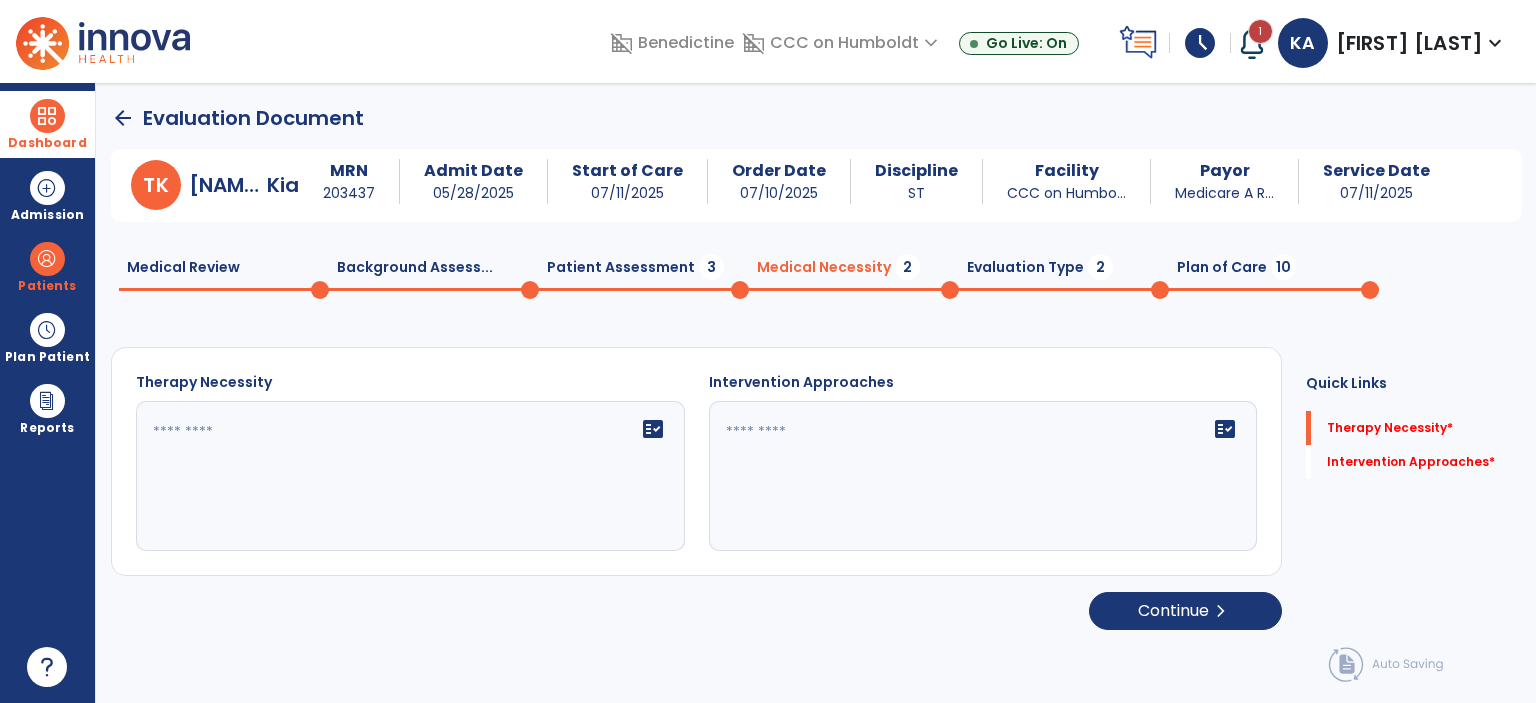 click 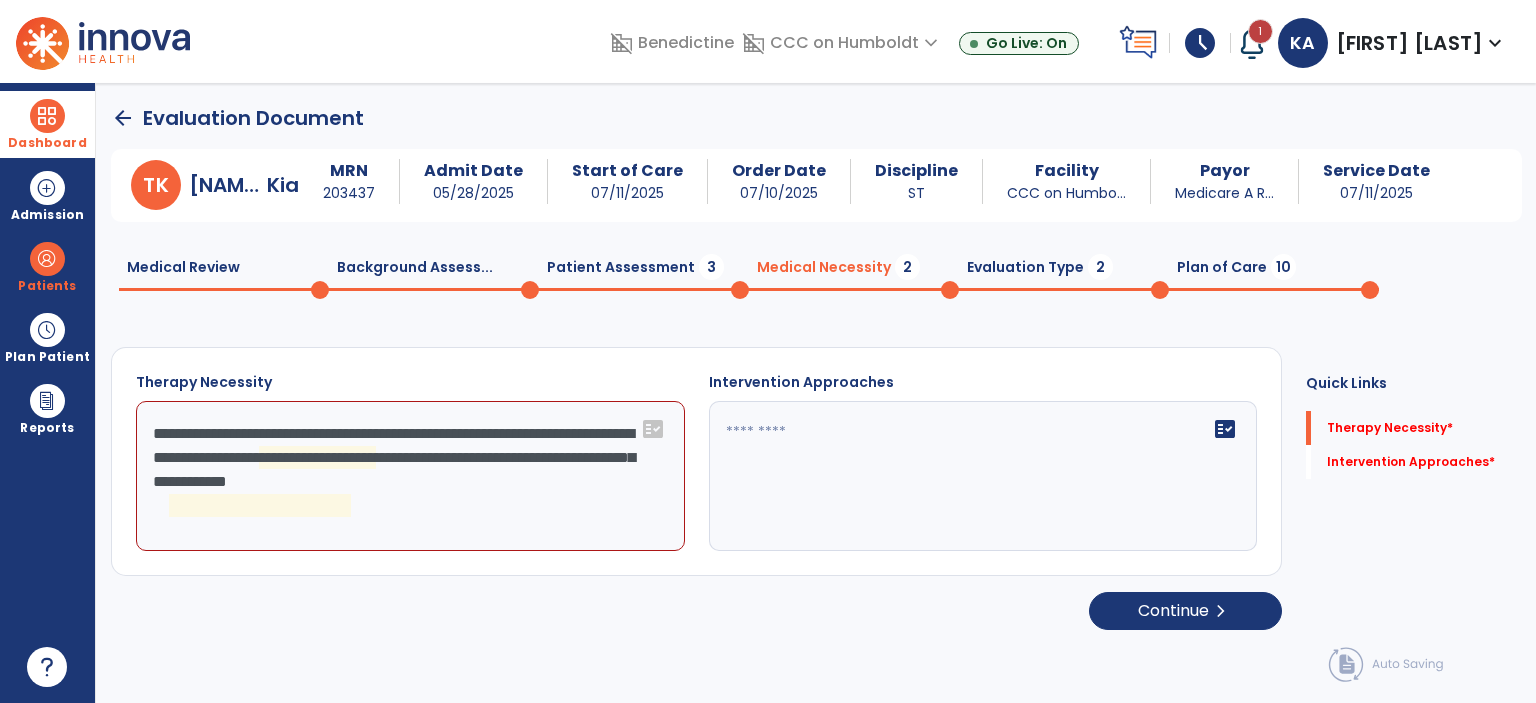 click on "**********" 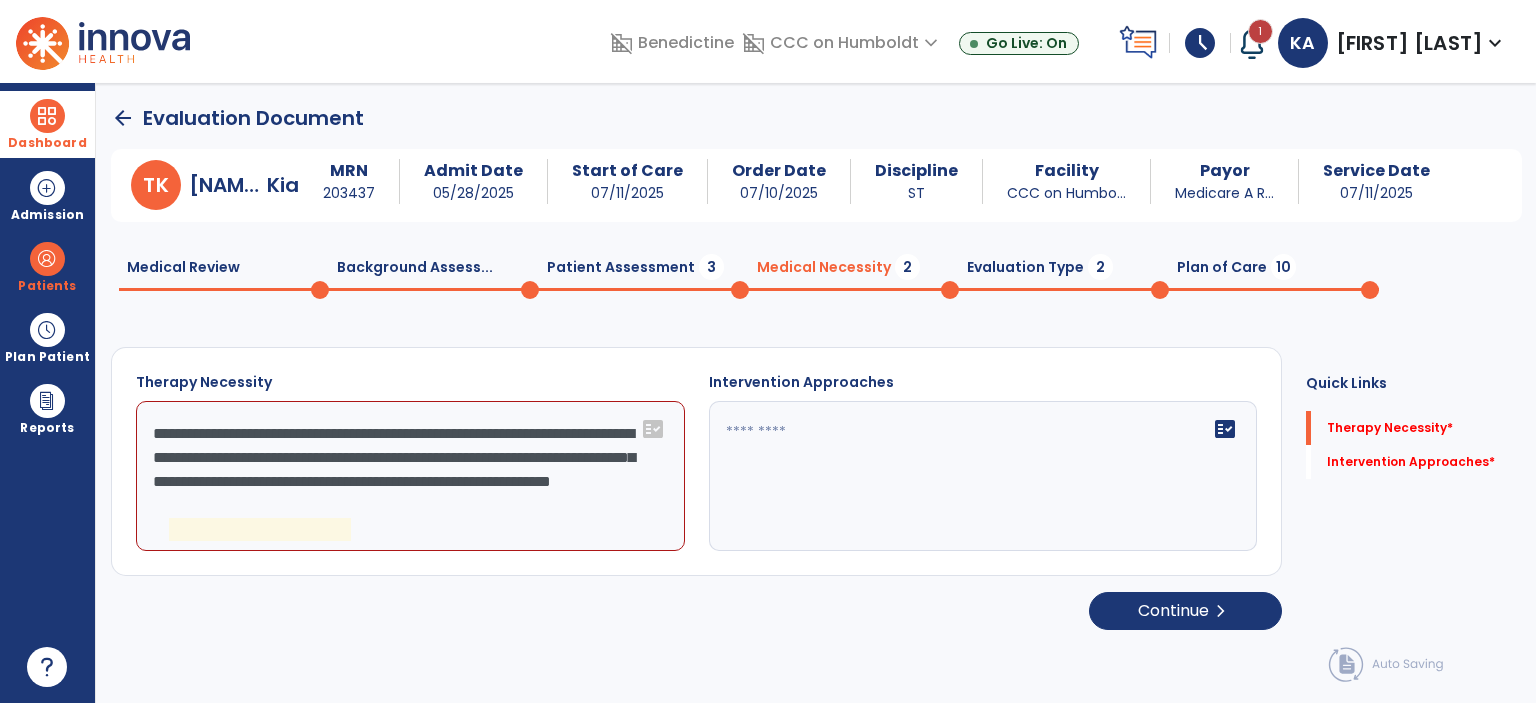 click on "**********" 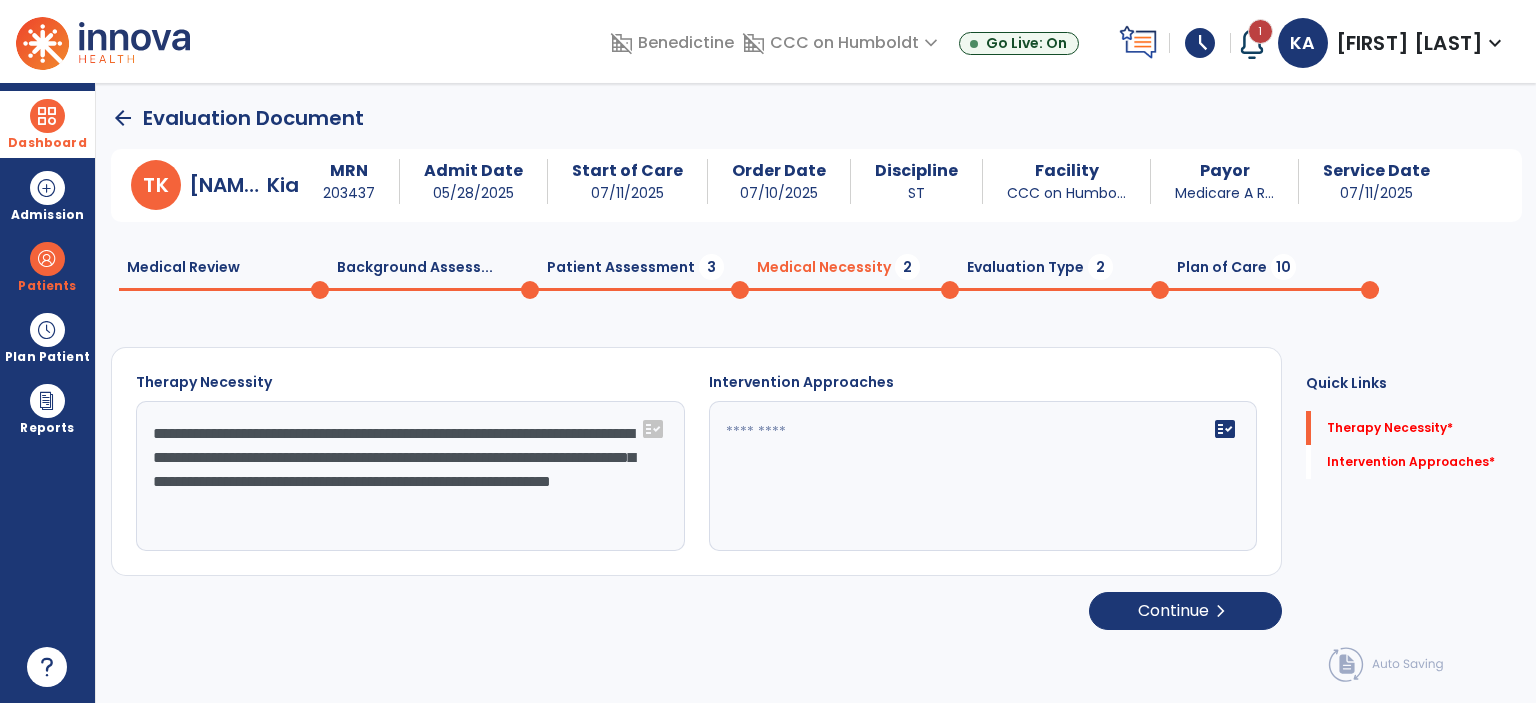 click on "**********" 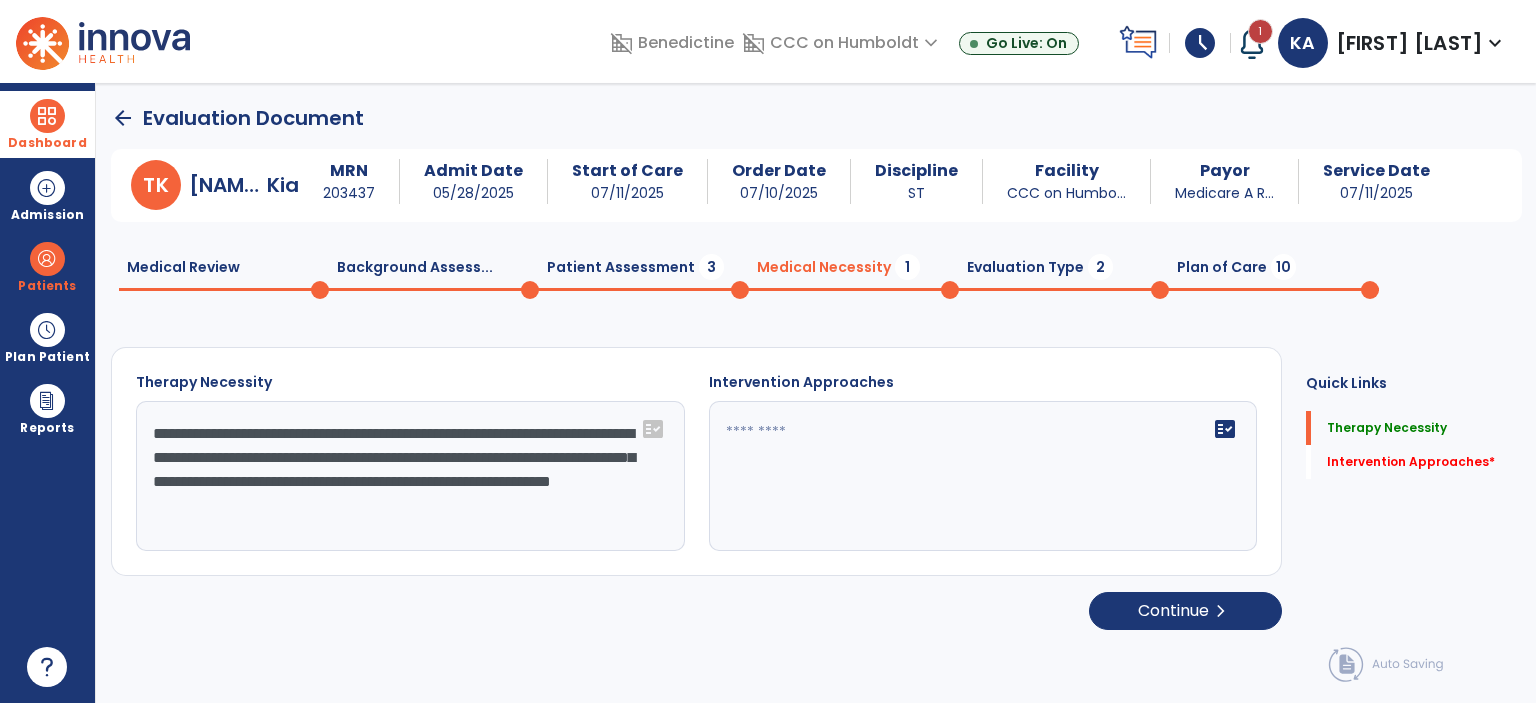 type on "**********" 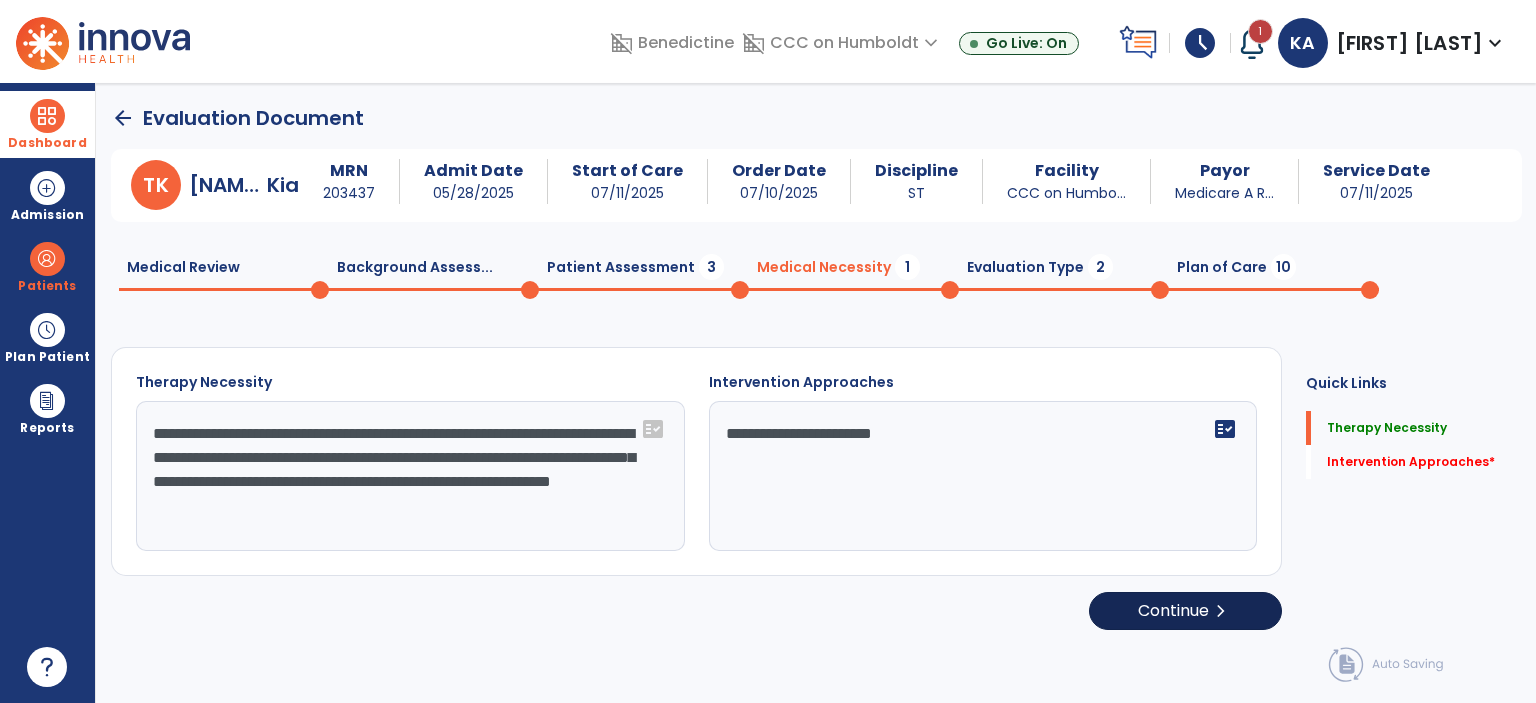 type on "**********" 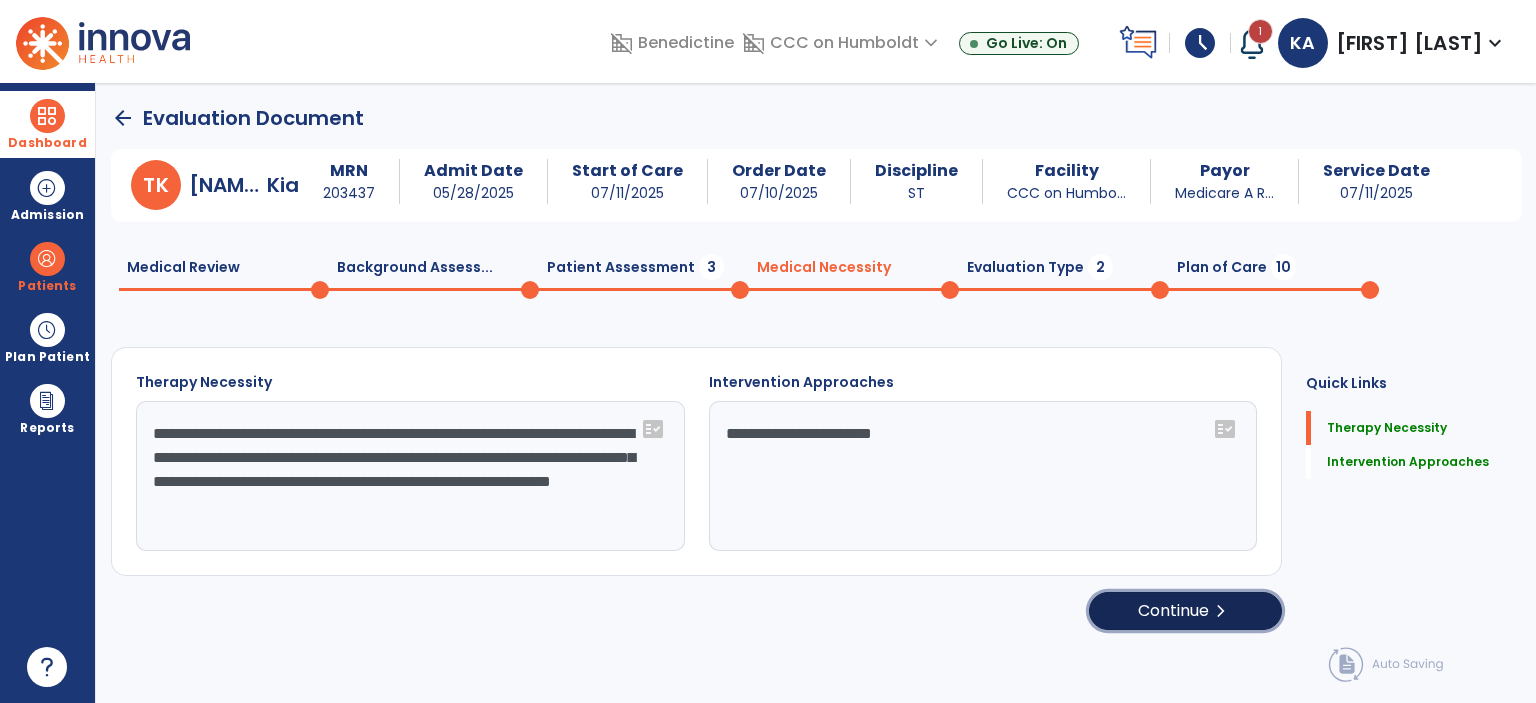 click on "Continue  chevron_right" 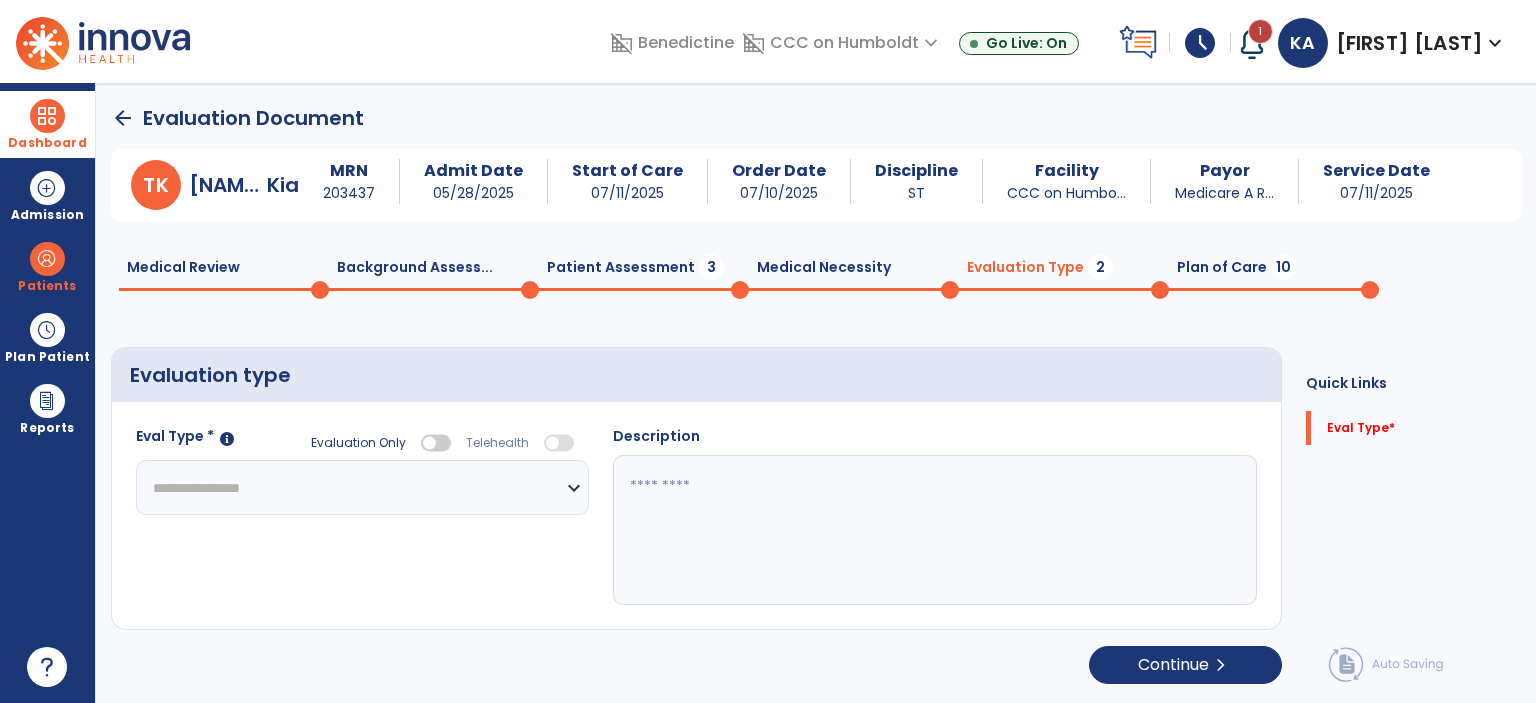 click on "**********" 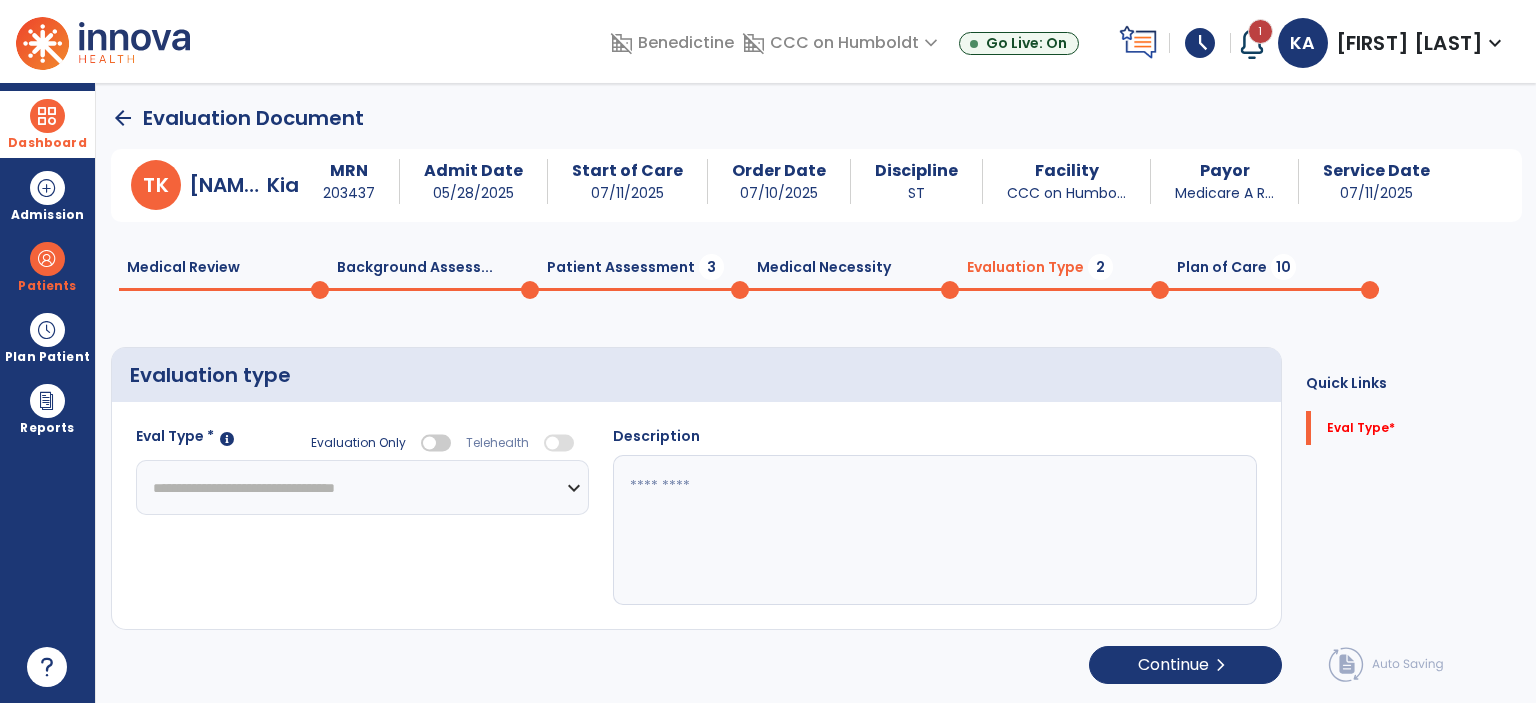 click on "**********" 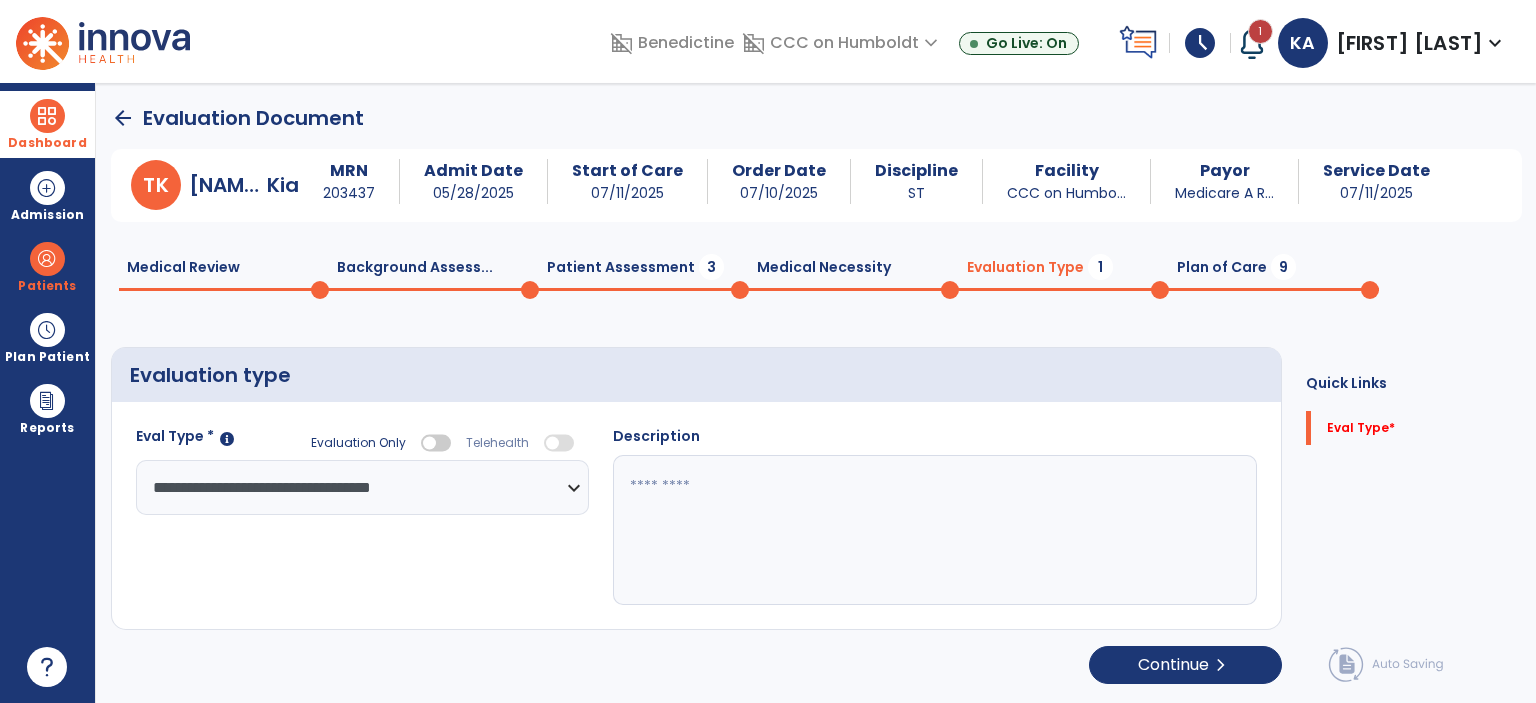 click 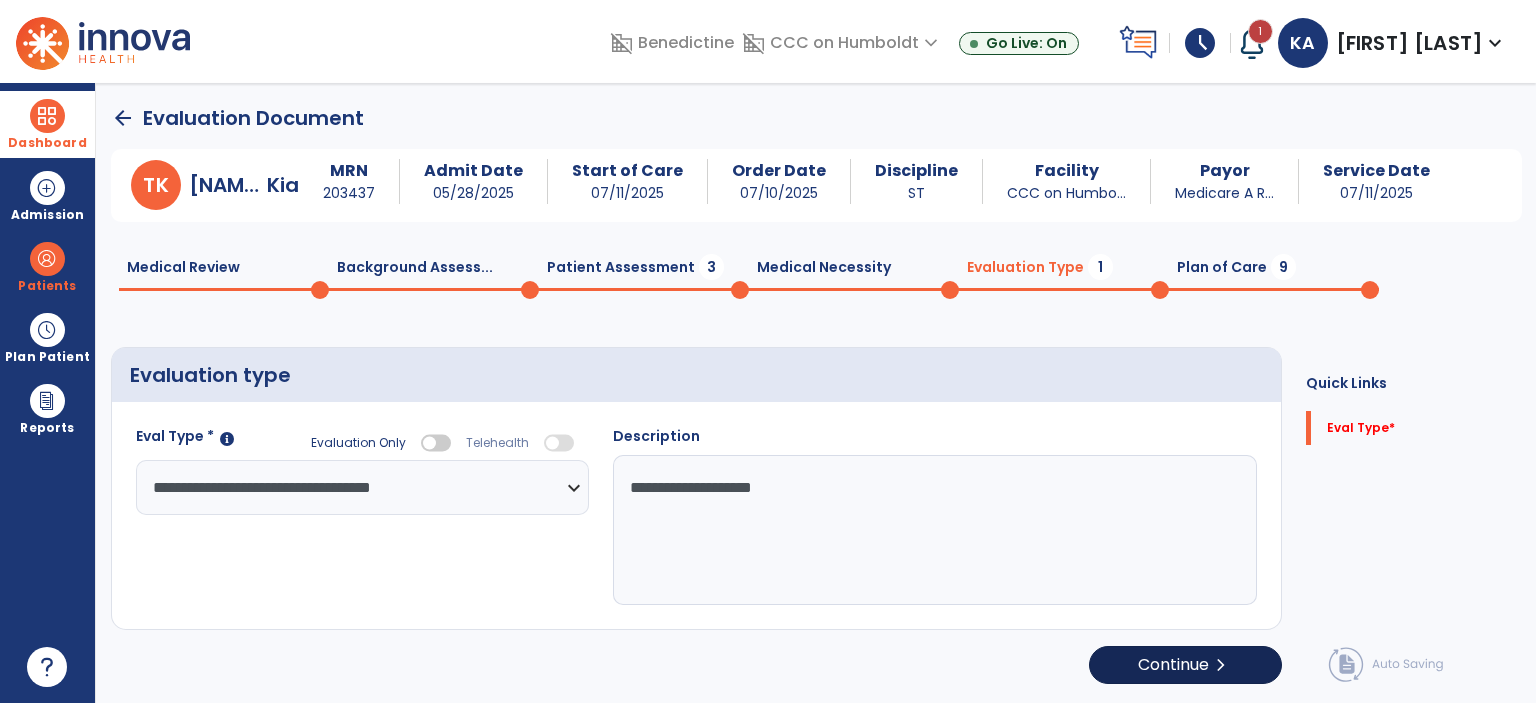 type on "**********" 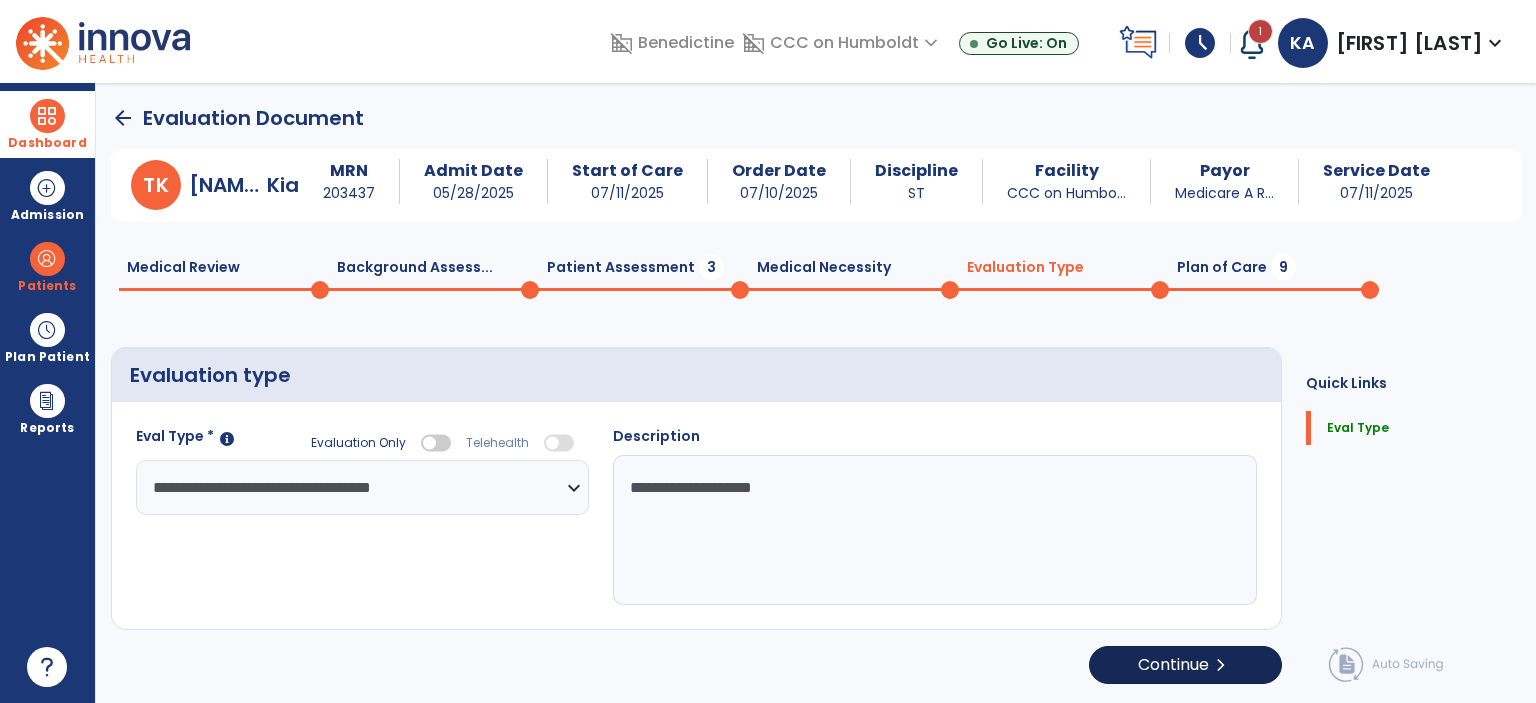 click on "Continue  chevron_right" 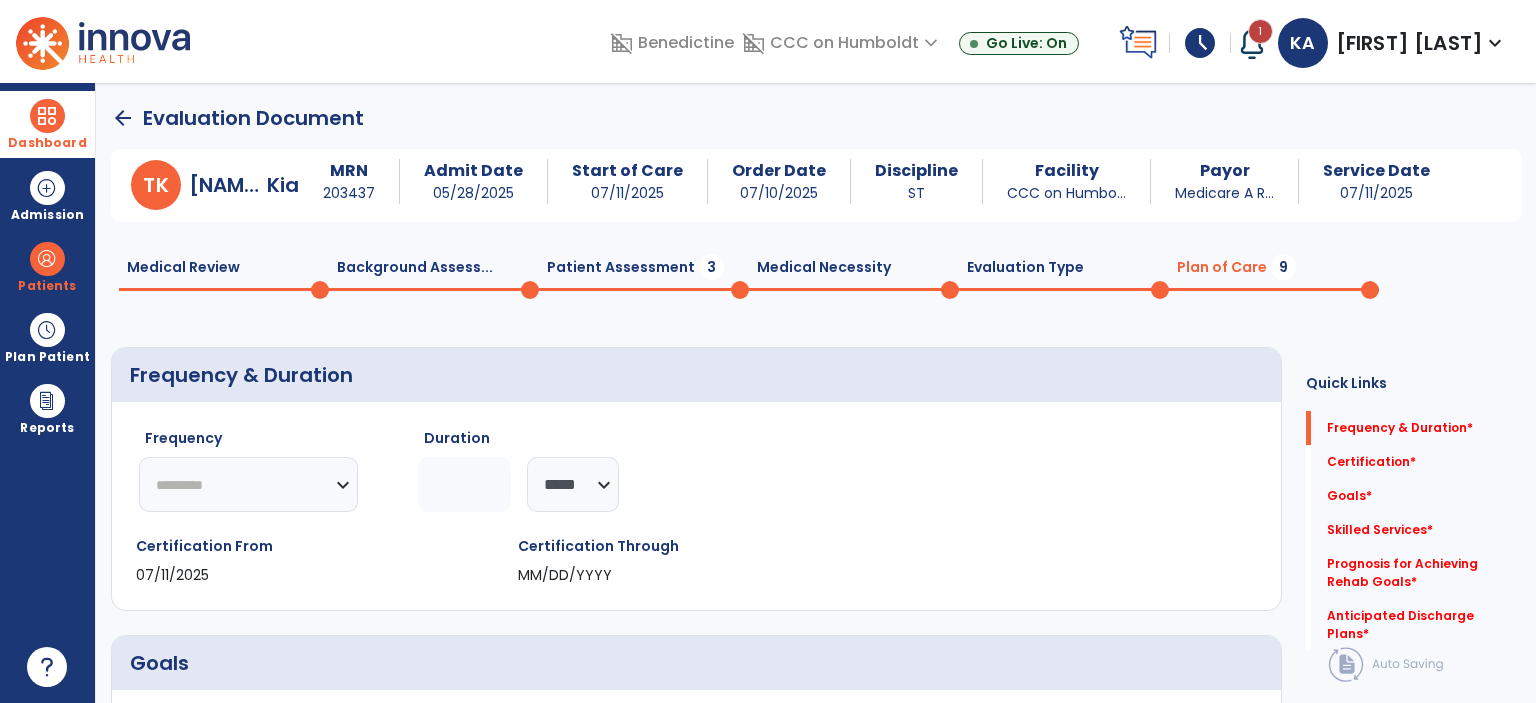 click on "********* ** ** ** ** ** ** **" 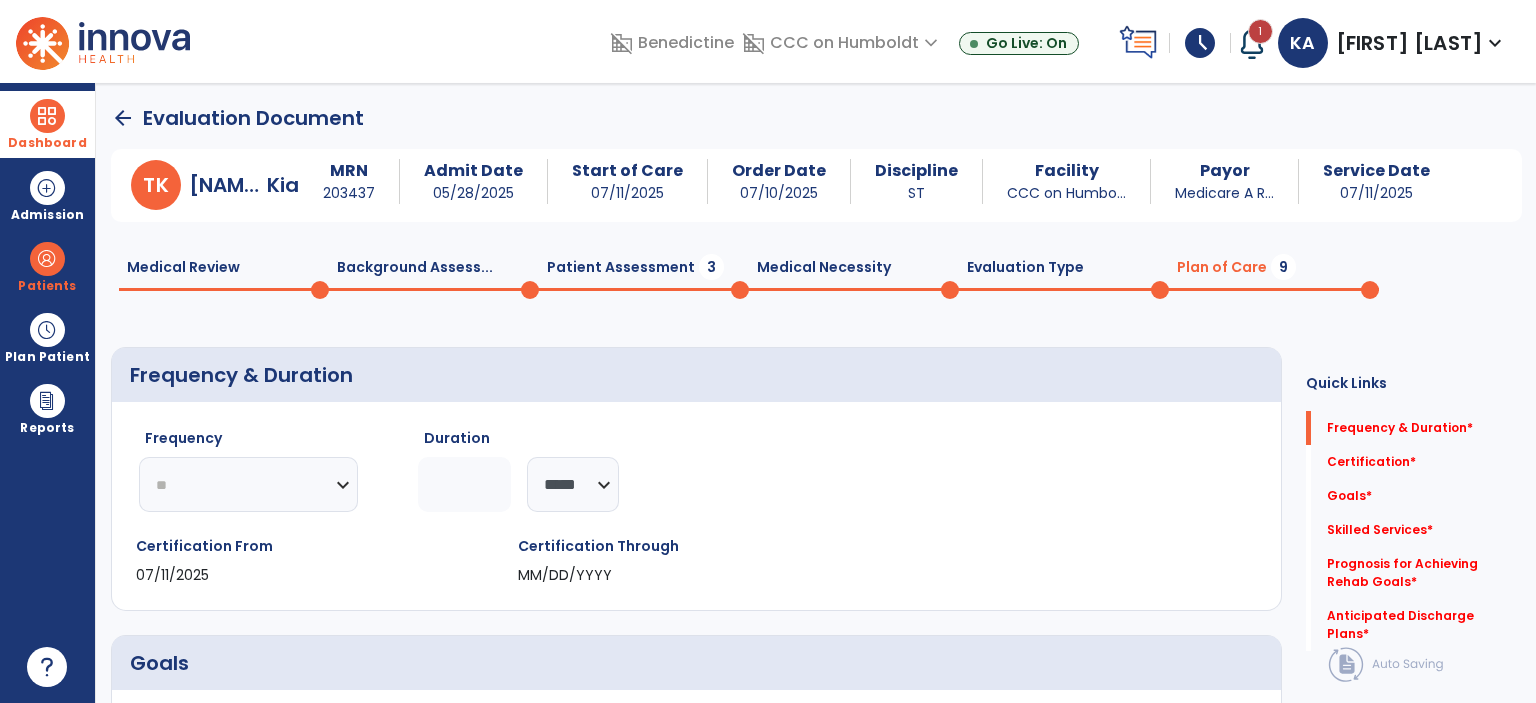 click on "********* ** ** ** ** ** ** **" 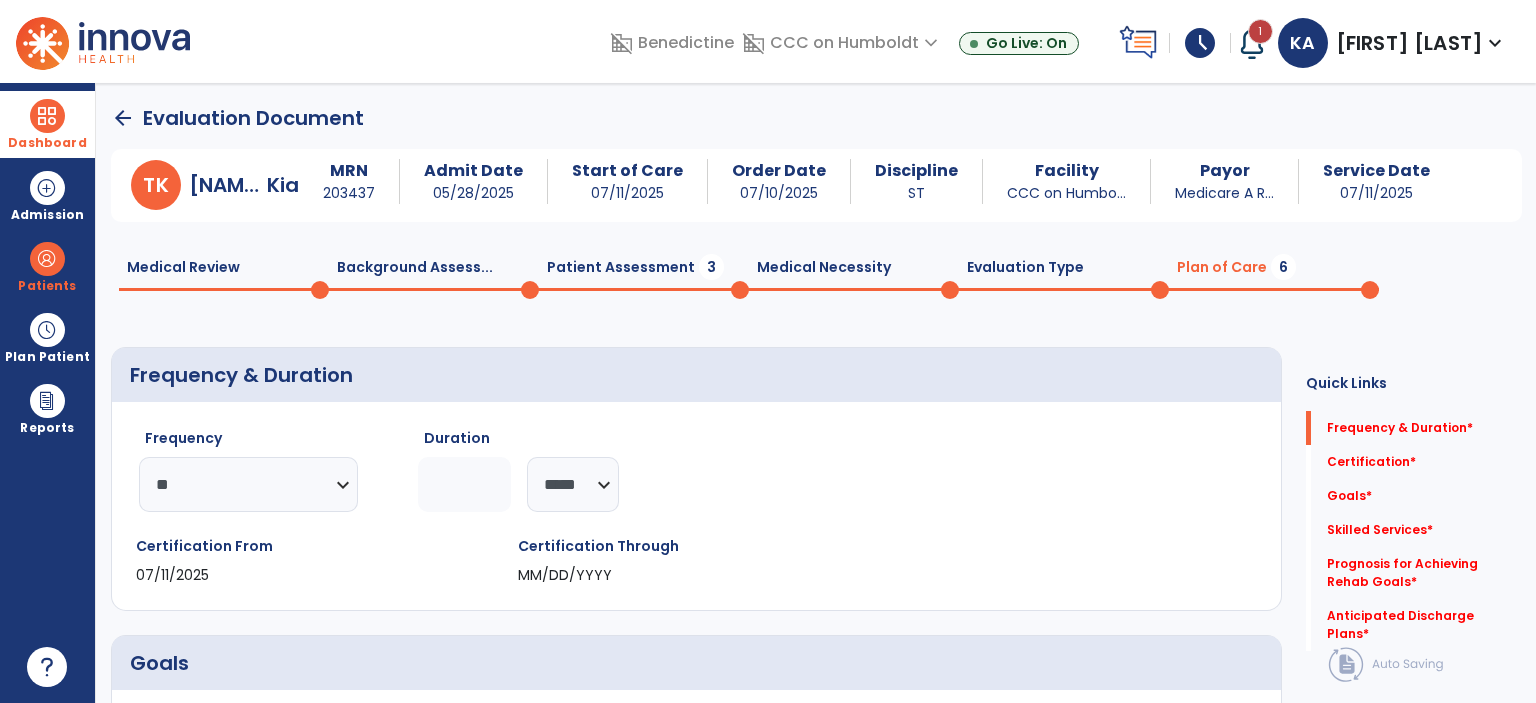 click 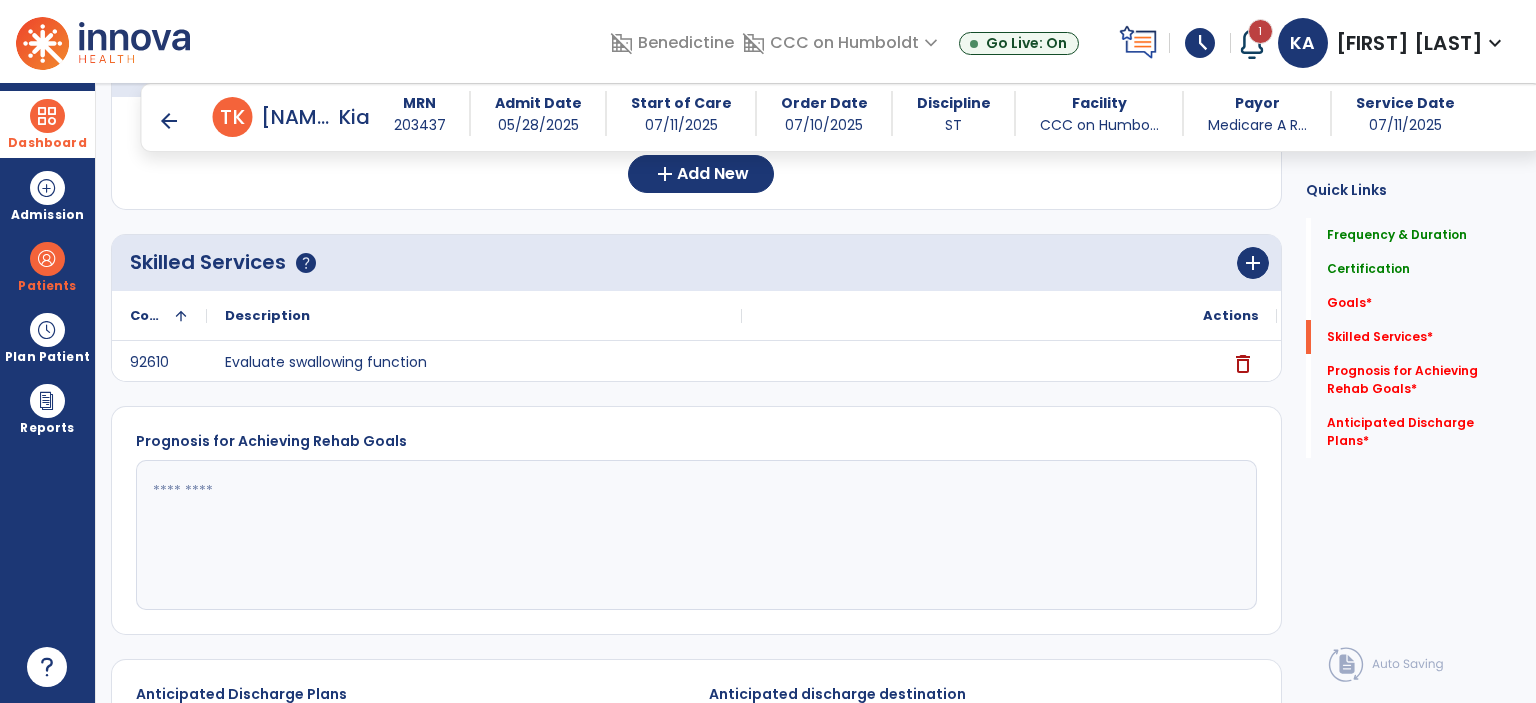 scroll, scrollTop: 575, scrollLeft: 0, axis: vertical 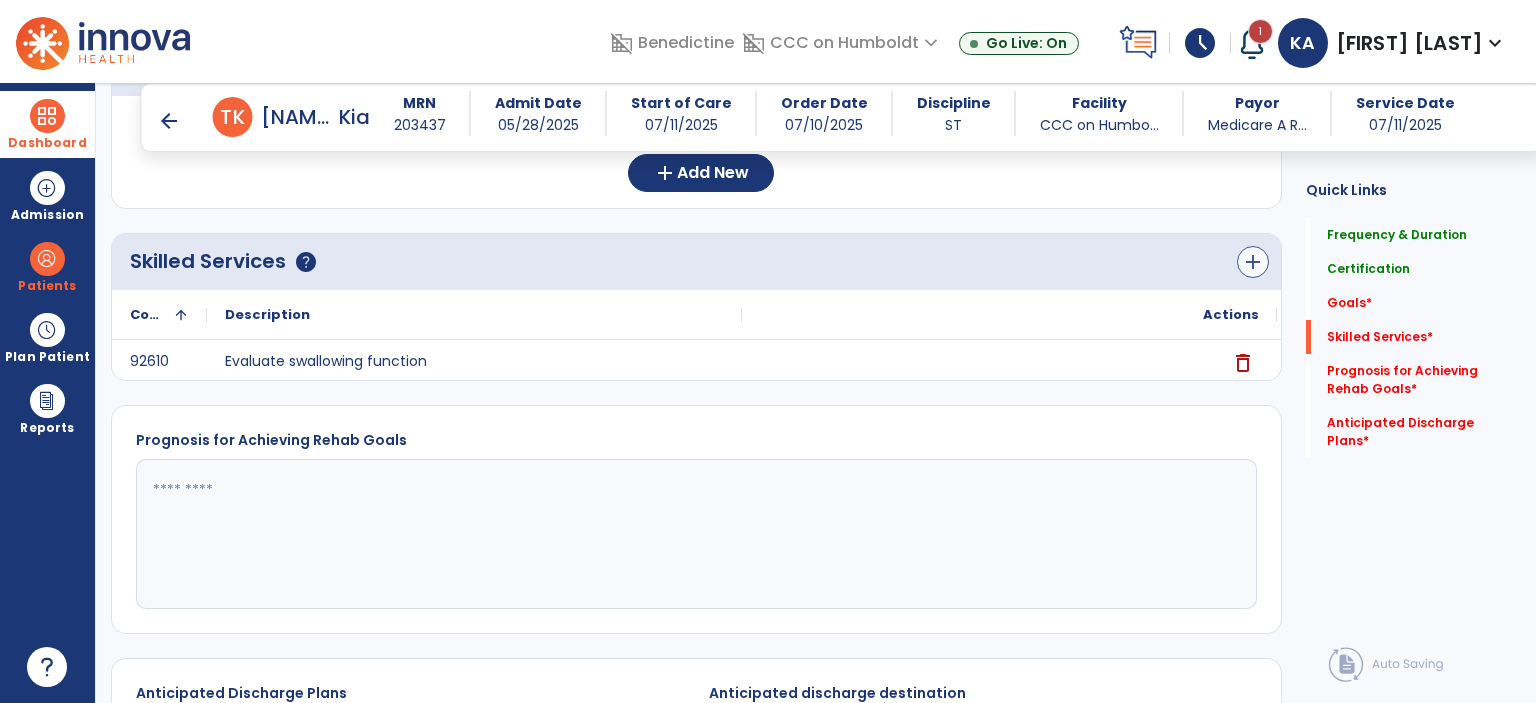 type on "*" 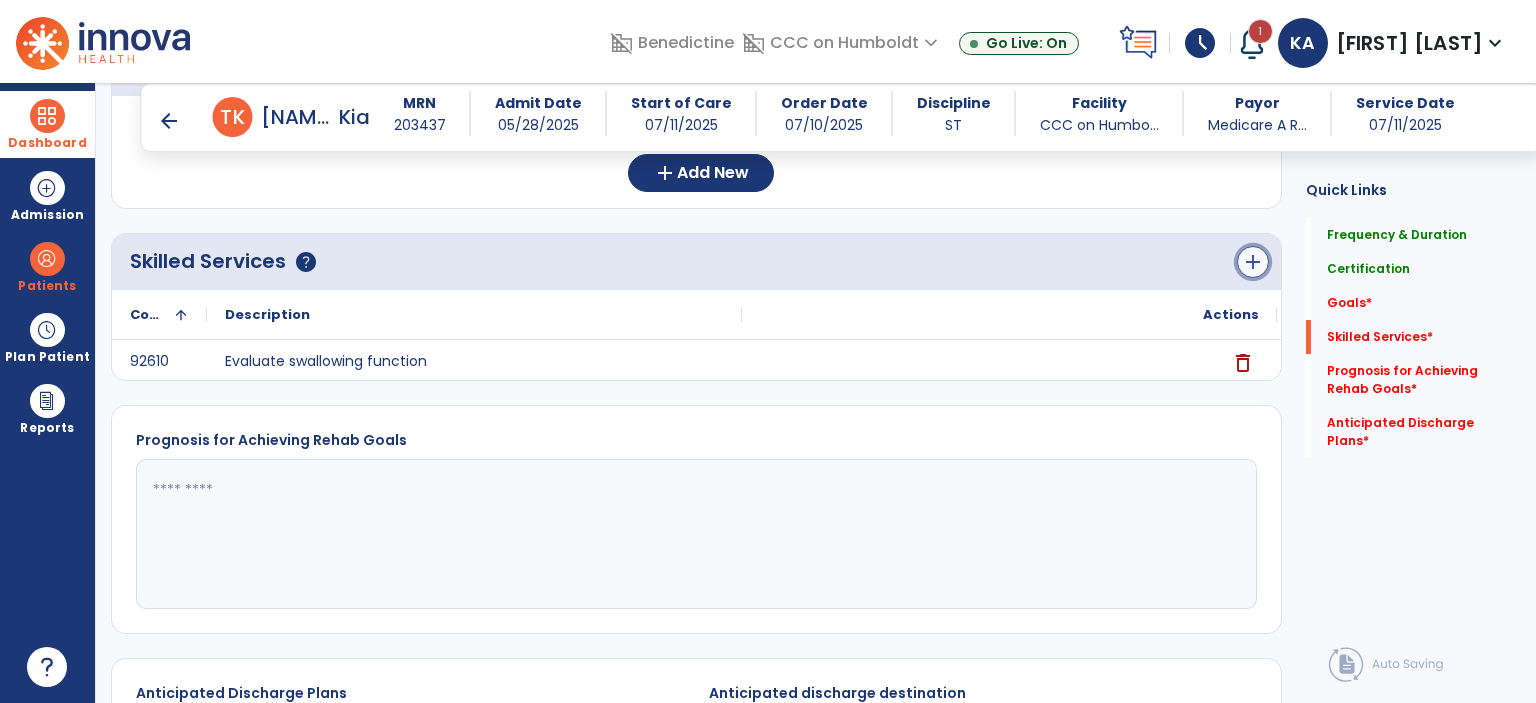 click on "add" 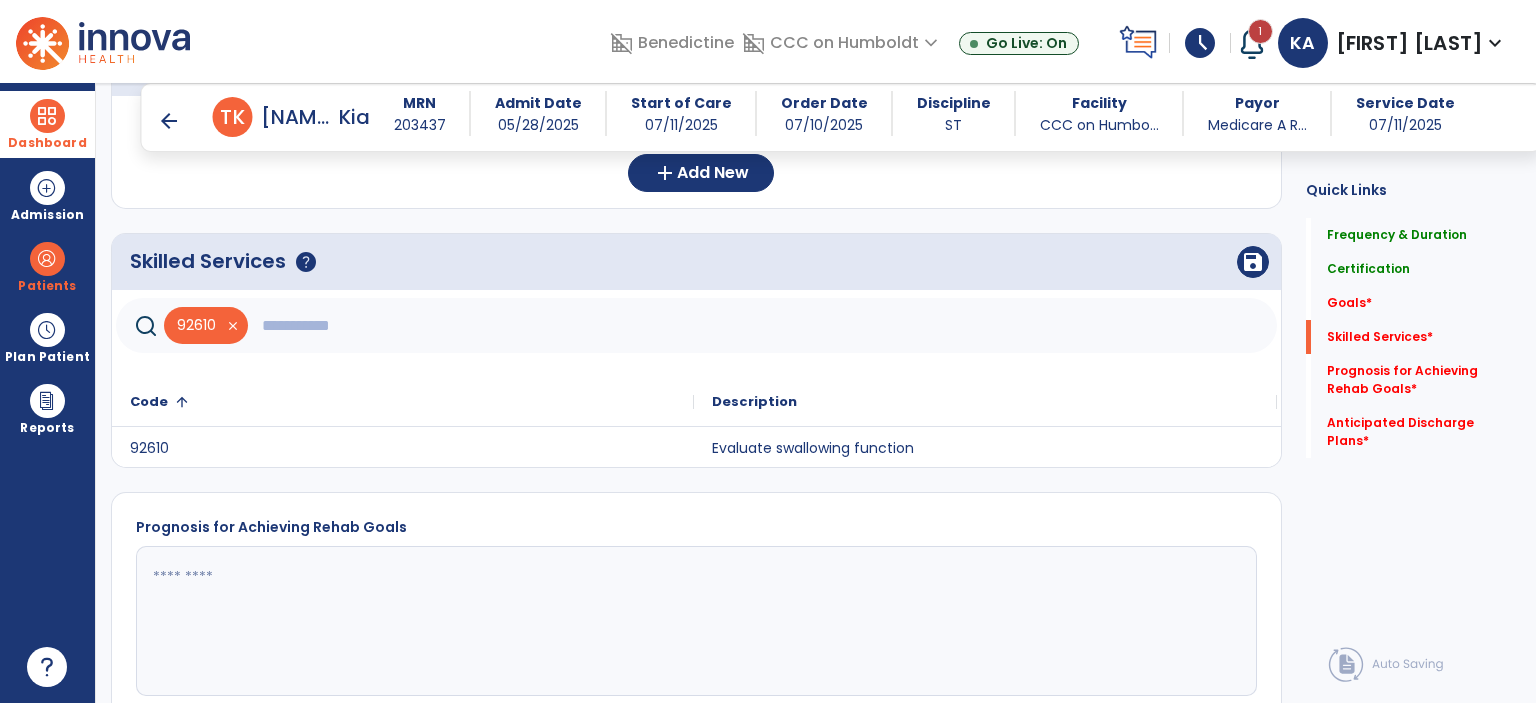 click 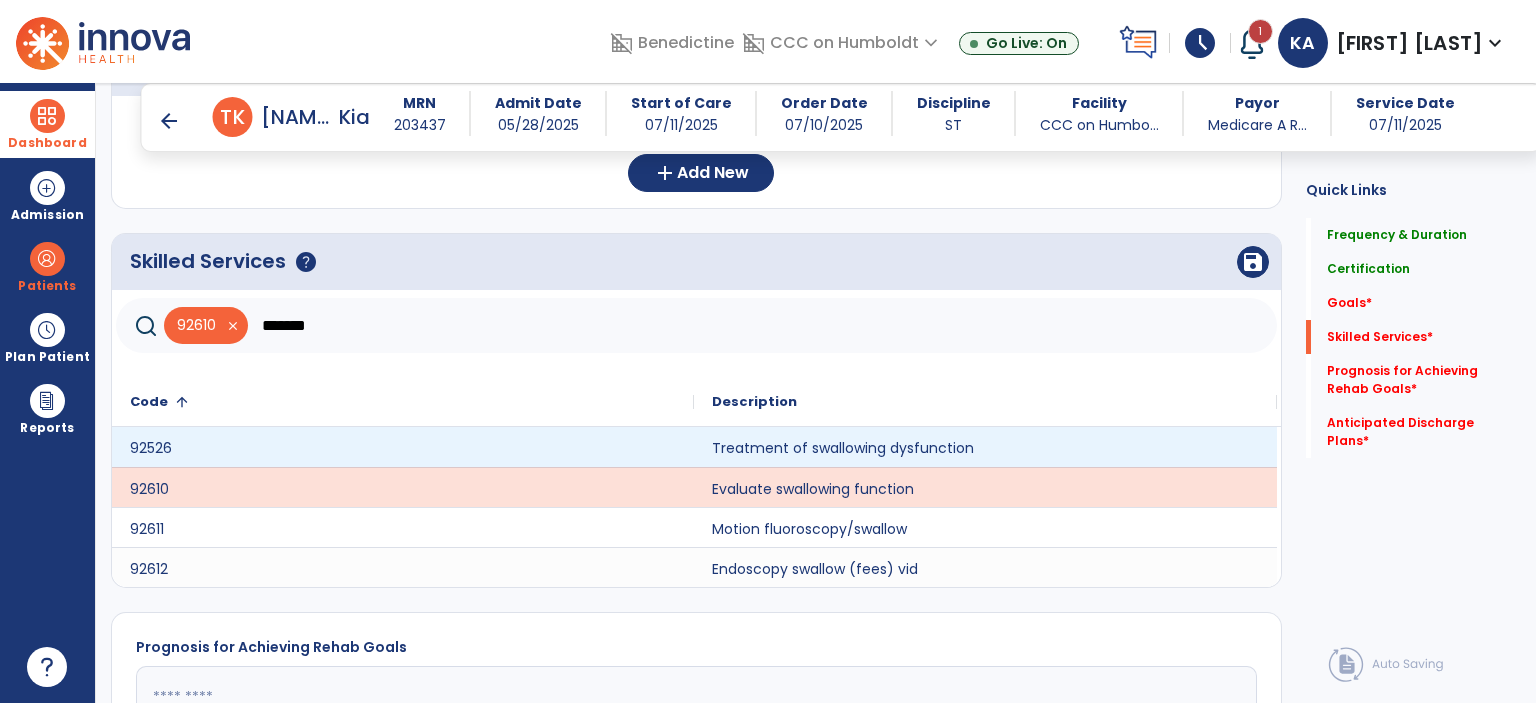 type on "*******" 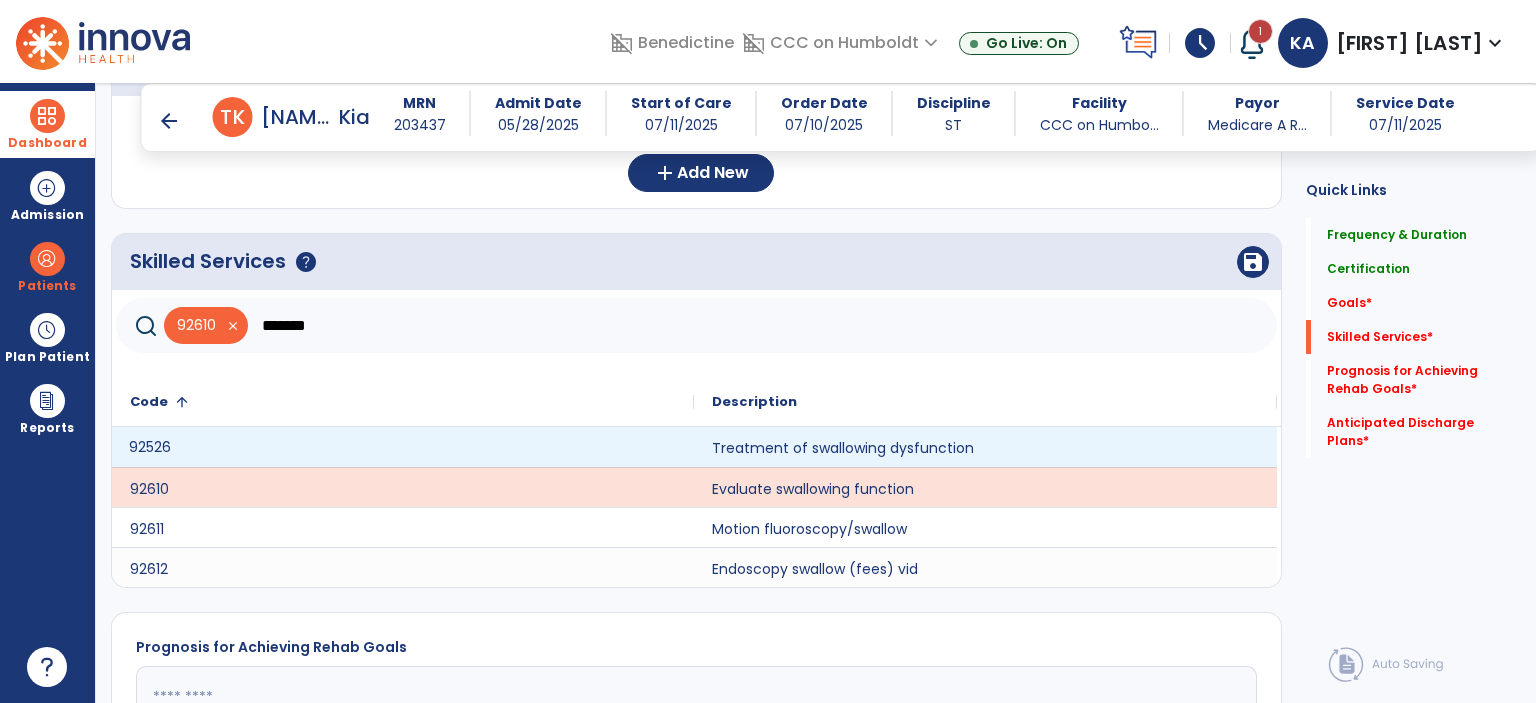 click on "92526" 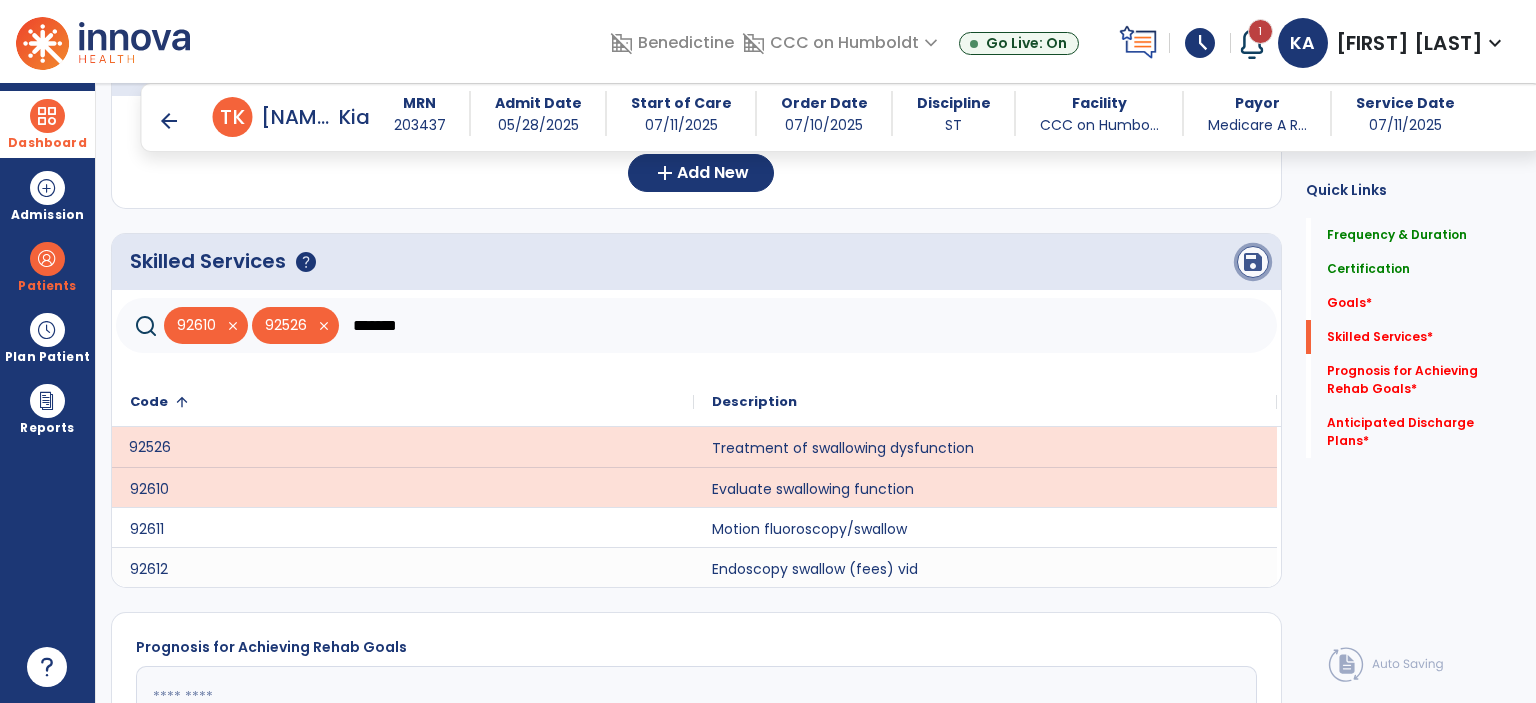 click on "save" 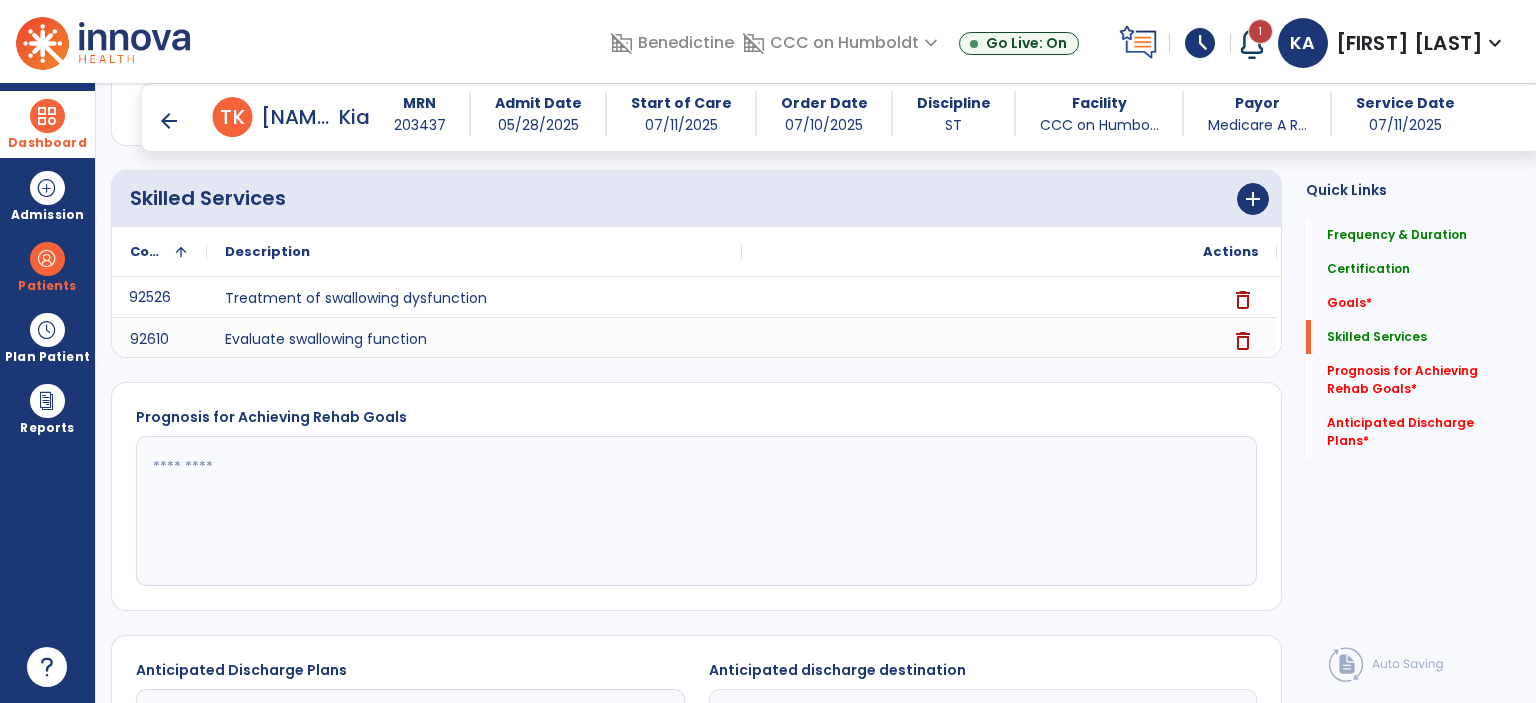 scroll, scrollTop: 639, scrollLeft: 0, axis: vertical 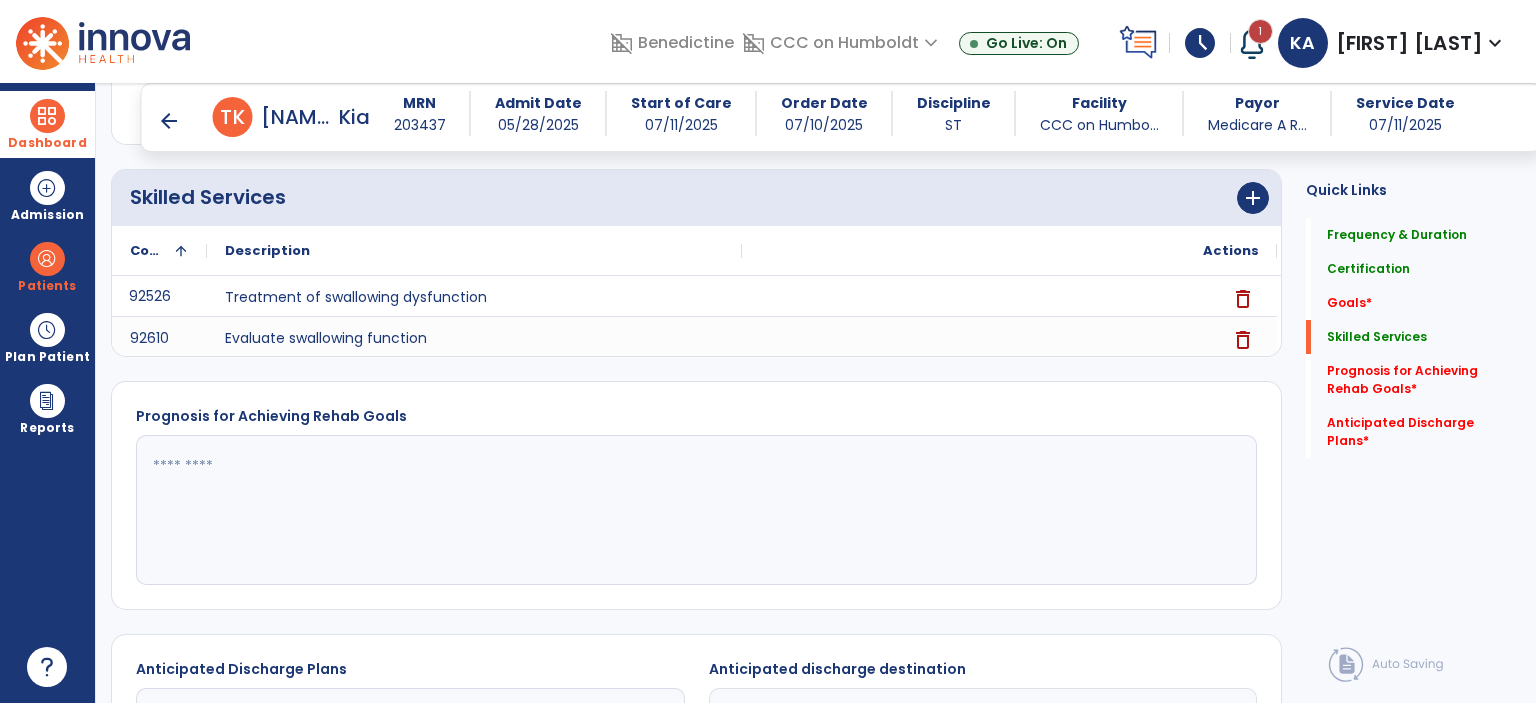 click 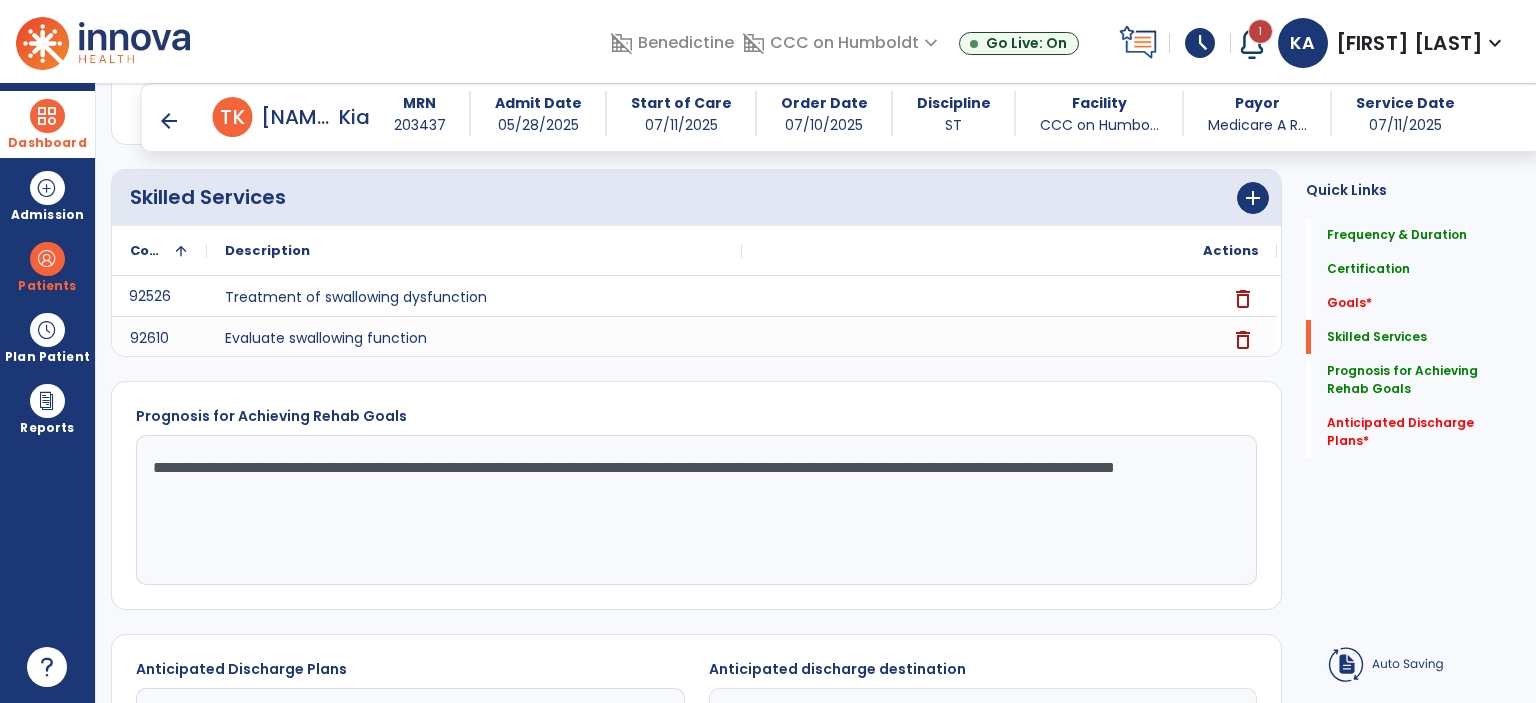 click on "**********" 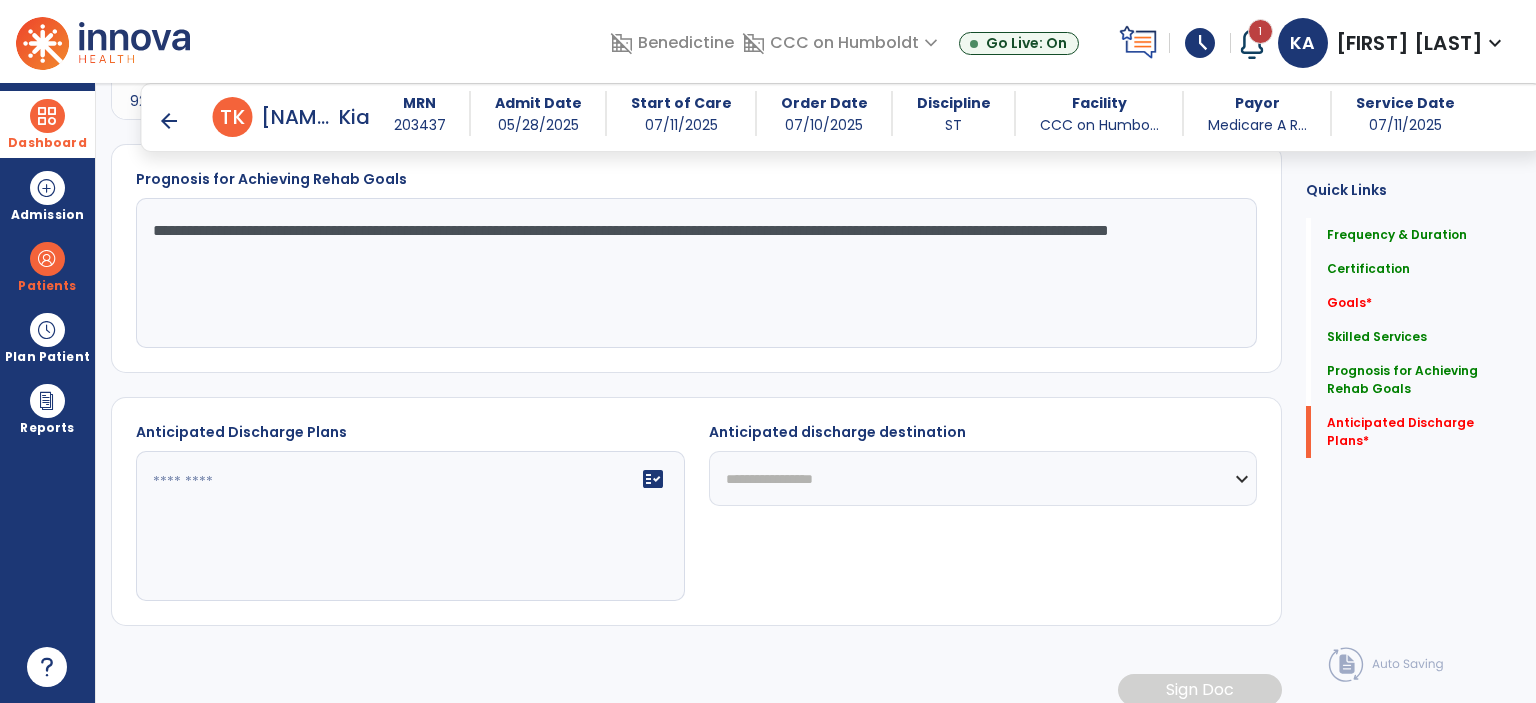 scroll, scrollTop: 892, scrollLeft: 0, axis: vertical 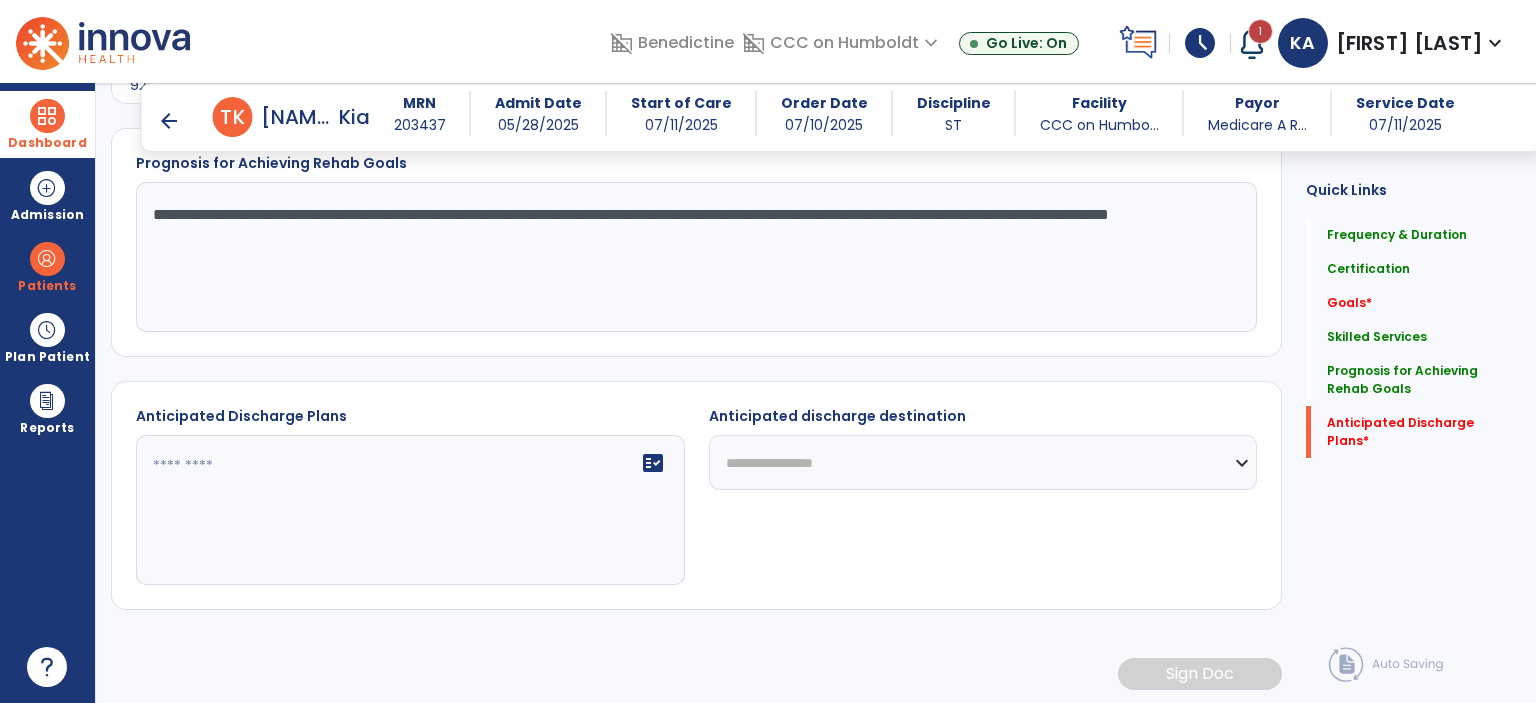 type on "**********" 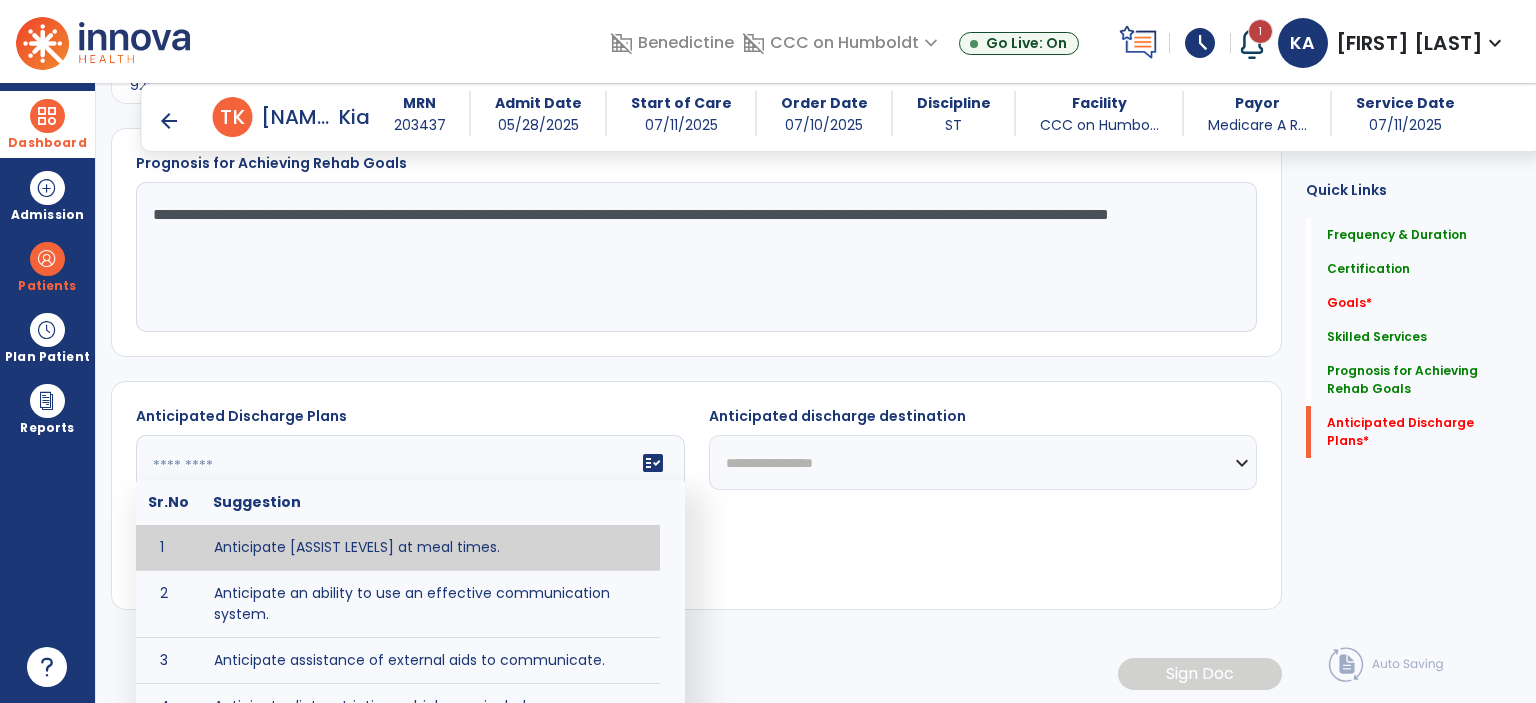 drag, startPoint x: 511, startPoint y: 489, endPoint x: 352, endPoint y: 463, distance: 161.11176 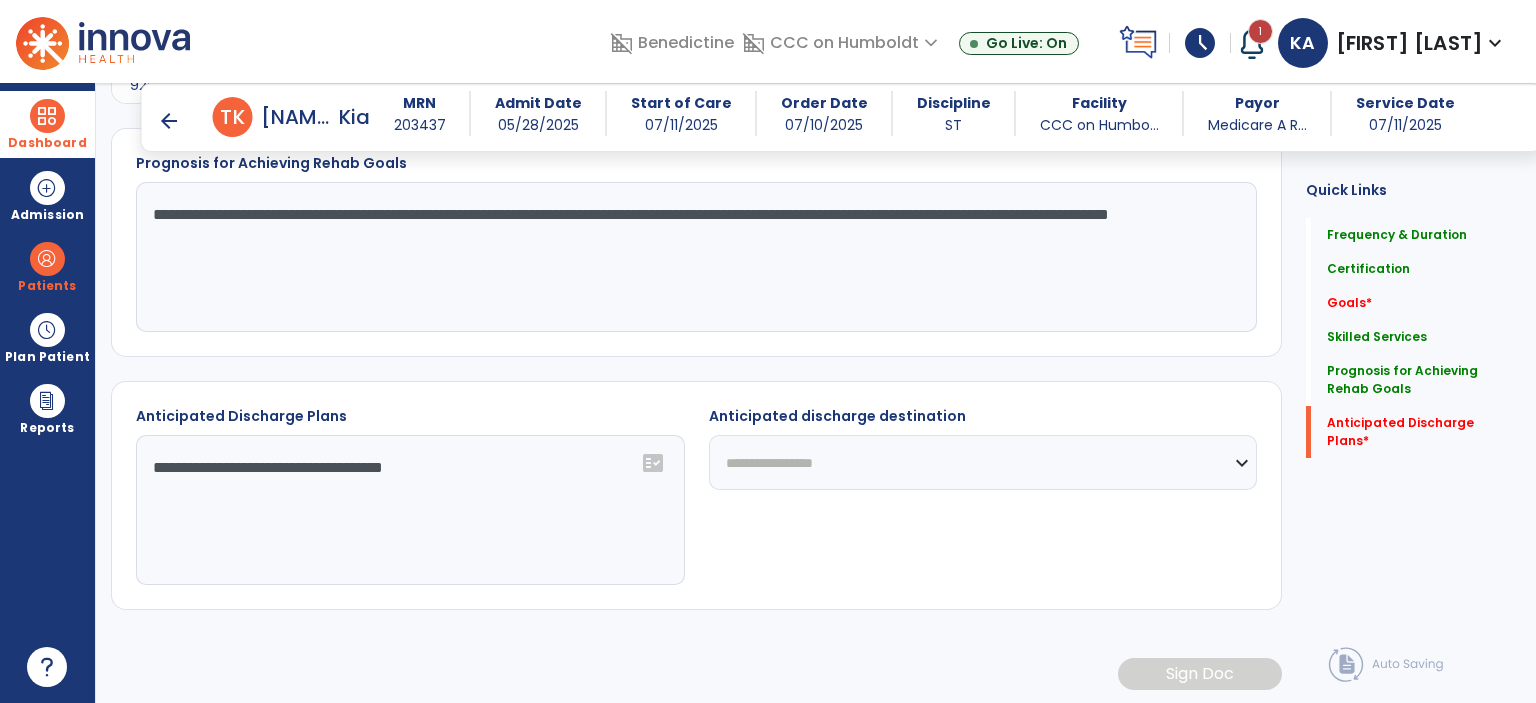 type on "**********" 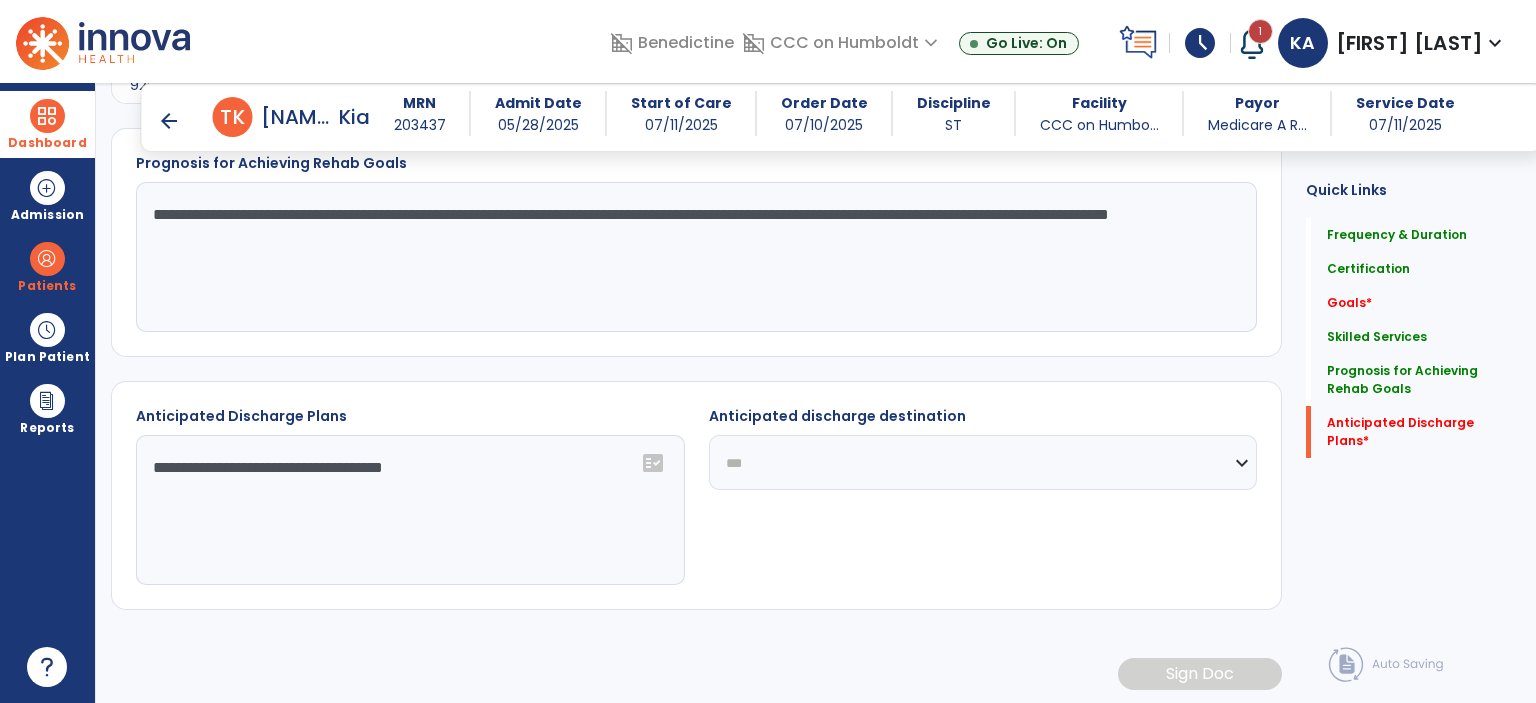 click on "**********" 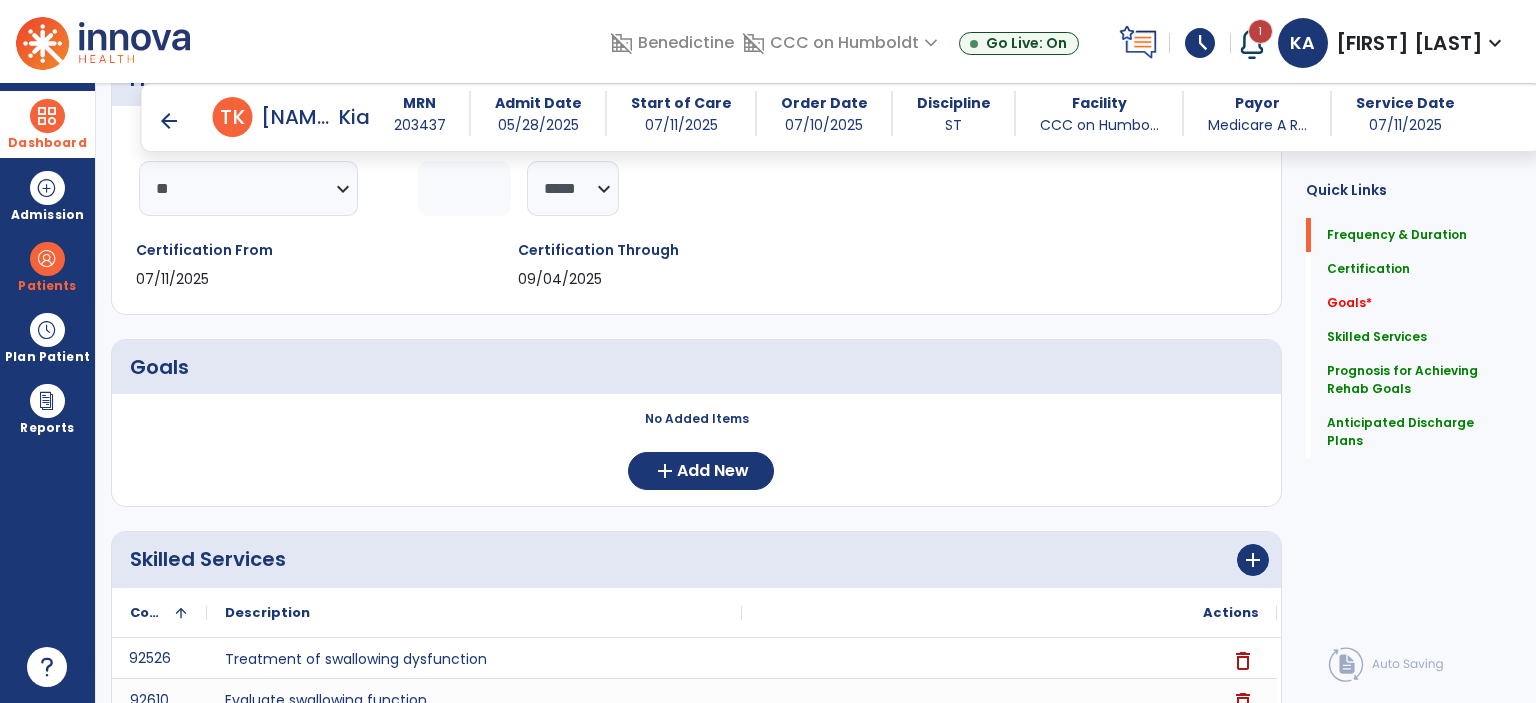 scroll, scrollTop: 0, scrollLeft: 0, axis: both 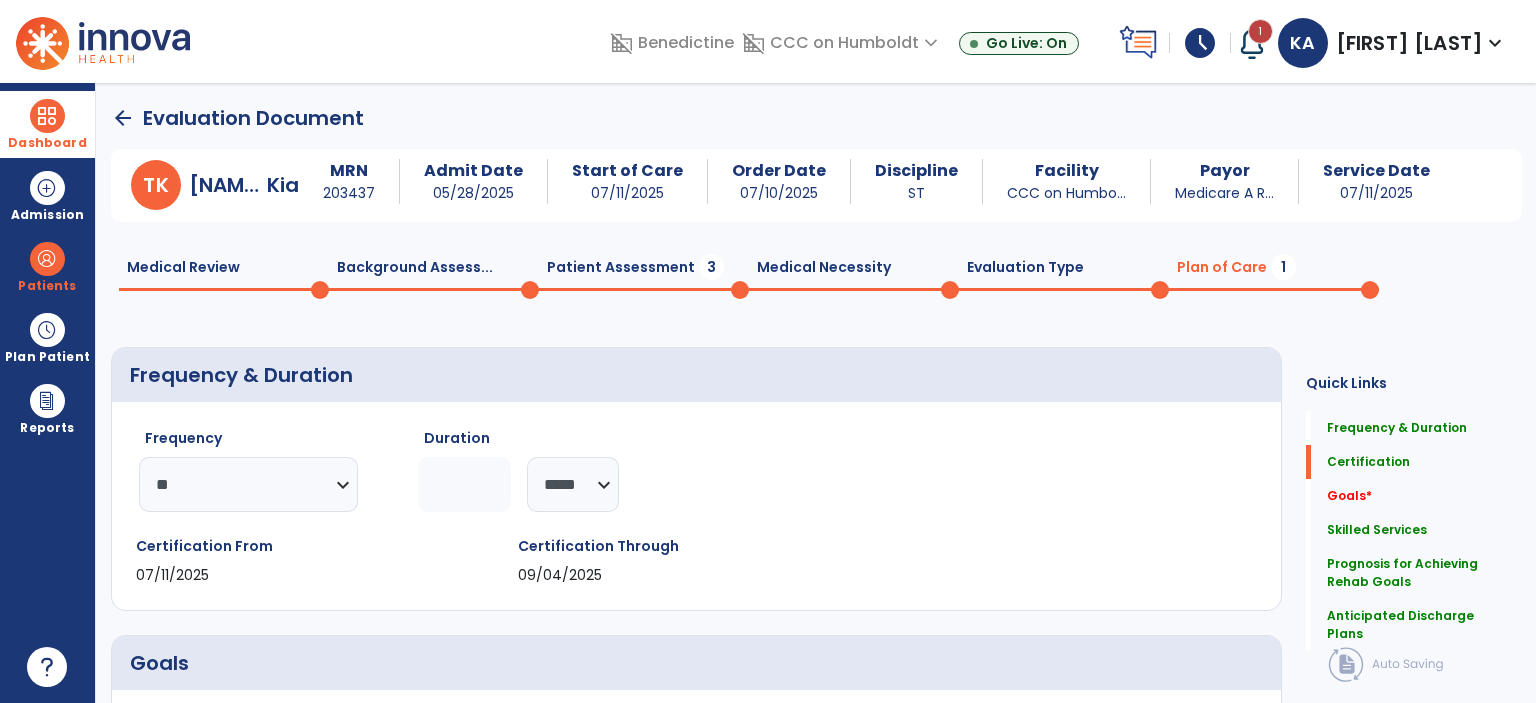 click on "Patient Assessment  3" 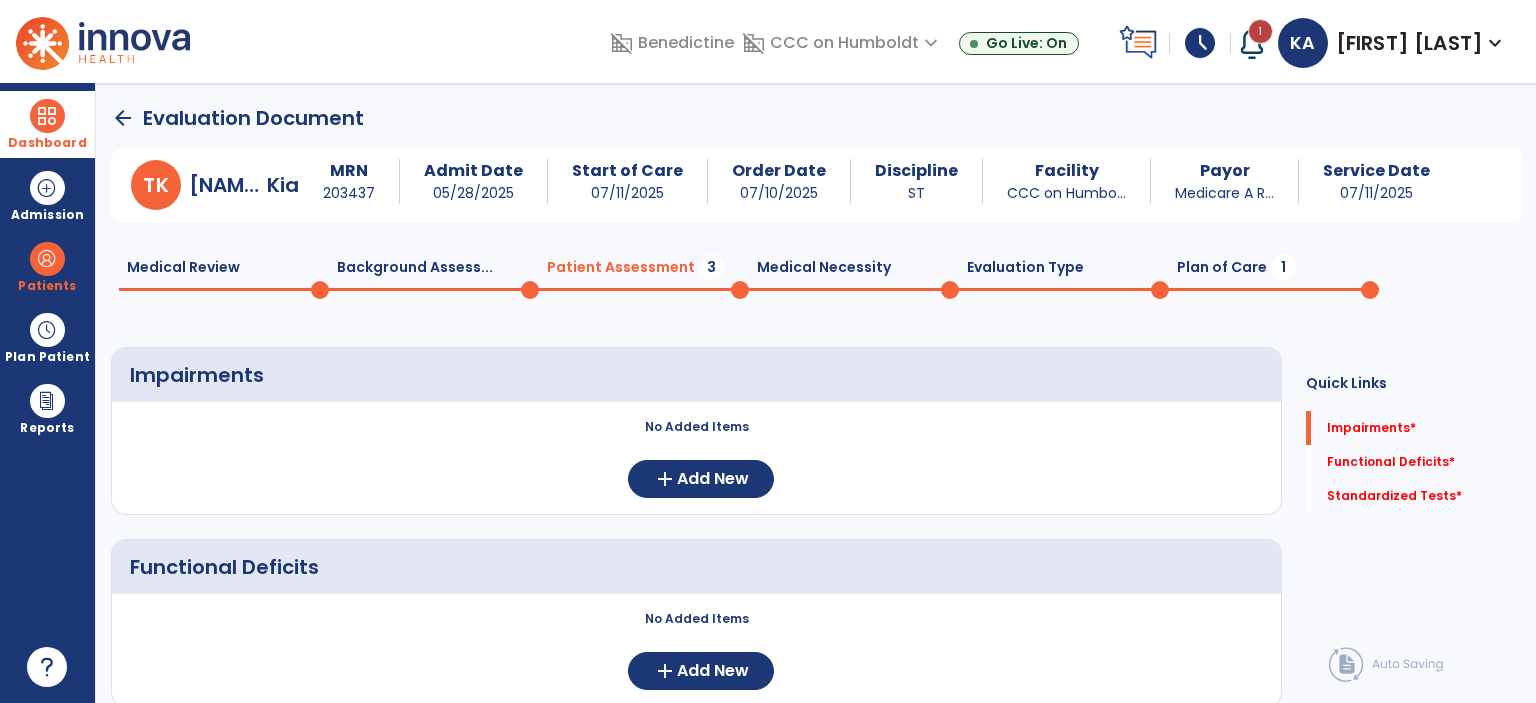 scroll, scrollTop: 0, scrollLeft: 0, axis: both 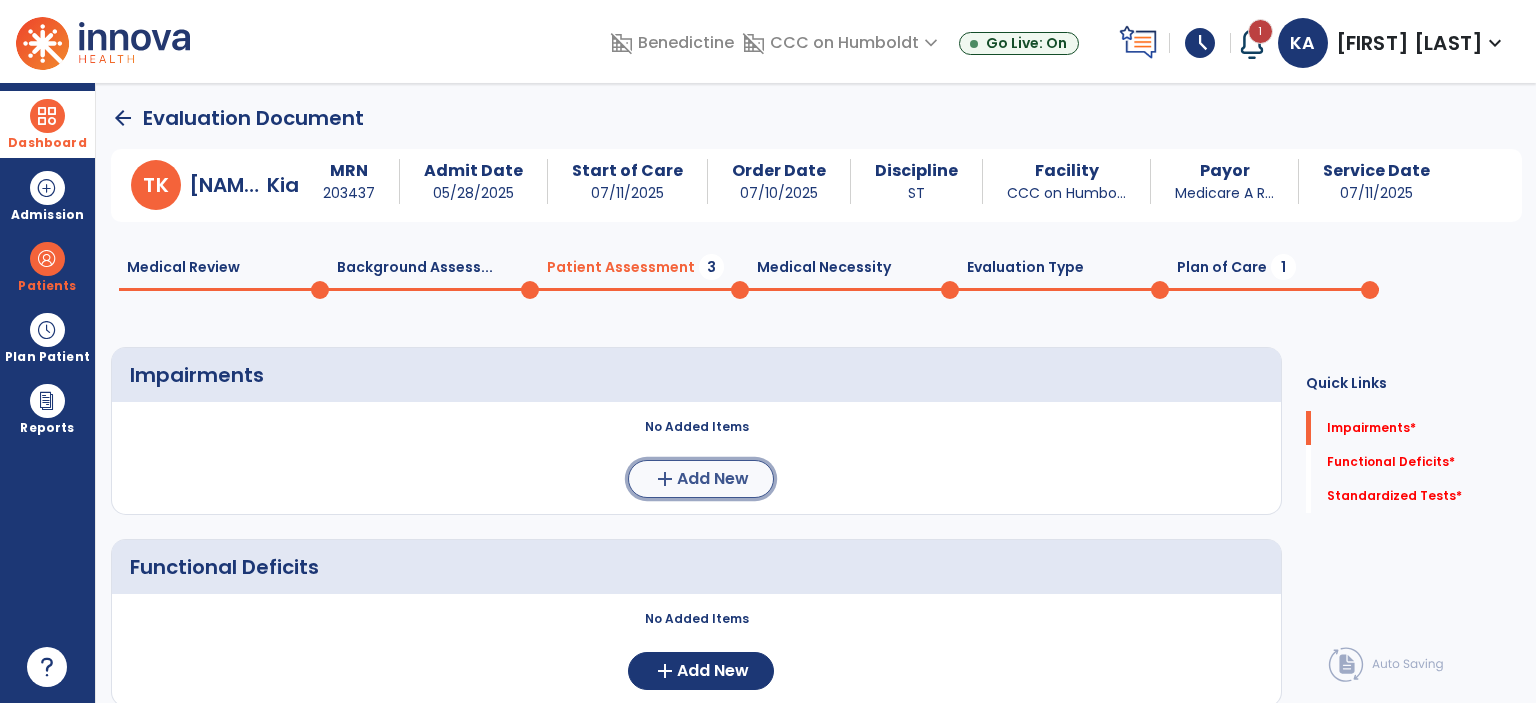 click on "Add New" 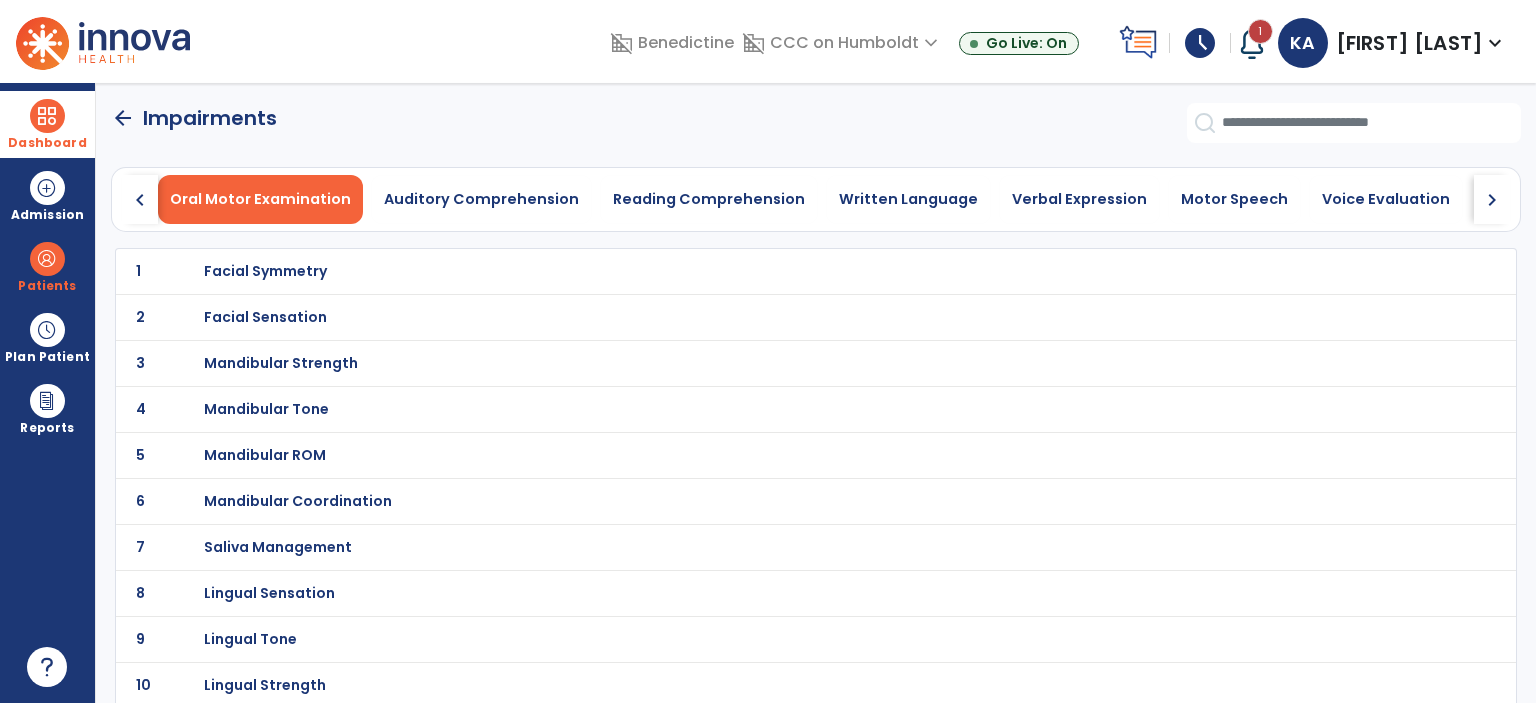click on "2 Facial Sensation" 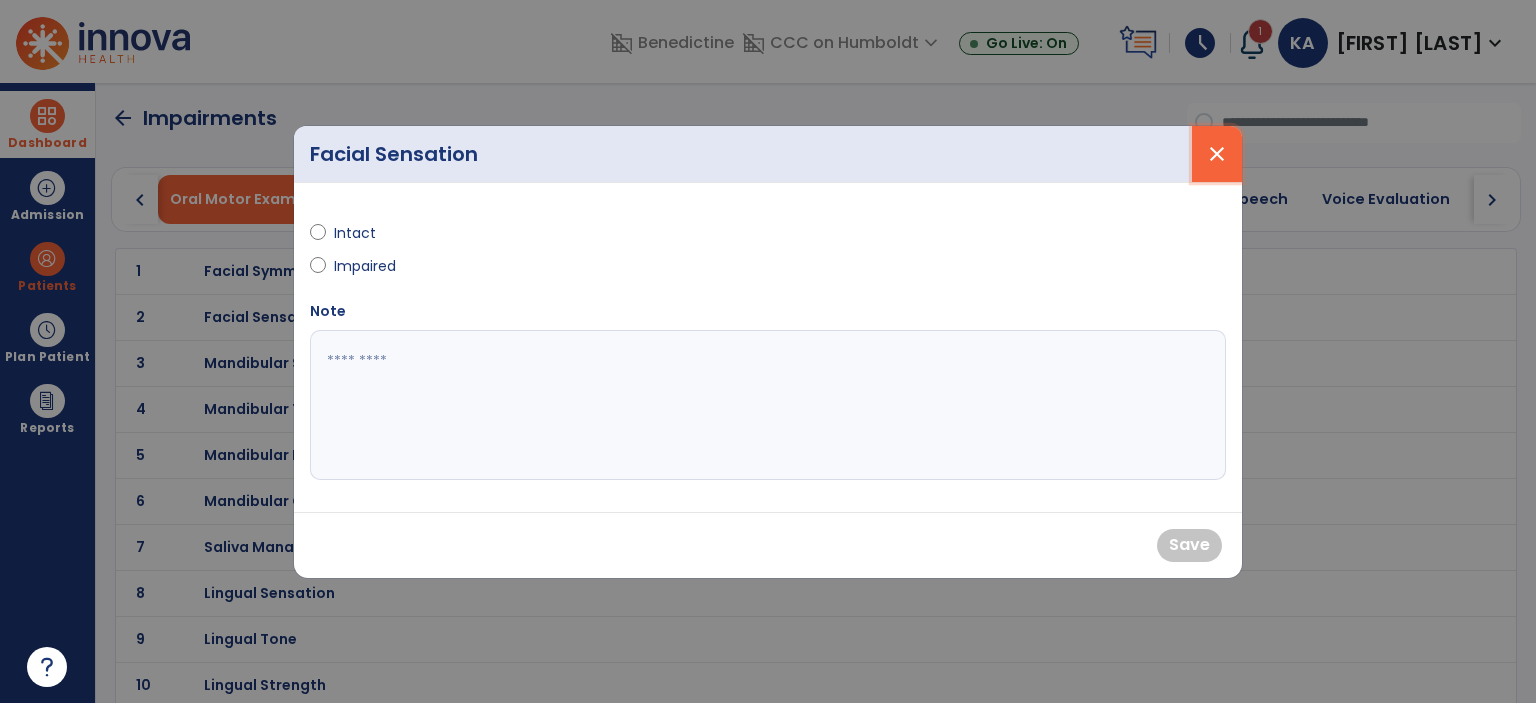click on "close" at bounding box center [1217, 154] 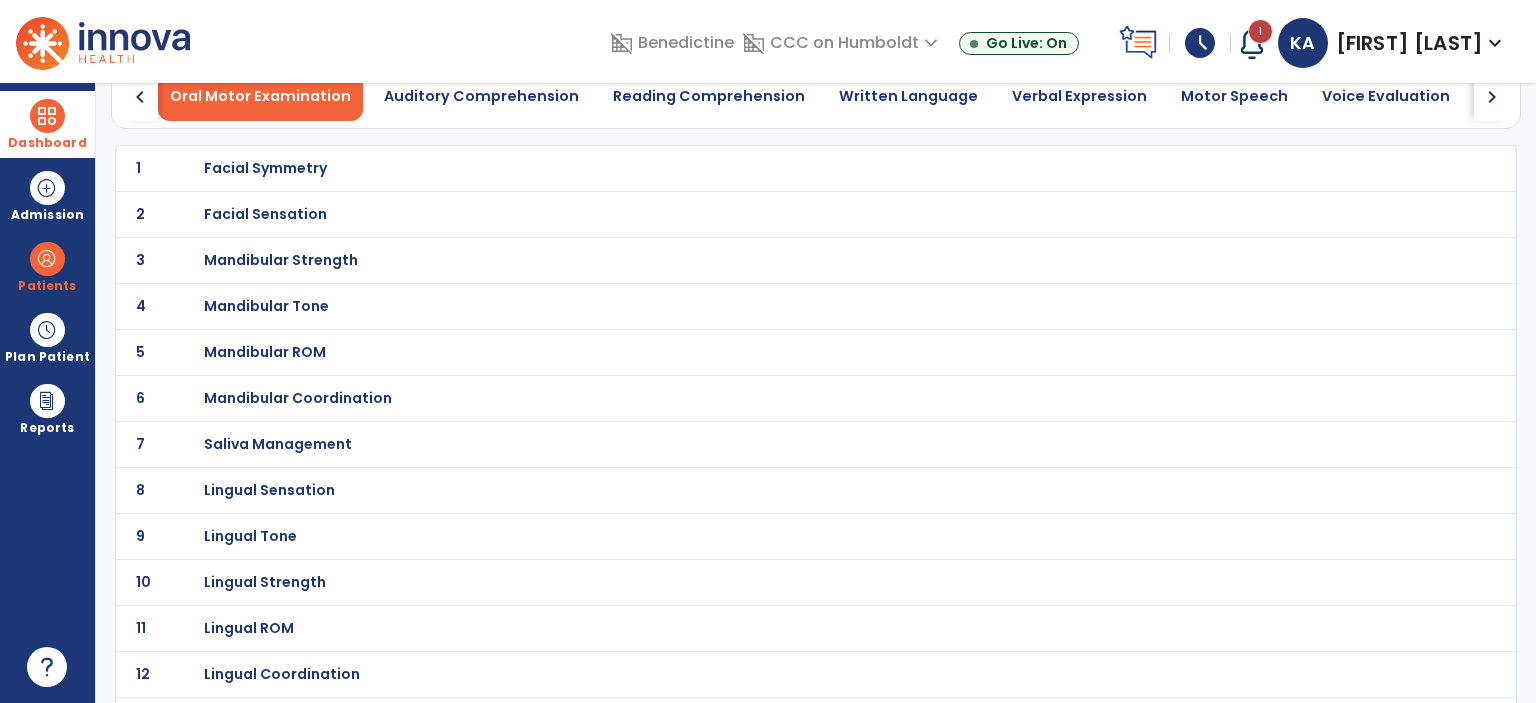 scroll, scrollTop: 0, scrollLeft: 0, axis: both 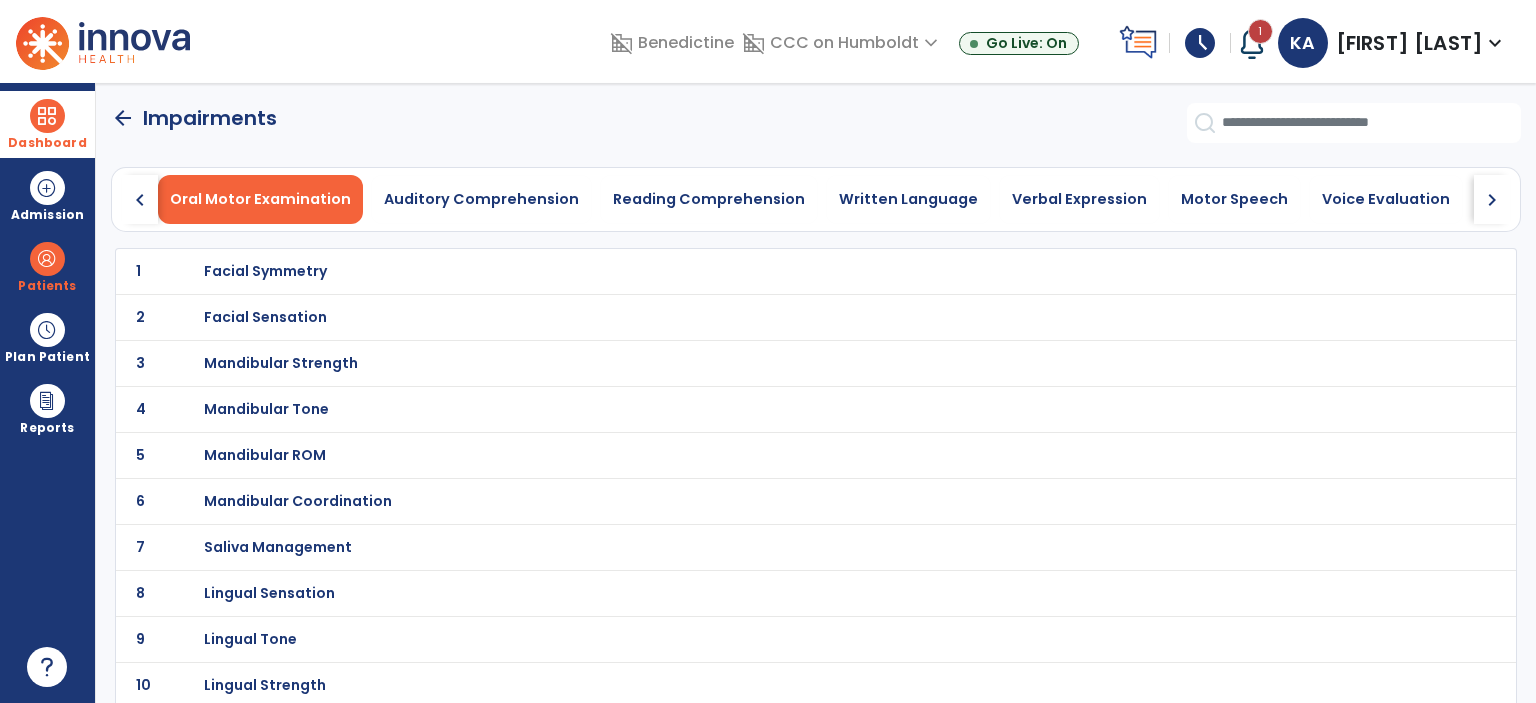 click on "Mandibular Strength" at bounding box center (772, 271) 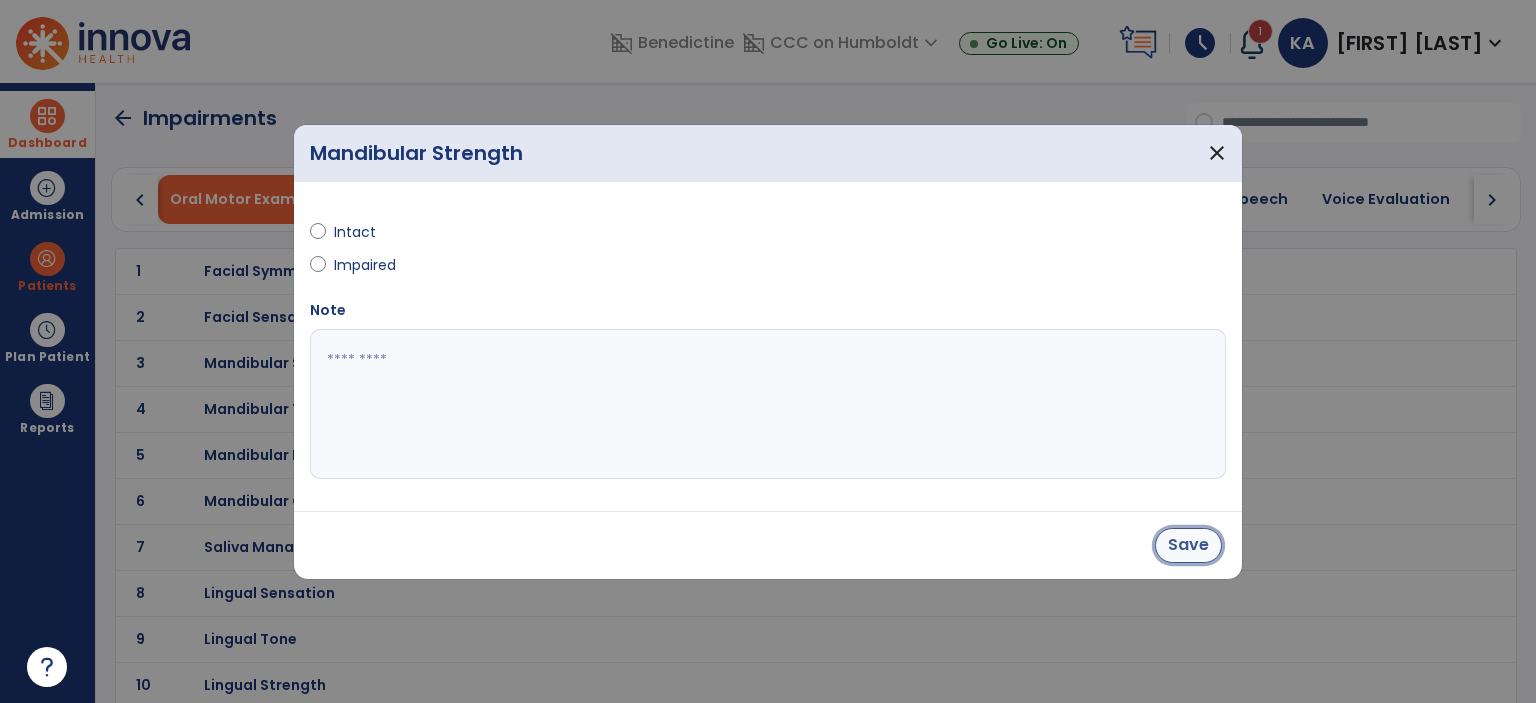click on "Save" at bounding box center (1188, 545) 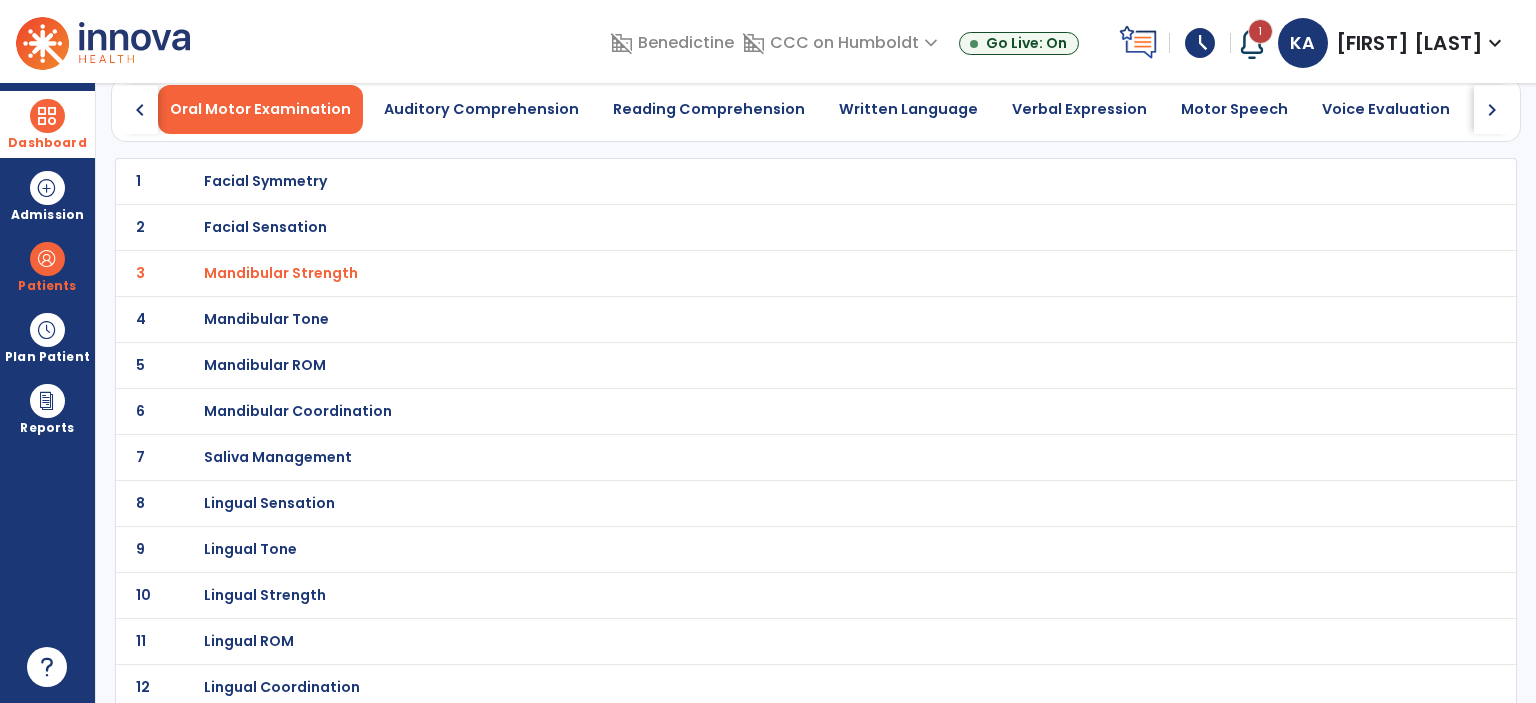 scroll, scrollTop: 95, scrollLeft: 0, axis: vertical 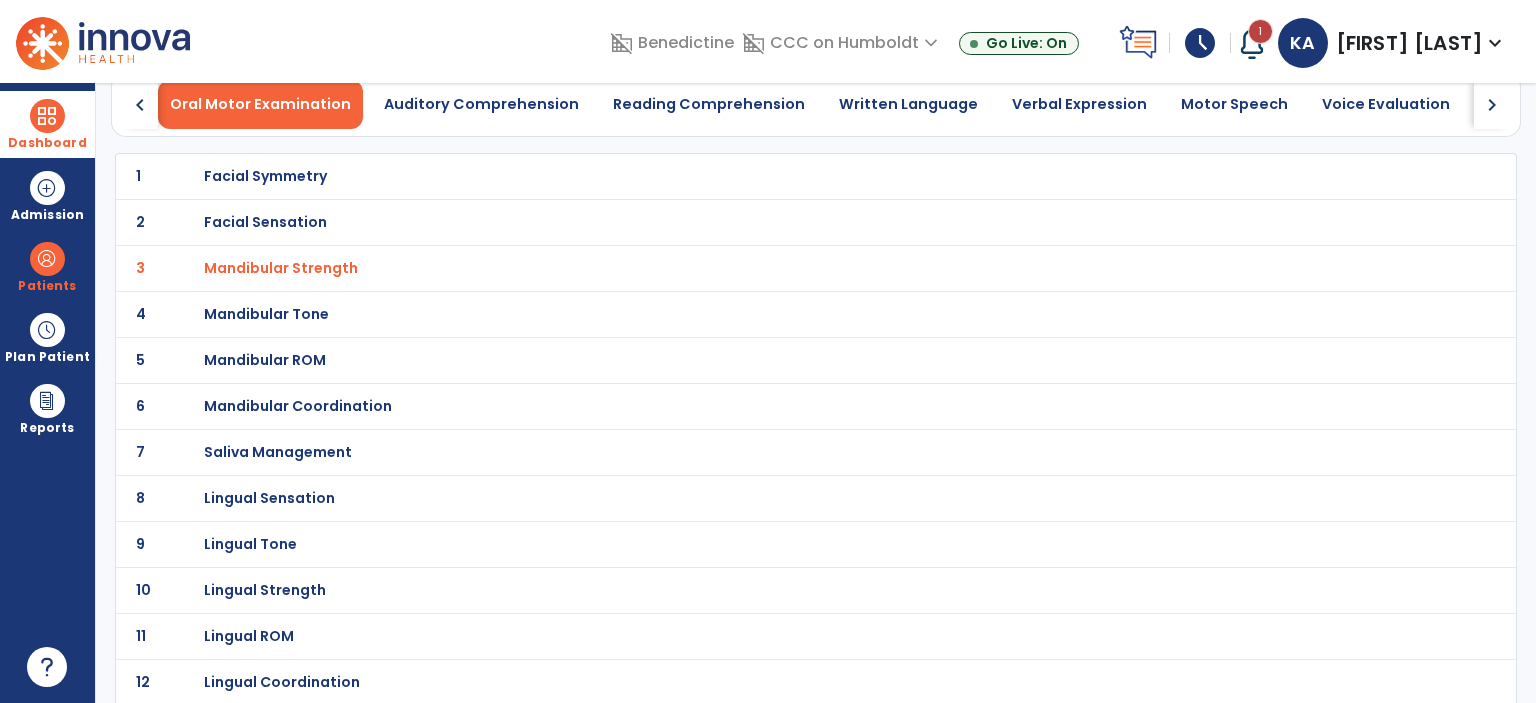 click on "5 Mandibular ROM" 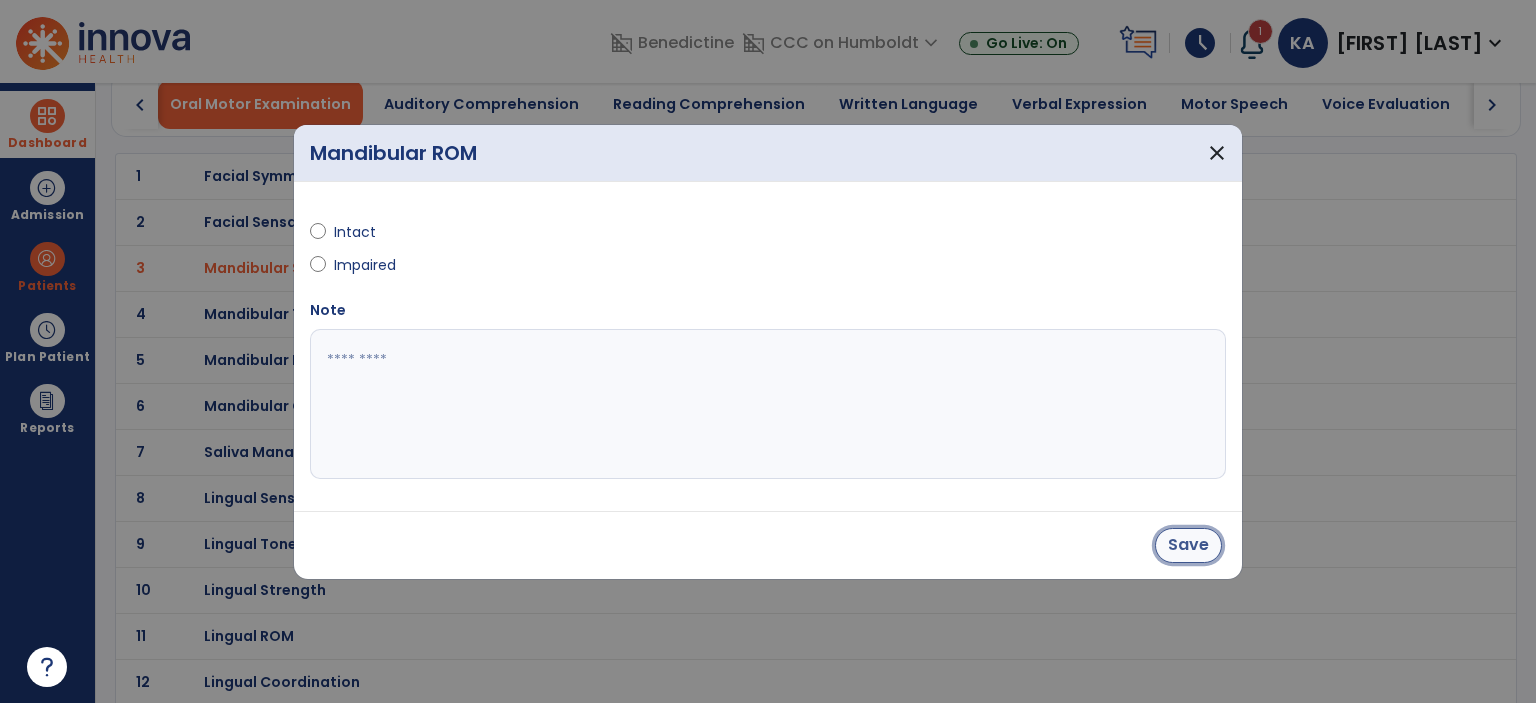 click on "Save" at bounding box center [1188, 545] 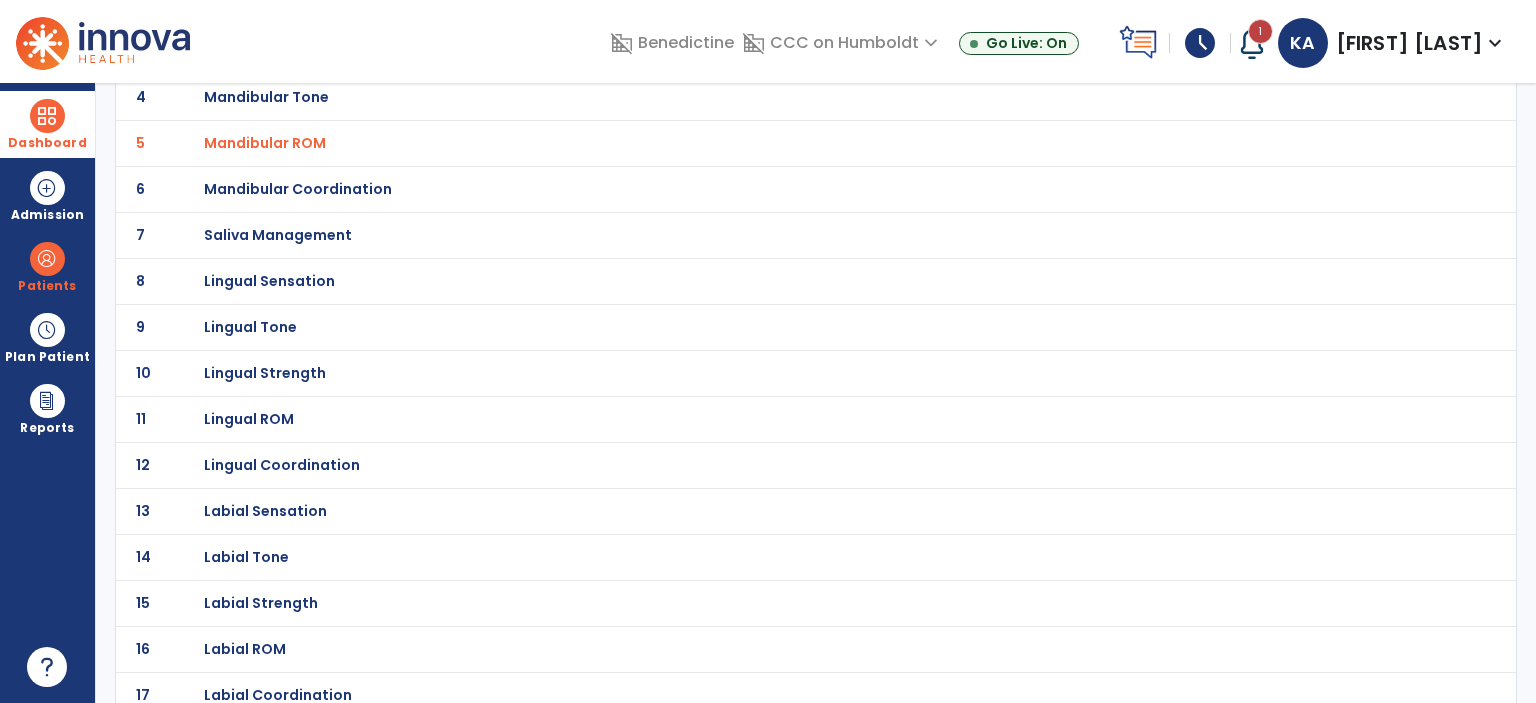 scroll, scrollTop: 312, scrollLeft: 0, axis: vertical 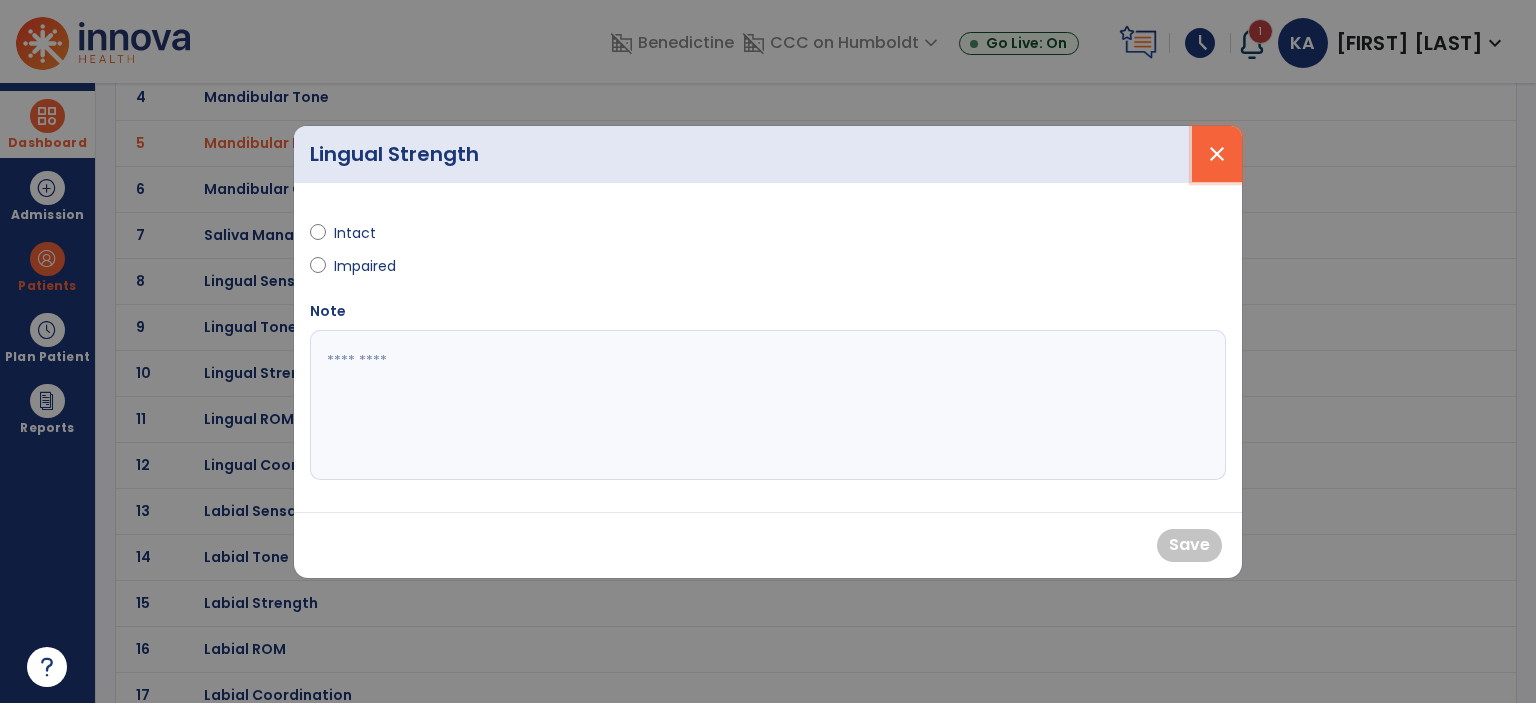 click on "close" at bounding box center [1217, 154] 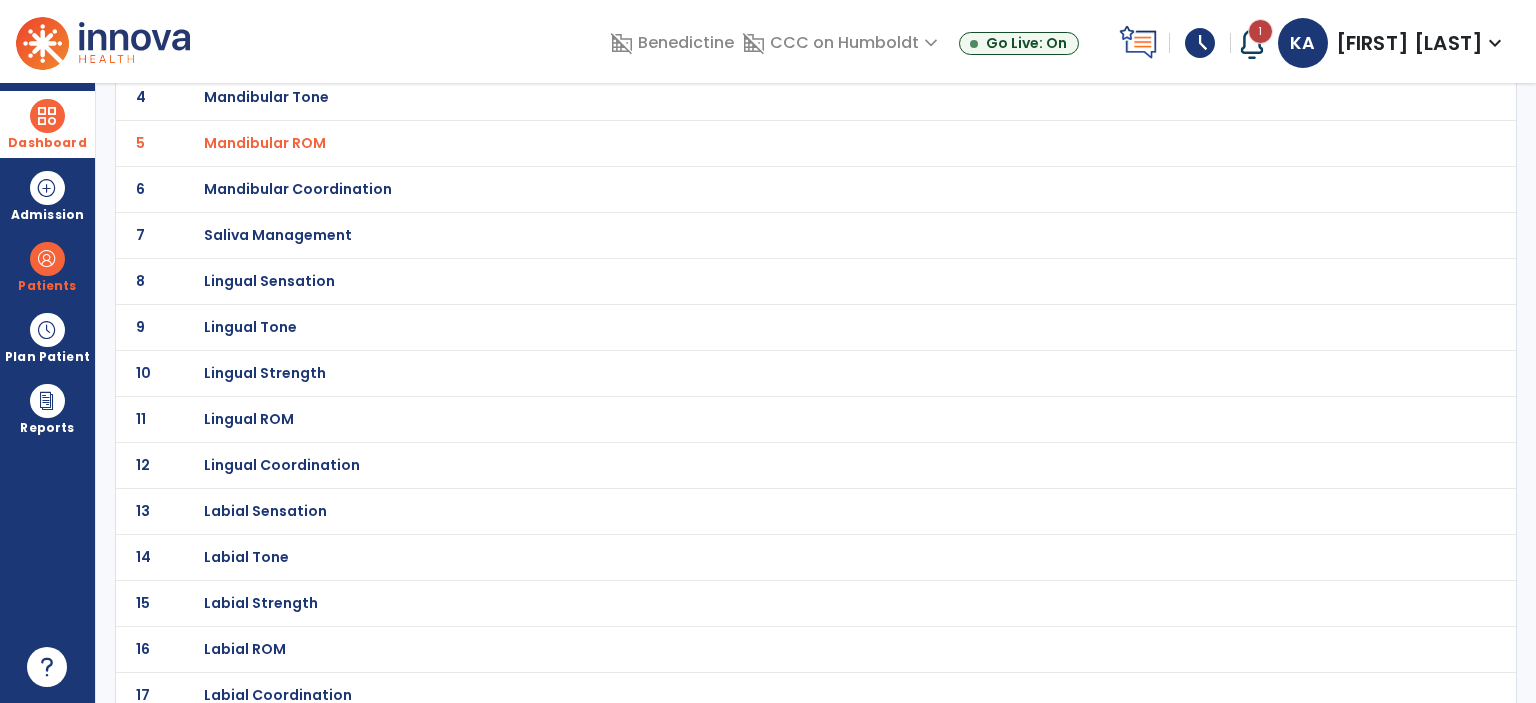 scroll, scrollTop: 324, scrollLeft: 0, axis: vertical 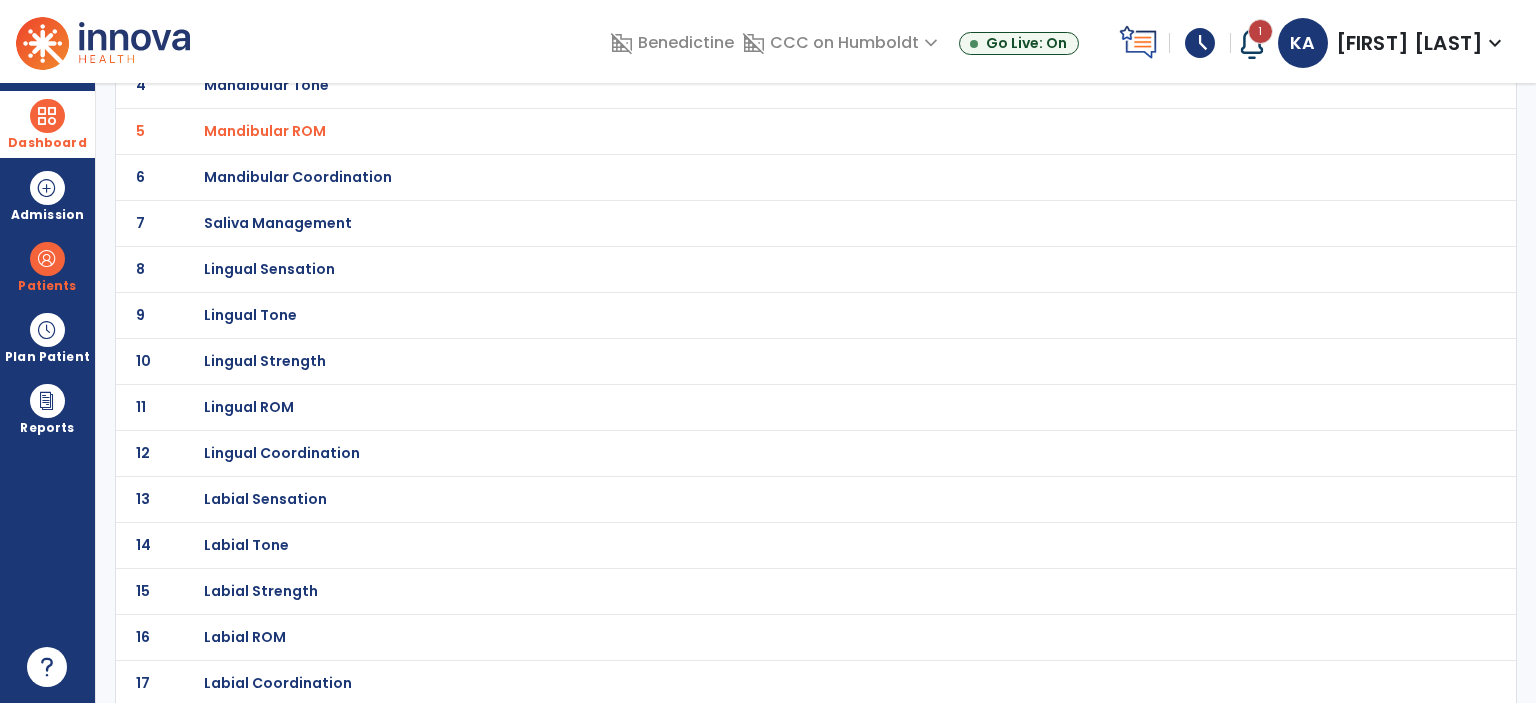 click on "Lingual Coordination" at bounding box center [265, -53] 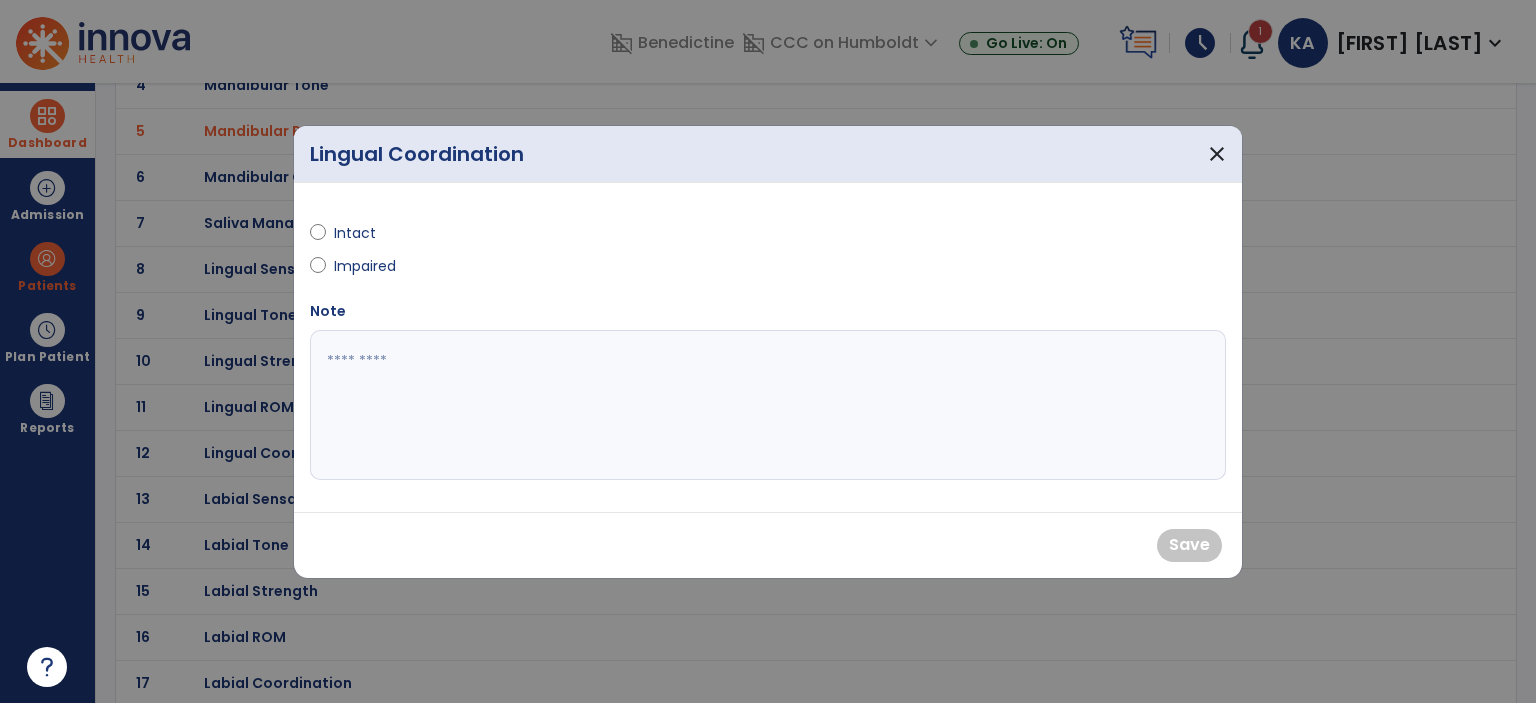 click at bounding box center (318, 237) 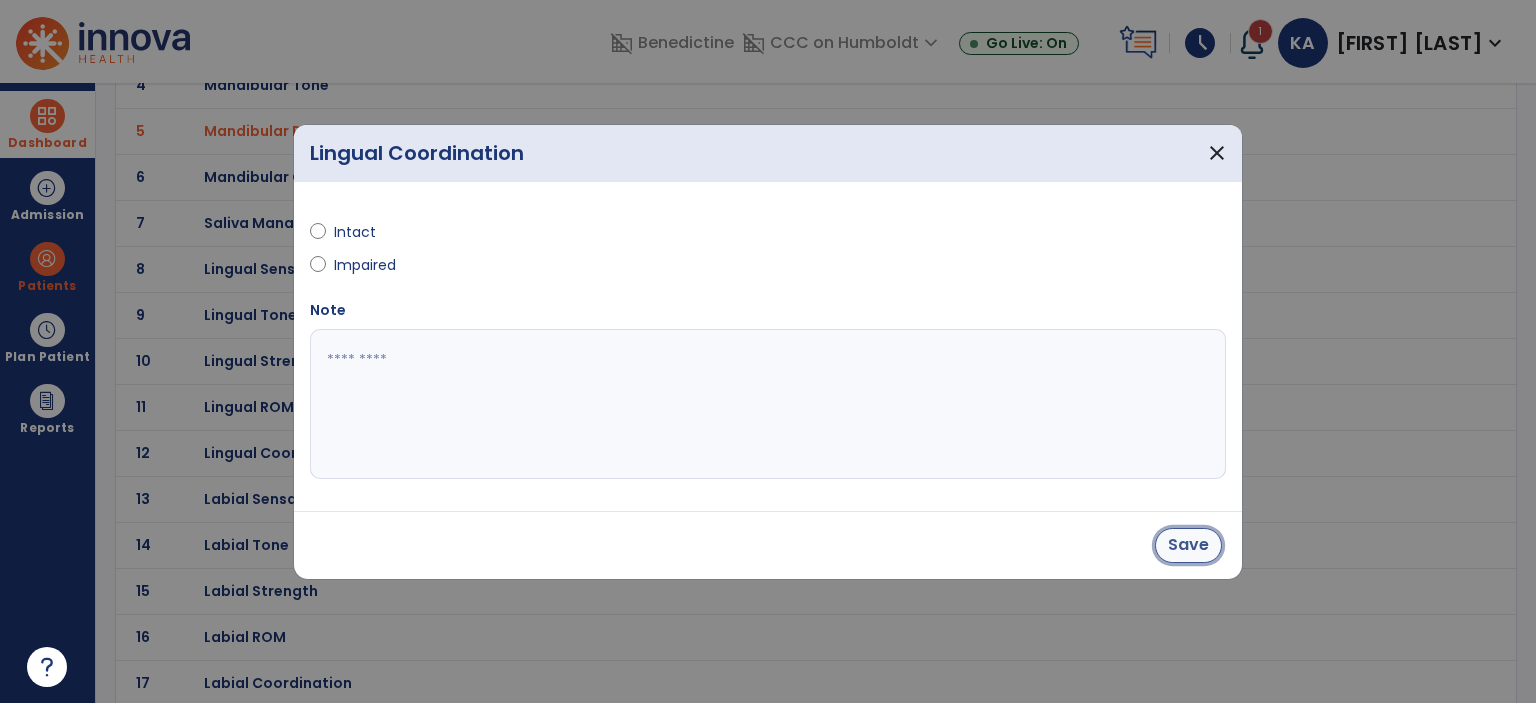 click on "Save" at bounding box center (1188, 545) 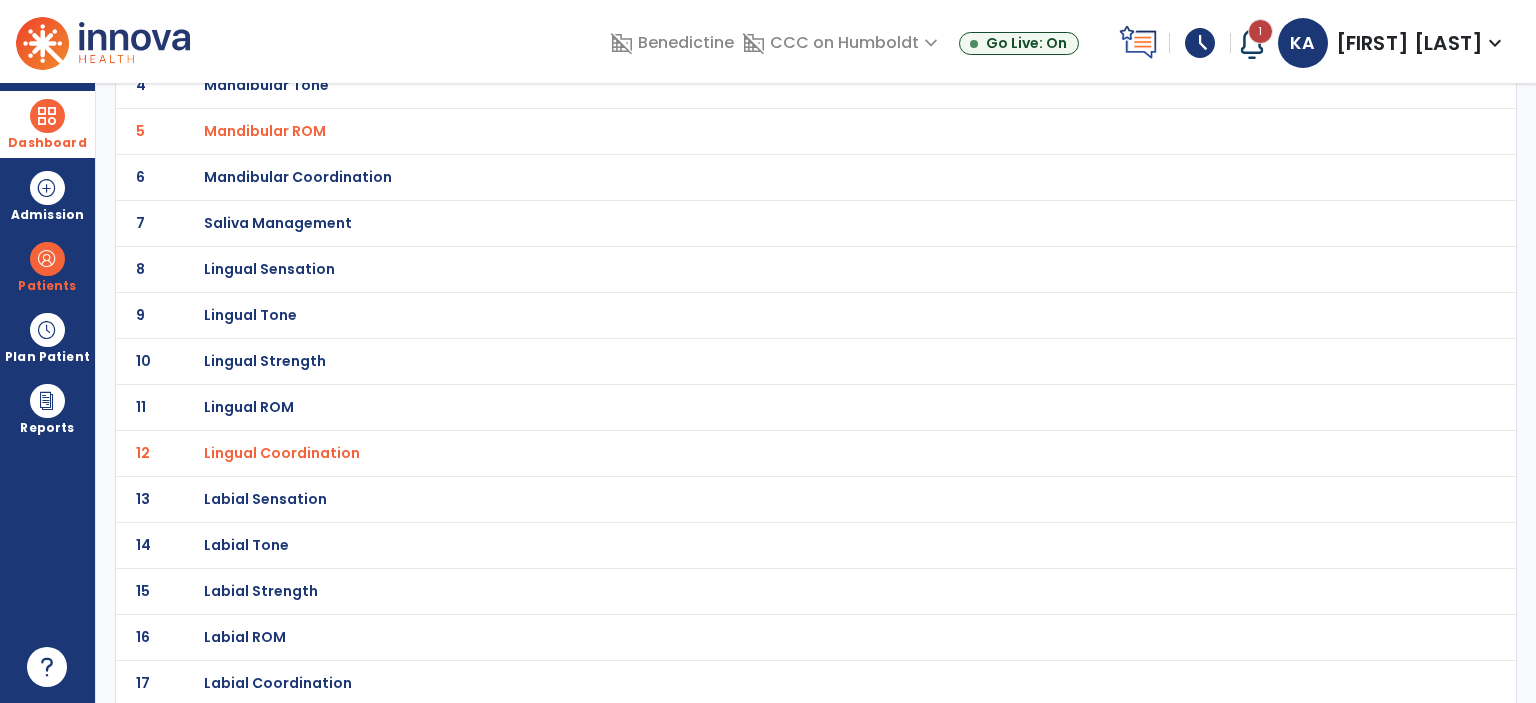 click on "Labial Strength" at bounding box center [265, -53] 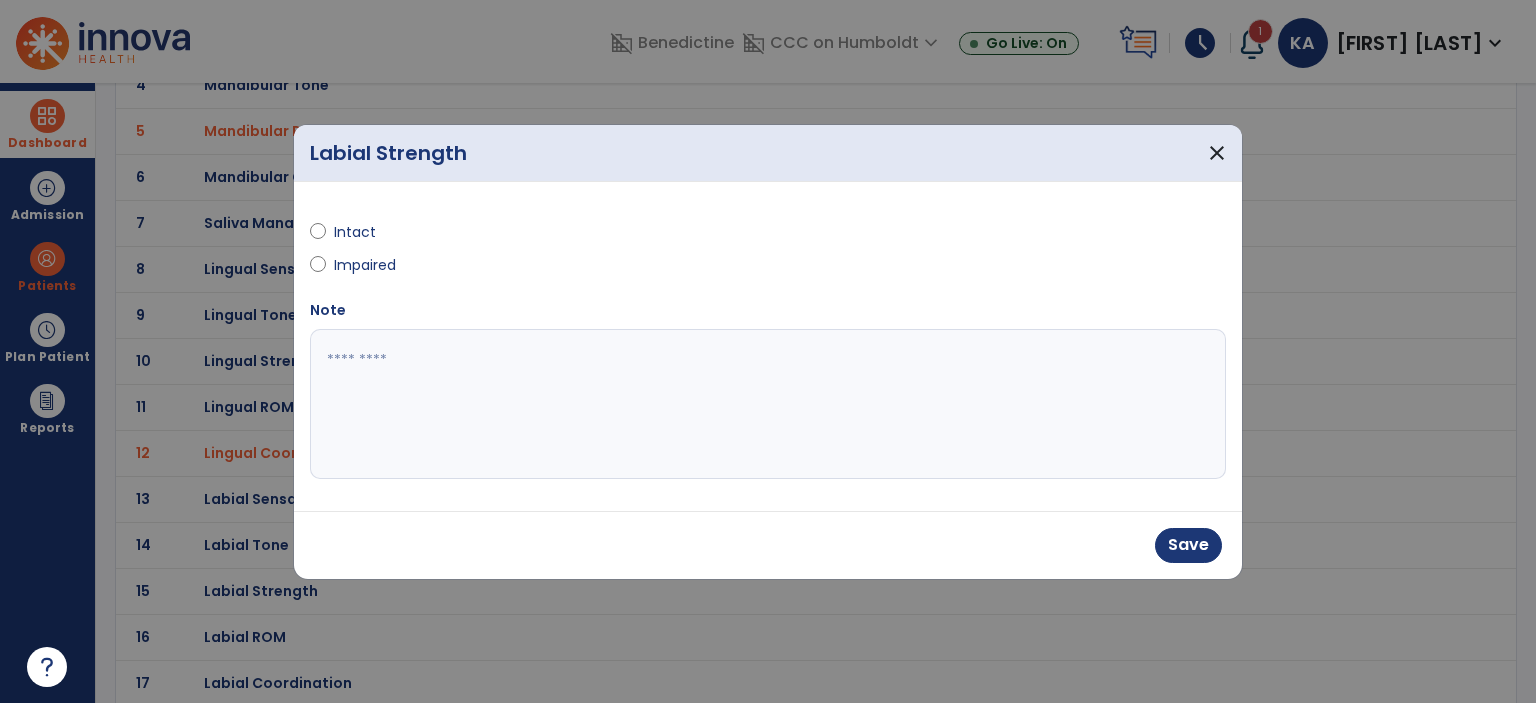 click at bounding box center (768, 404) 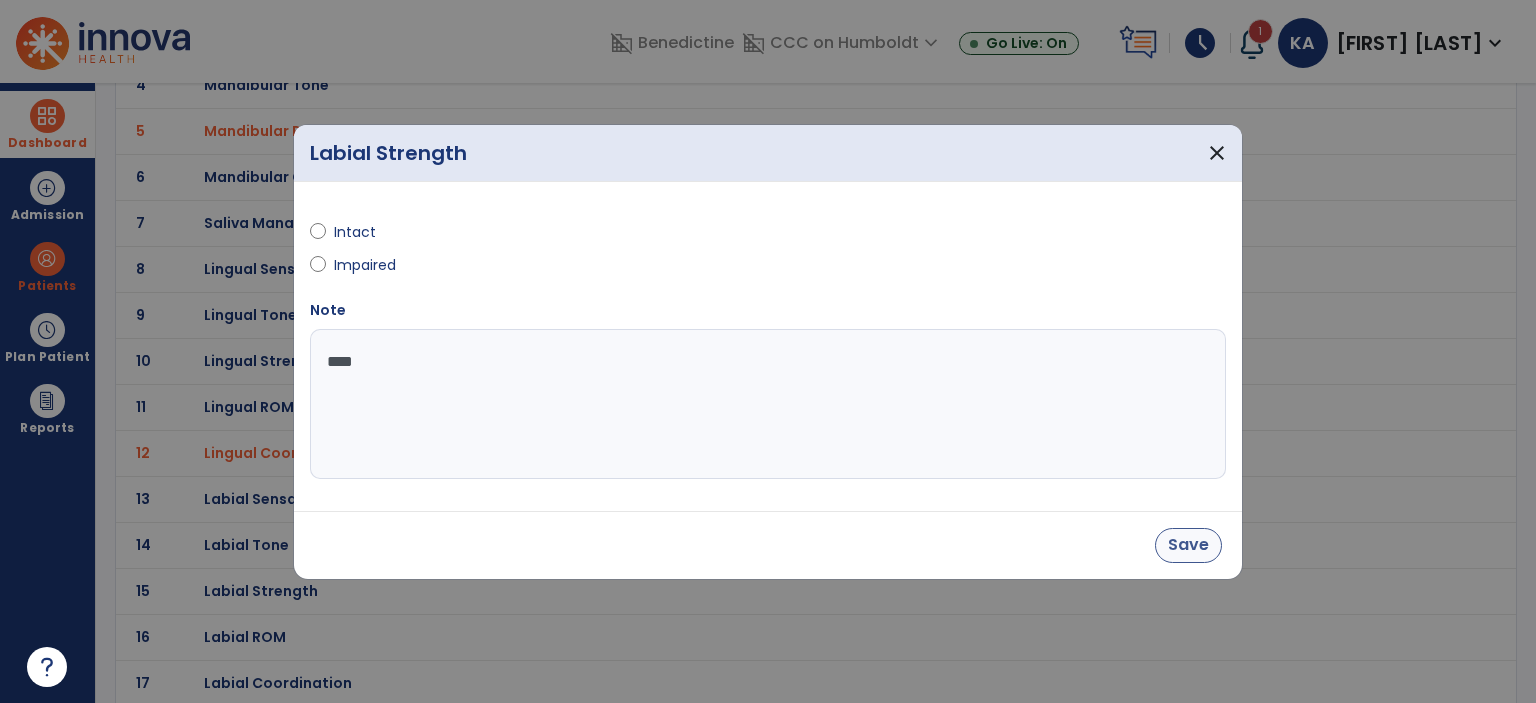 type on "****" 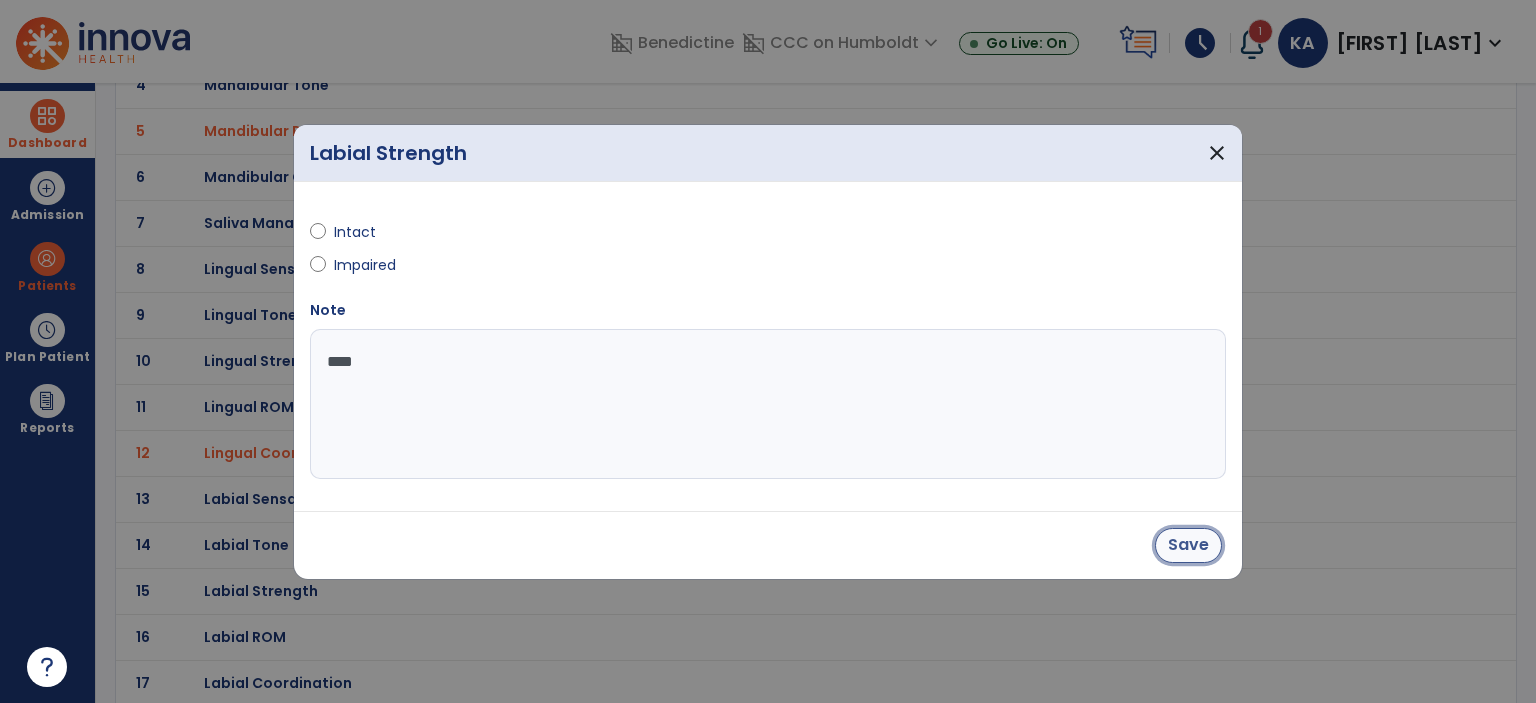 click on "Save" at bounding box center [1188, 545] 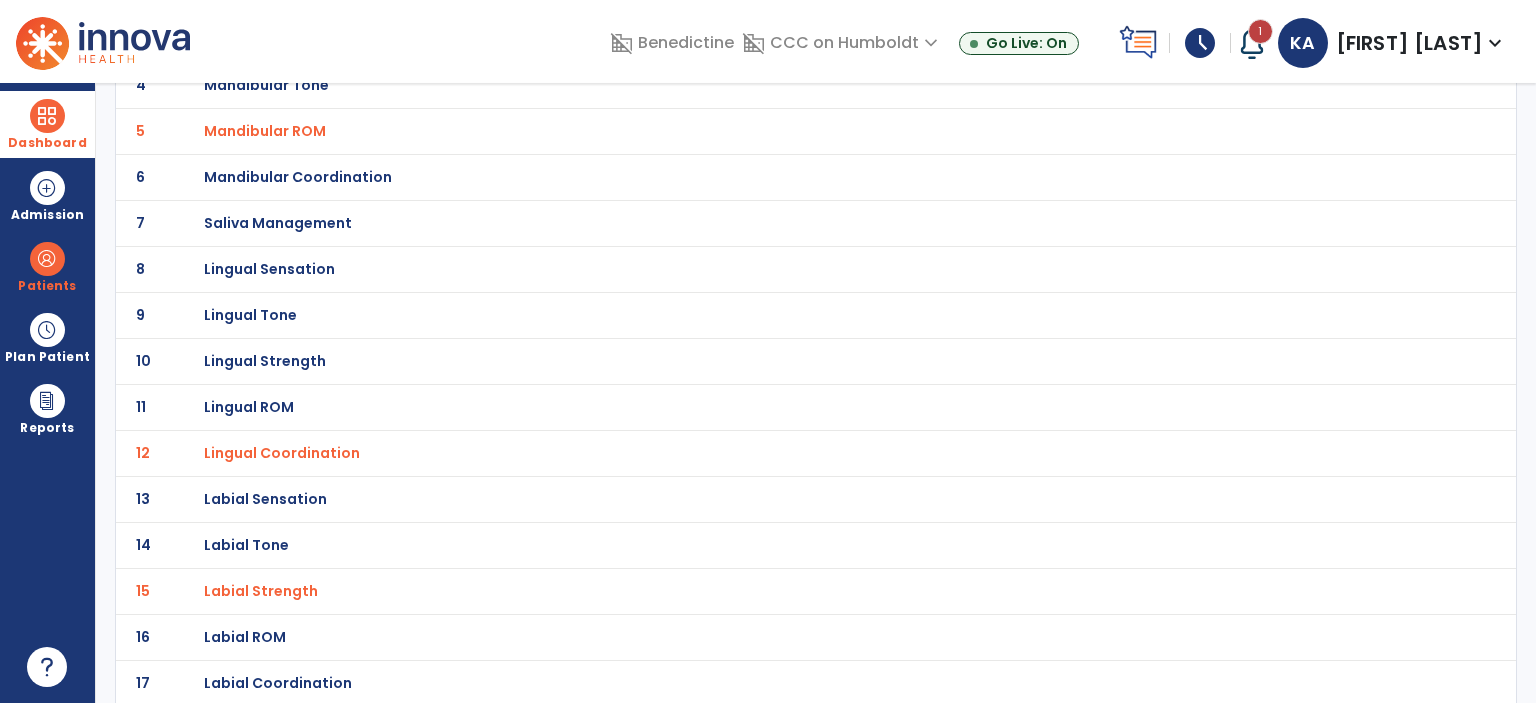 click on "schedule" at bounding box center (1200, 43) 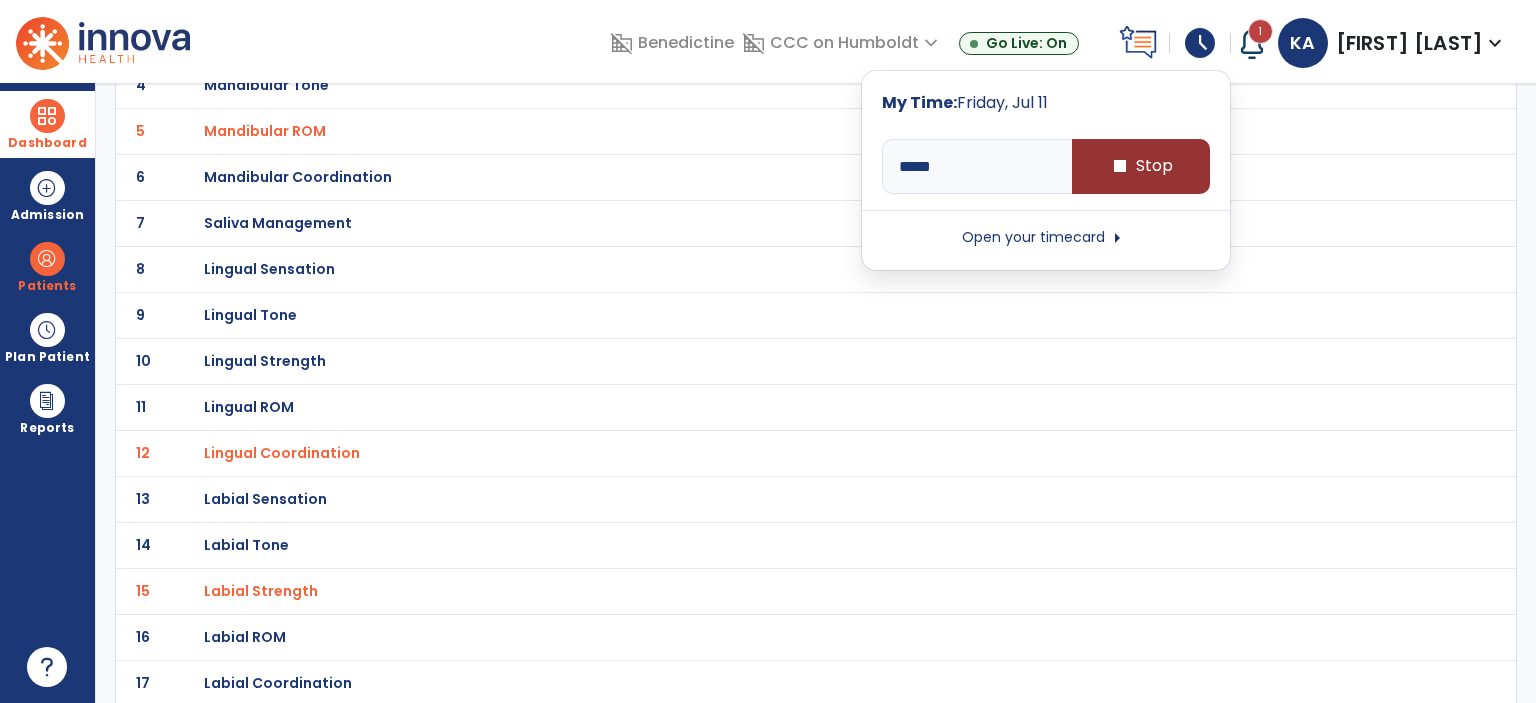 click on "stop  Stop" at bounding box center (1141, 166) 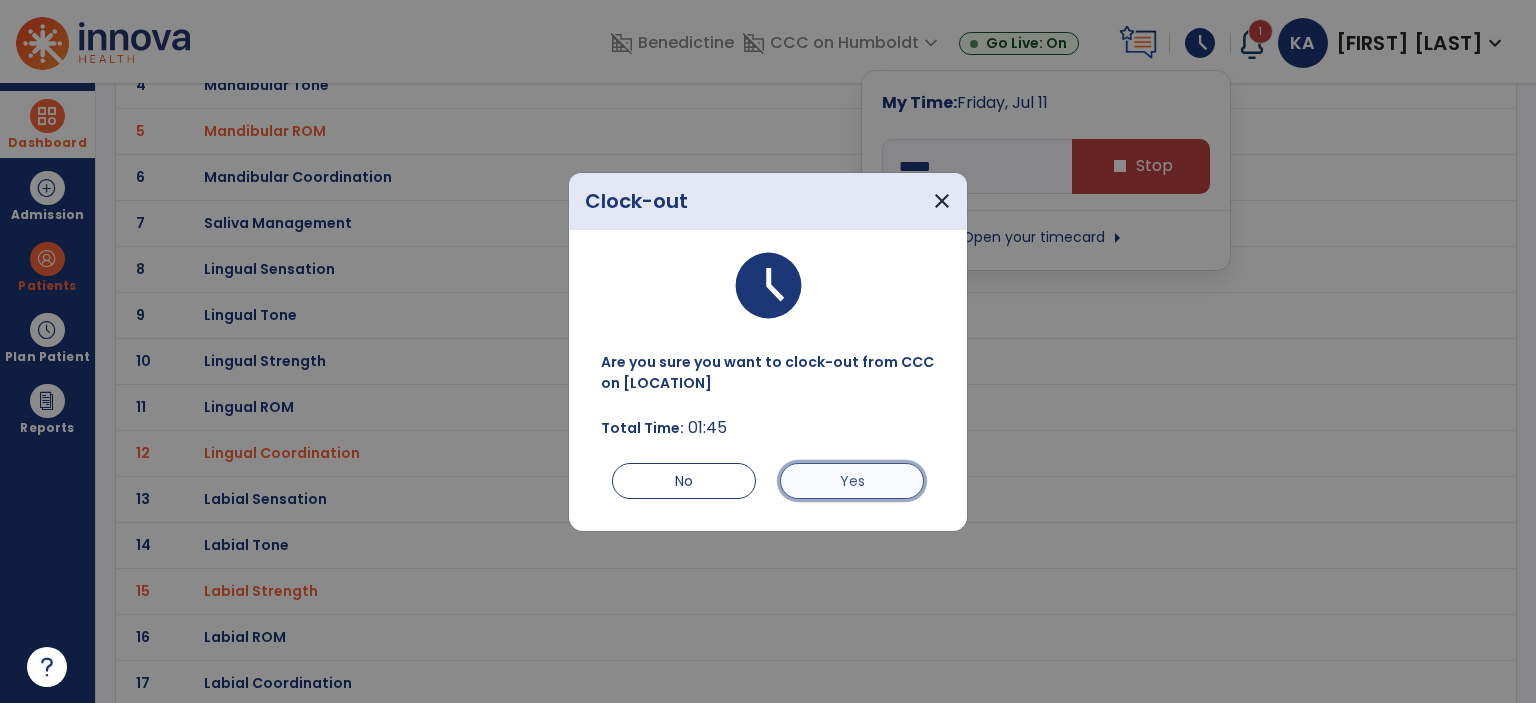 click on "Yes" at bounding box center [852, 481] 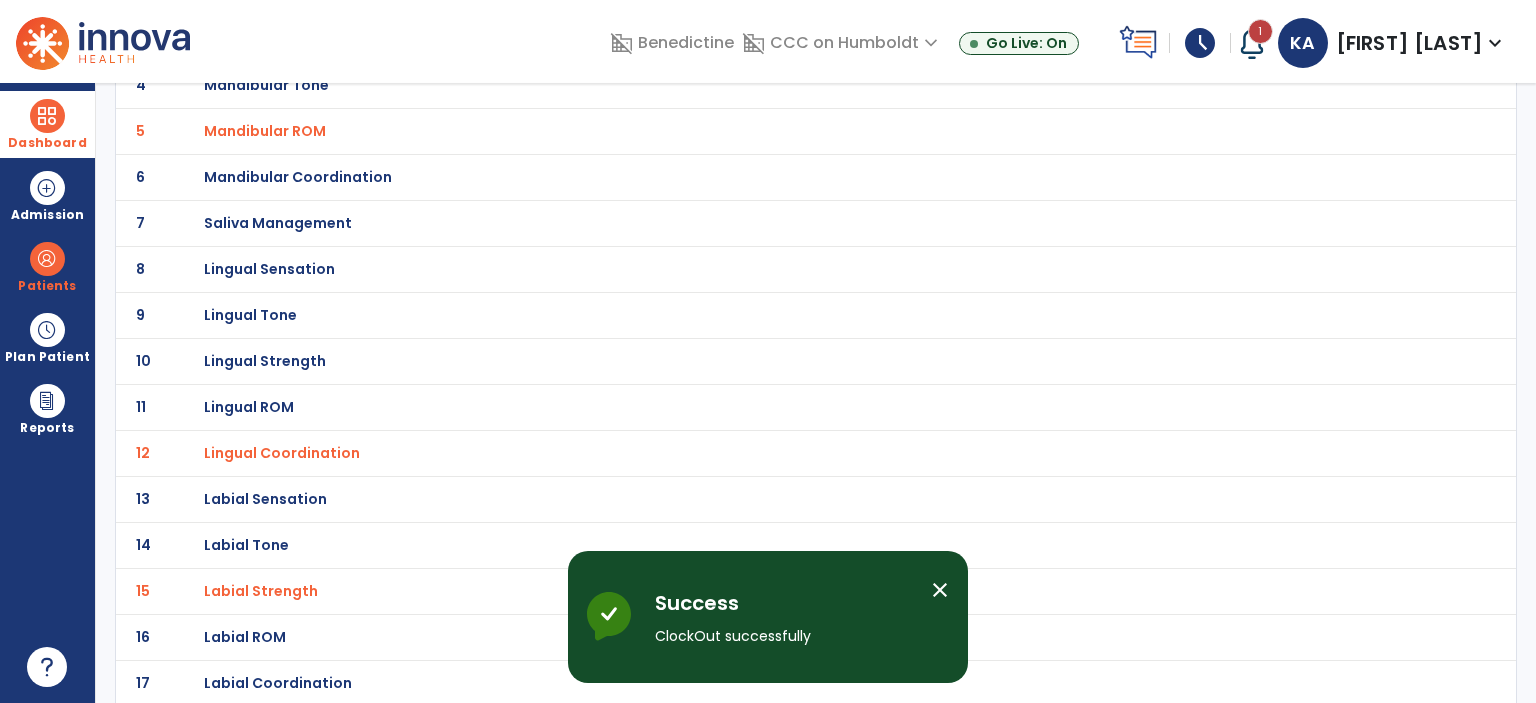 click on "schedule" at bounding box center [1200, 43] 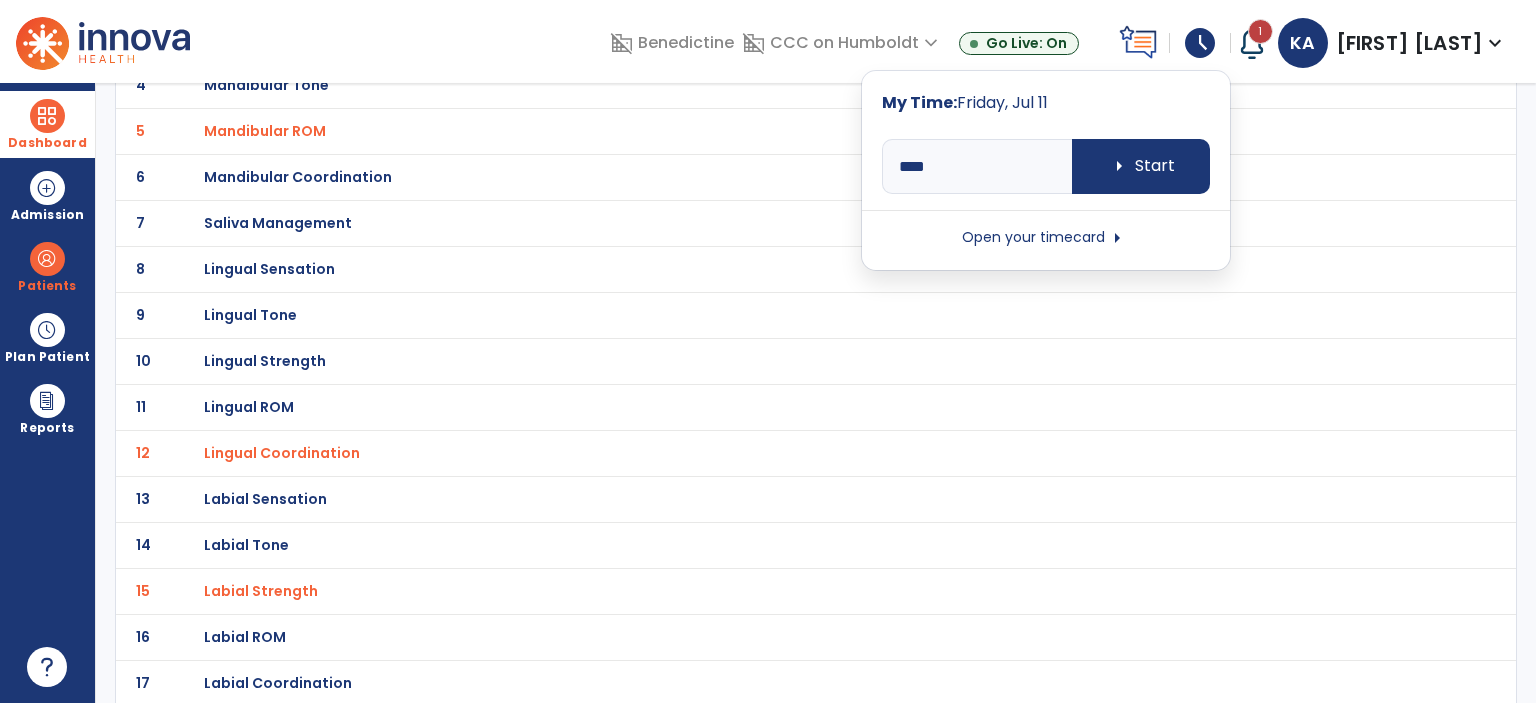 click on "Open your timecard  arrow_right" at bounding box center (1046, 238) 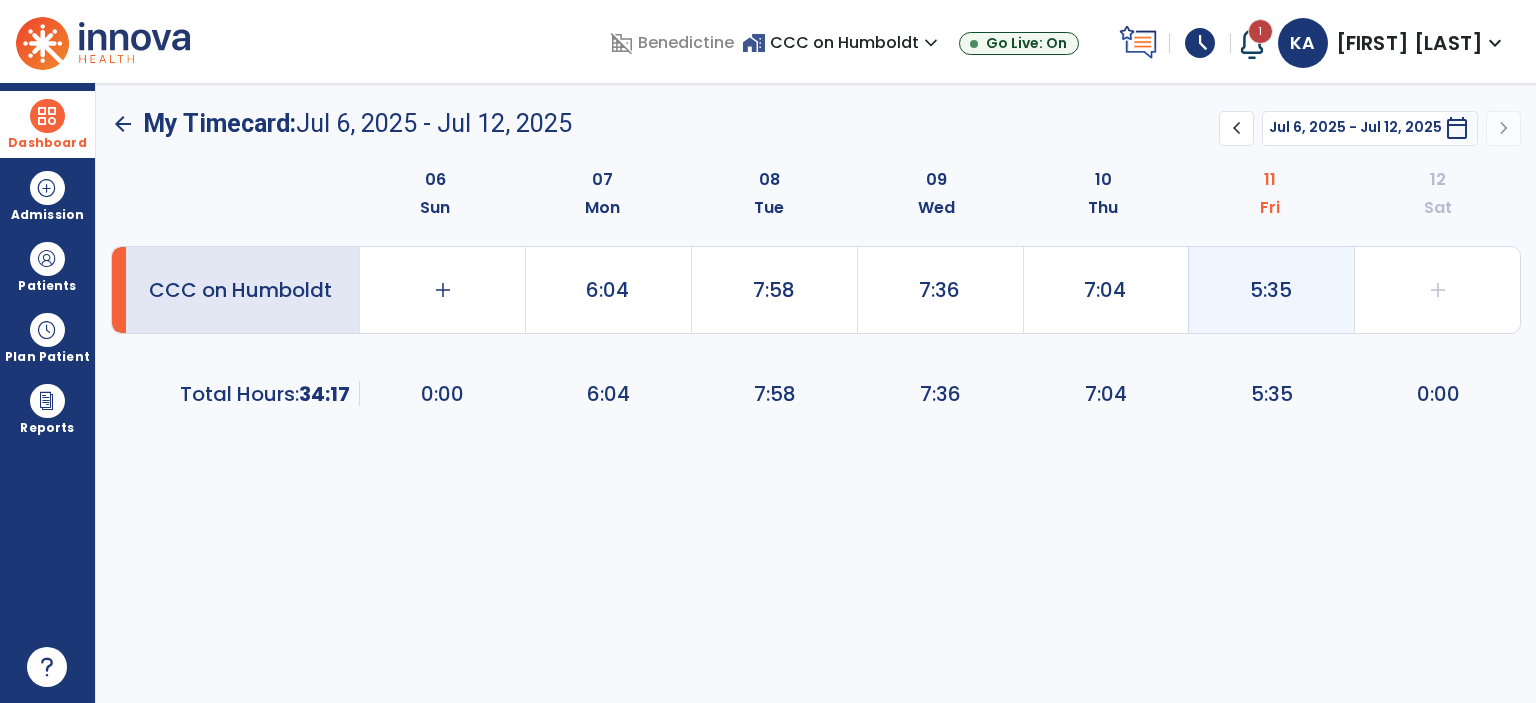 click on "5:35" 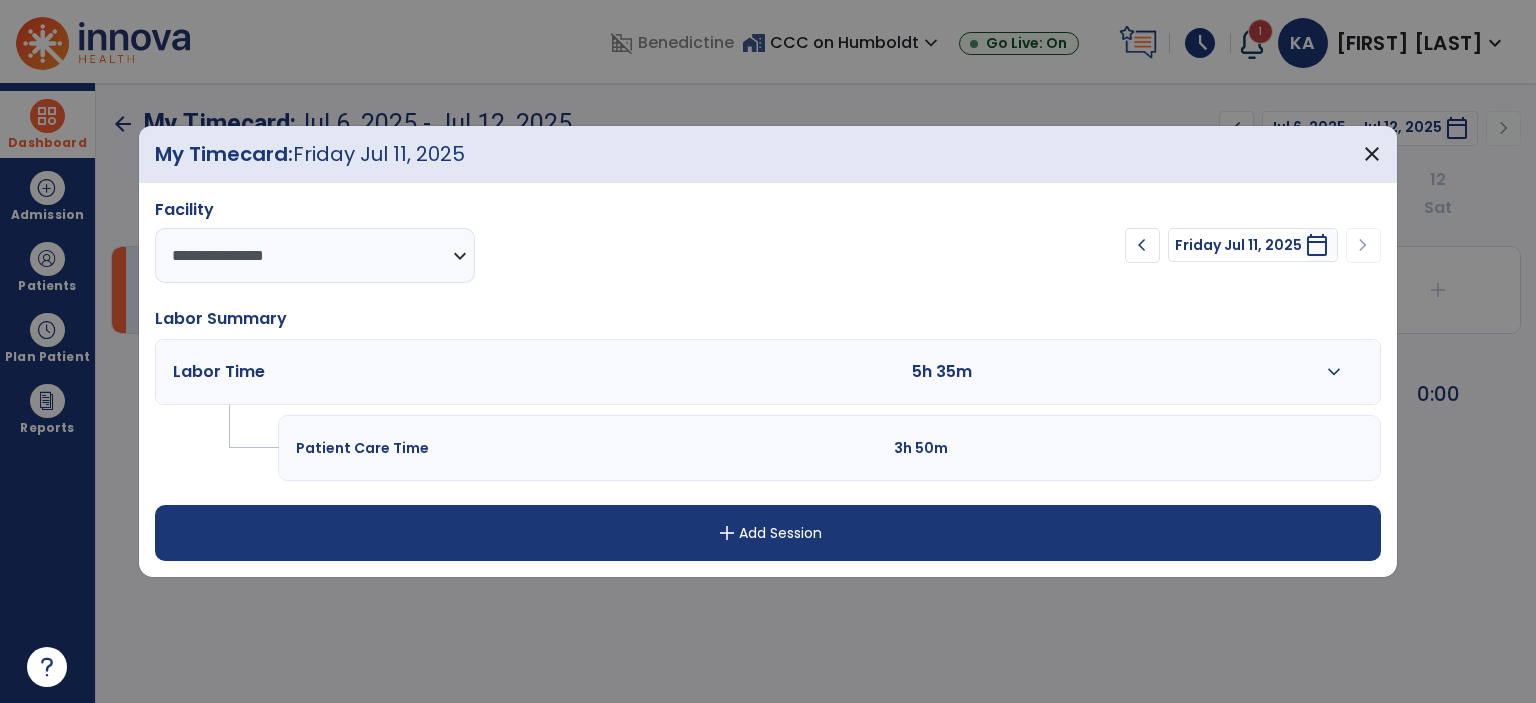 click on "expand_more" at bounding box center (1334, 372) 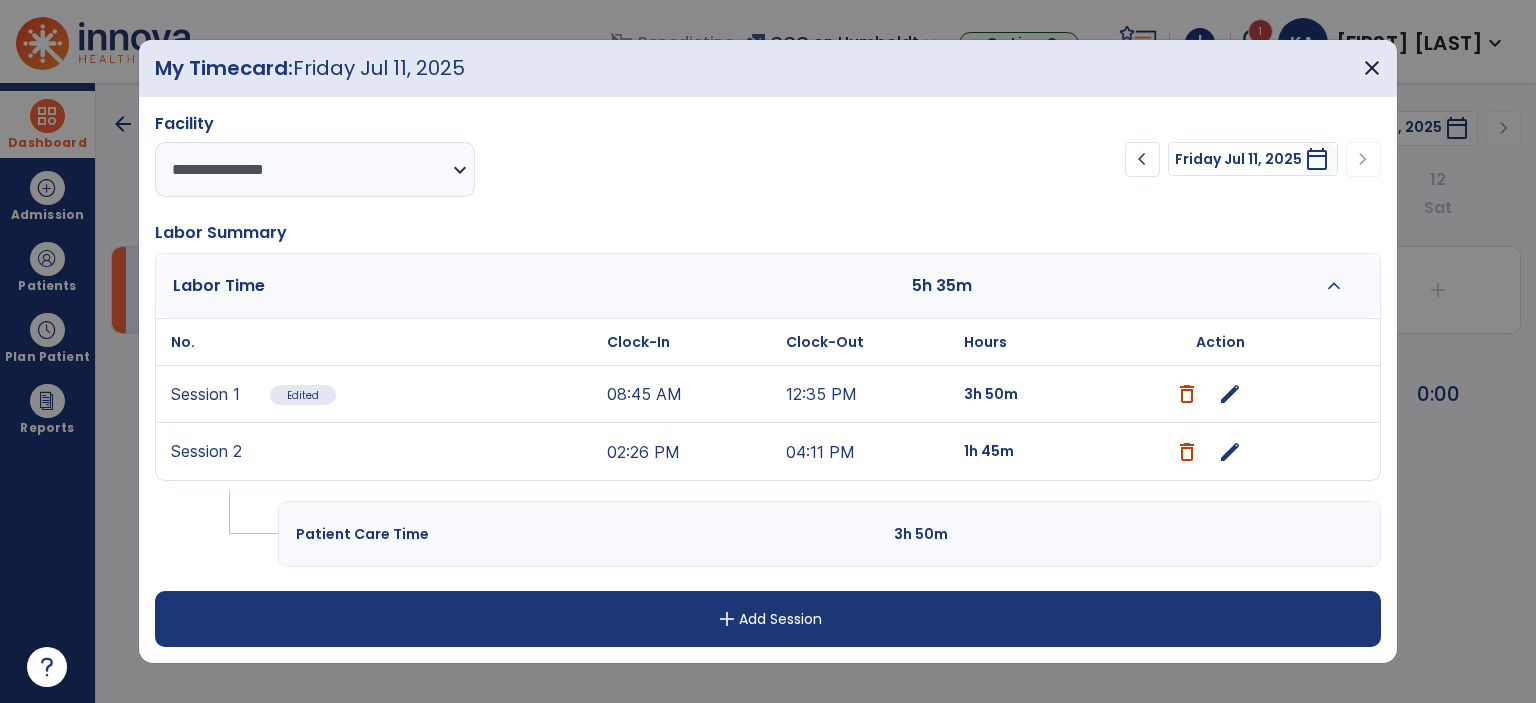 click on "edit" at bounding box center [1230, 452] 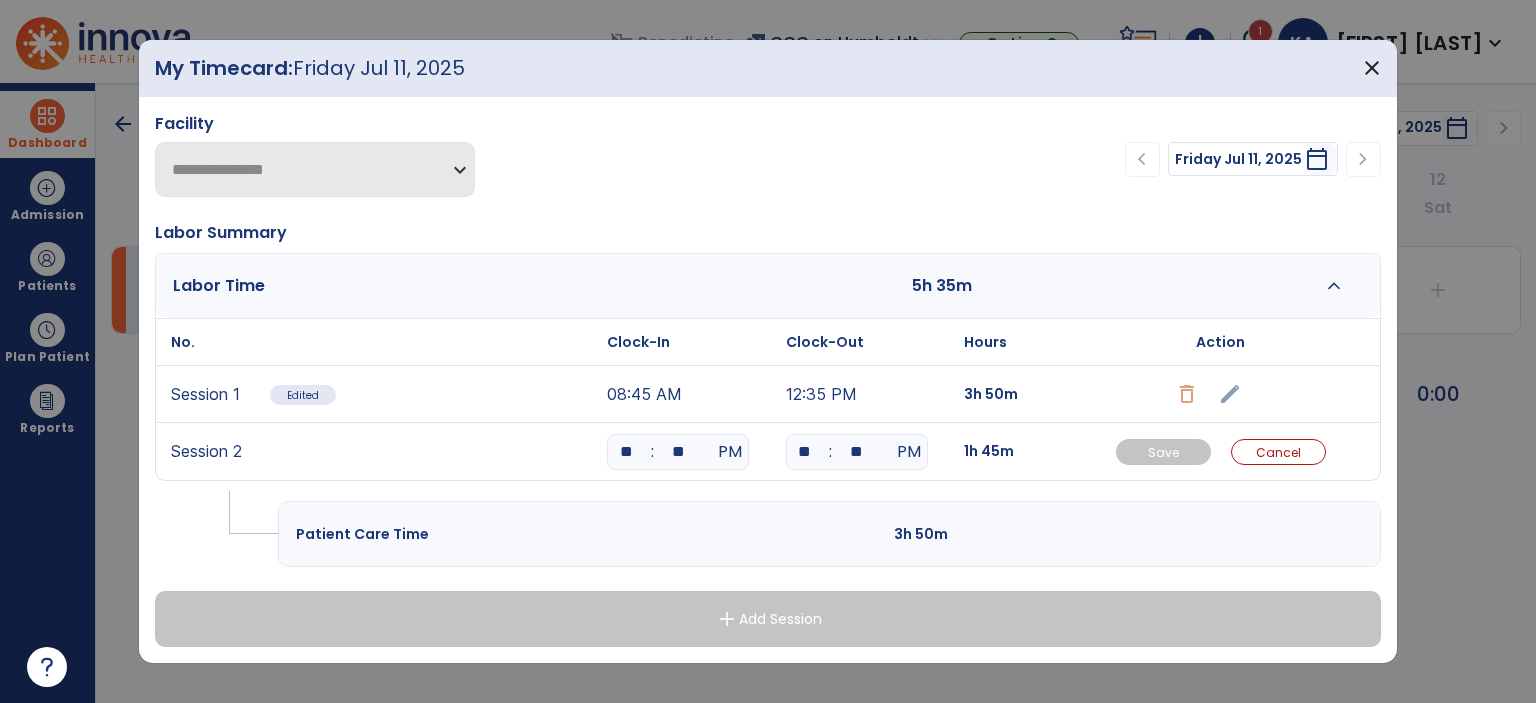 click on "**" at bounding box center (626, 452) 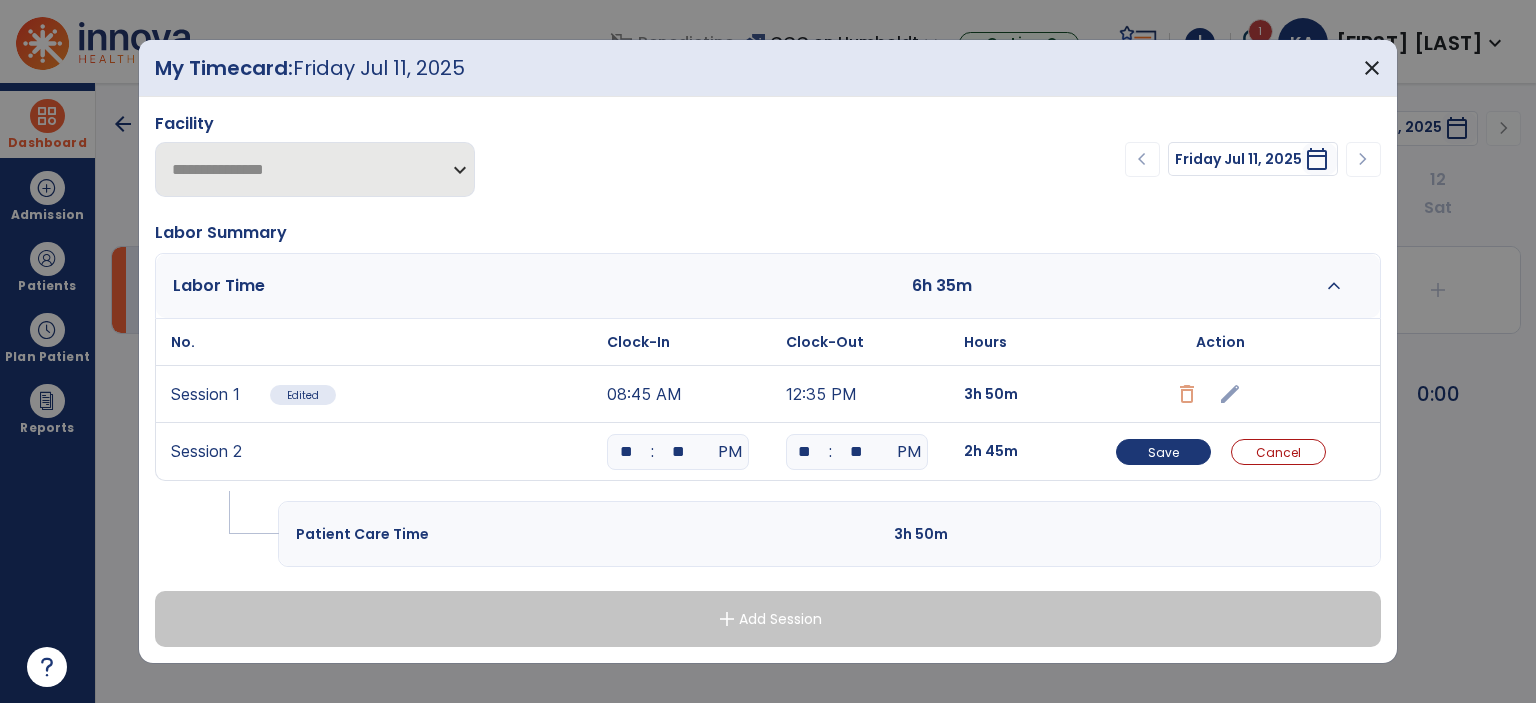 click on "**" at bounding box center [678, 452] 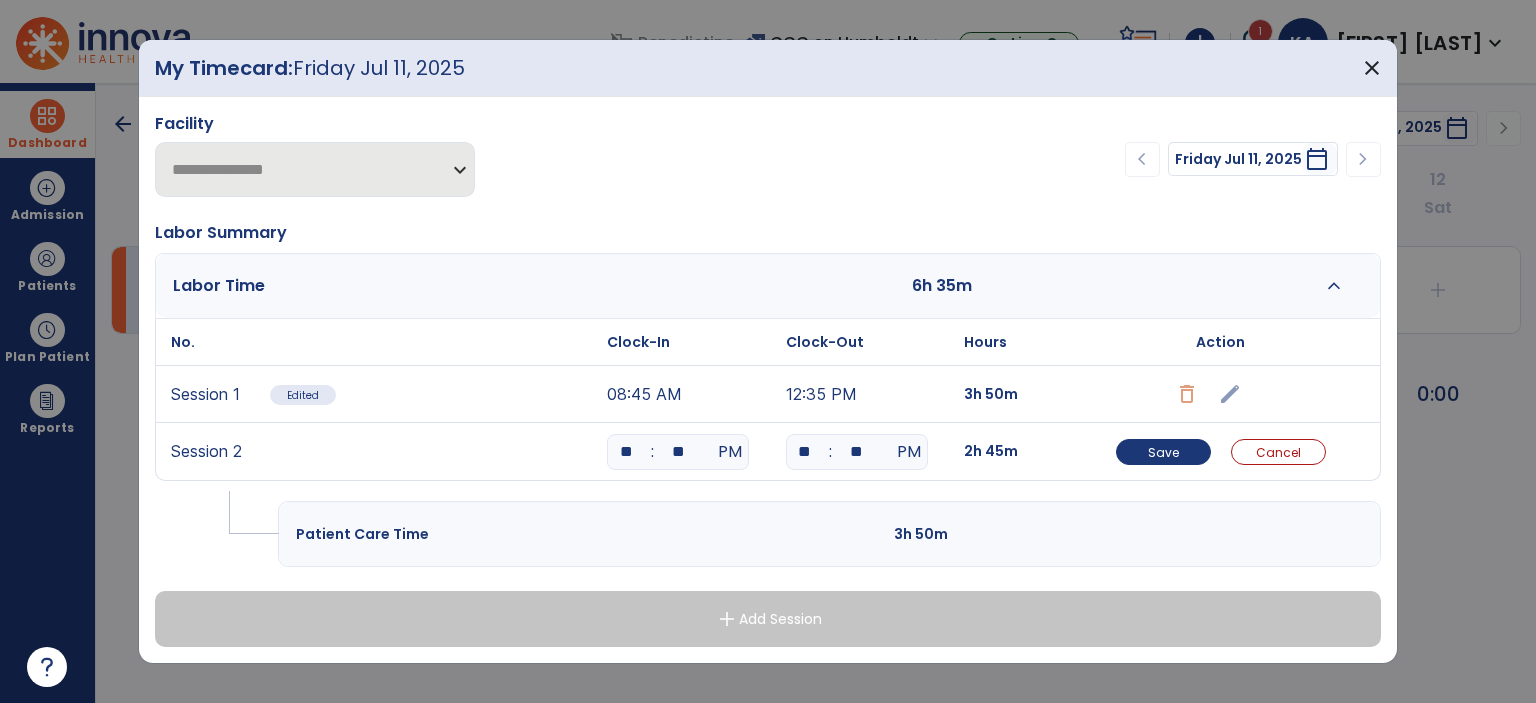 type on "*" 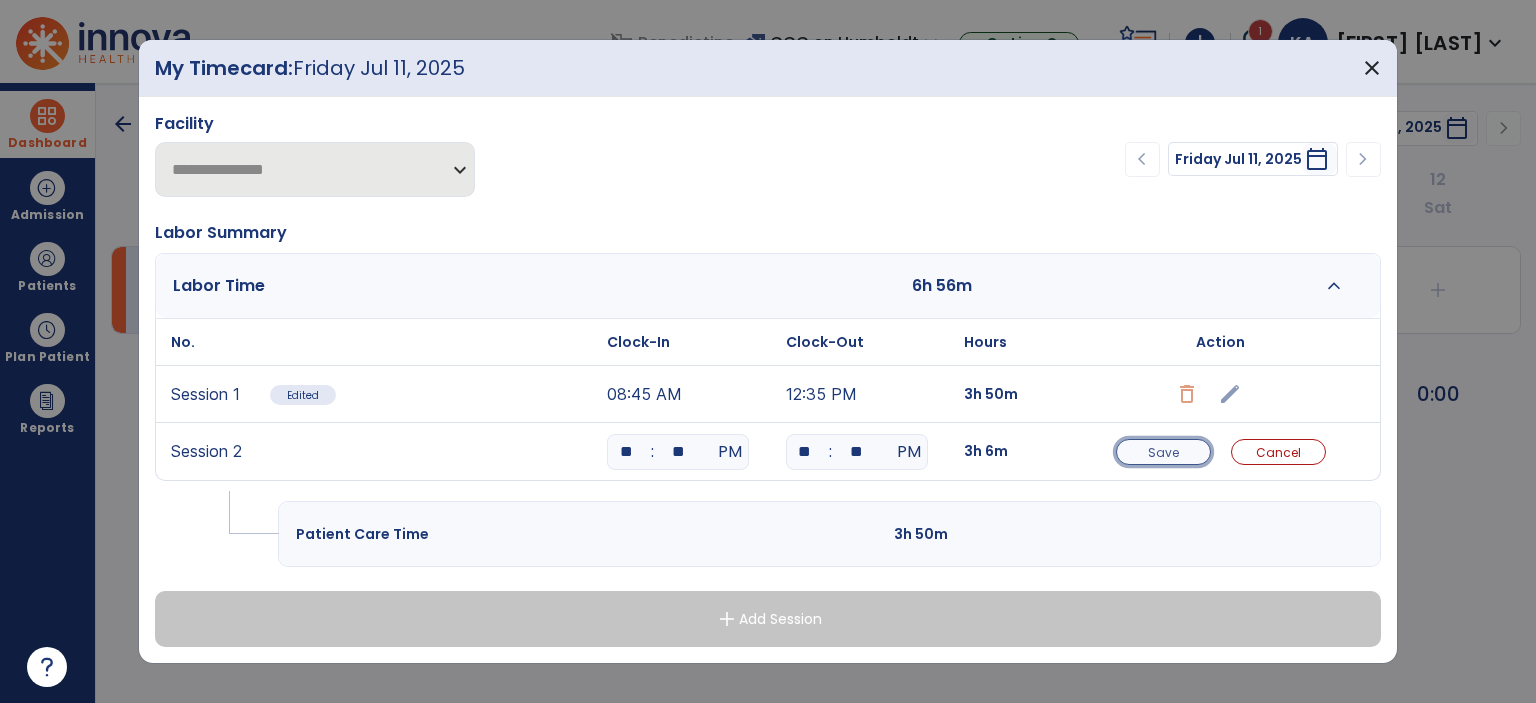 click on "Save" at bounding box center (1163, 452) 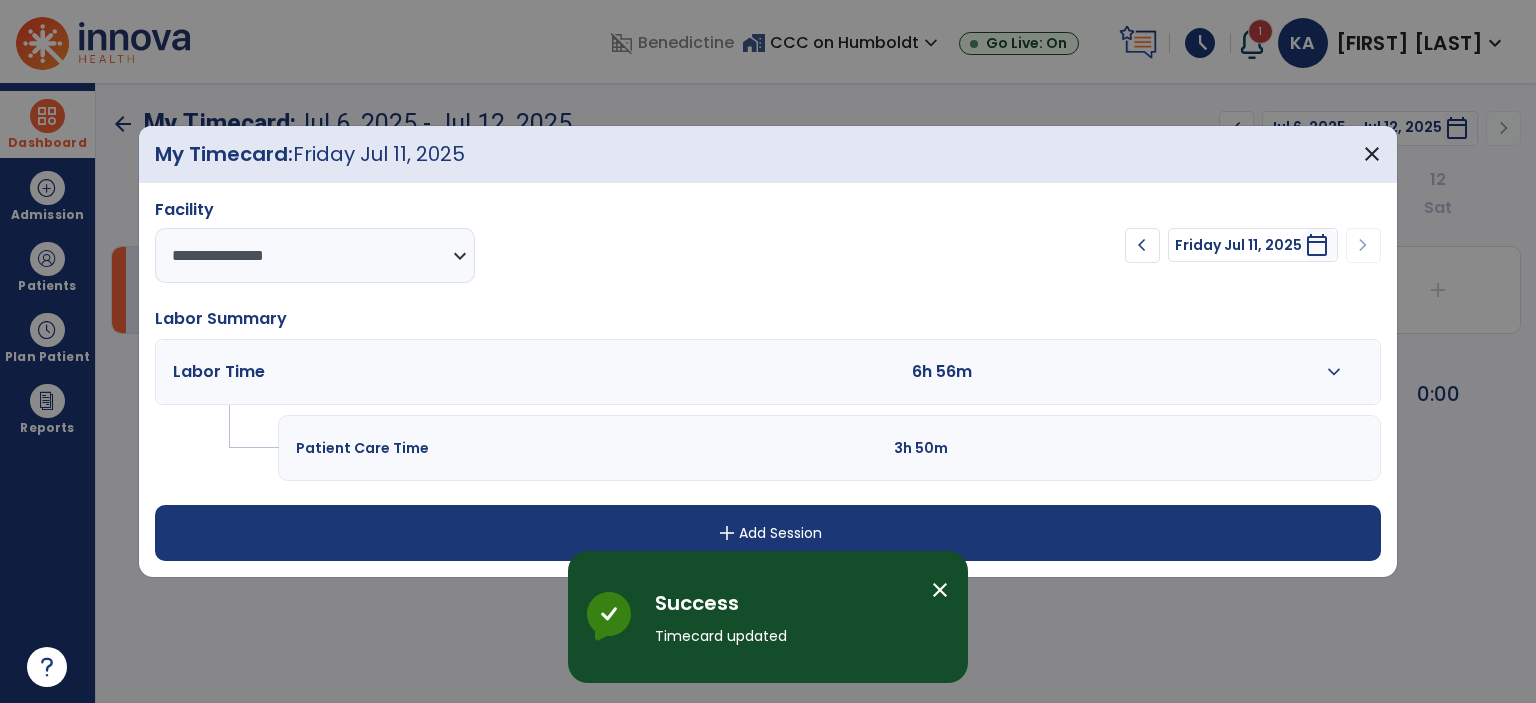 click on "close" at bounding box center (940, 590) 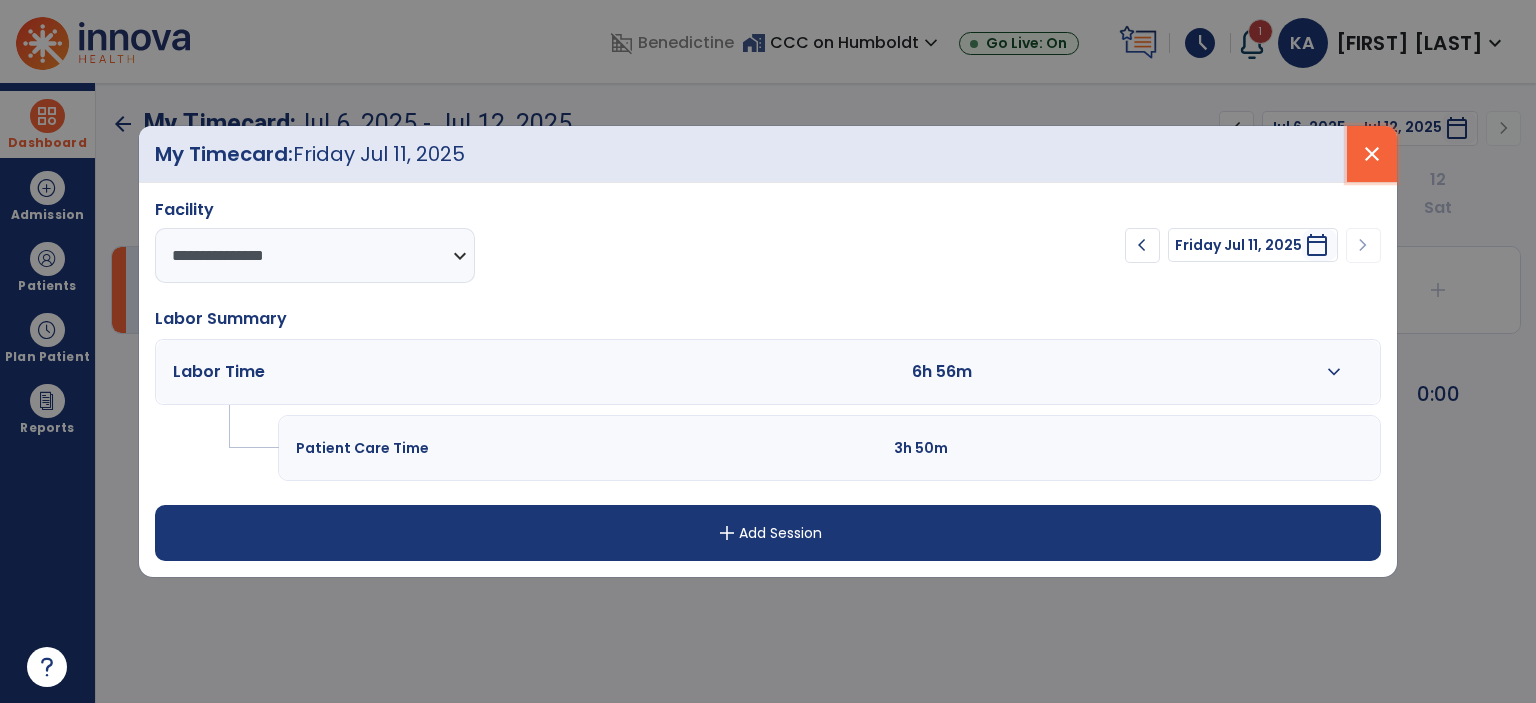click on "close" at bounding box center [1372, 154] 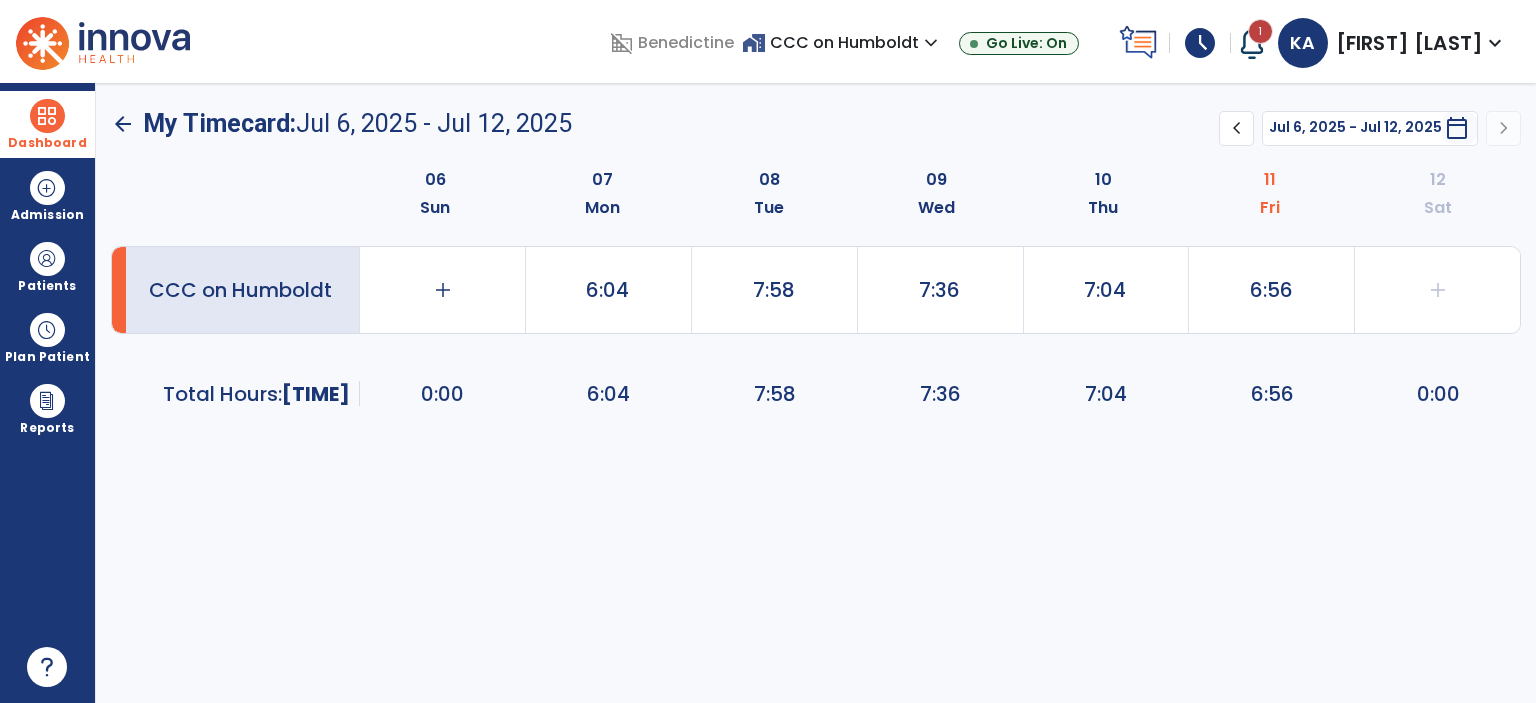 click on "Dashboard" at bounding box center [47, 143] 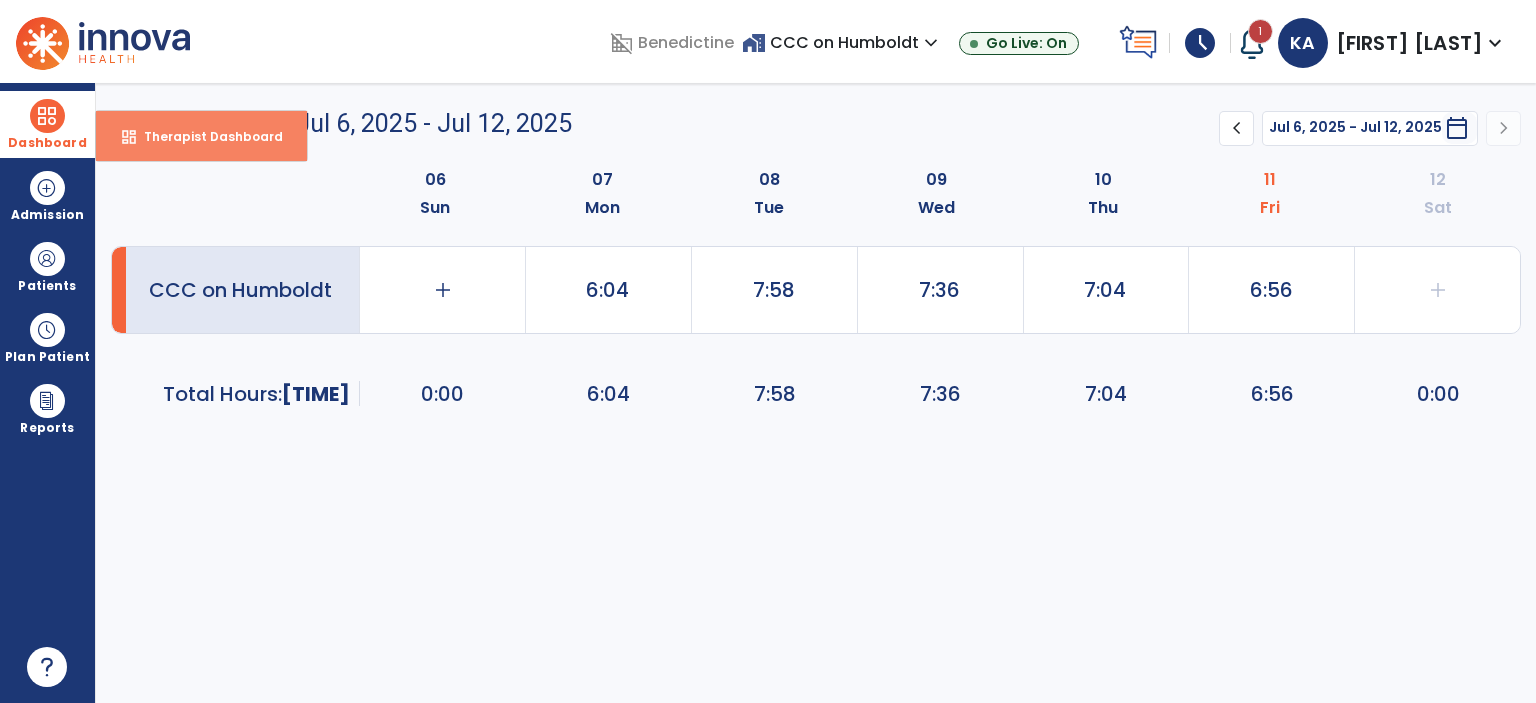 click on "dashboard  Therapist Dashboard" at bounding box center [201, 136] 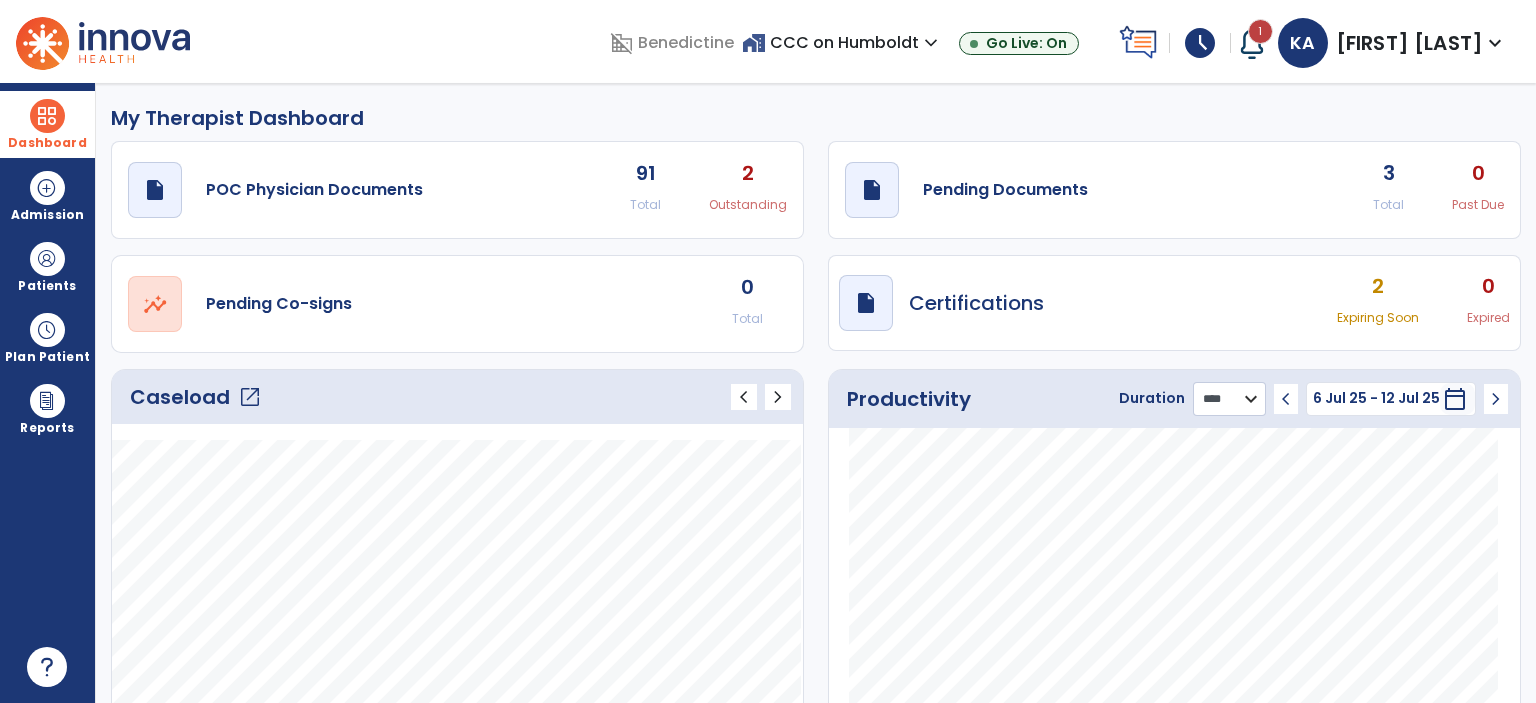 click on "******** **** ***" 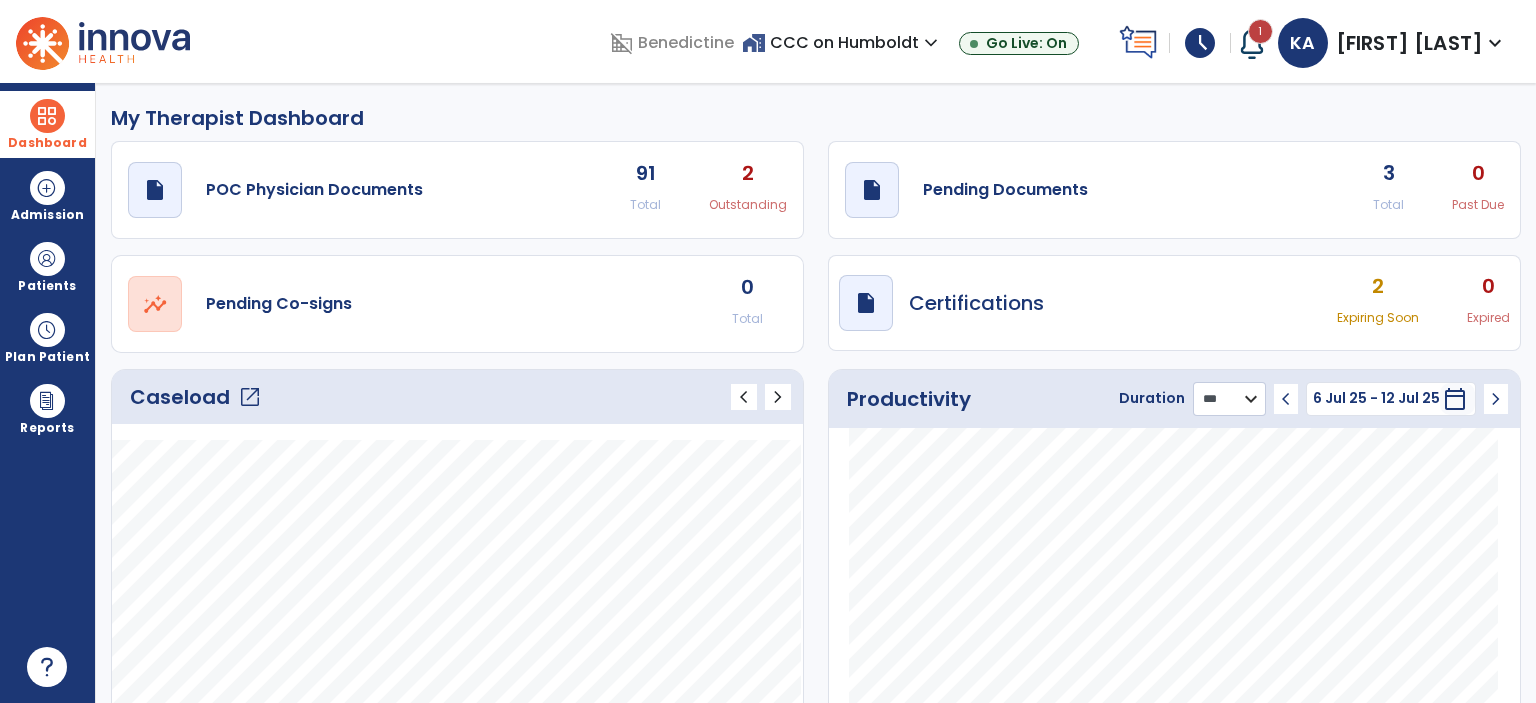 click on "******** **** ***" 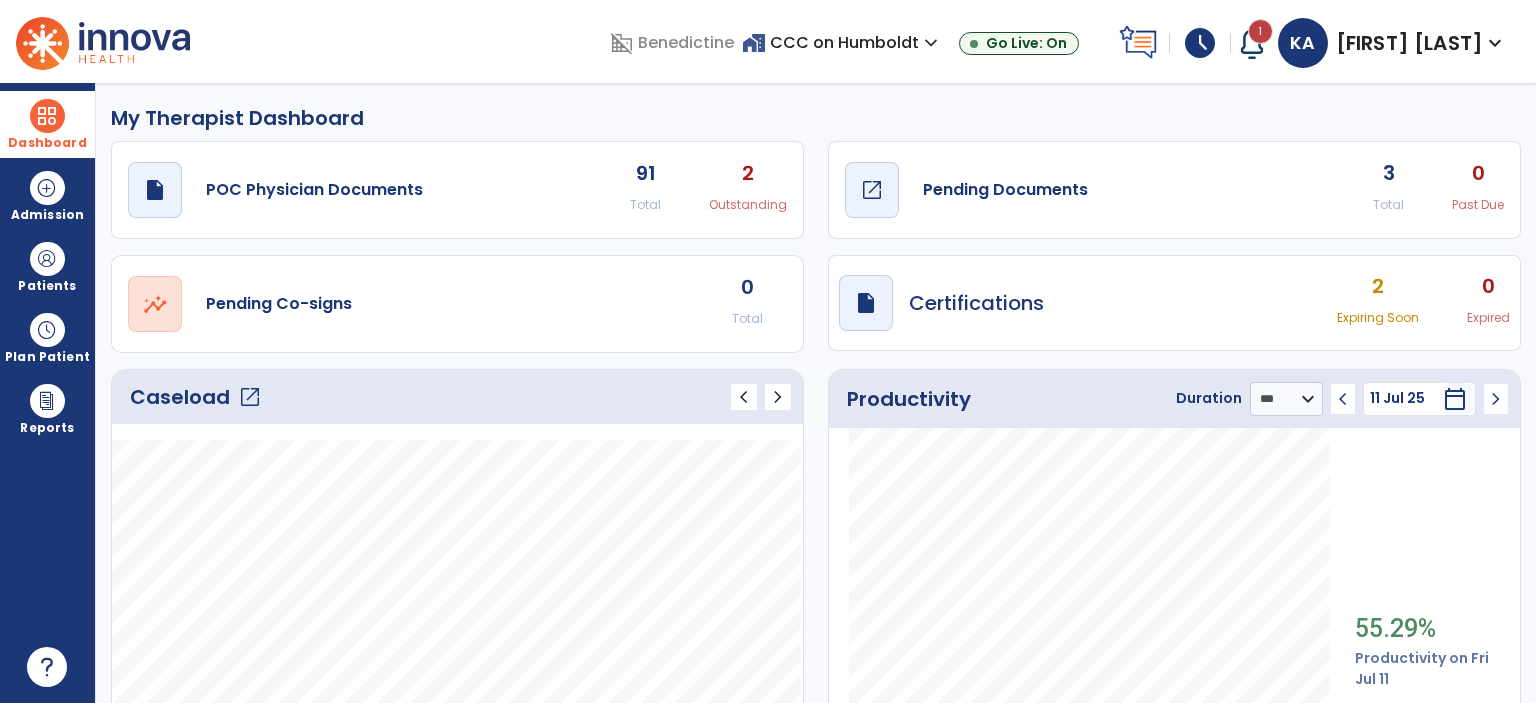 click on "draft   open_in_new  Pending Documents" 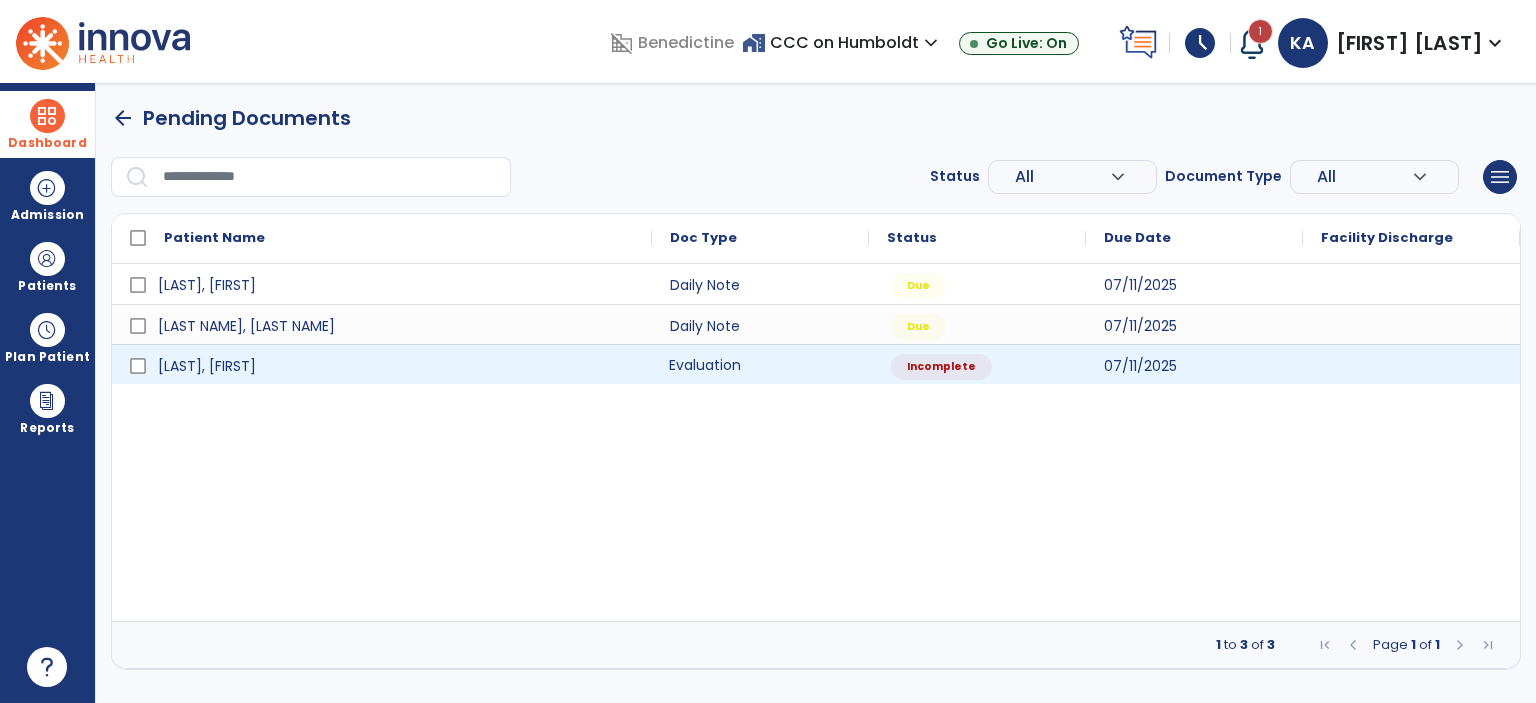 click on "Evaluation" at bounding box center (760, 364) 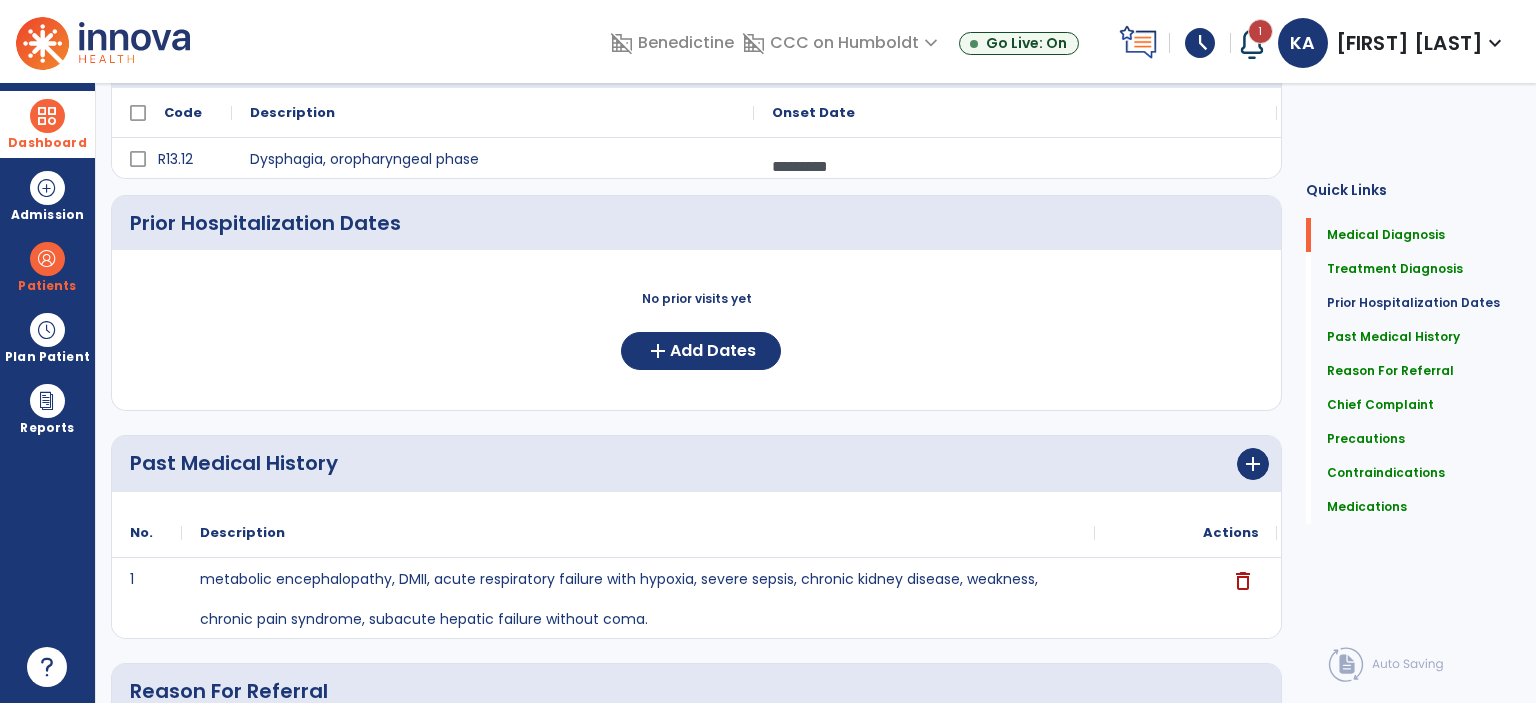 scroll, scrollTop: 0, scrollLeft: 0, axis: both 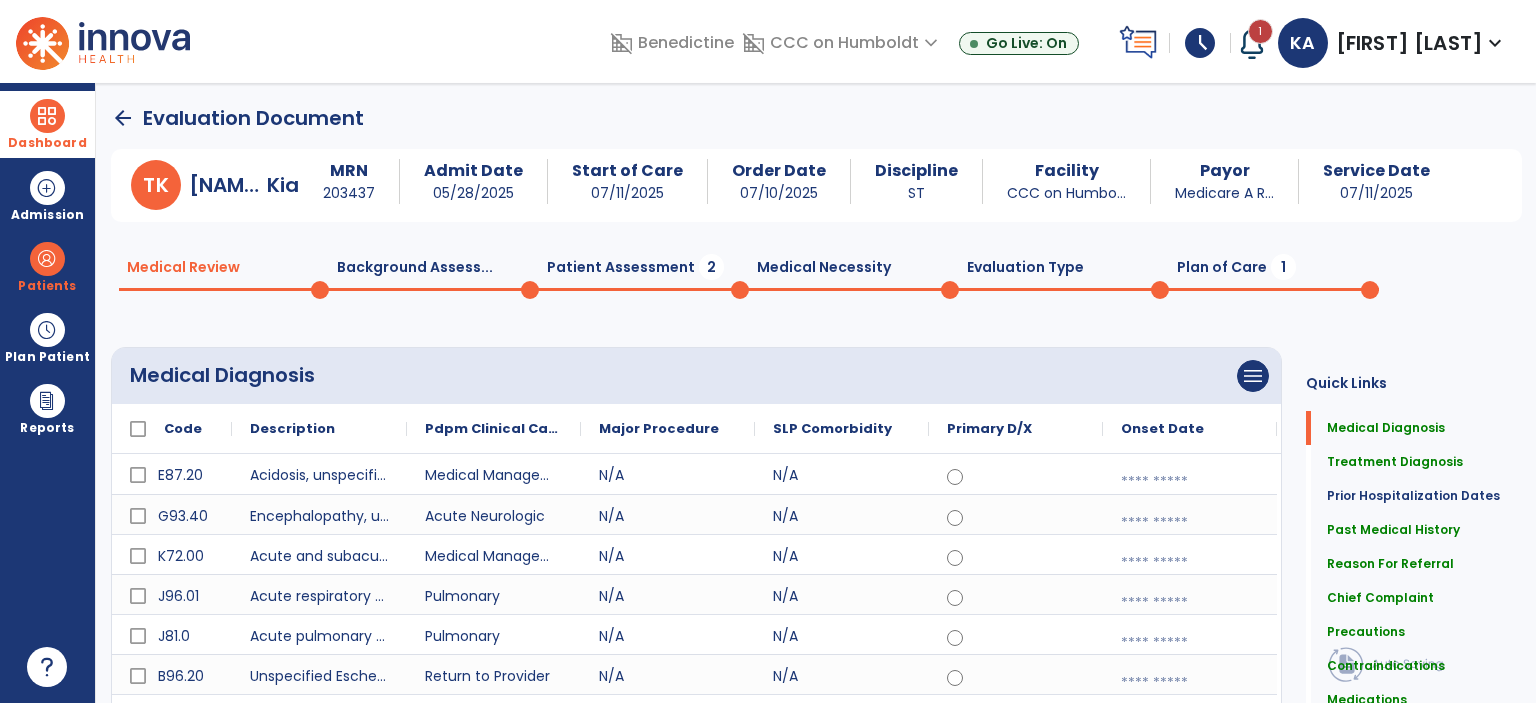 click on "Patient Assessment  2" 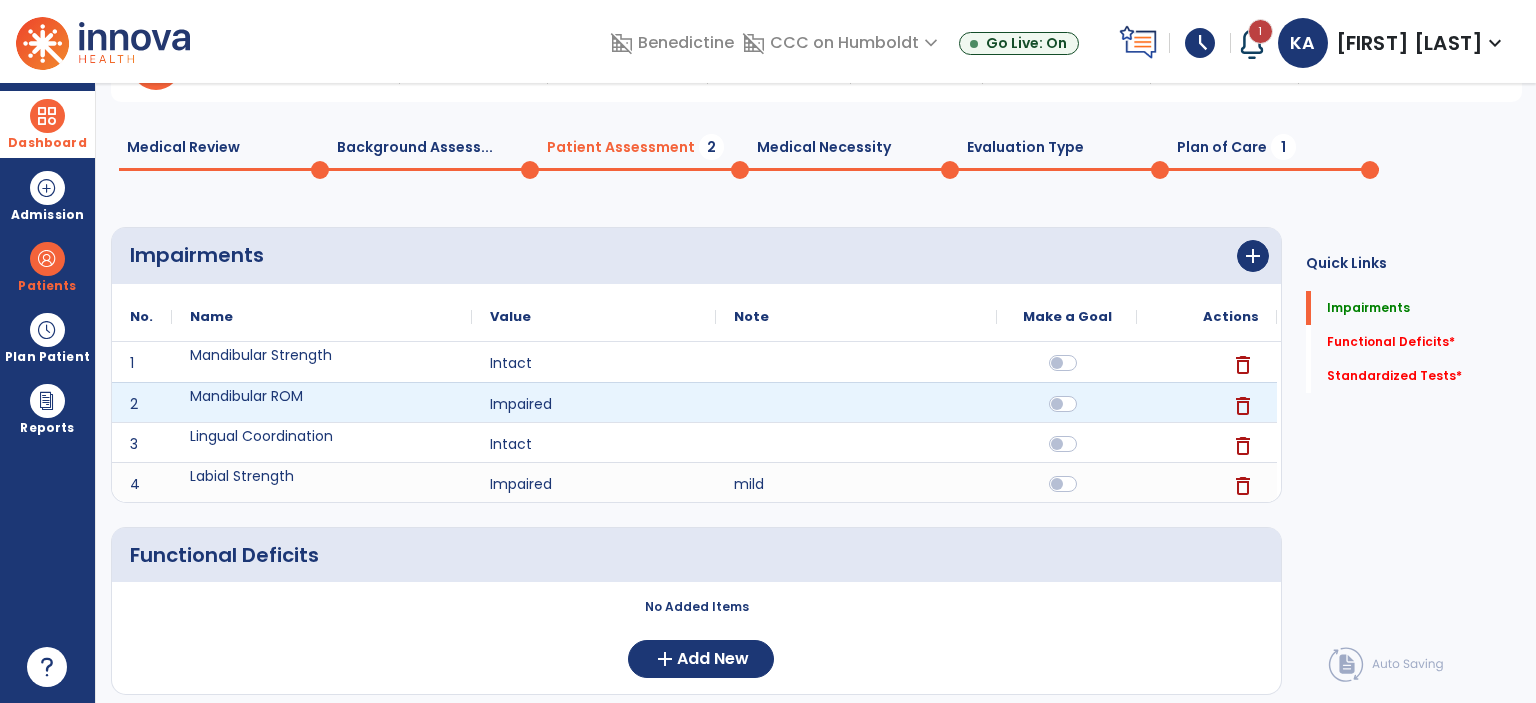 scroll, scrollTop: 36, scrollLeft: 0, axis: vertical 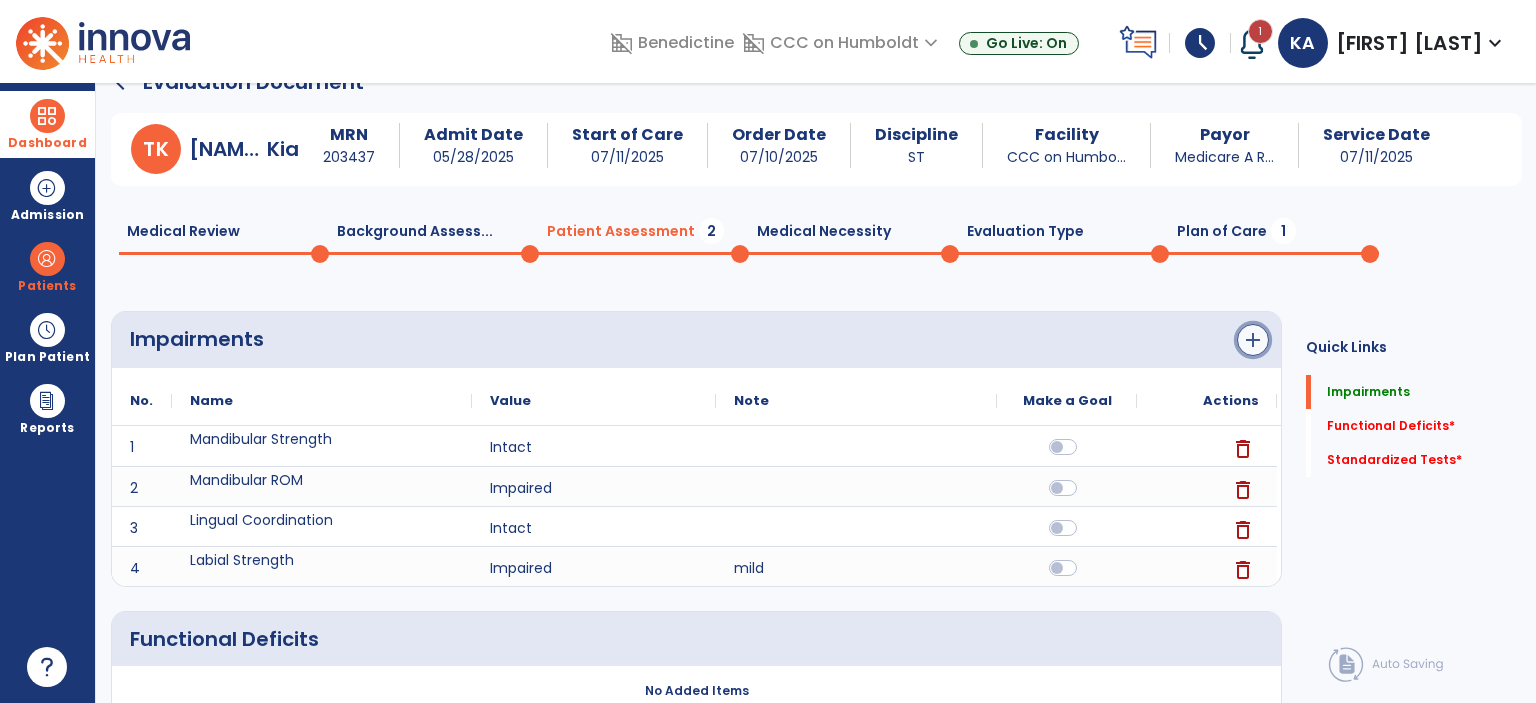 click on "add" 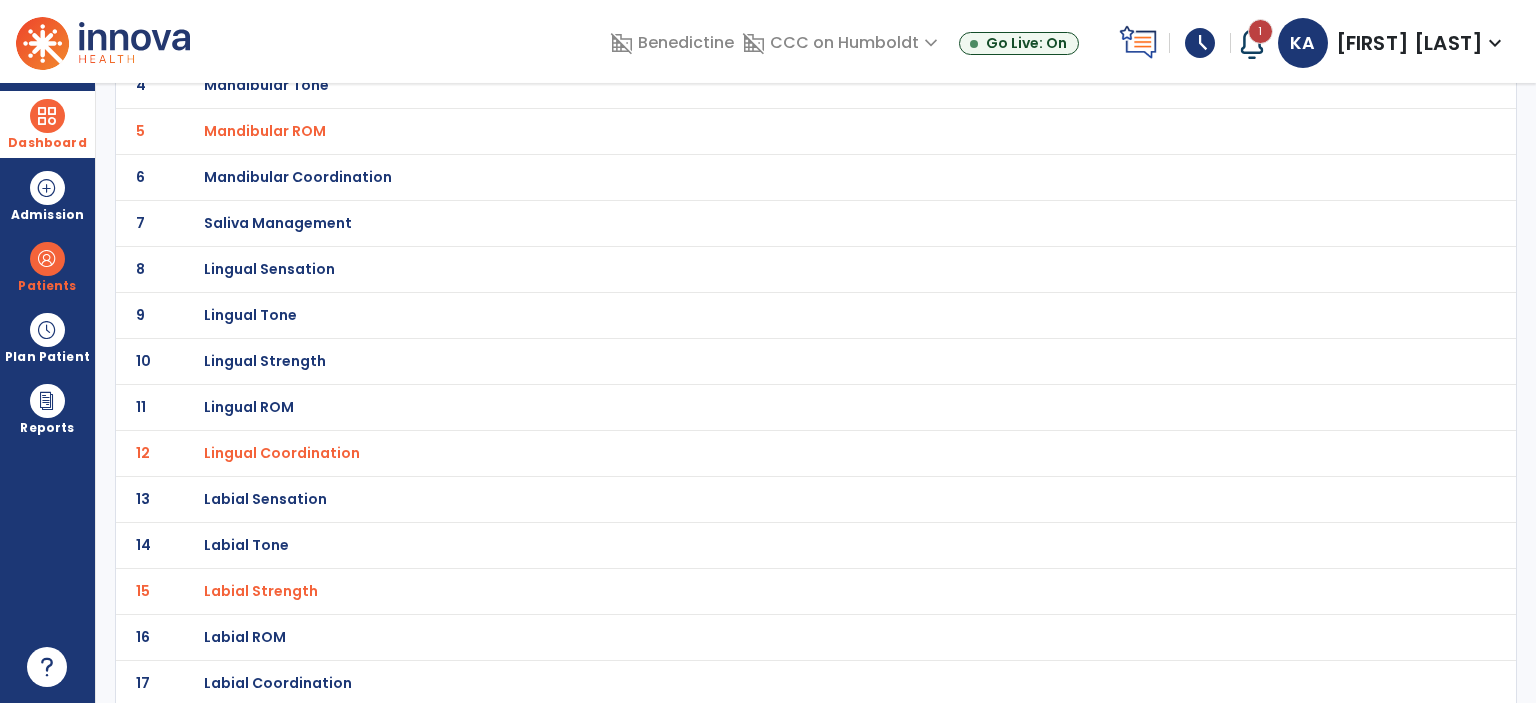 scroll, scrollTop: 0, scrollLeft: 0, axis: both 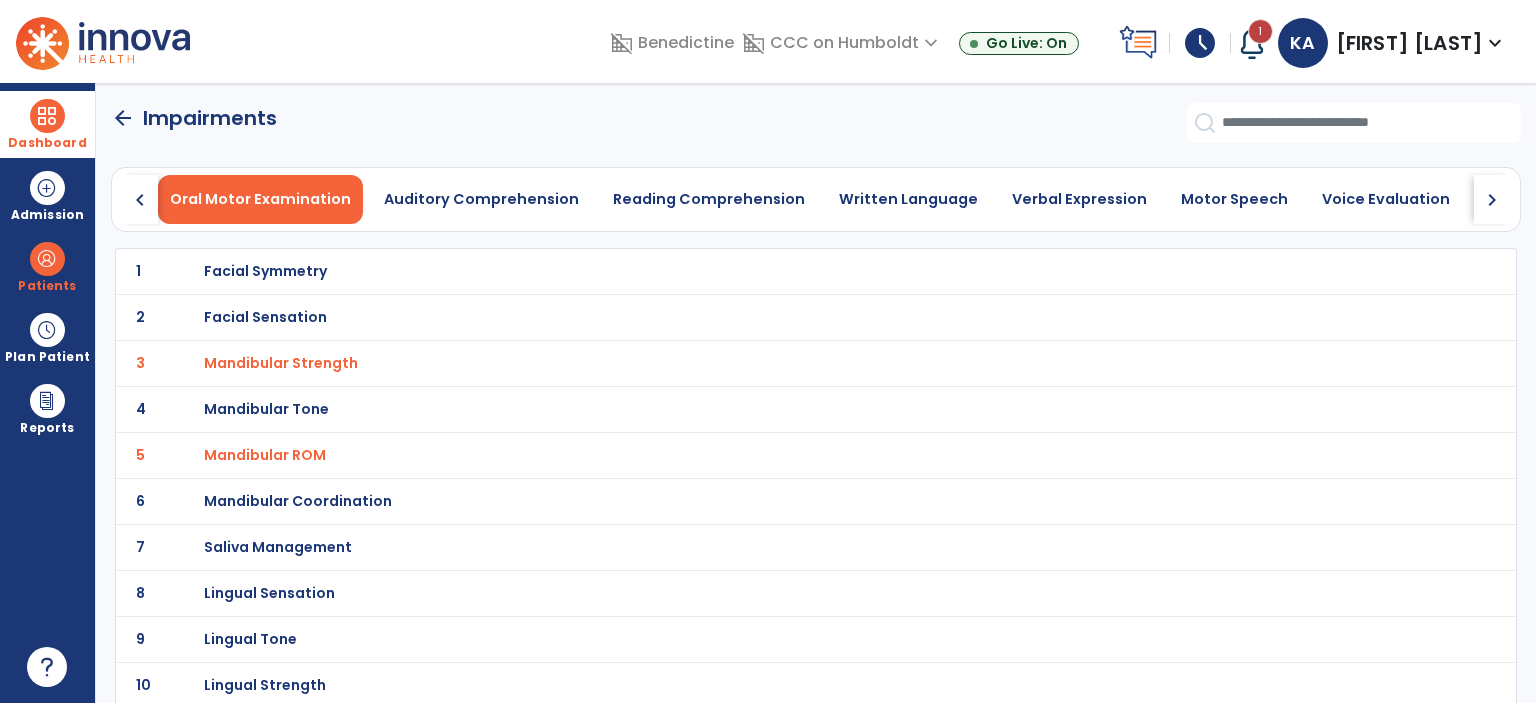 click on "chevron_right" 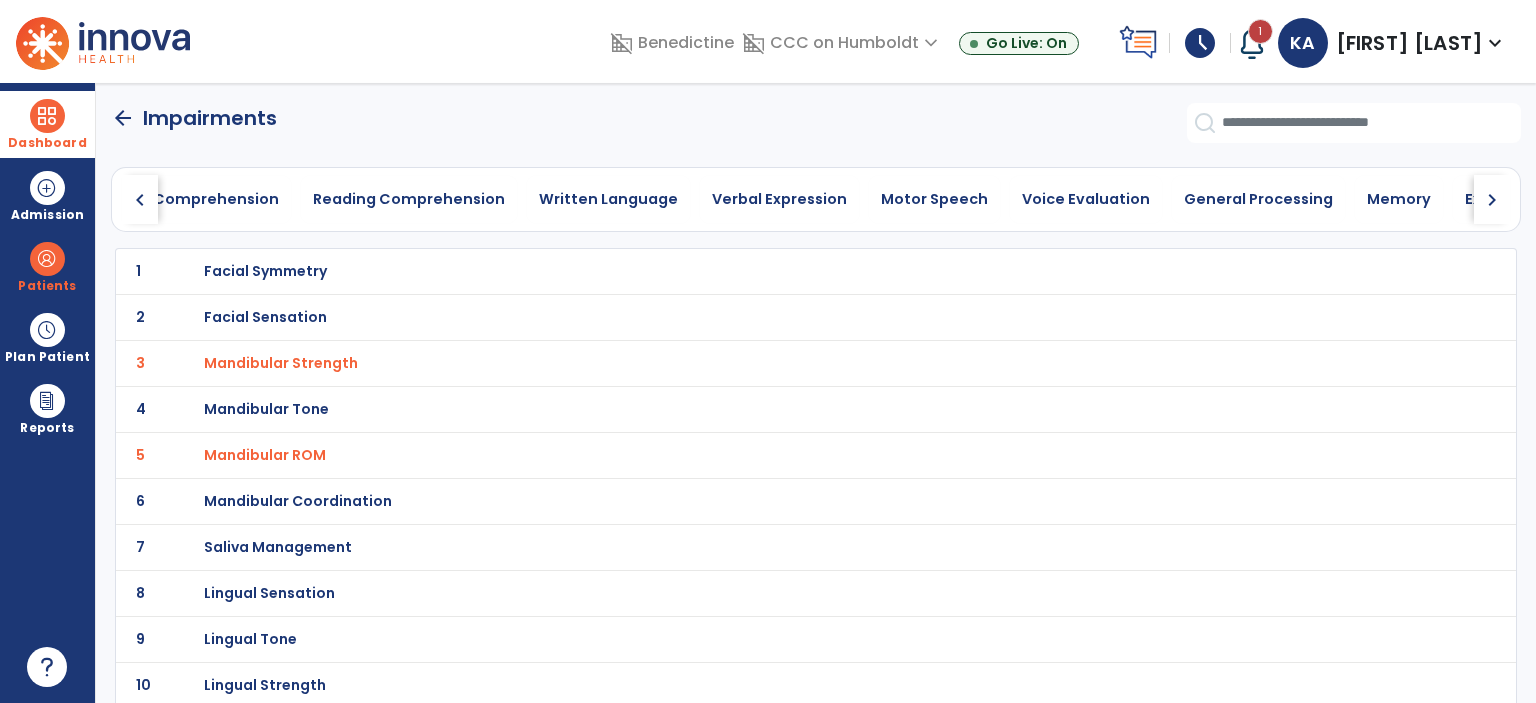 click on "chevron_right" 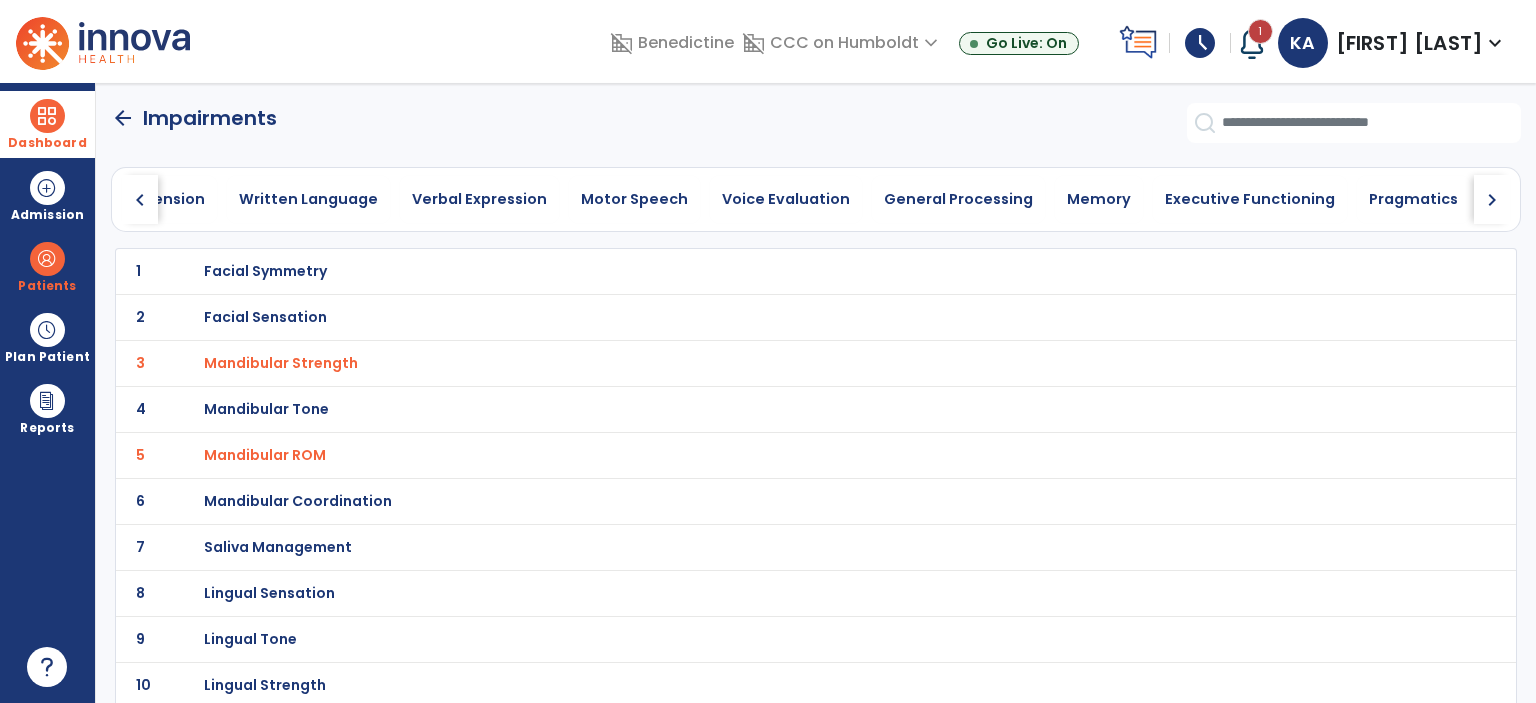 click on "chevron_right" 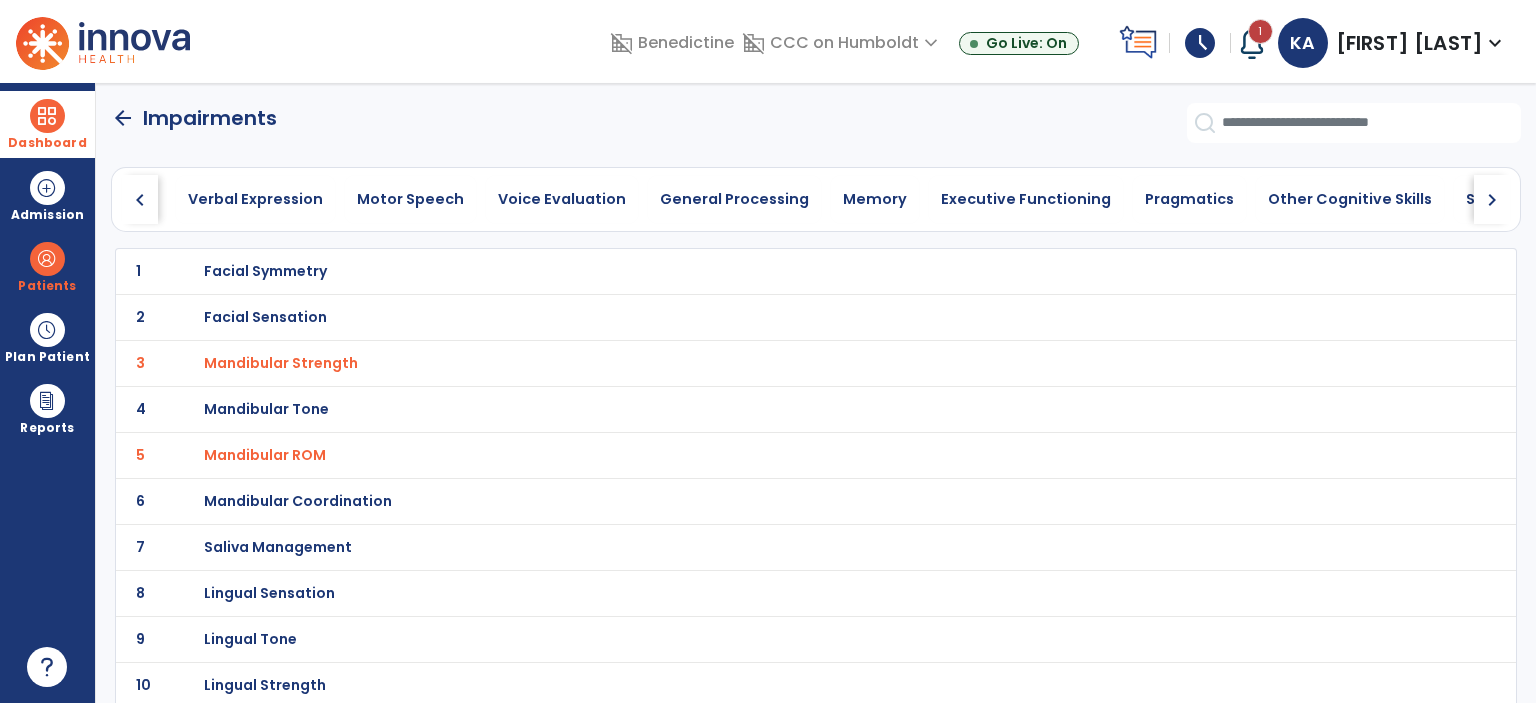 click on "chevron_right" 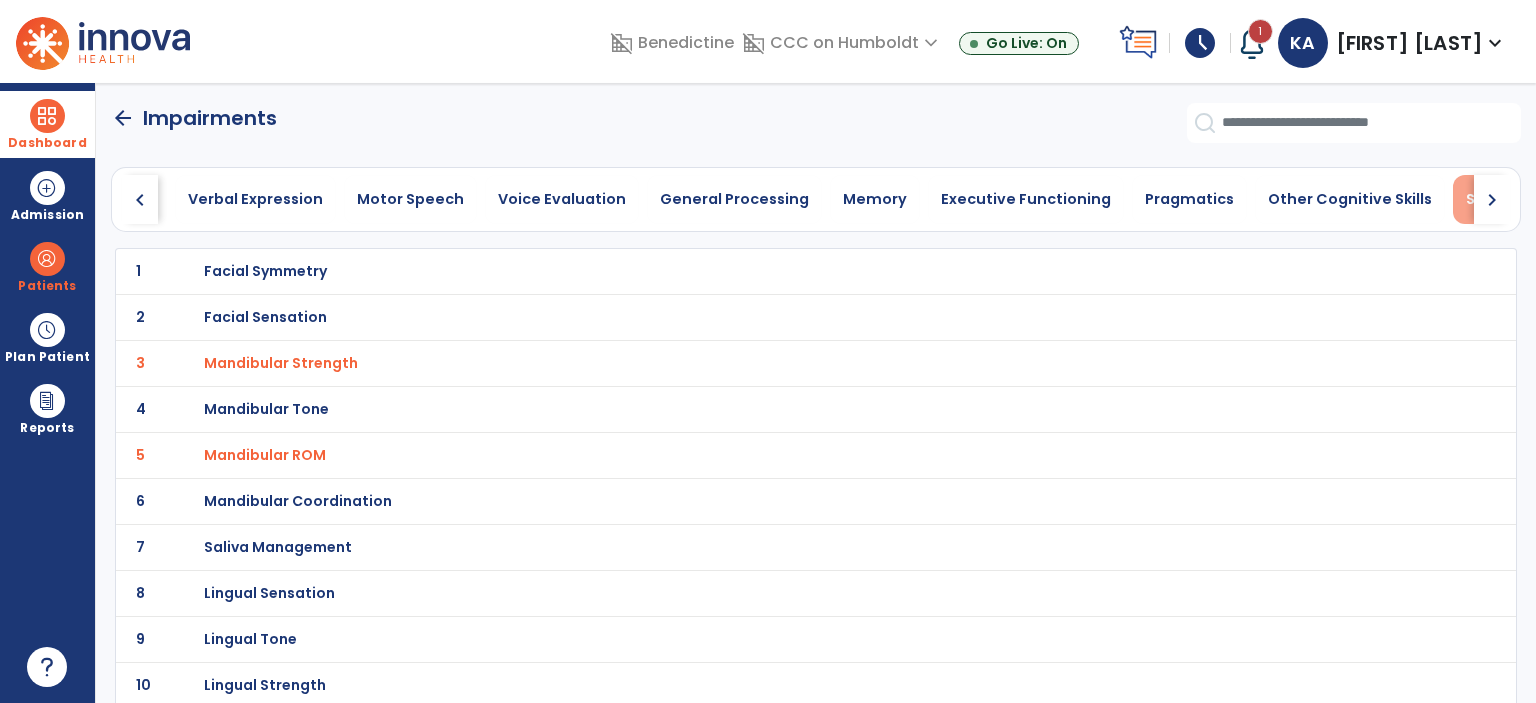 click on "Swallowing" at bounding box center [1508, 199] 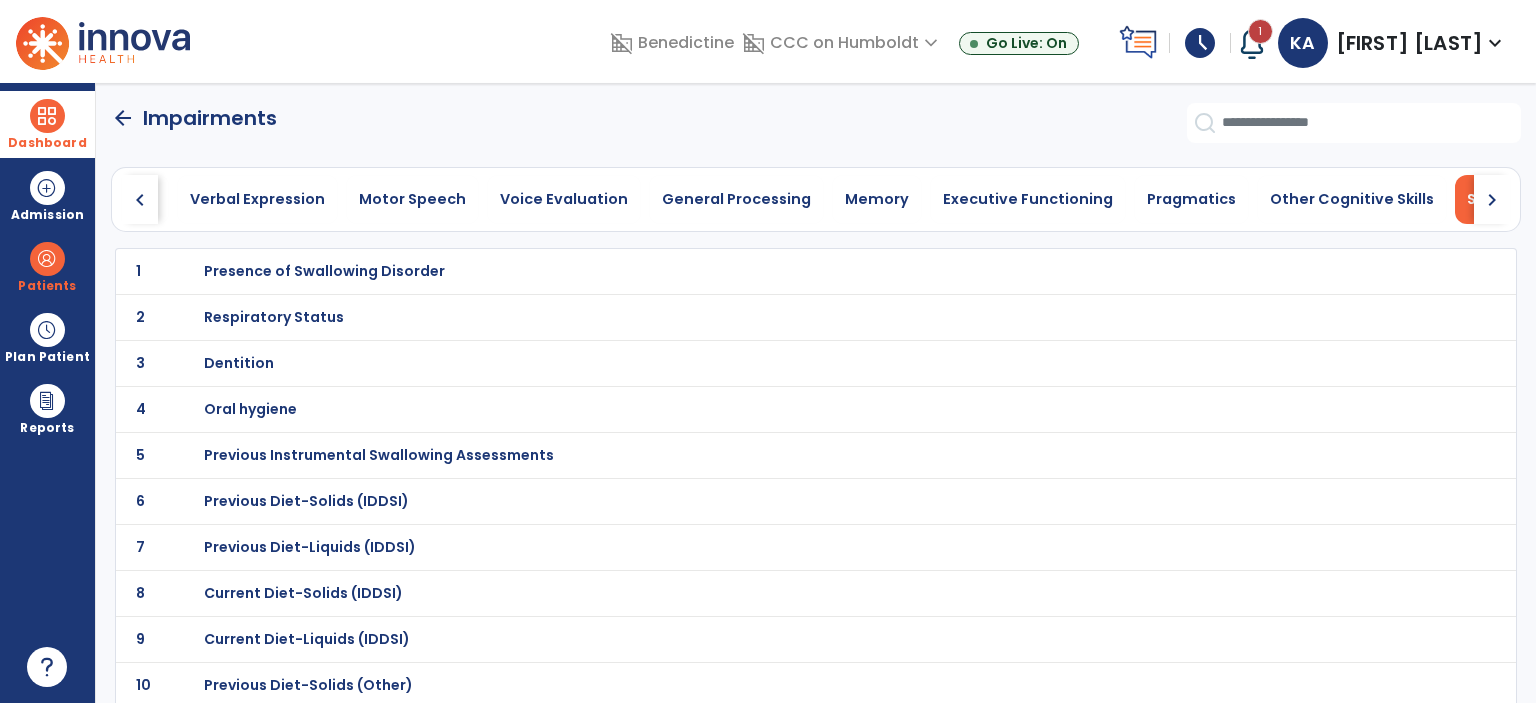 scroll, scrollTop: 0, scrollLeft: 822, axis: horizontal 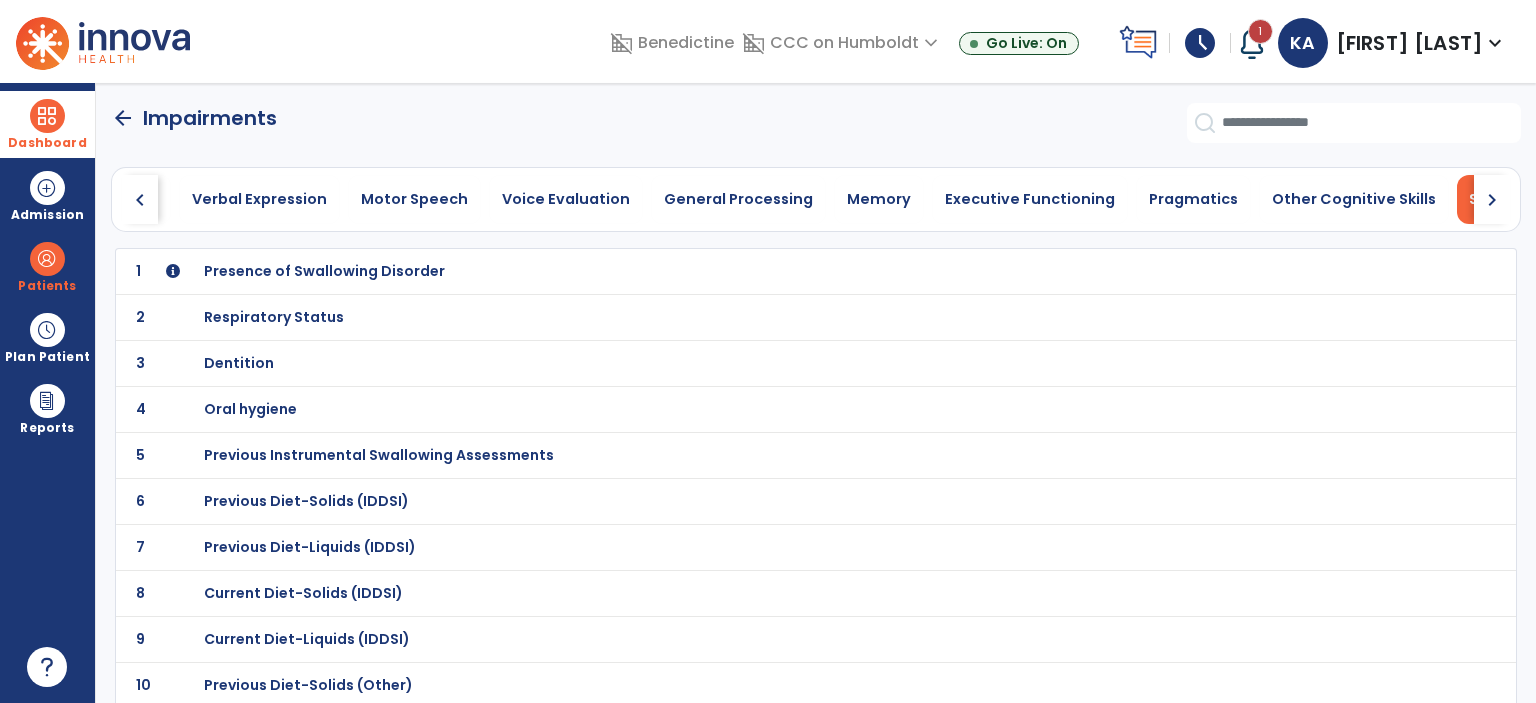 click on "Dentition" at bounding box center (324, 271) 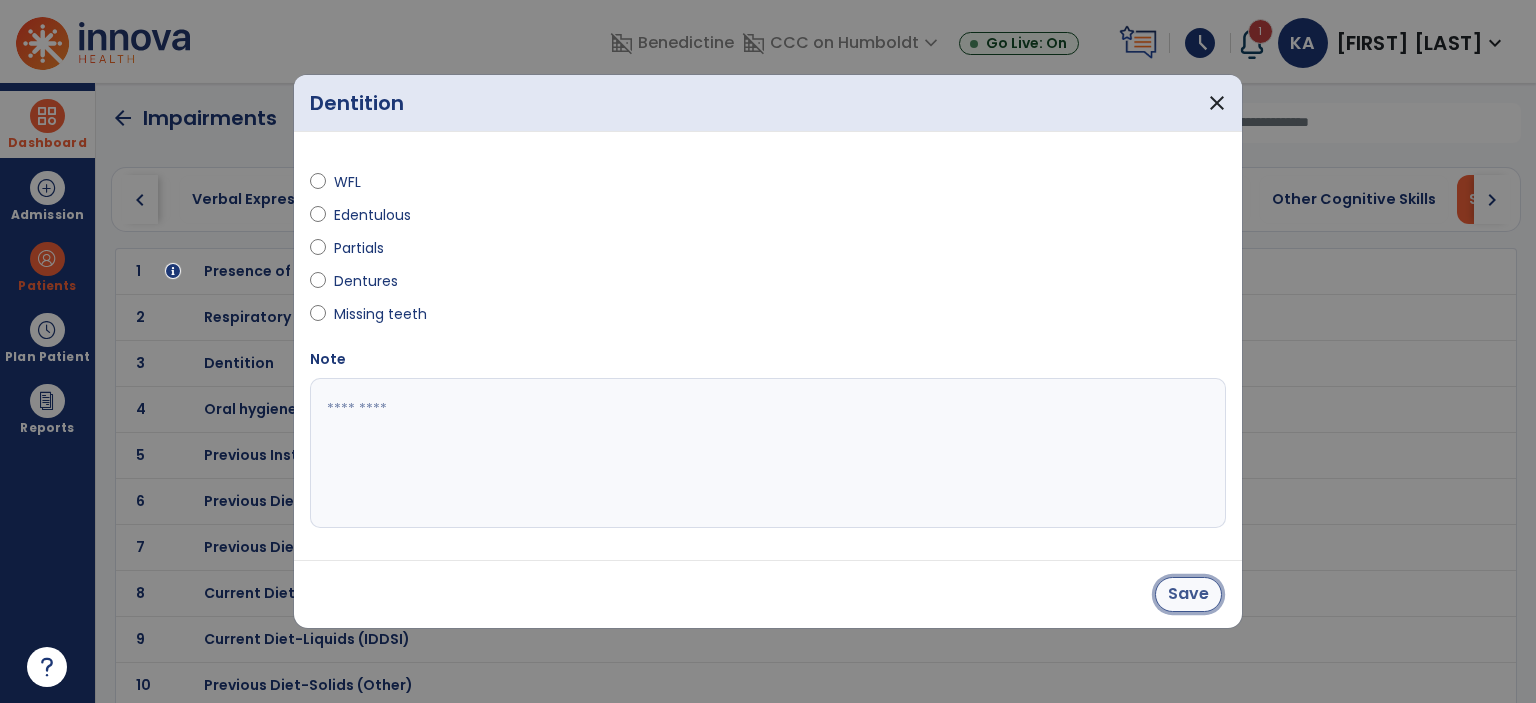click on "Save" at bounding box center [1188, 594] 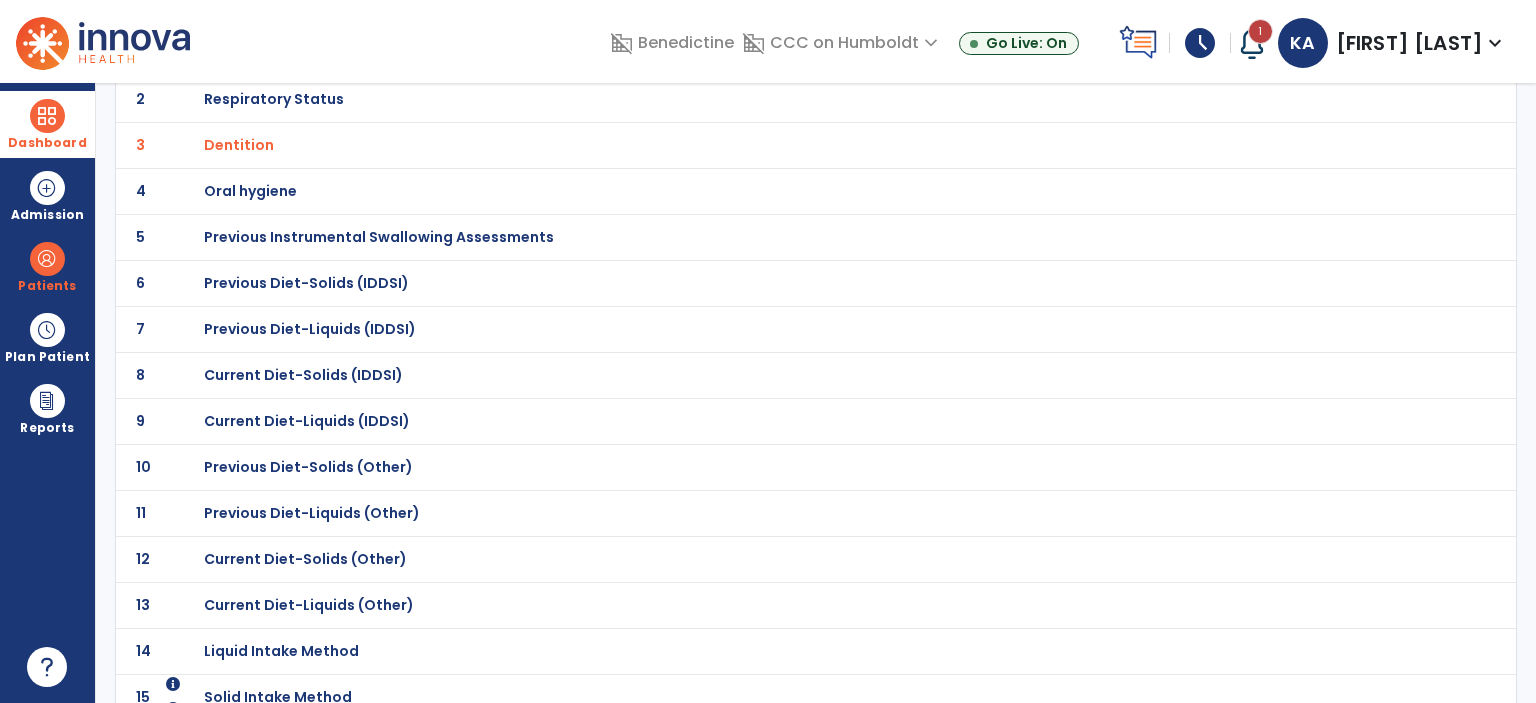 scroll, scrollTop: 240, scrollLeft: 0, axis: vertical 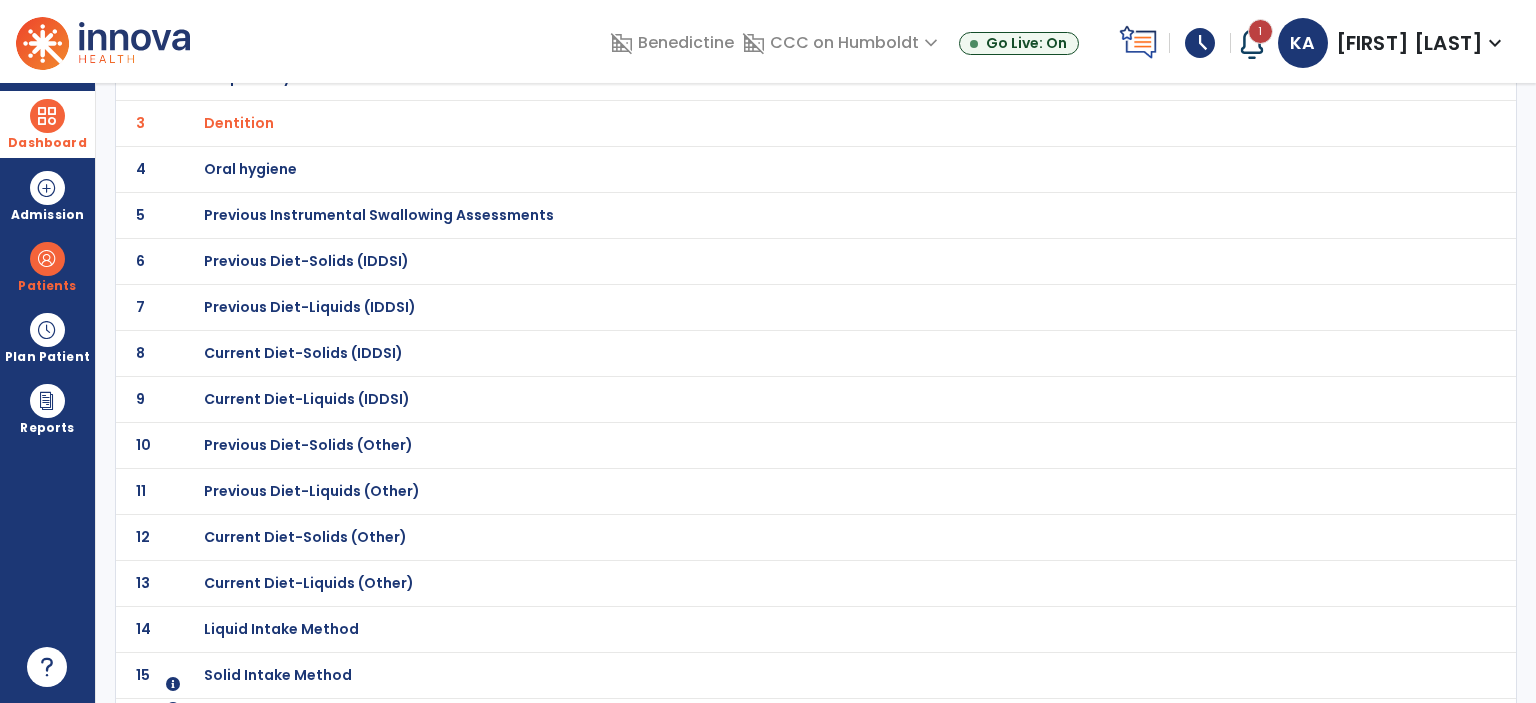 click on "Oral hygiene" at bounding box center (324, 31) 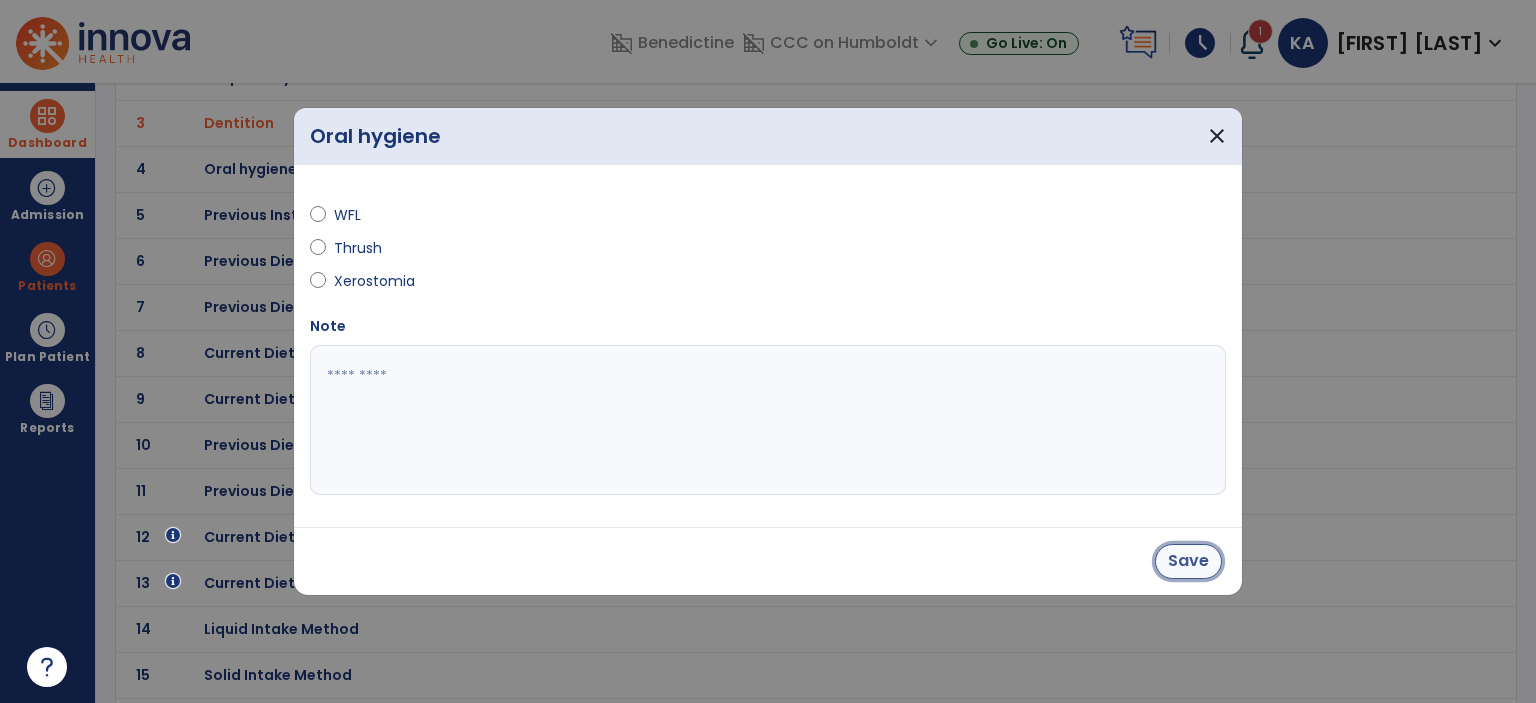 click on "Save" at bounding box center (1188, 561) 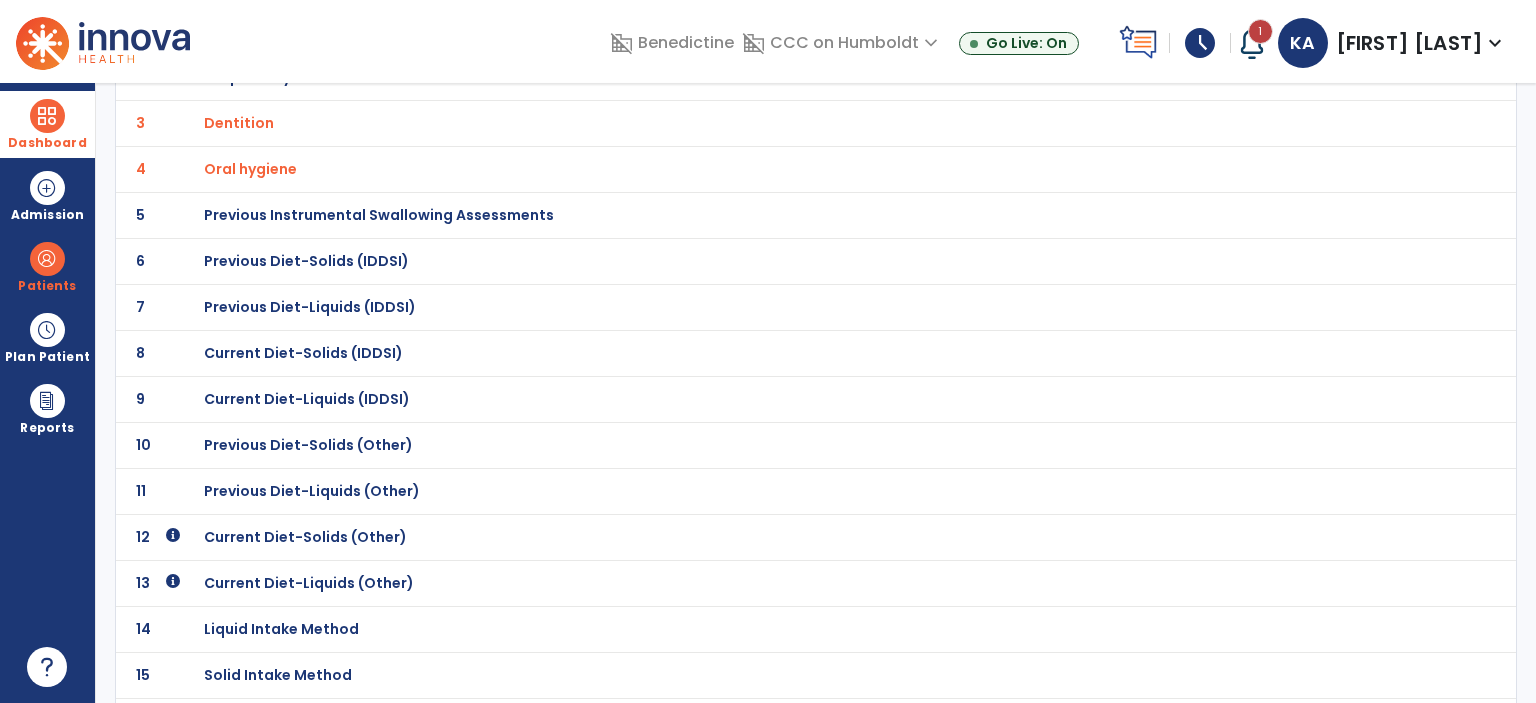 scroll, scrollTop: 460, scrollLeft: 0, axis: vertical 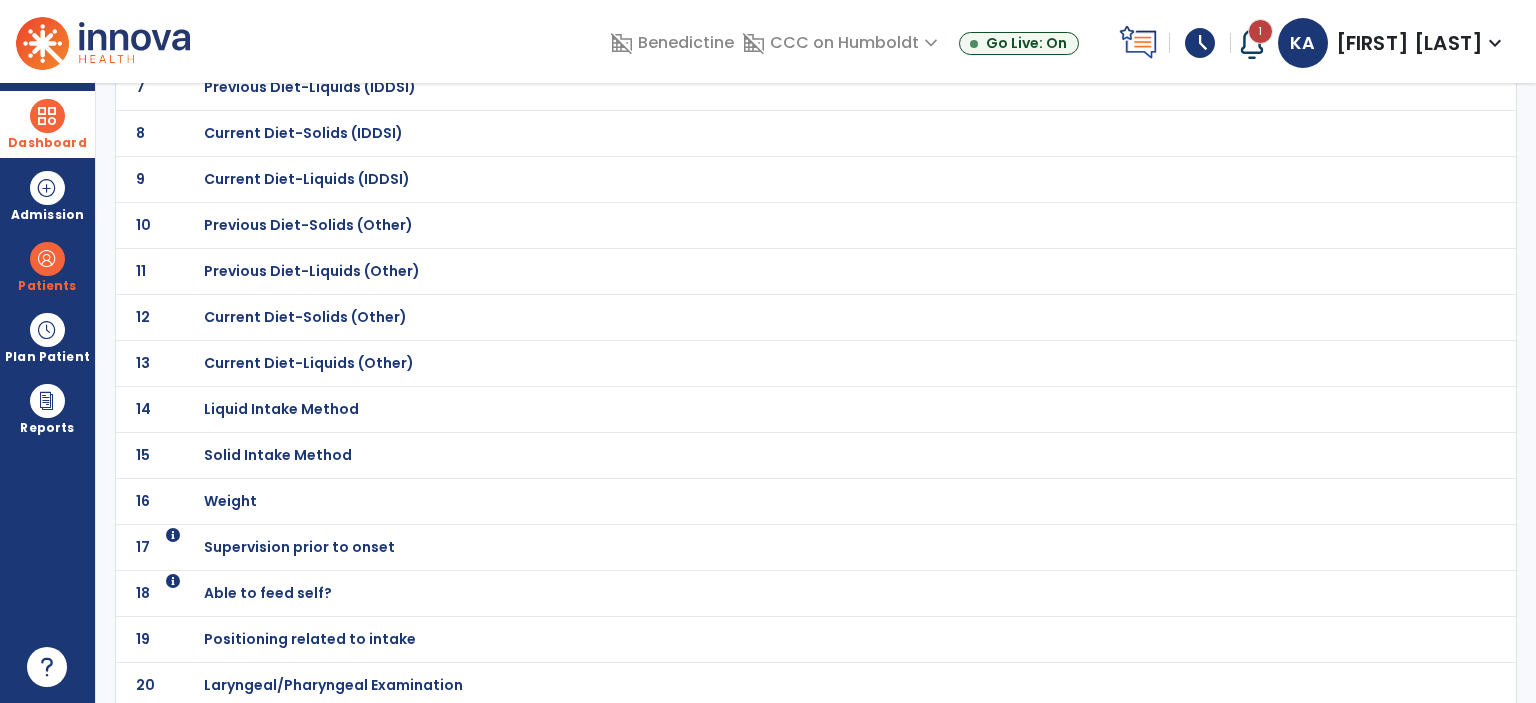 click on "Able to feed self?" at bounding box center (324, -189) 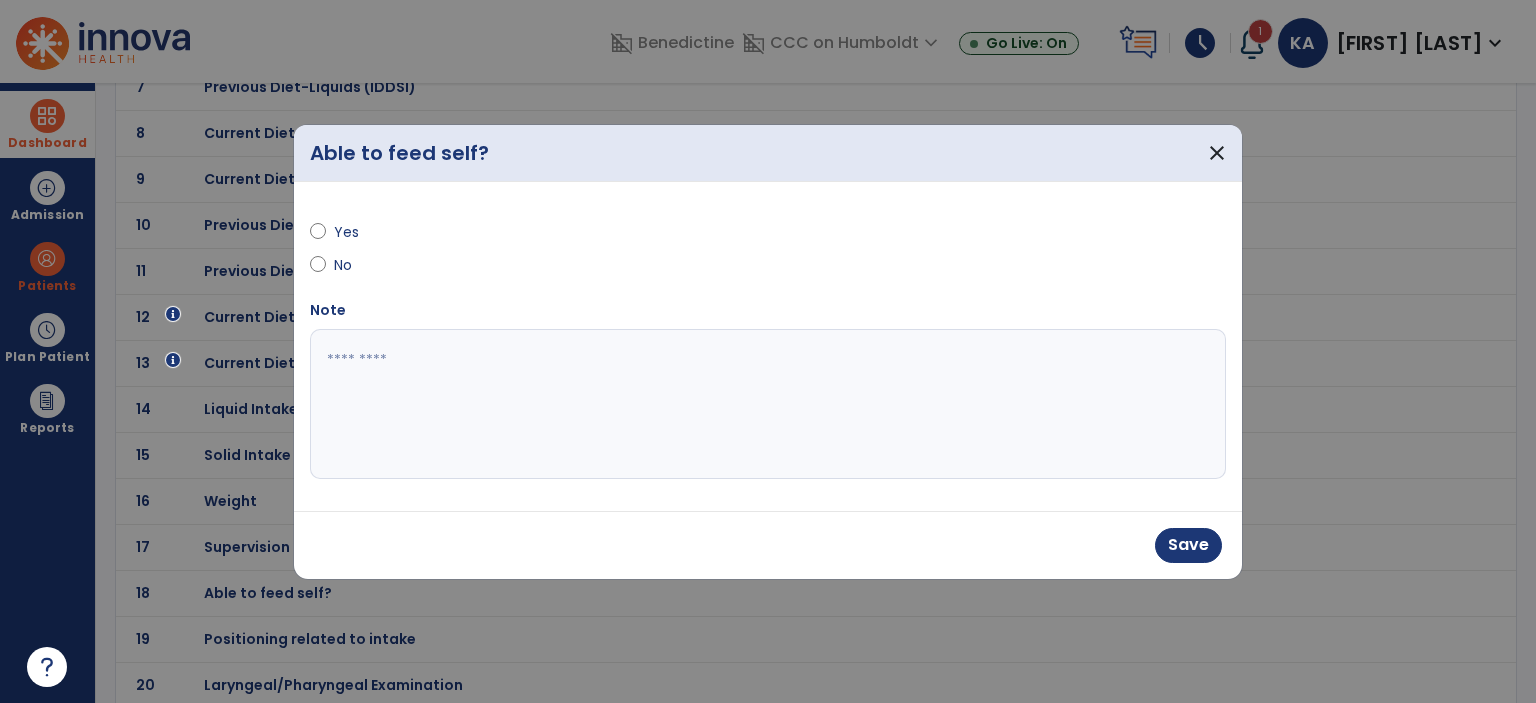click at bounding box center (768, 404) 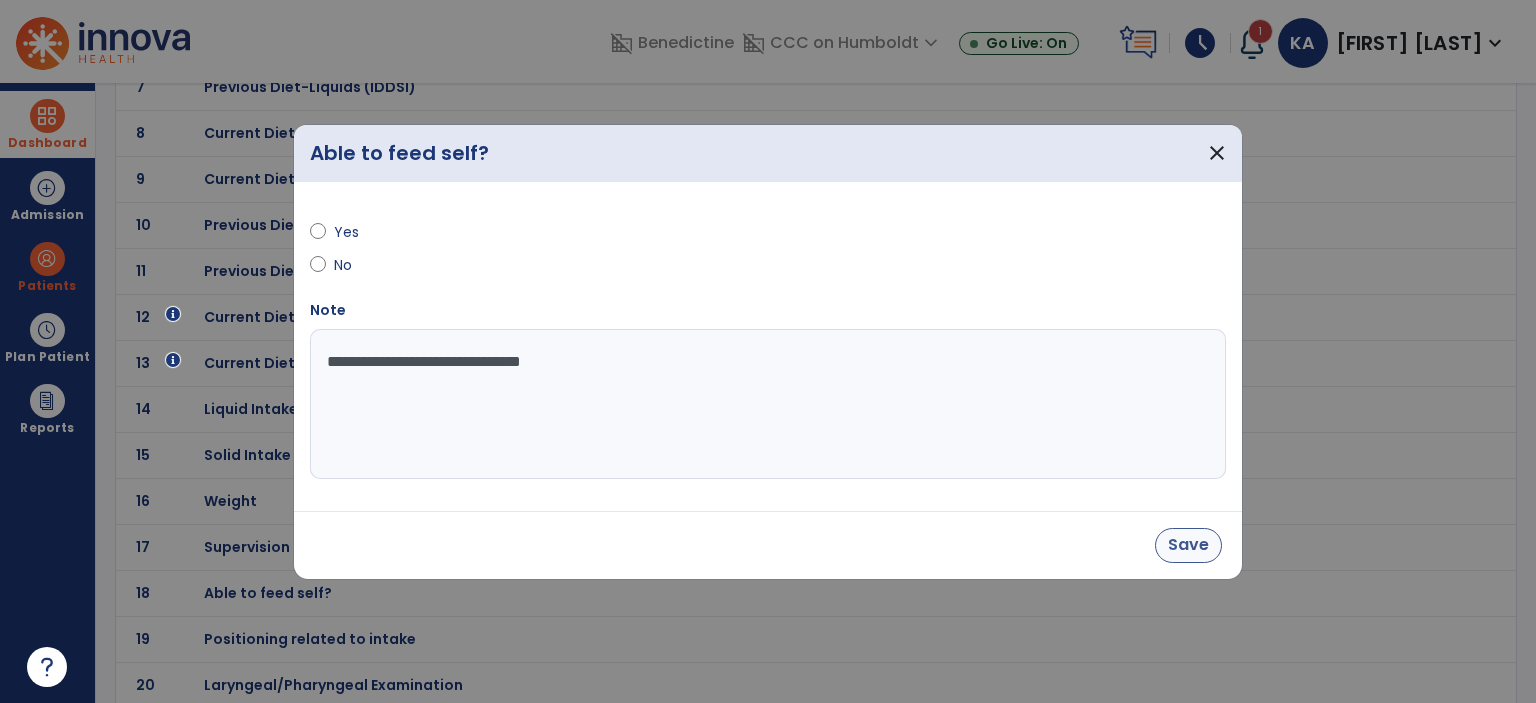 type on "**********" 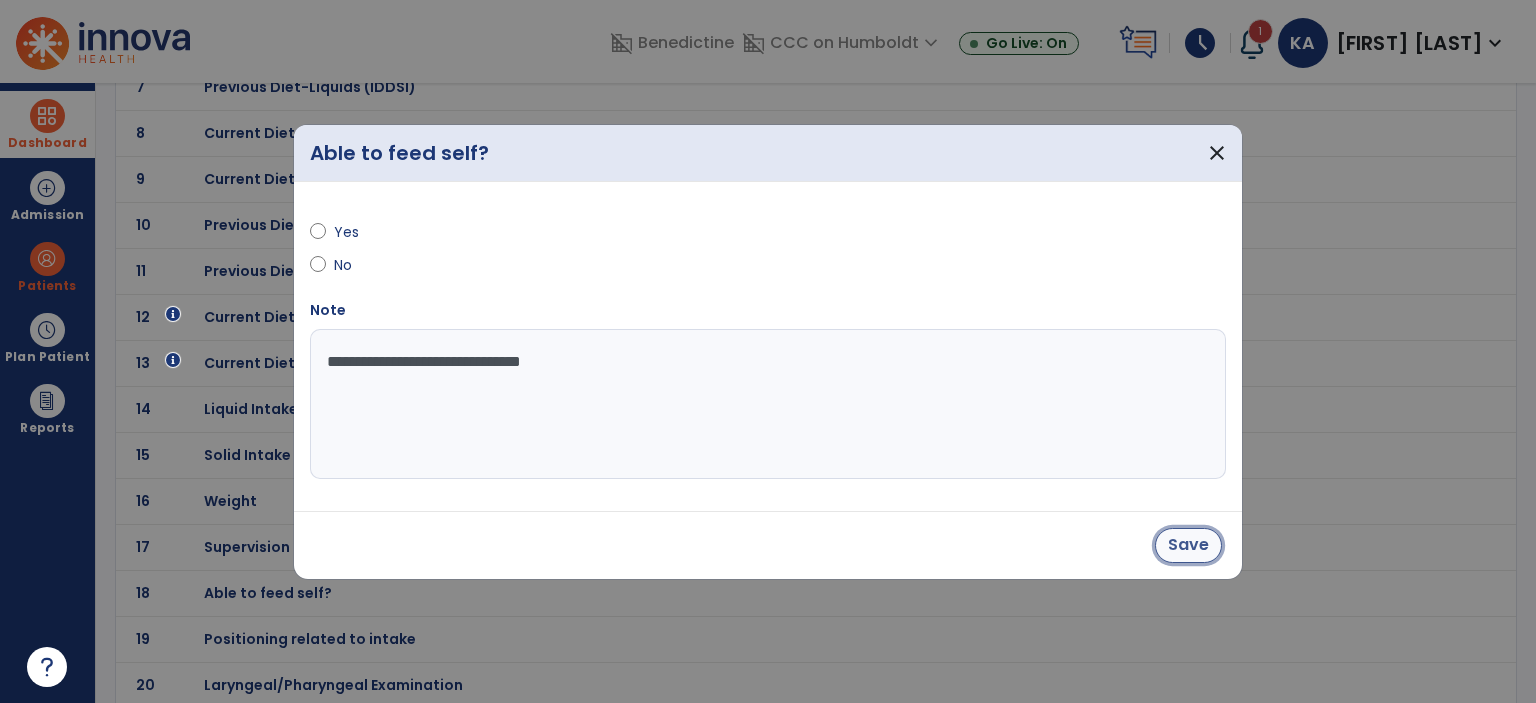 click on "Save" at bounding box center [1188, 545] 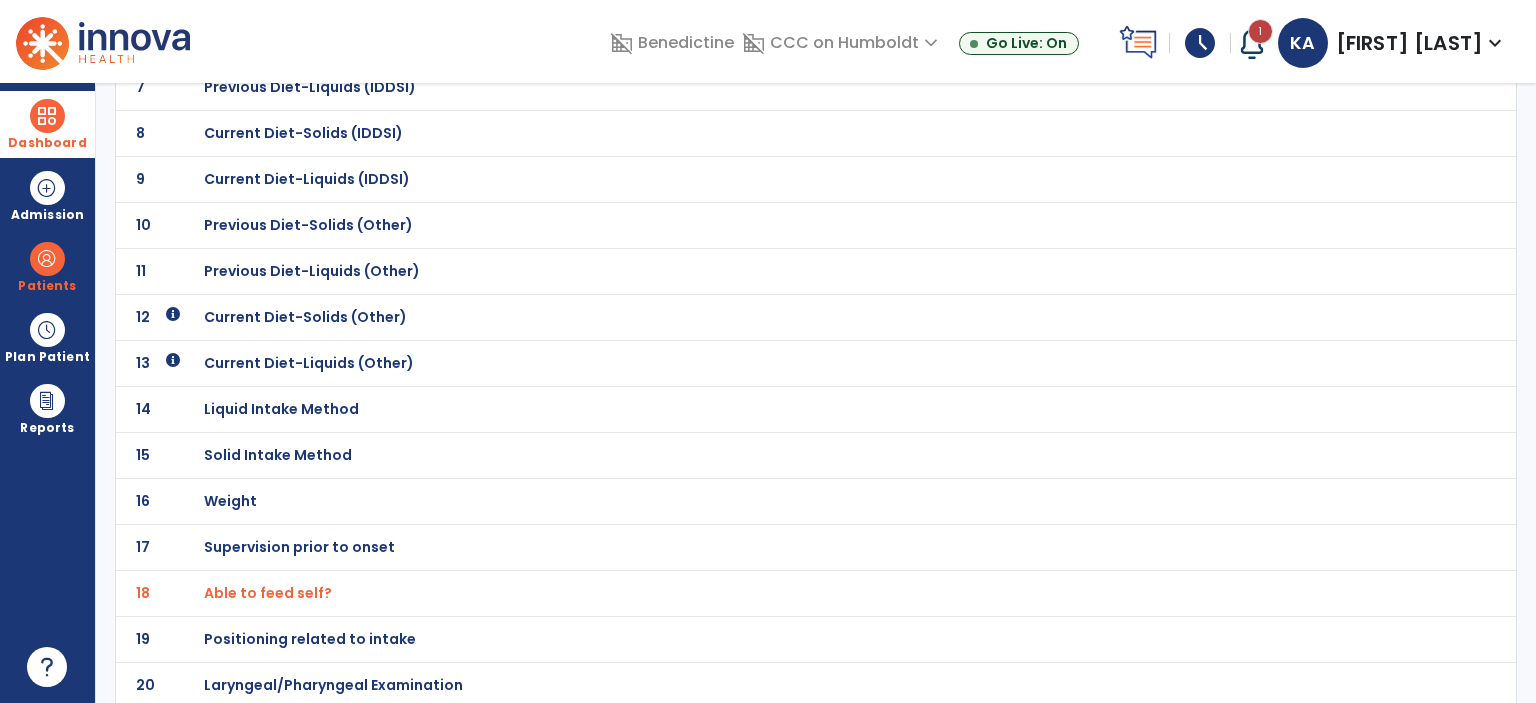 click on "Positioning related to intake" at bounding box center (324, -189) 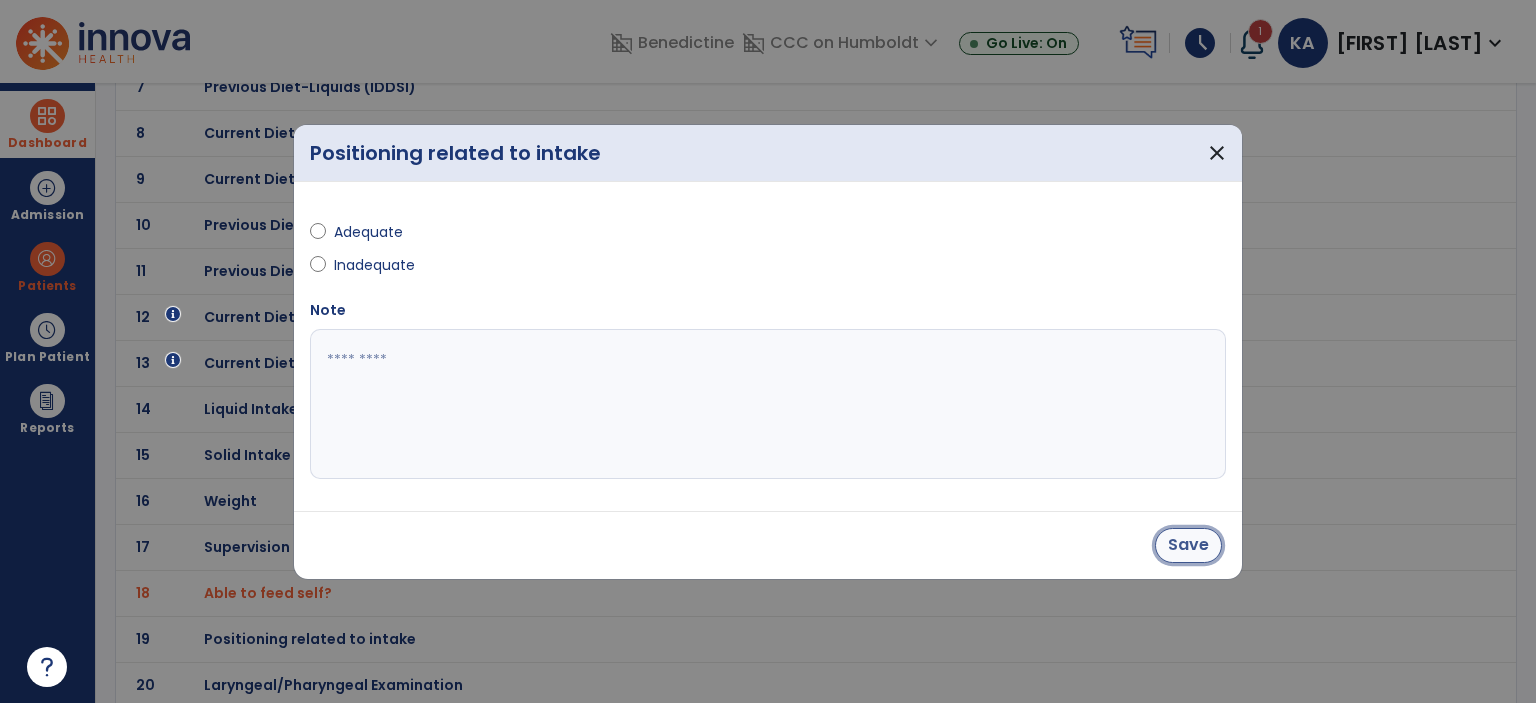 click on "Save" at bounding box center [1188, 545] 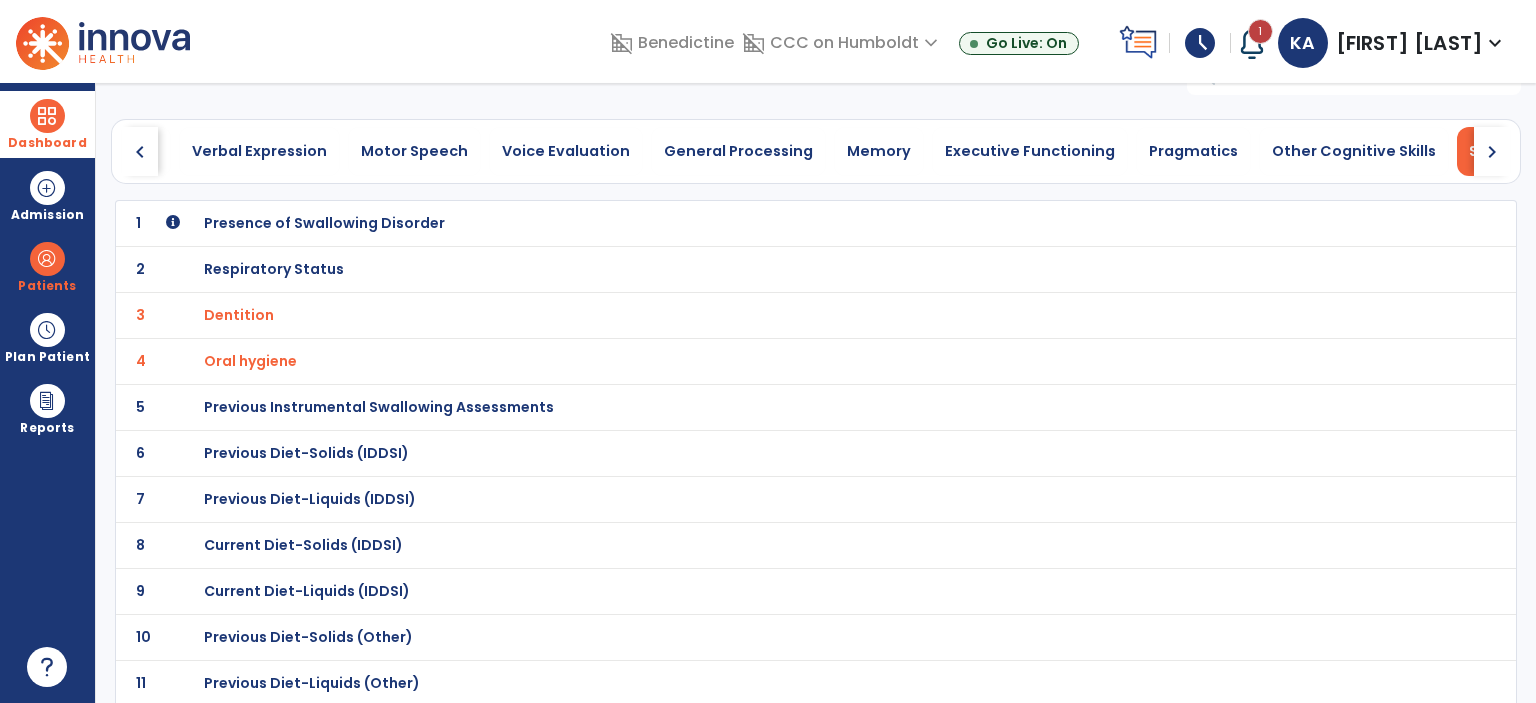 scroll, scrollTop: 0, scrollLeft: 0, axis: both 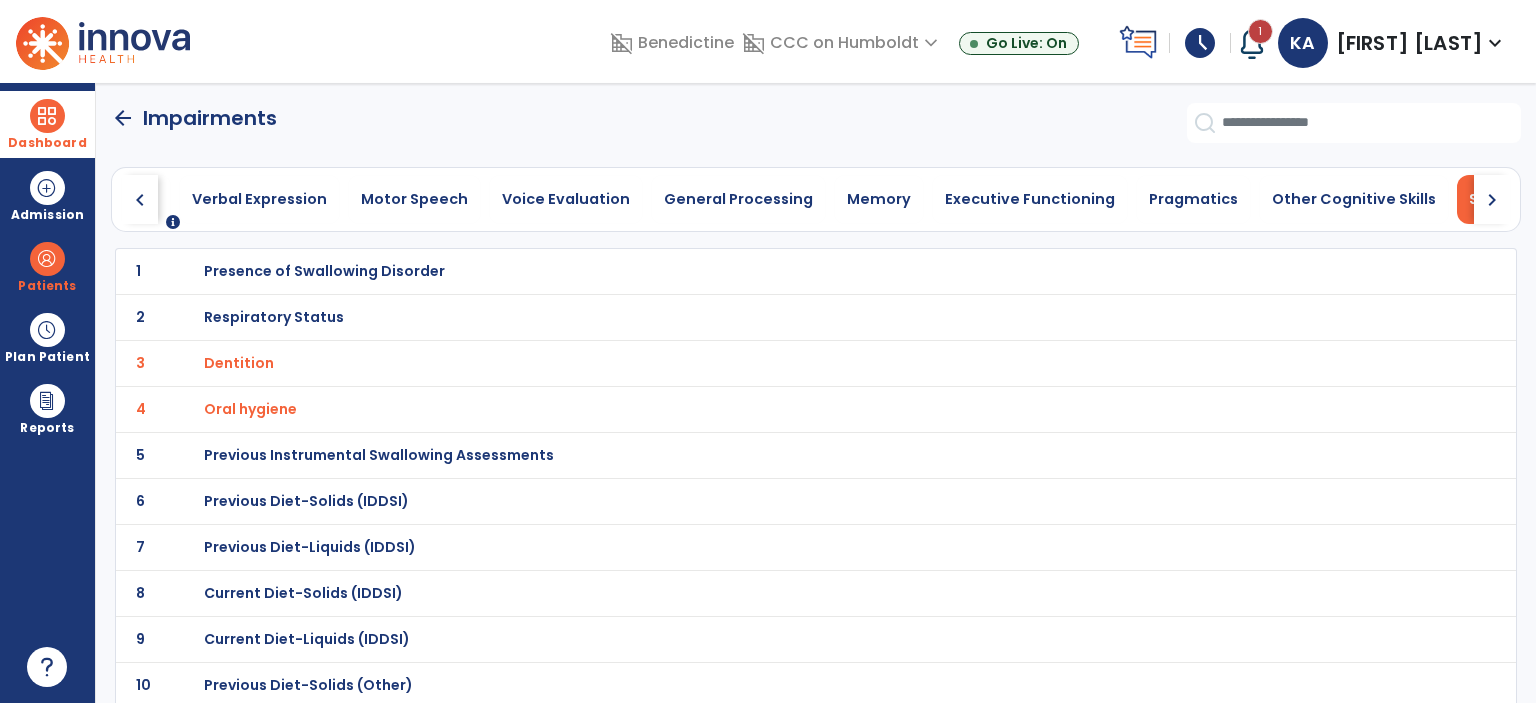 click on "Respiratory Status" at bounding box center [324, 271] 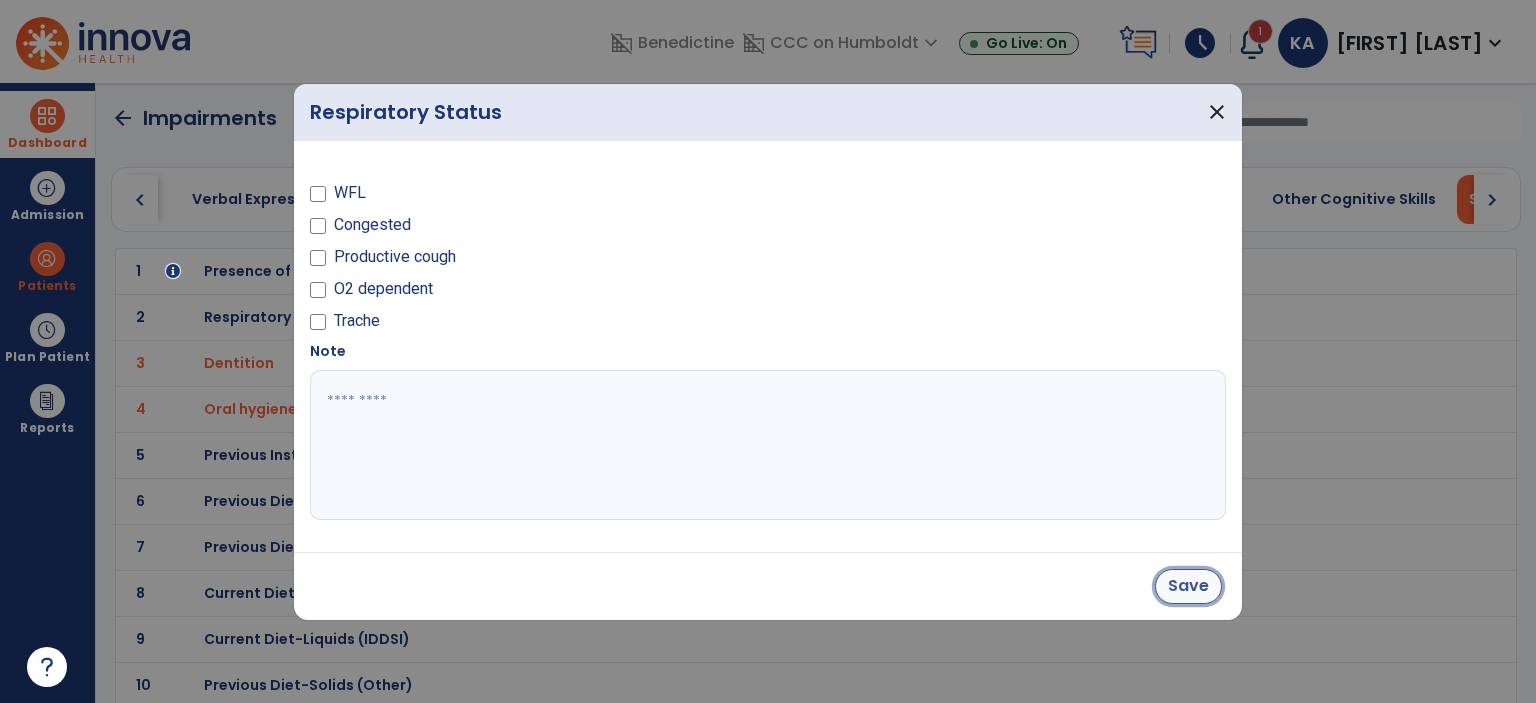 click on "Save" at bounding box center (1188, 586) 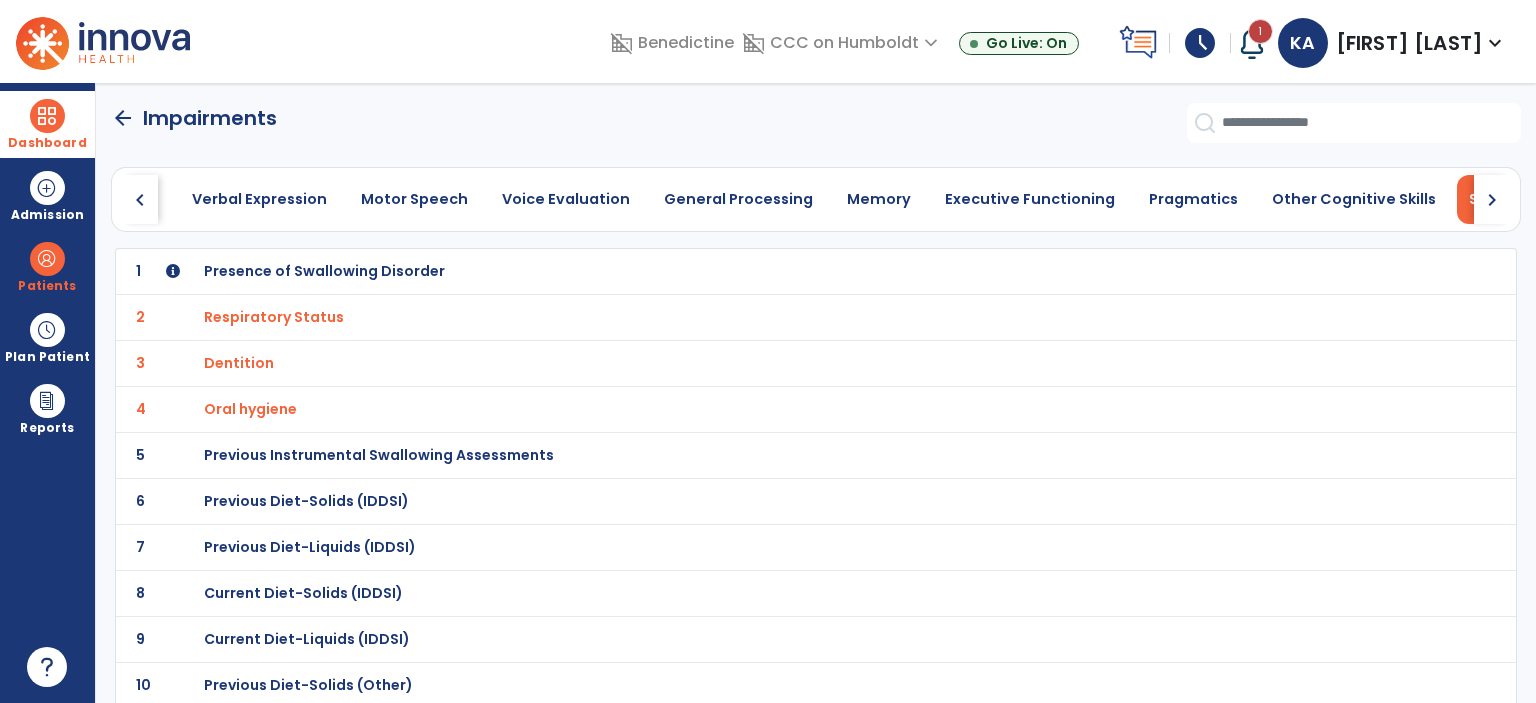 click on "arrow_back" 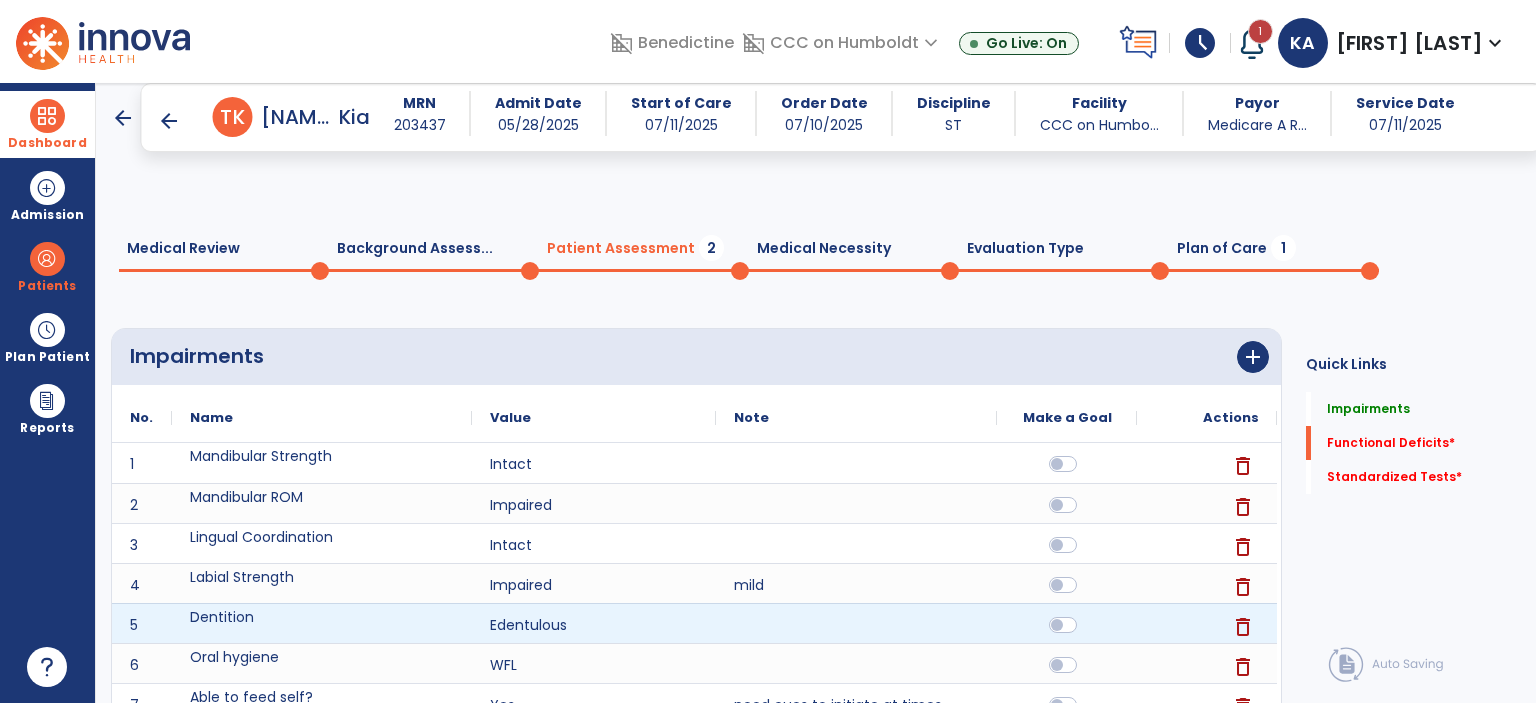 scroll, scrollTop: 552, scrollLeft: 0, axis: vertical 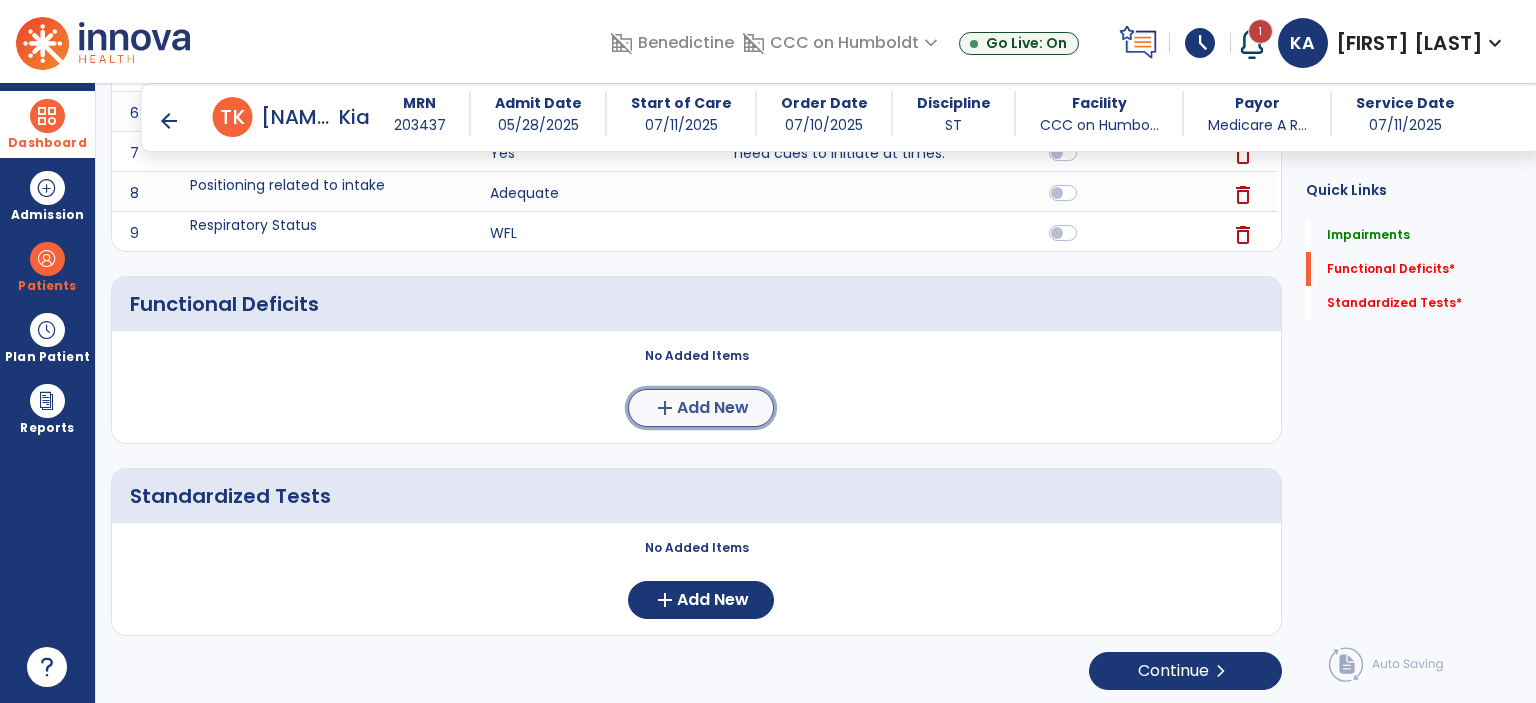 click on "Add New" 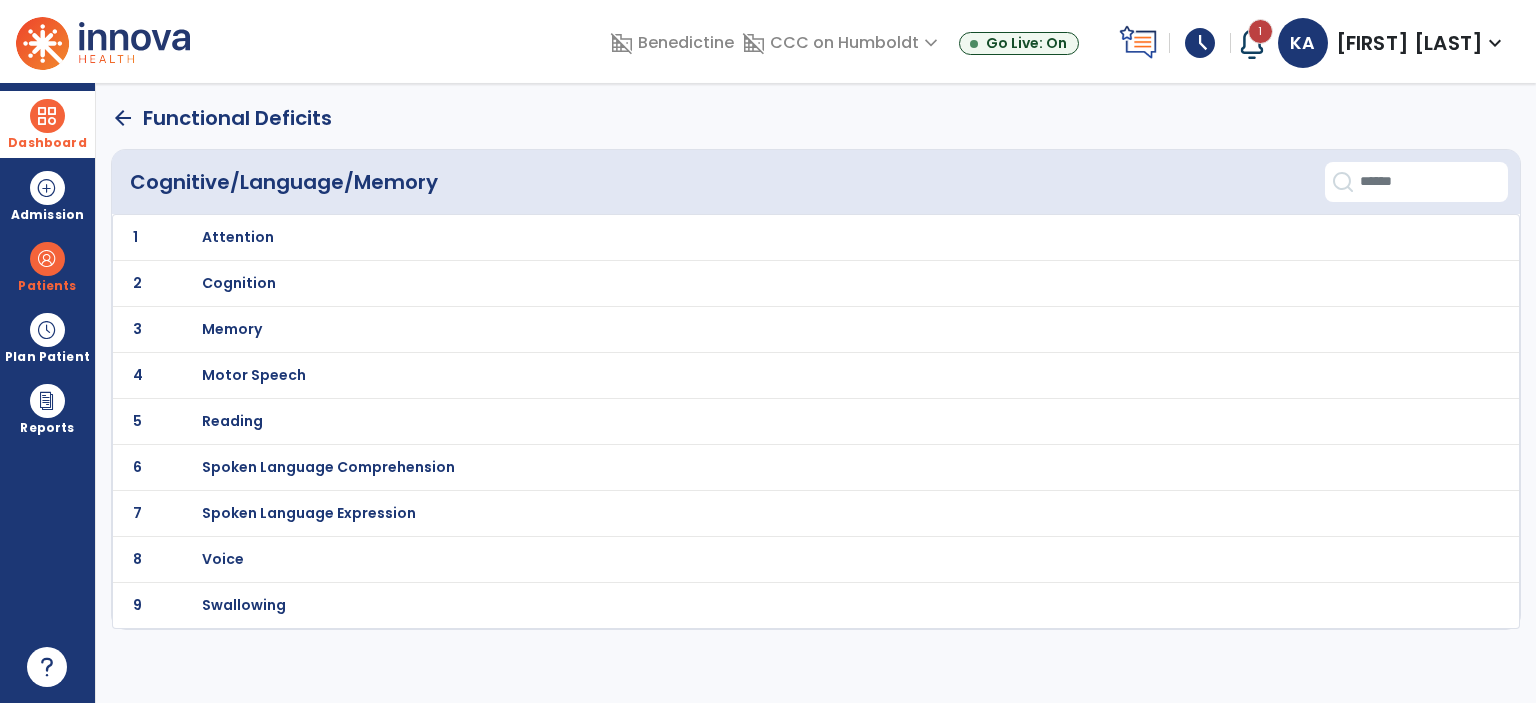 scroll, scrollTop: 0, scrollLeft: 0, axis: both 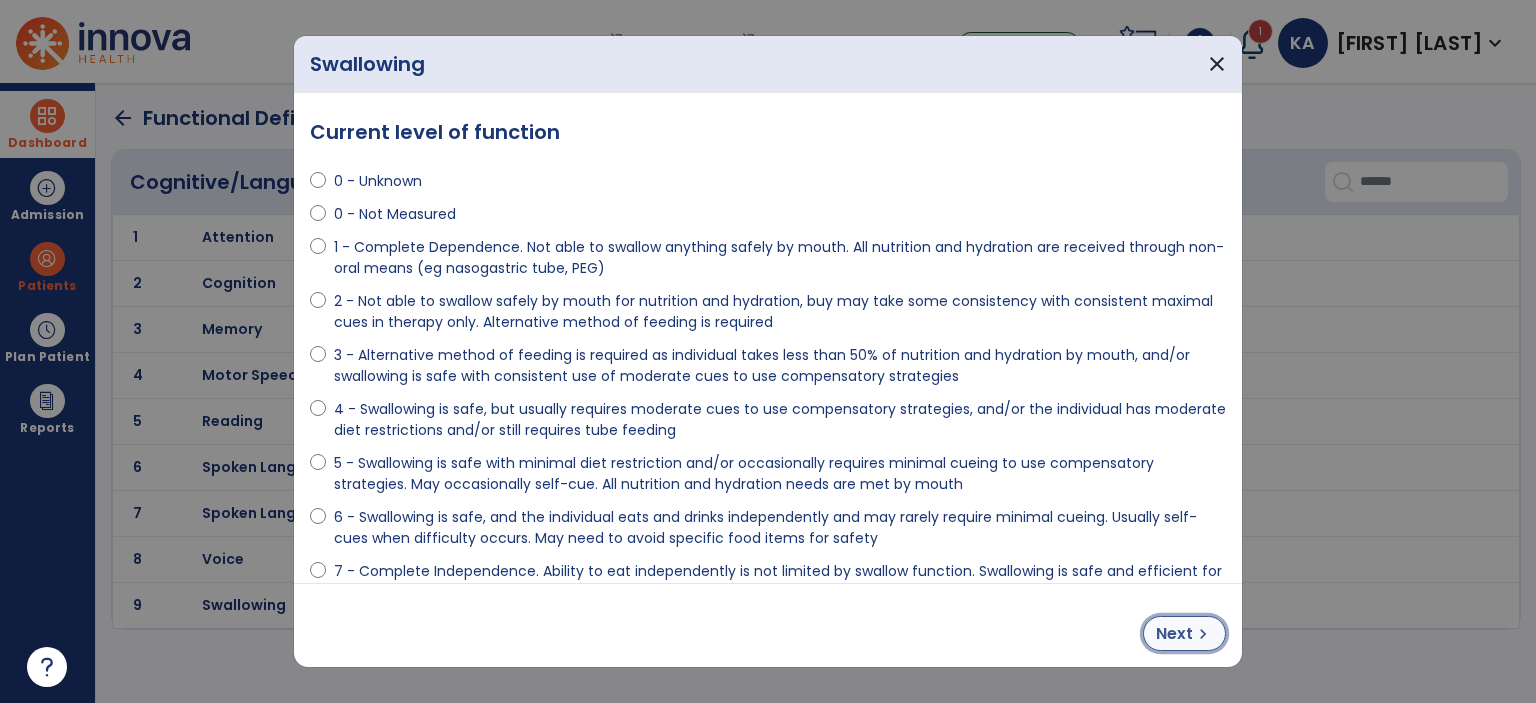click on "chevron_right" at bounding box center [1203, 634] 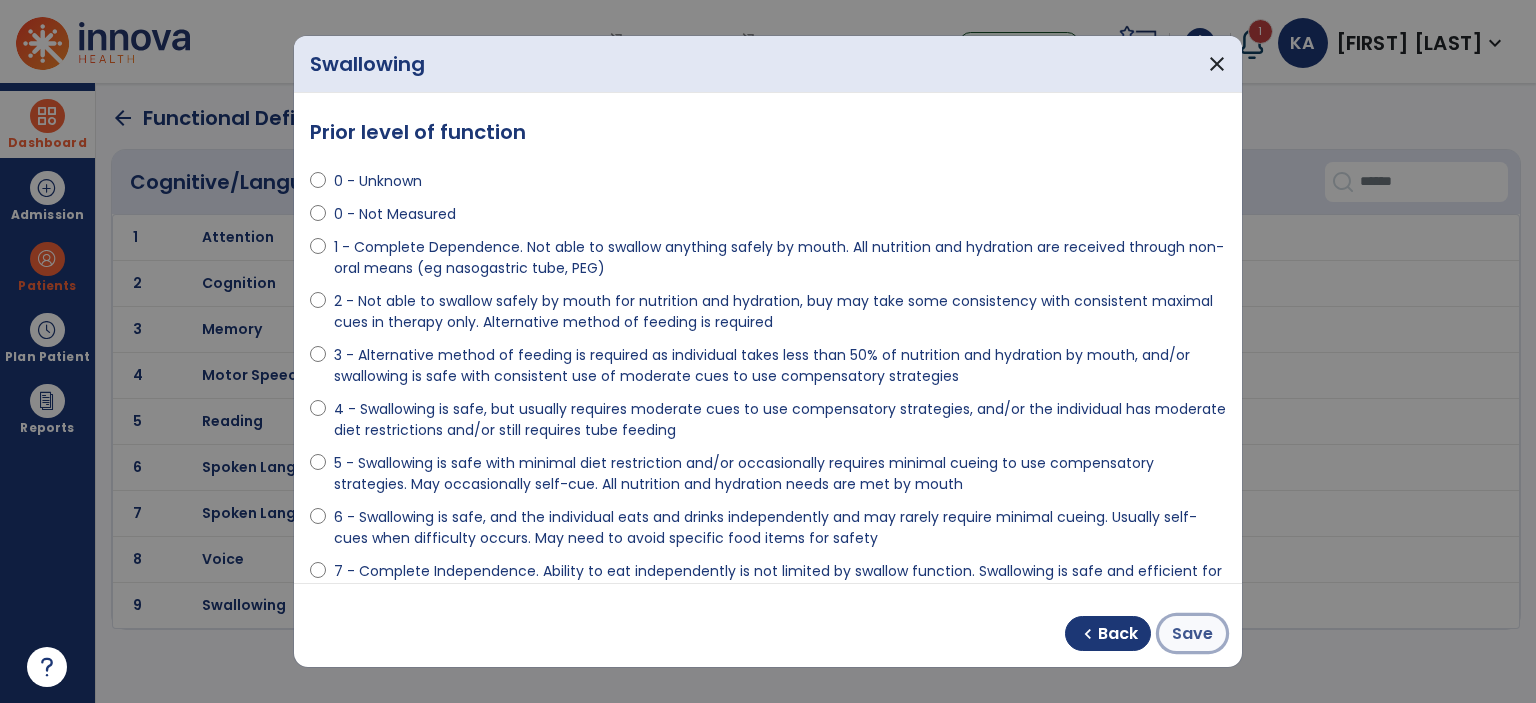 click on "Save" at bounding box center (1192, 633) 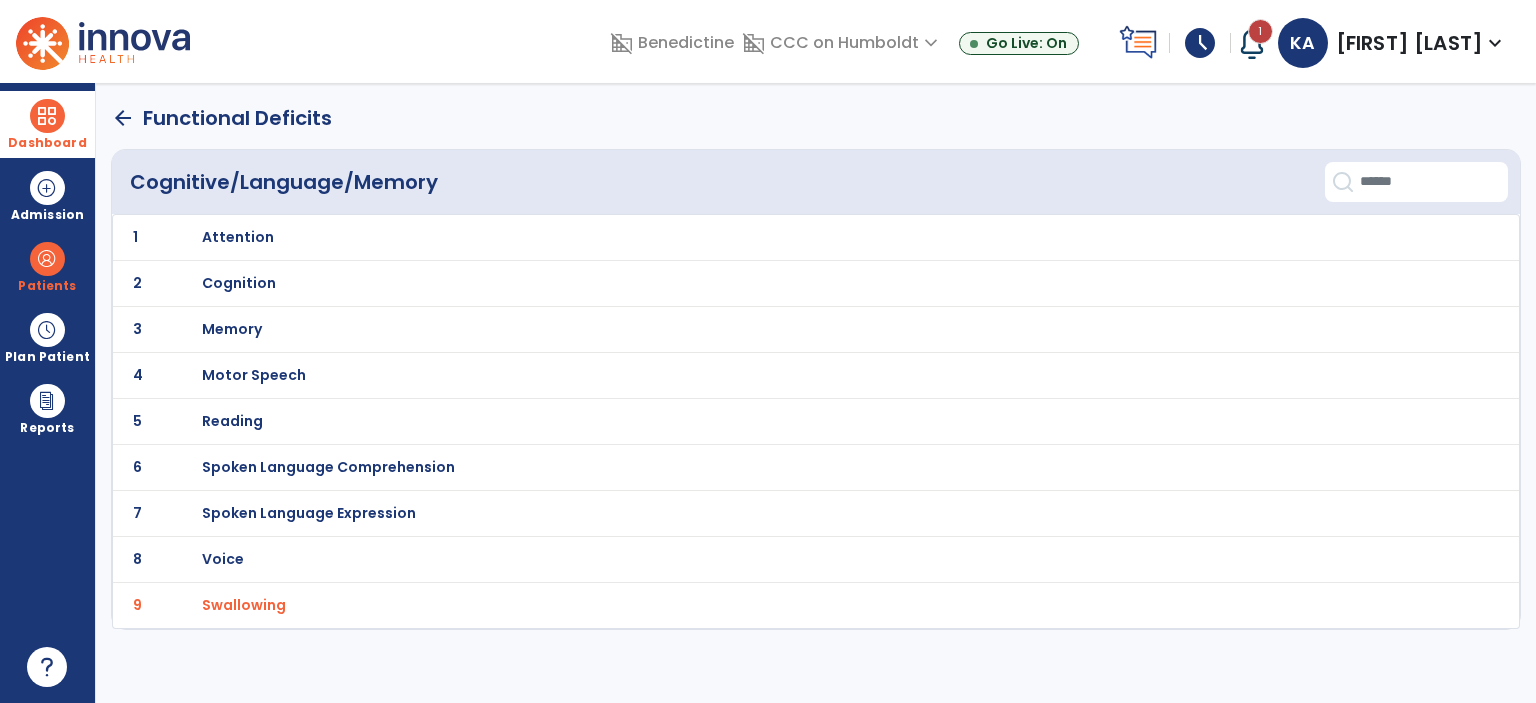 click on "arrow_back" 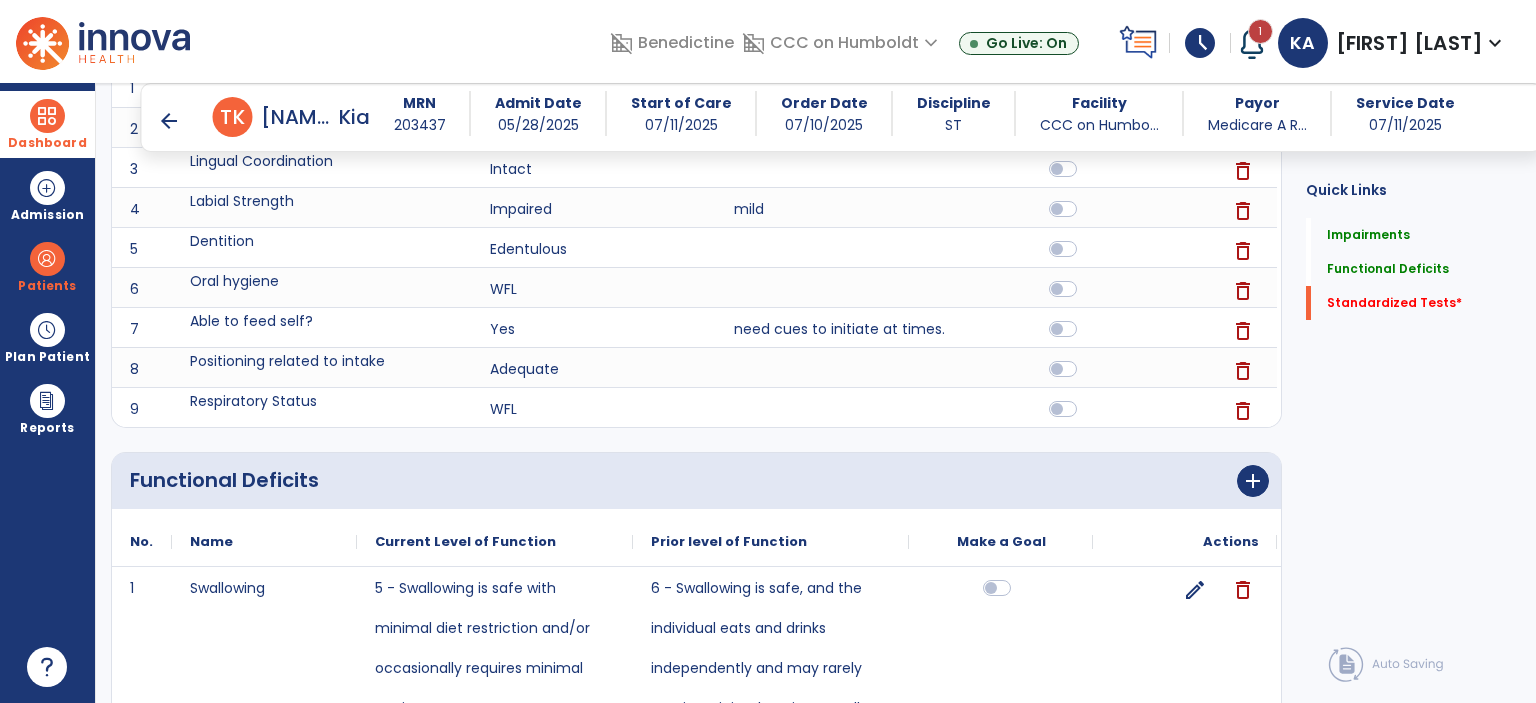 scroll, scrollTop: 780, scrollLeft: 0, axis: vertical 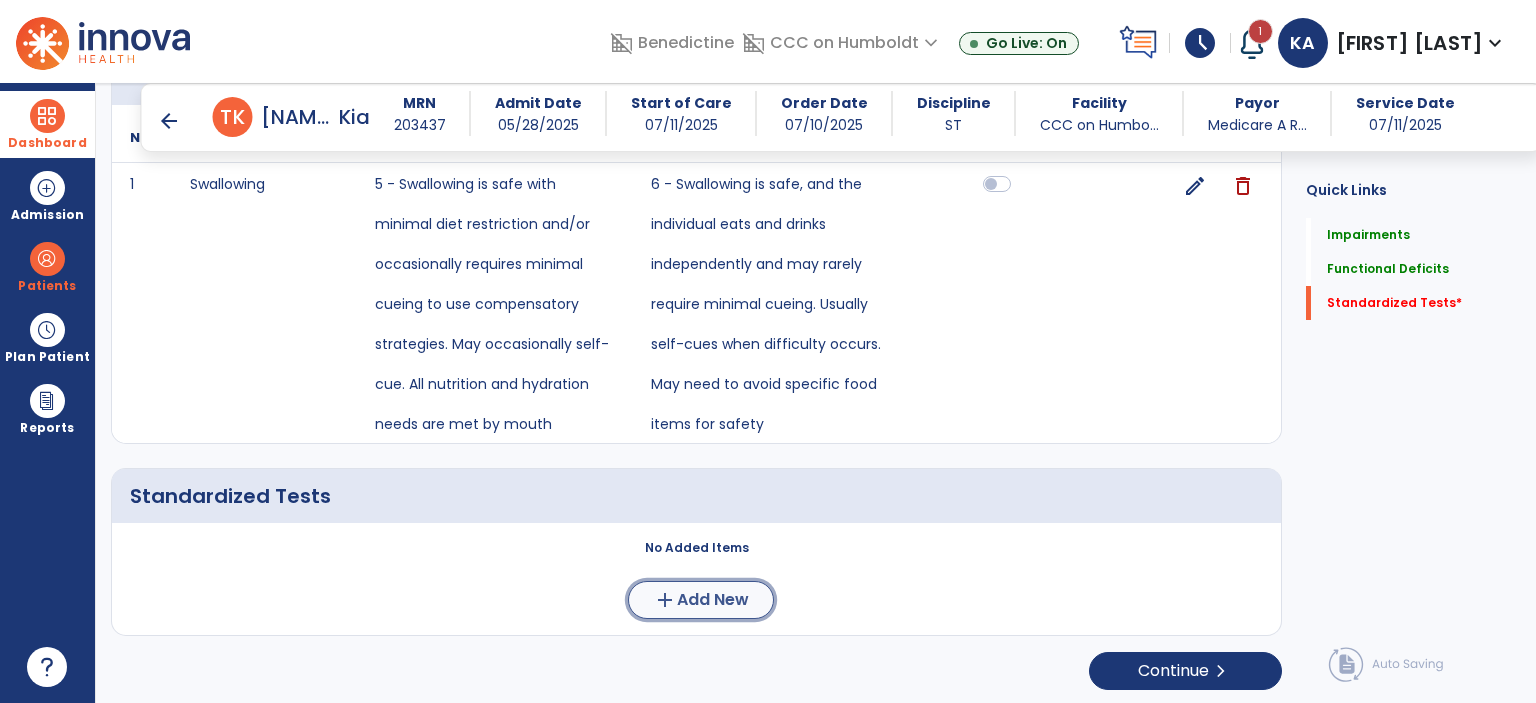 click on "Add New" 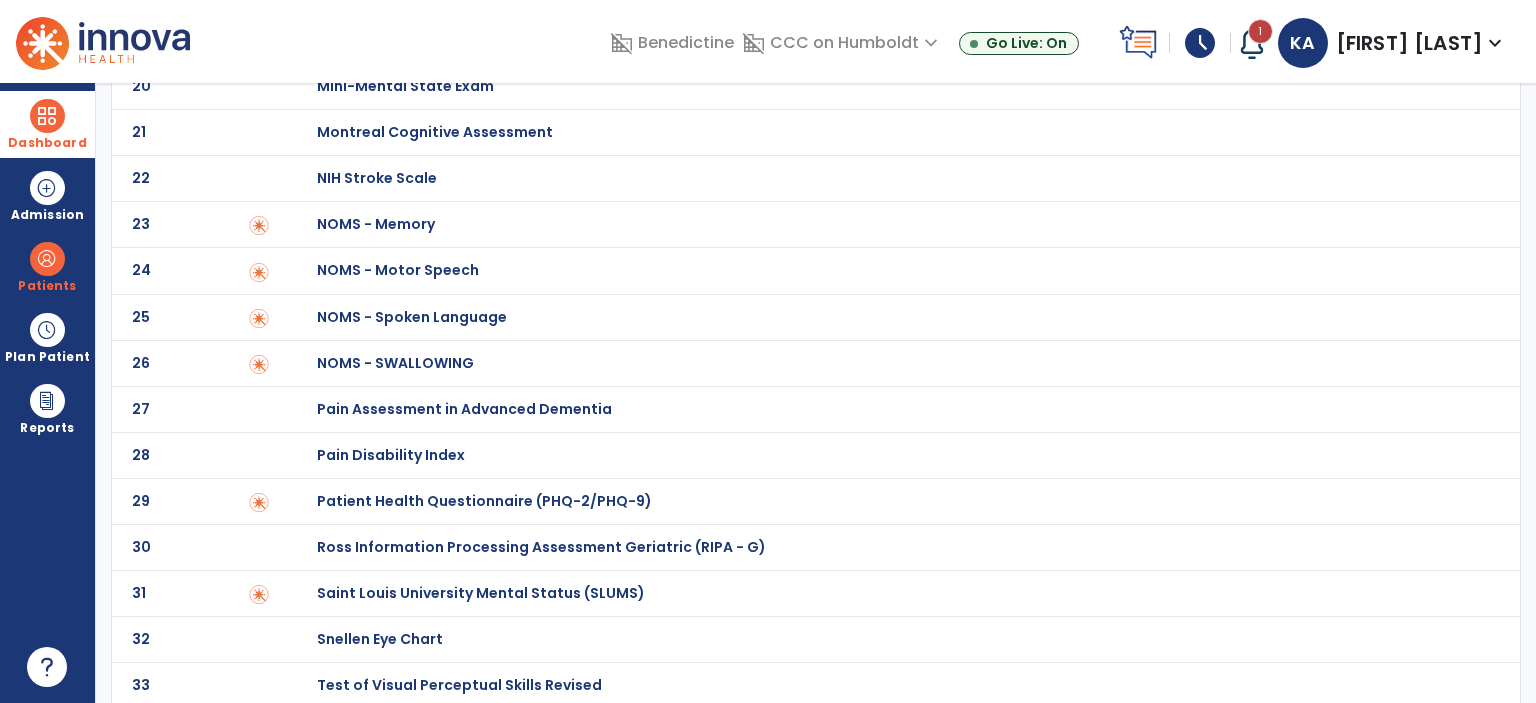 scroll, scrollTop: 0, scrollLeft: 0, axis: both 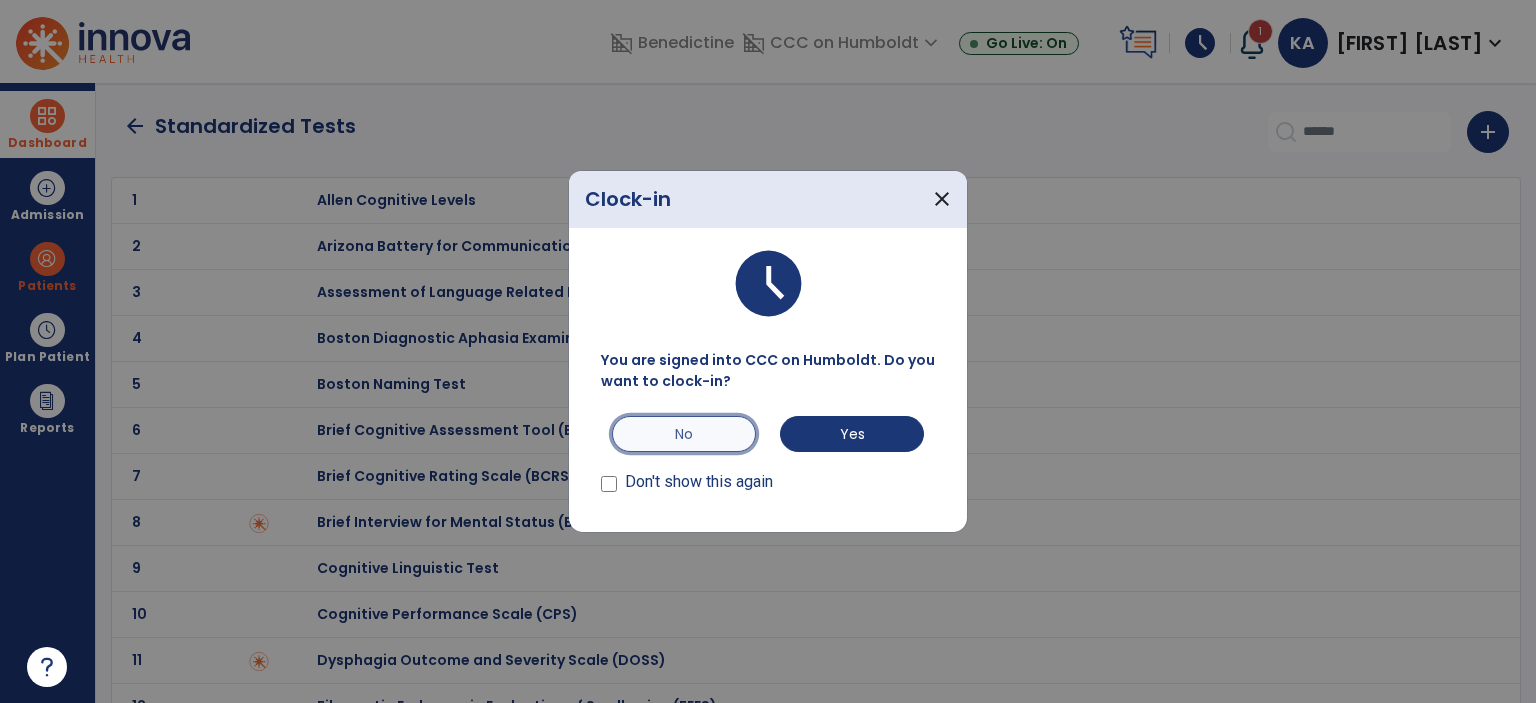 click on "No" at bounding box center [684, 434] 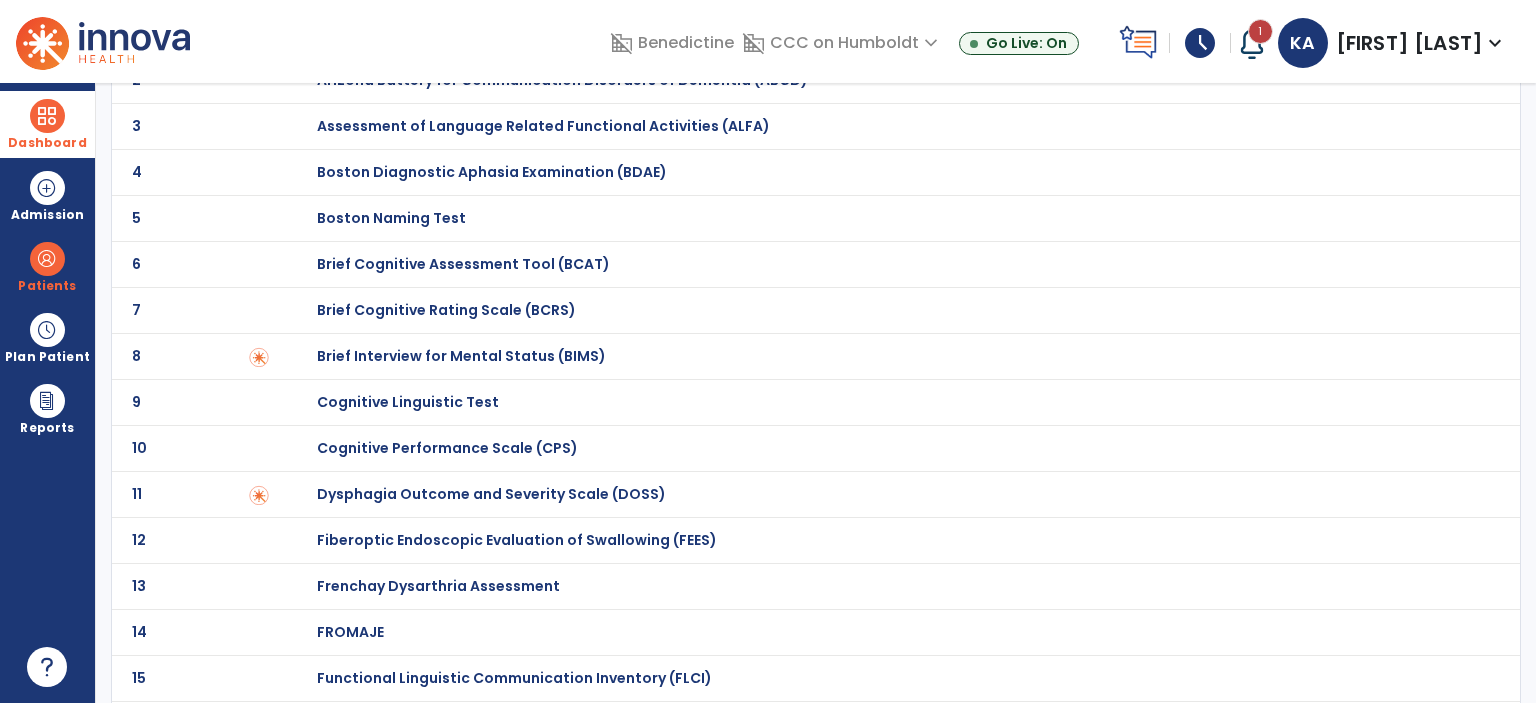scroll, scrollTop: 0, scrollLeft: 0, axis: both 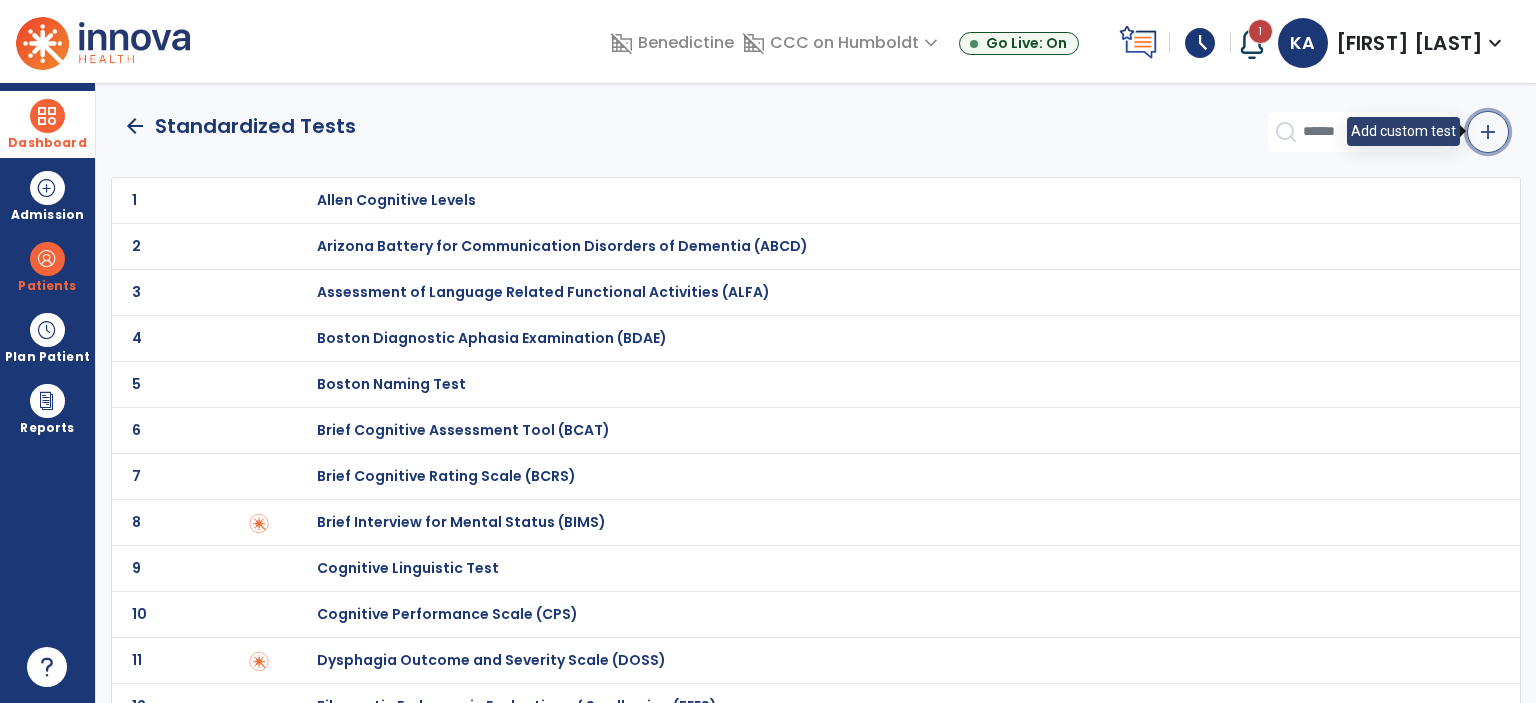 click on "add" 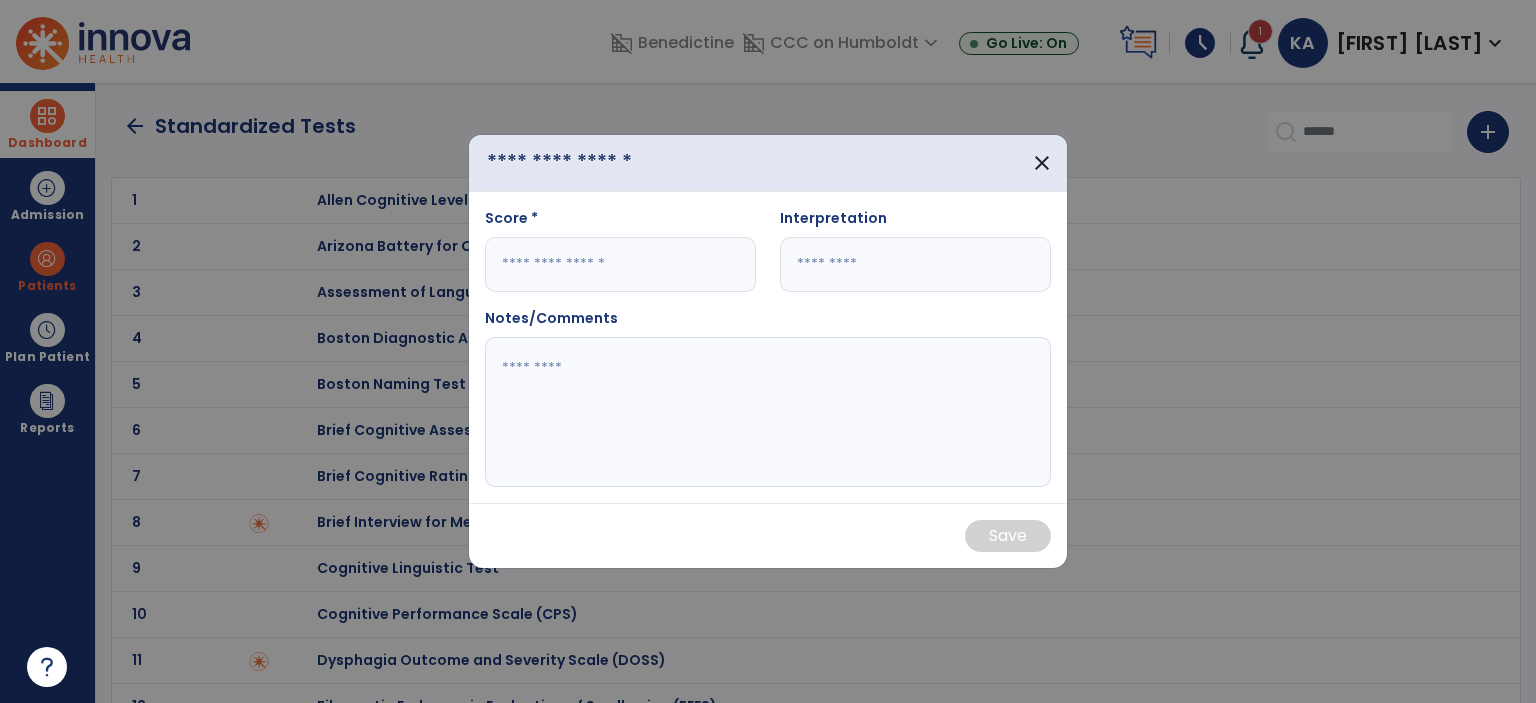 click at bounding box center (600, 162) 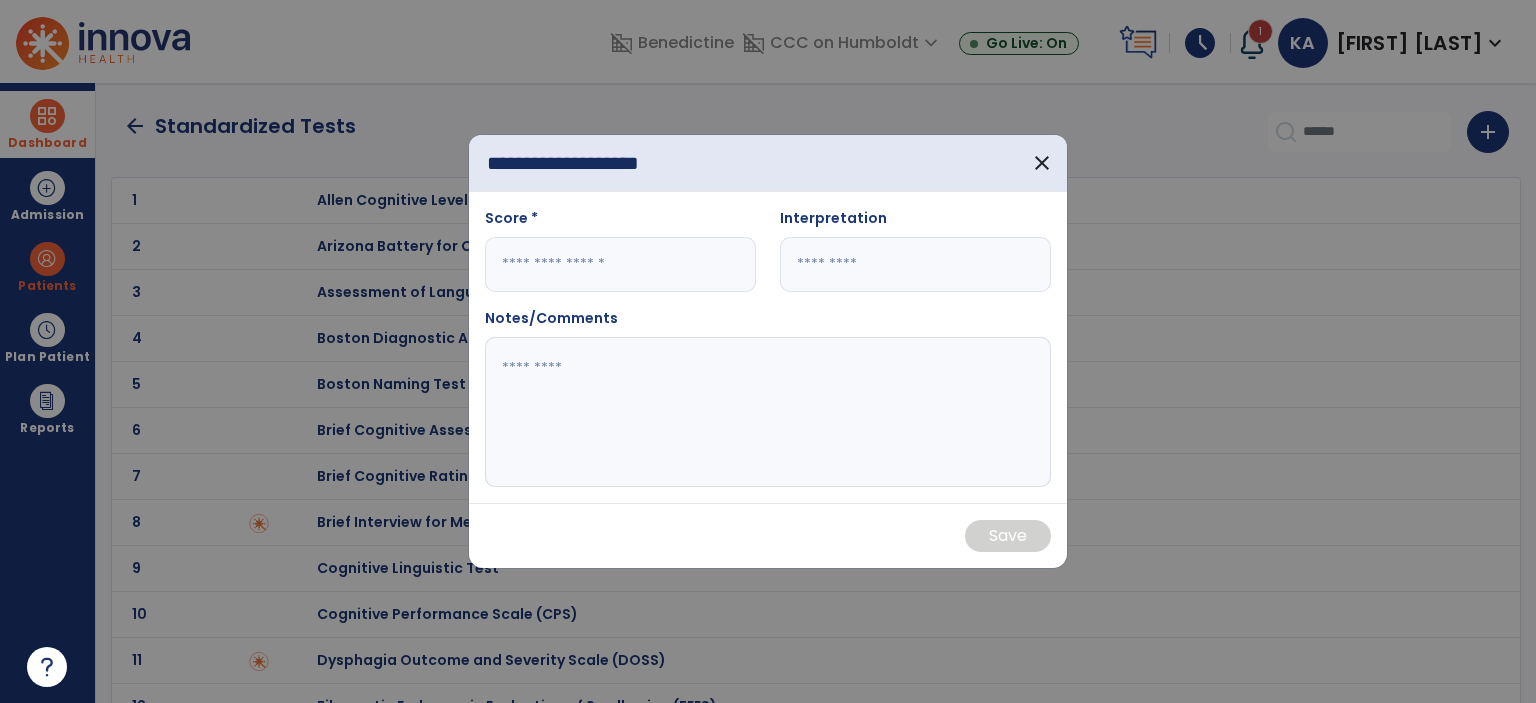 type on "**********" 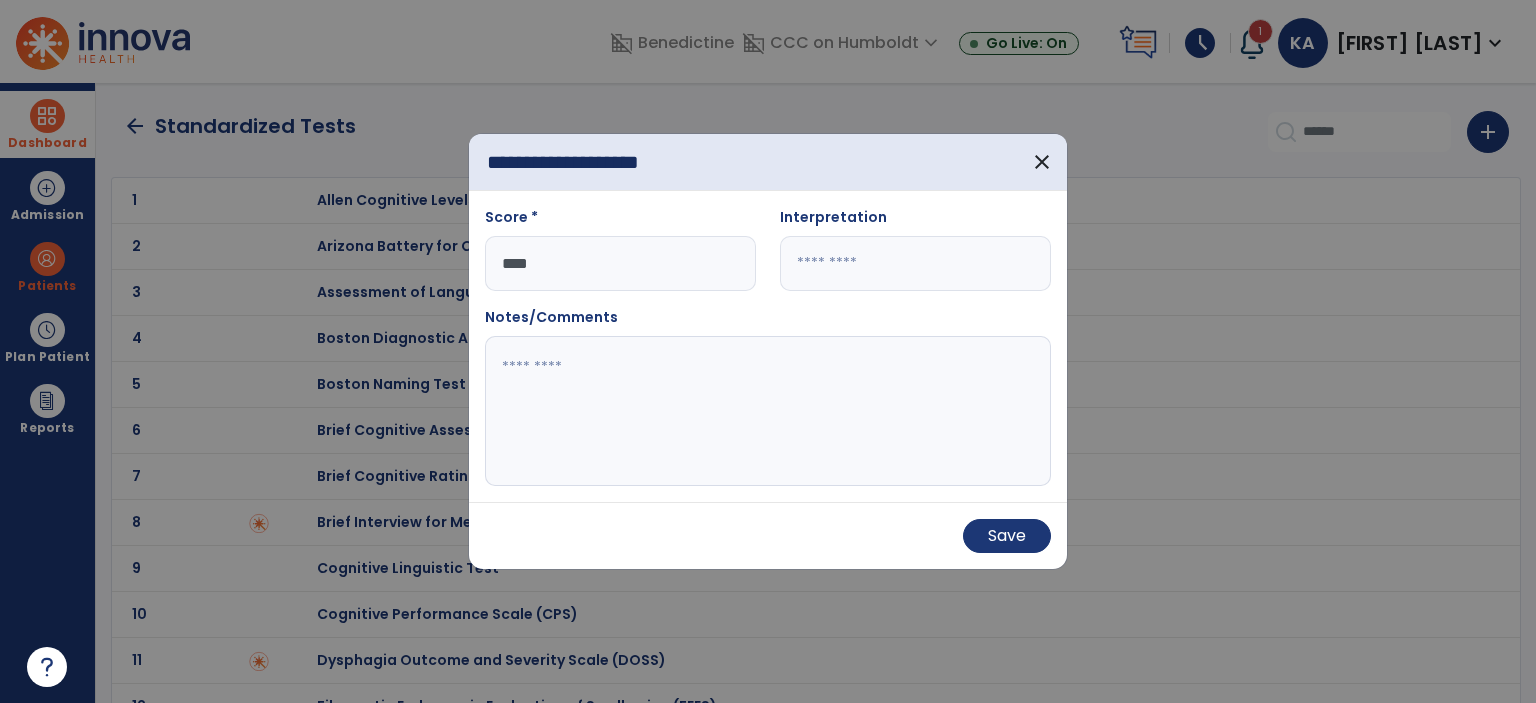 type on "****" 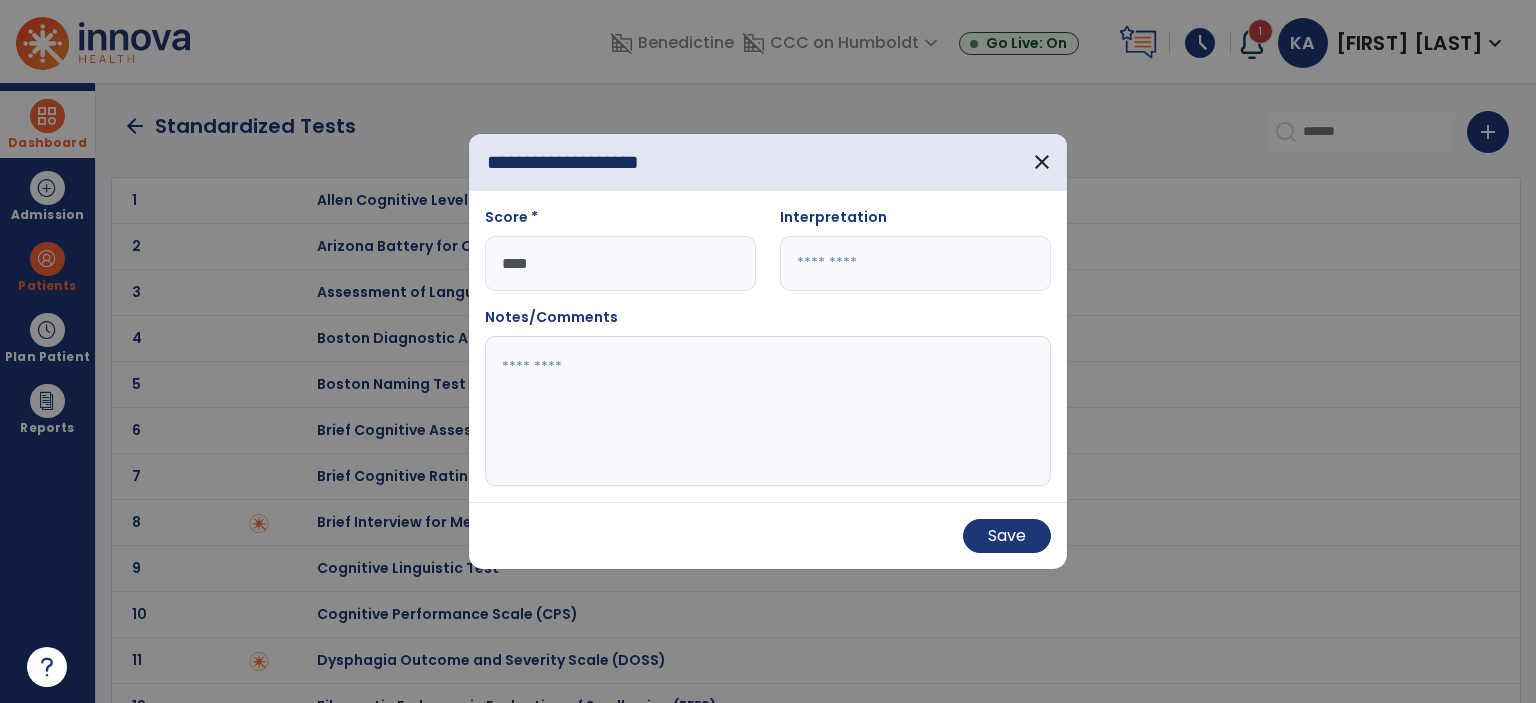 click at bounding box center [768, 411] 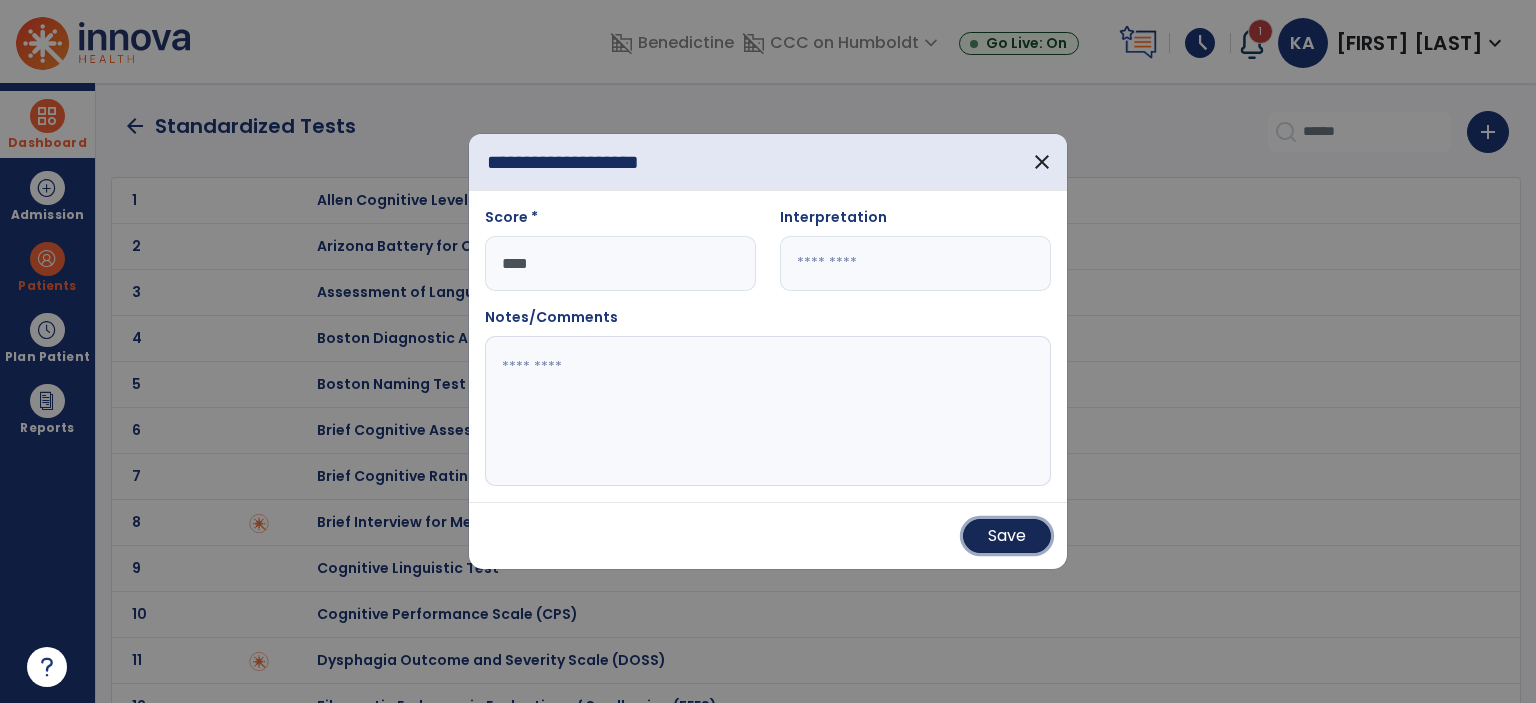 click on "Save" at bounding box center (1007, 536) 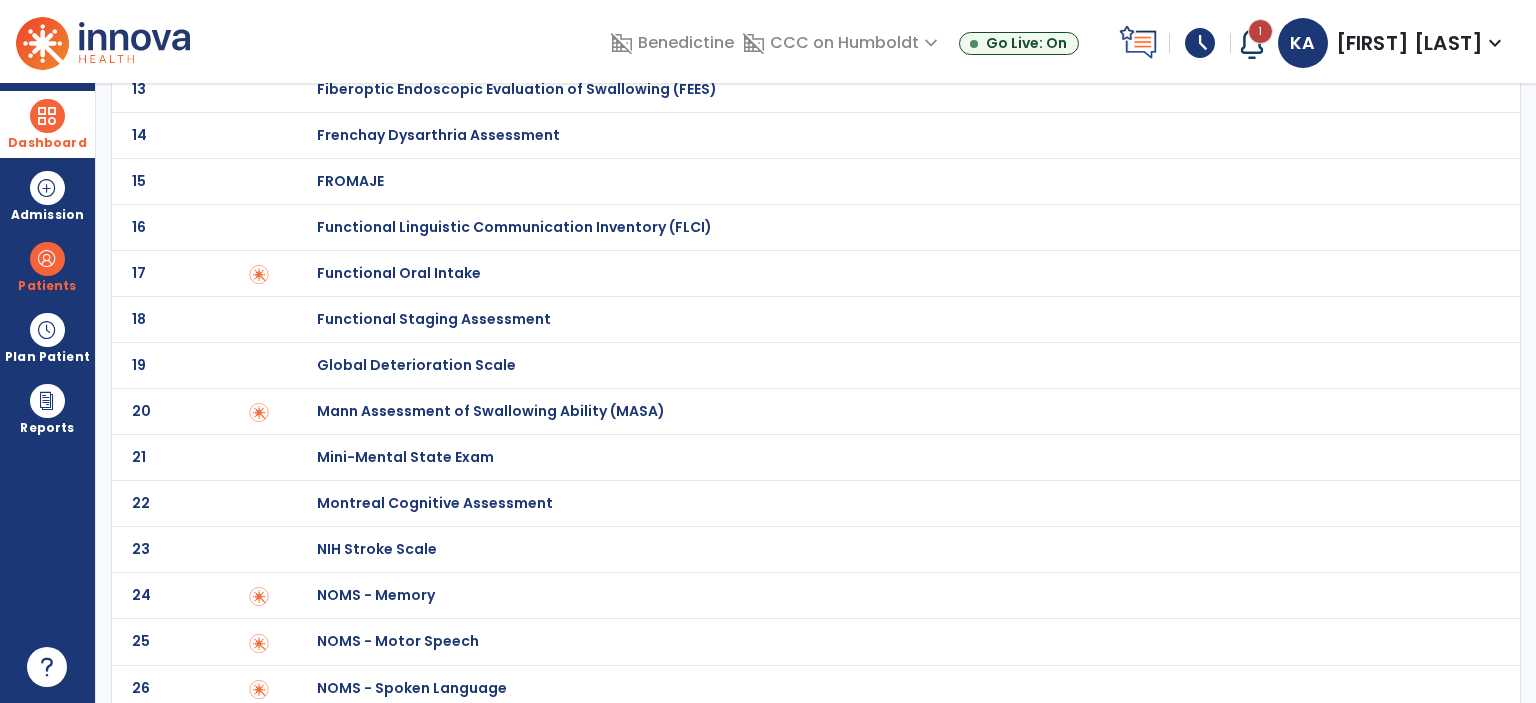 scroll, scrollTop: 712, scrollLeft: 0, axis: vertical 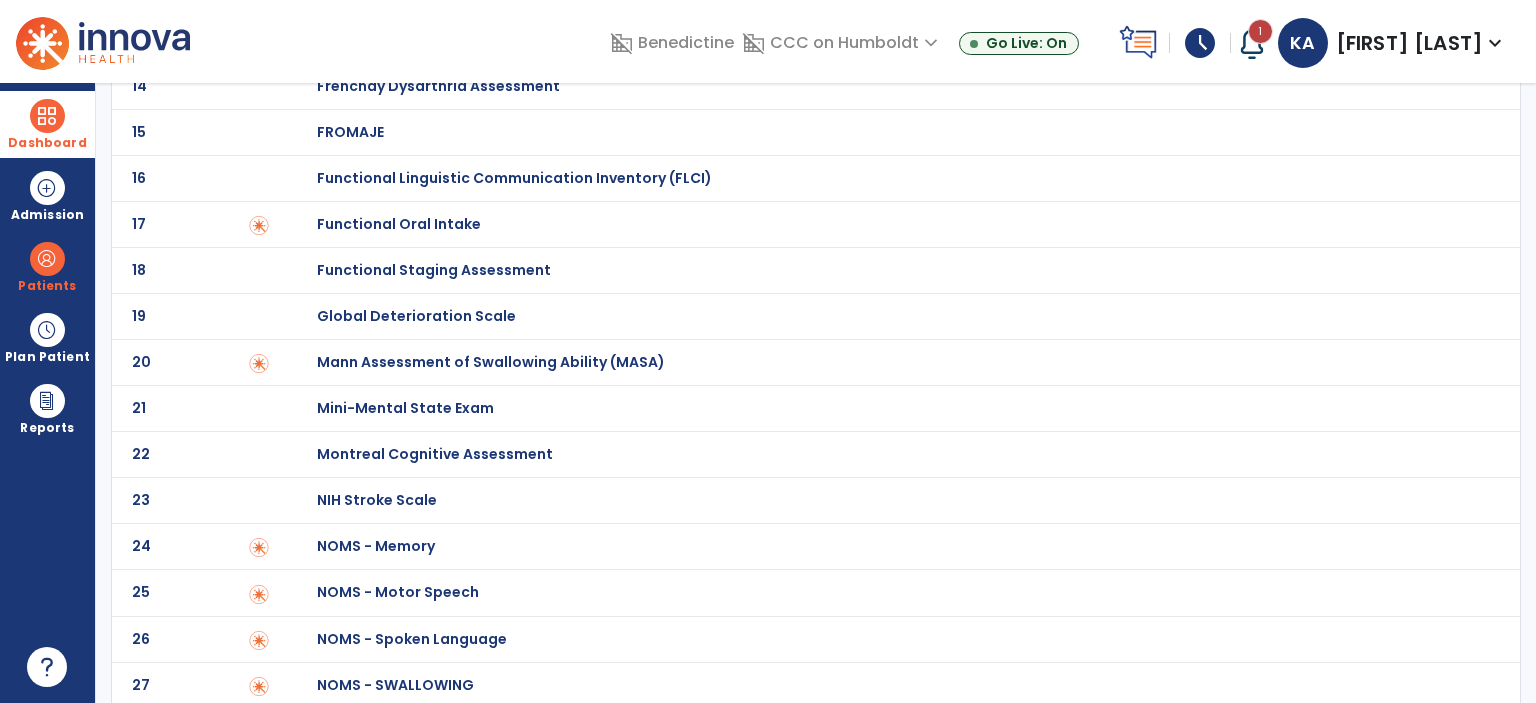 click on "Mann Assessment of Swallowing Ability (MASA)" at bounding box center [428, -512] 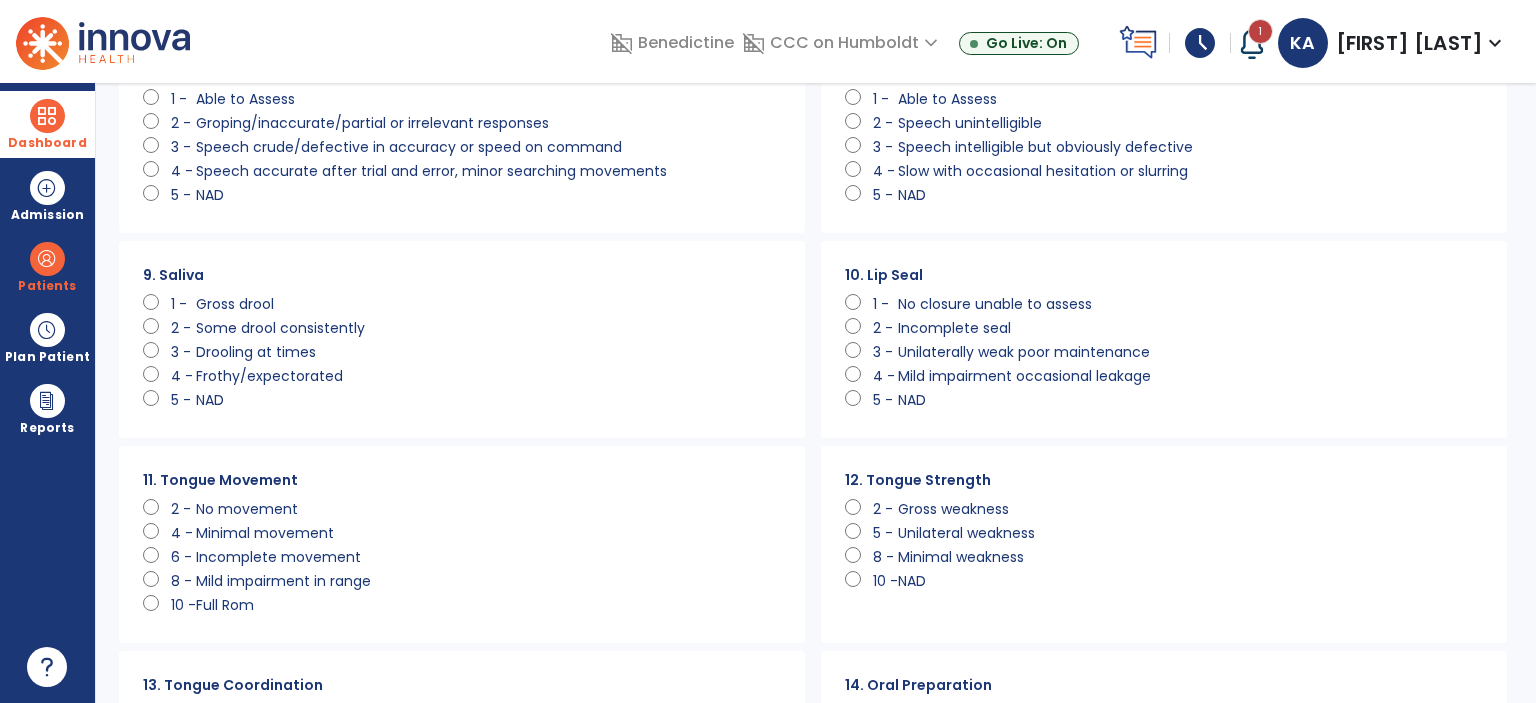 scroll, scrollTop: 0, scrollLeft: 0, axis: both 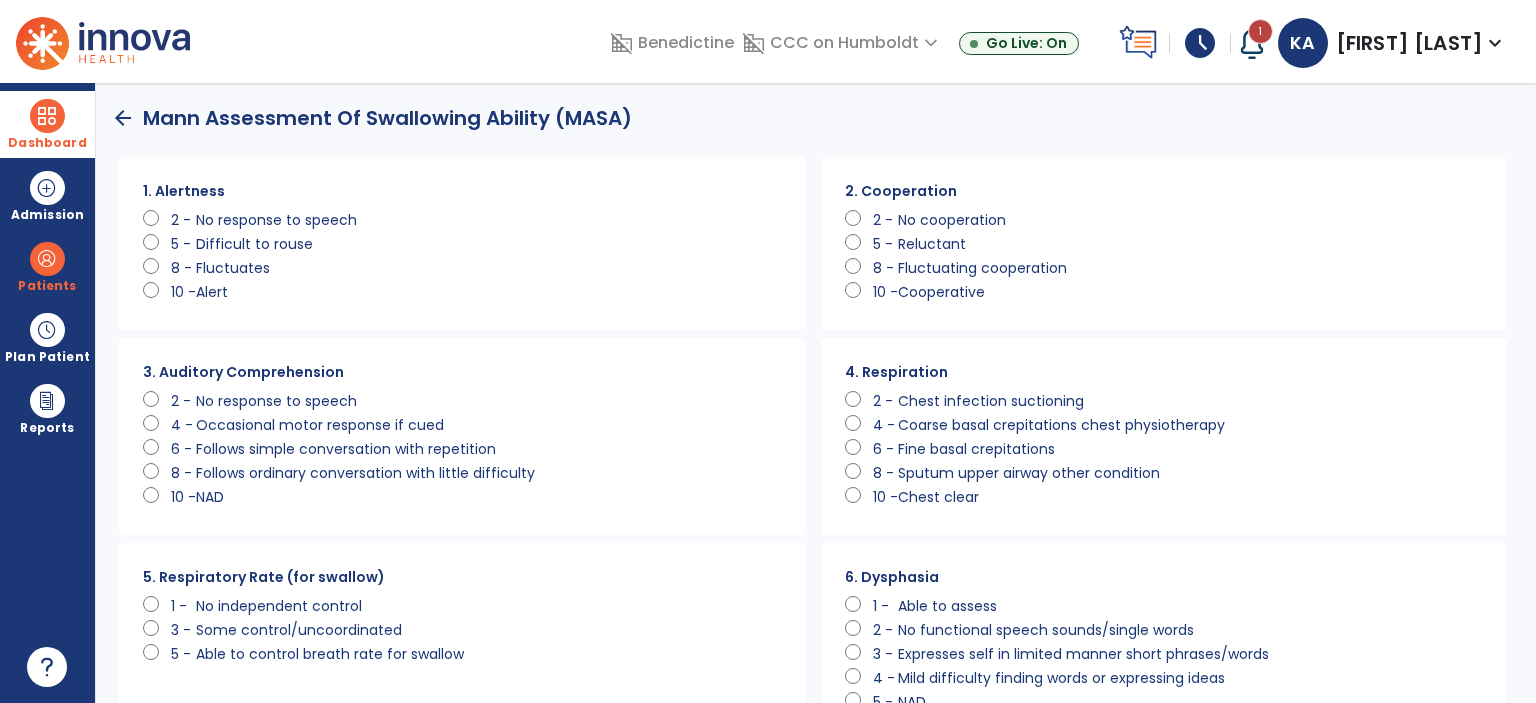 click on "arrow_back" 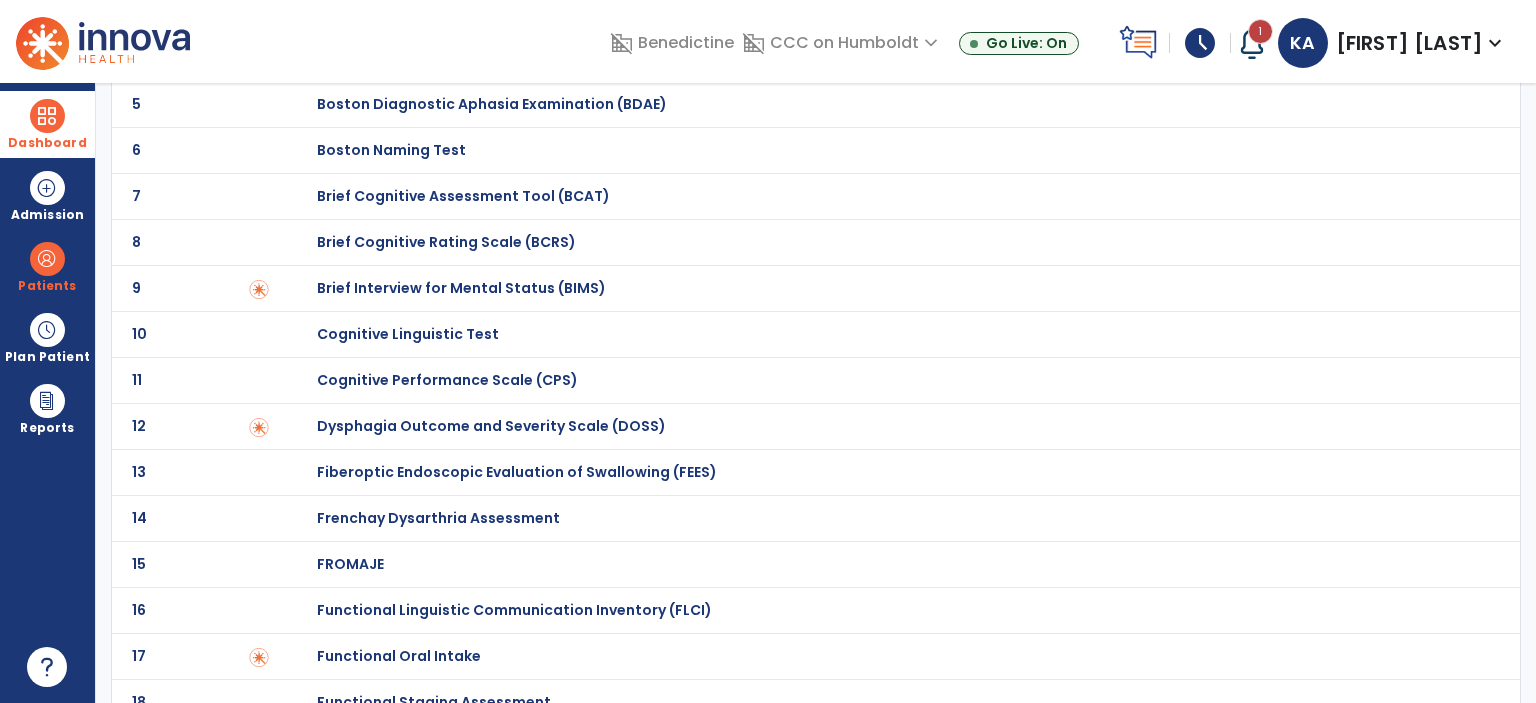 scroll, scrollTop: 0, scrollLeft: 0, axis: both 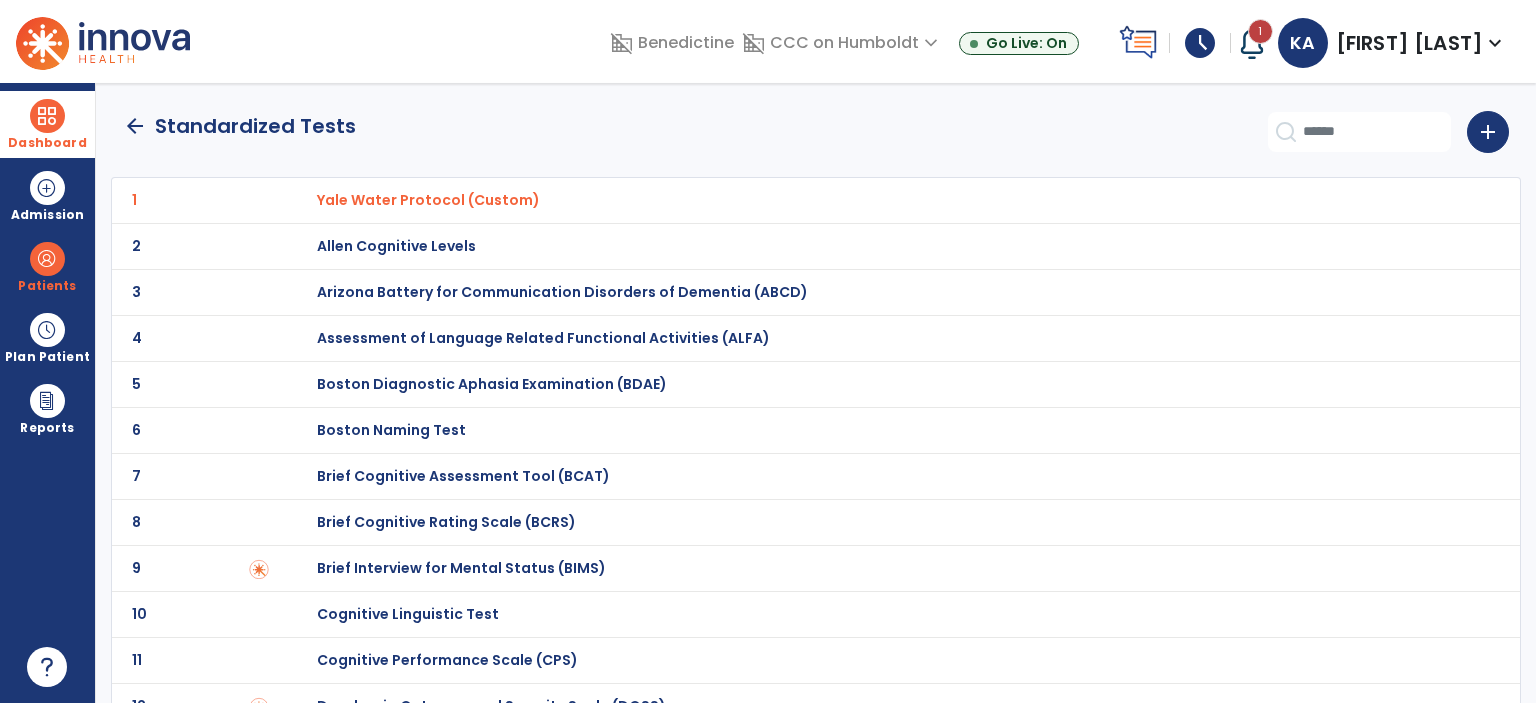 click on "arrow_back" 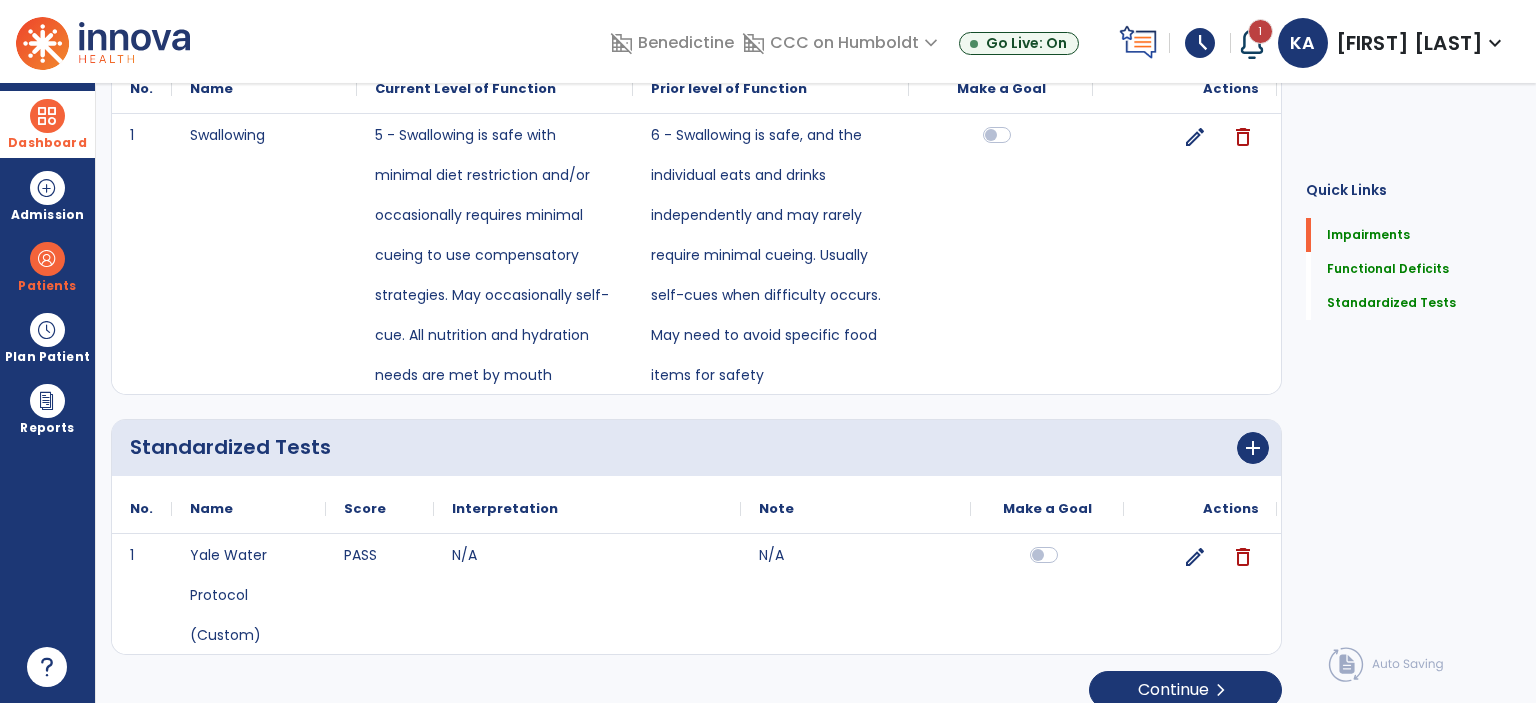 scroll, scrollTop: 0, scrollLeft: 0, axis: both 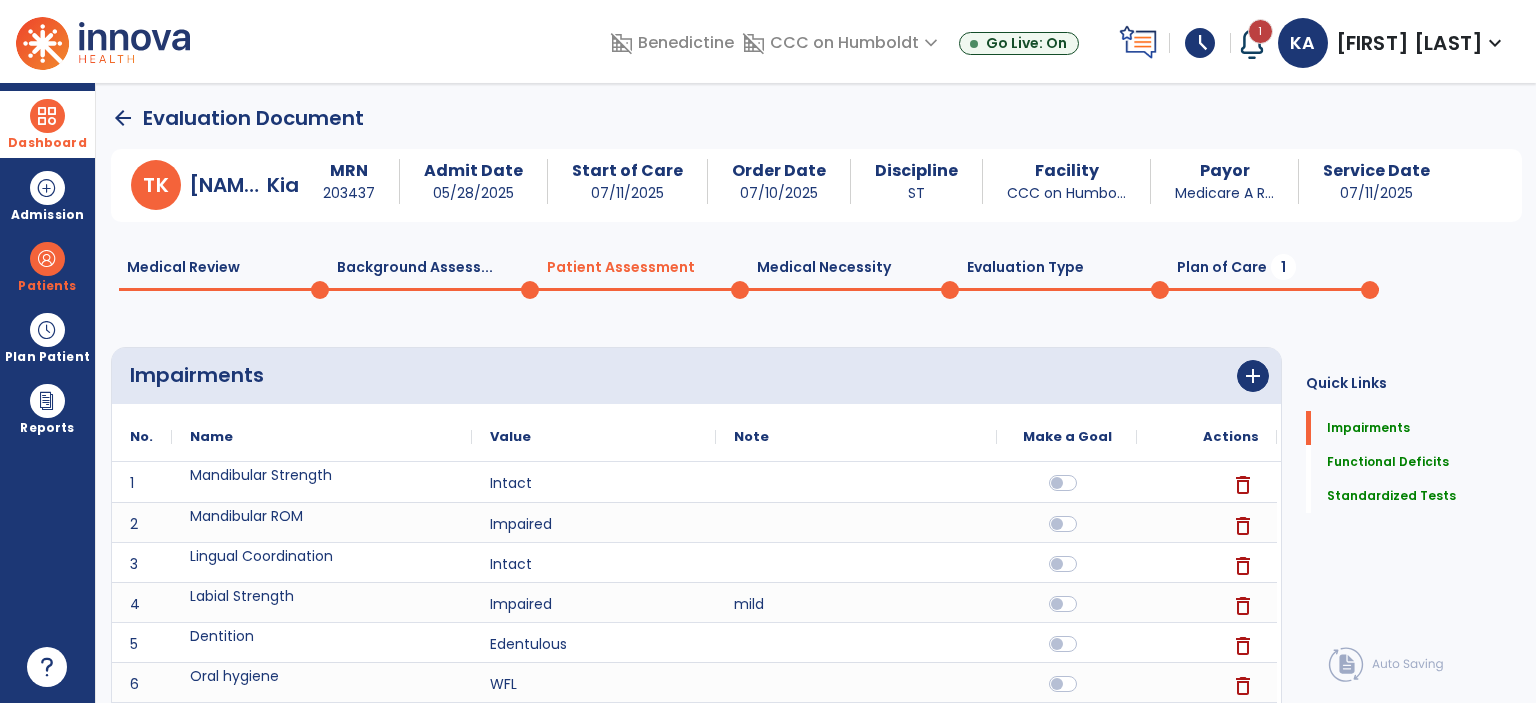 click on "Plan of Care  1" 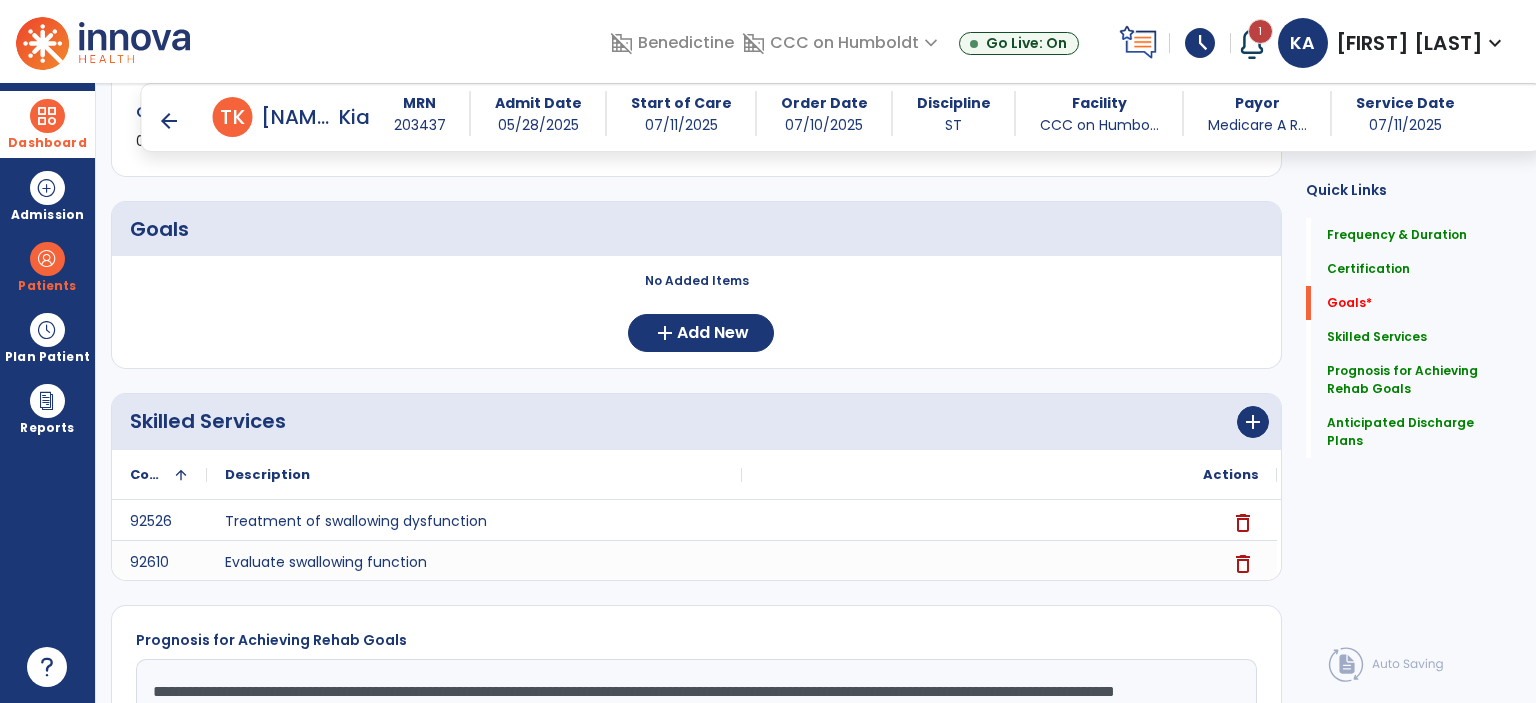 scroll, scrollTop: 412, scrollLeft: 0, axis: vertical 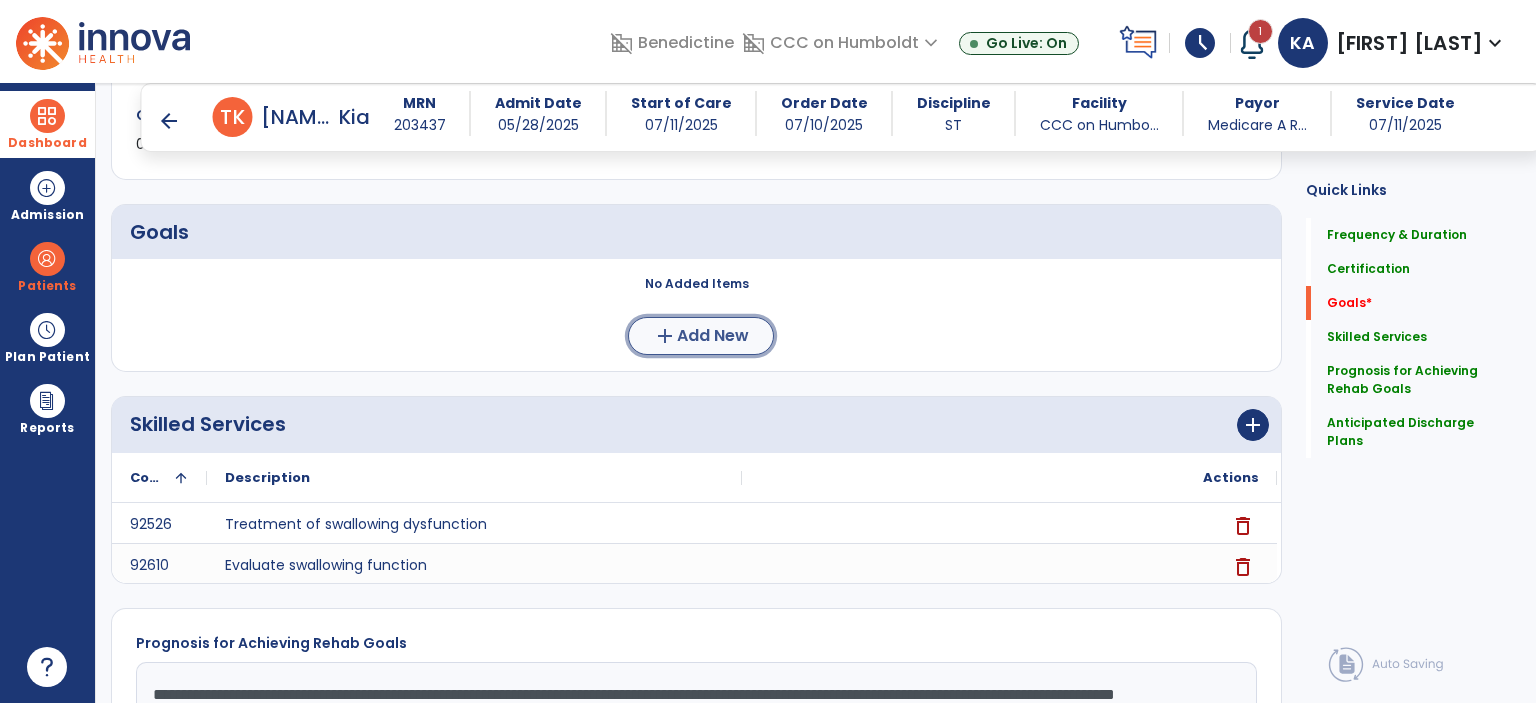 click on "Add New" at bounding box center [713, 336] 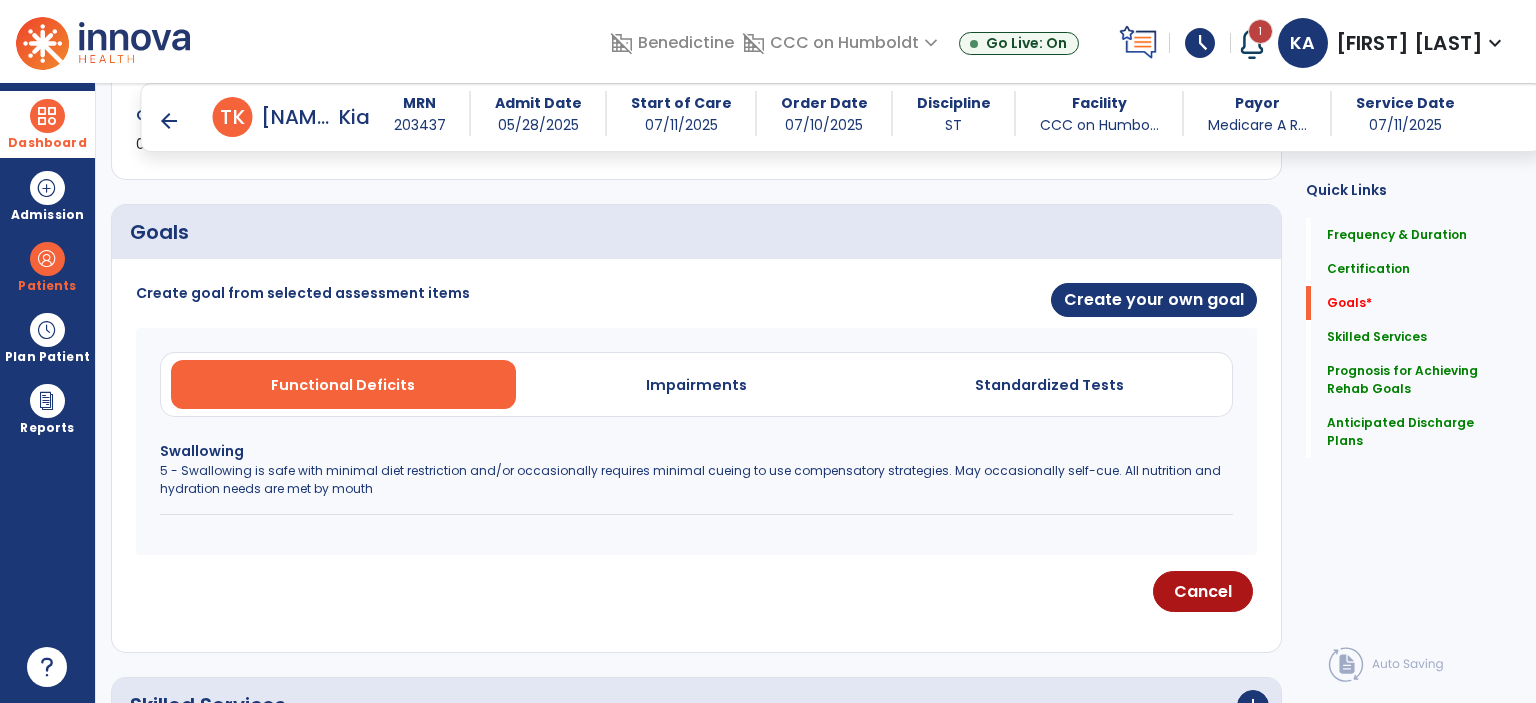 click on "5 - Swallowing is safe with minimal diet restriction and/or occasionally requires minimal cueing to use compensatory strategies. May occasionally self-cue. All nutrition and hydration needs are met by mouth" at bounding box center (696, 480) 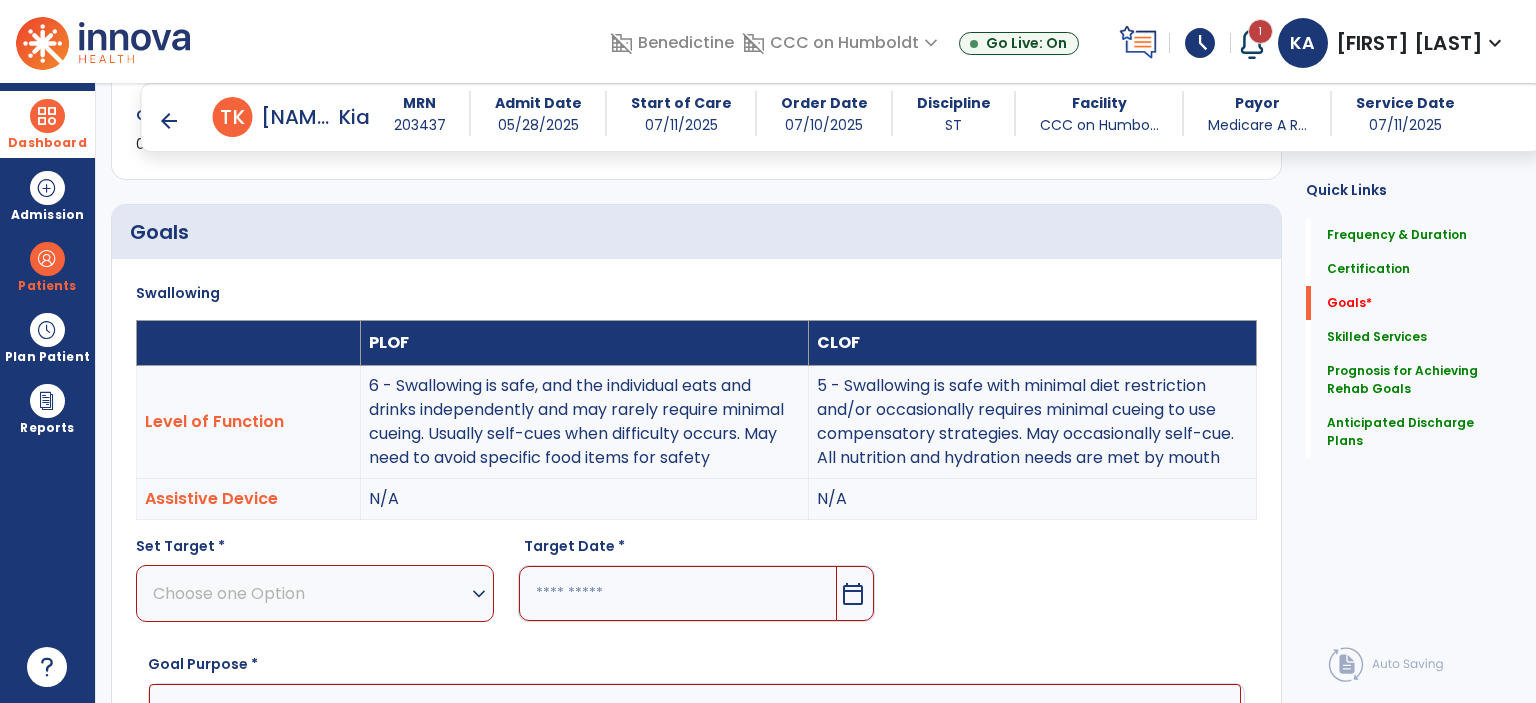 click on "expand_more" at bounding box center [479, 594] 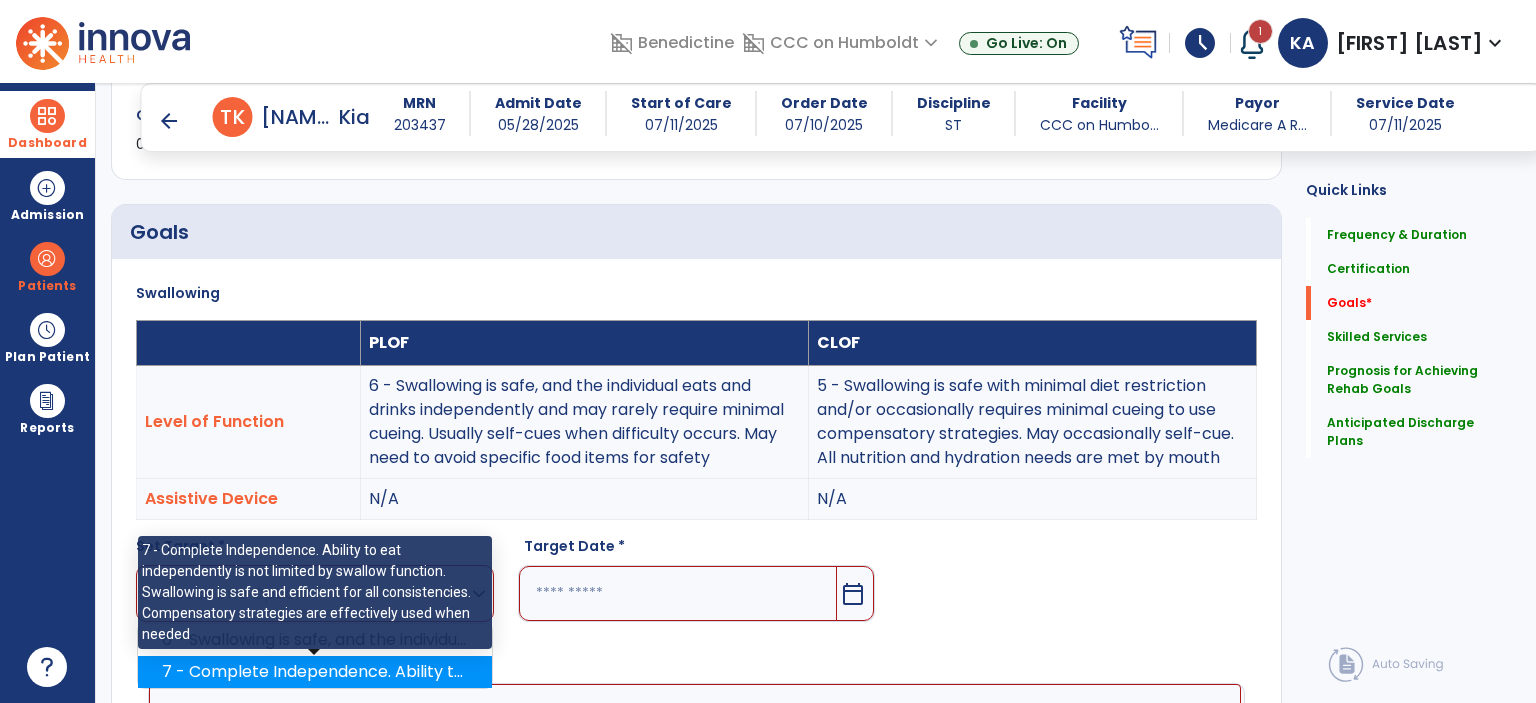 click on "7 - Complete Independence. Ability to eat independently is not limited by swallow function. Swallowing is safe and efficient for all consistencies. Compensatory strategies are effectively used when needed" at bounding box center [315, 672] 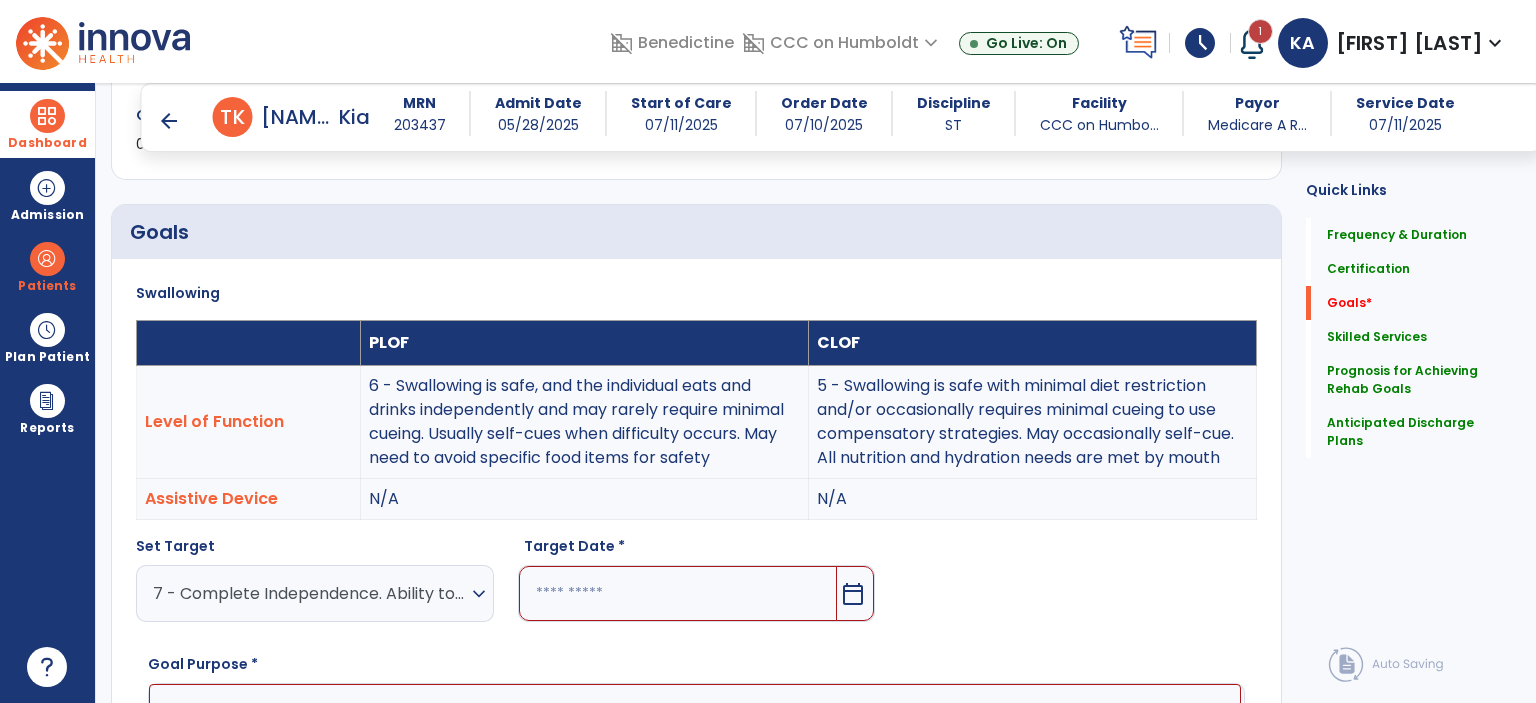 click on "calendar_today" at bounding box center (853, 594) 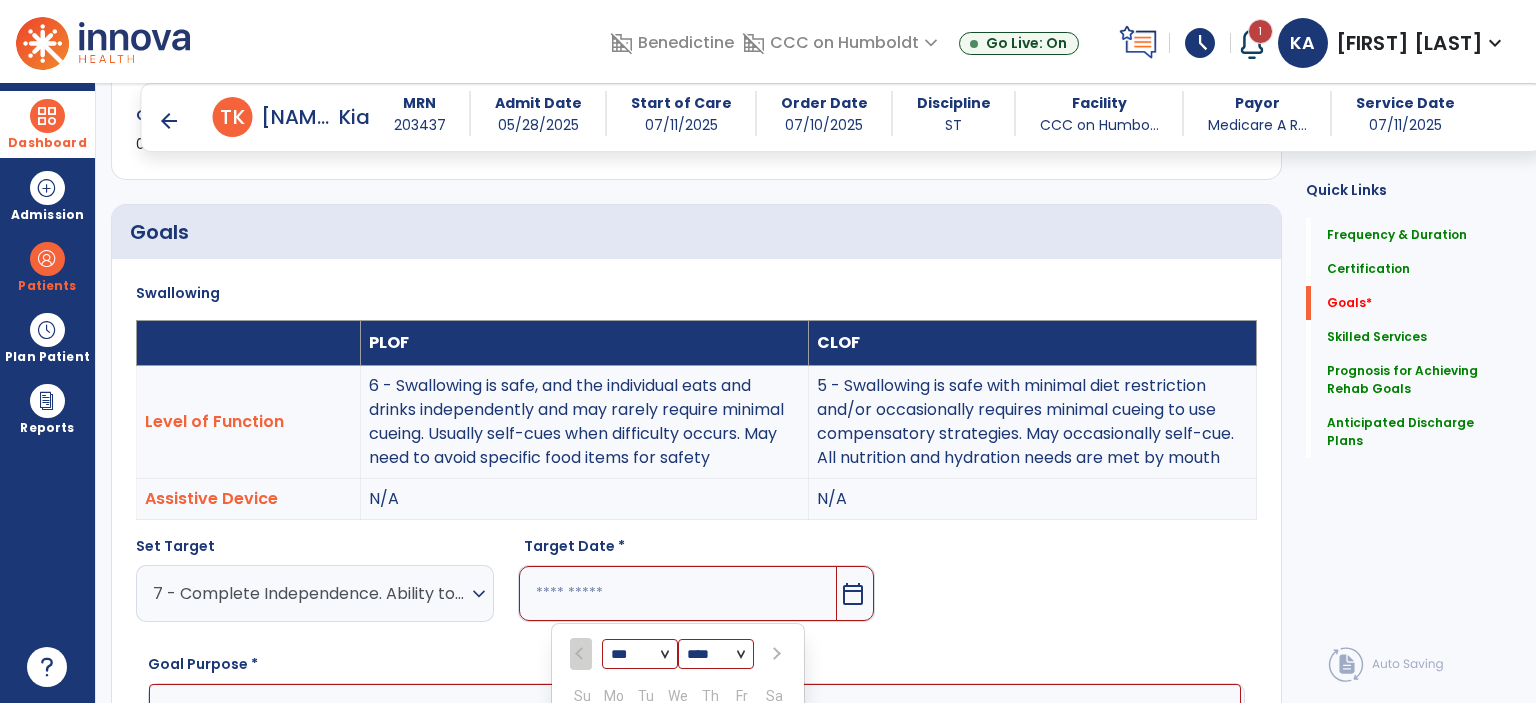 scroll, scrollTop: 779, scrollLeft: 0, axis: vertical 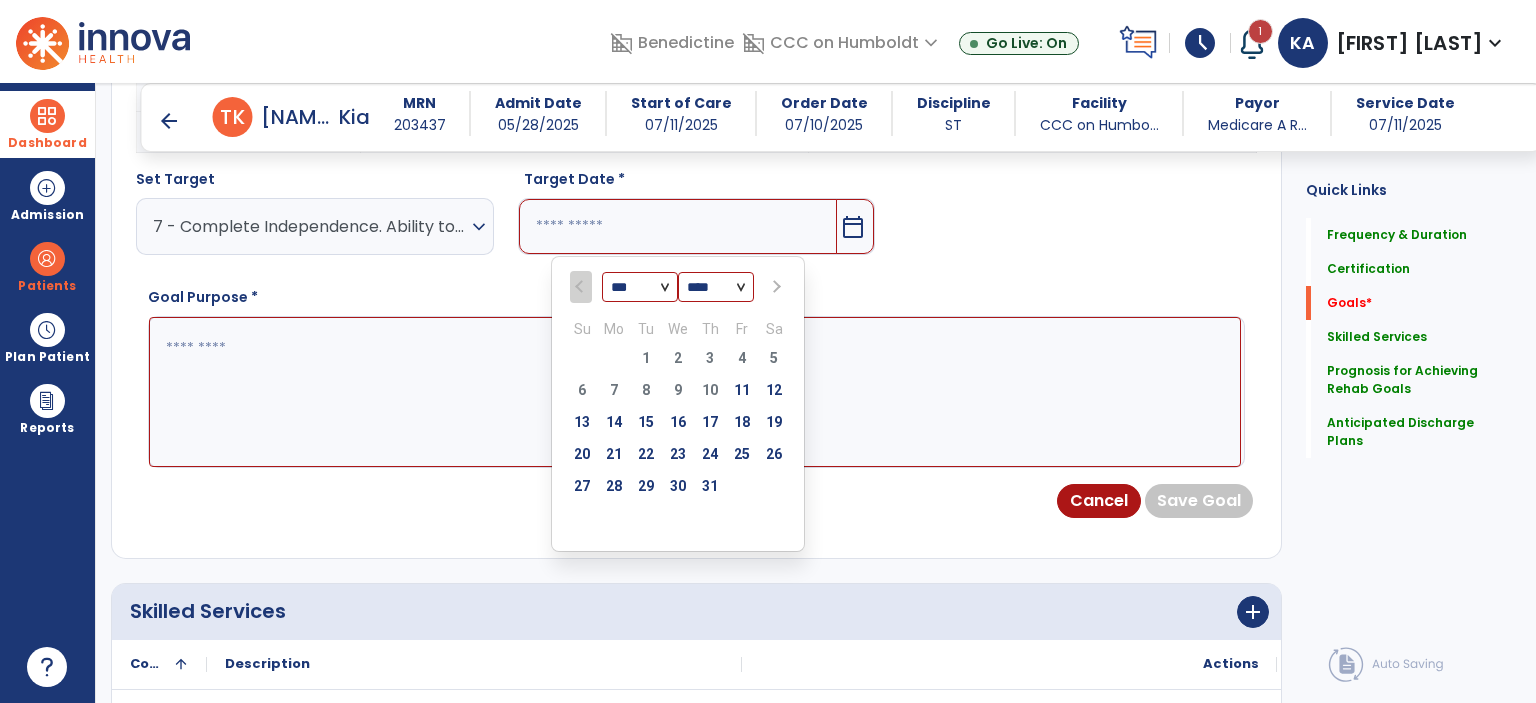 click at bounding box center [774, 287] 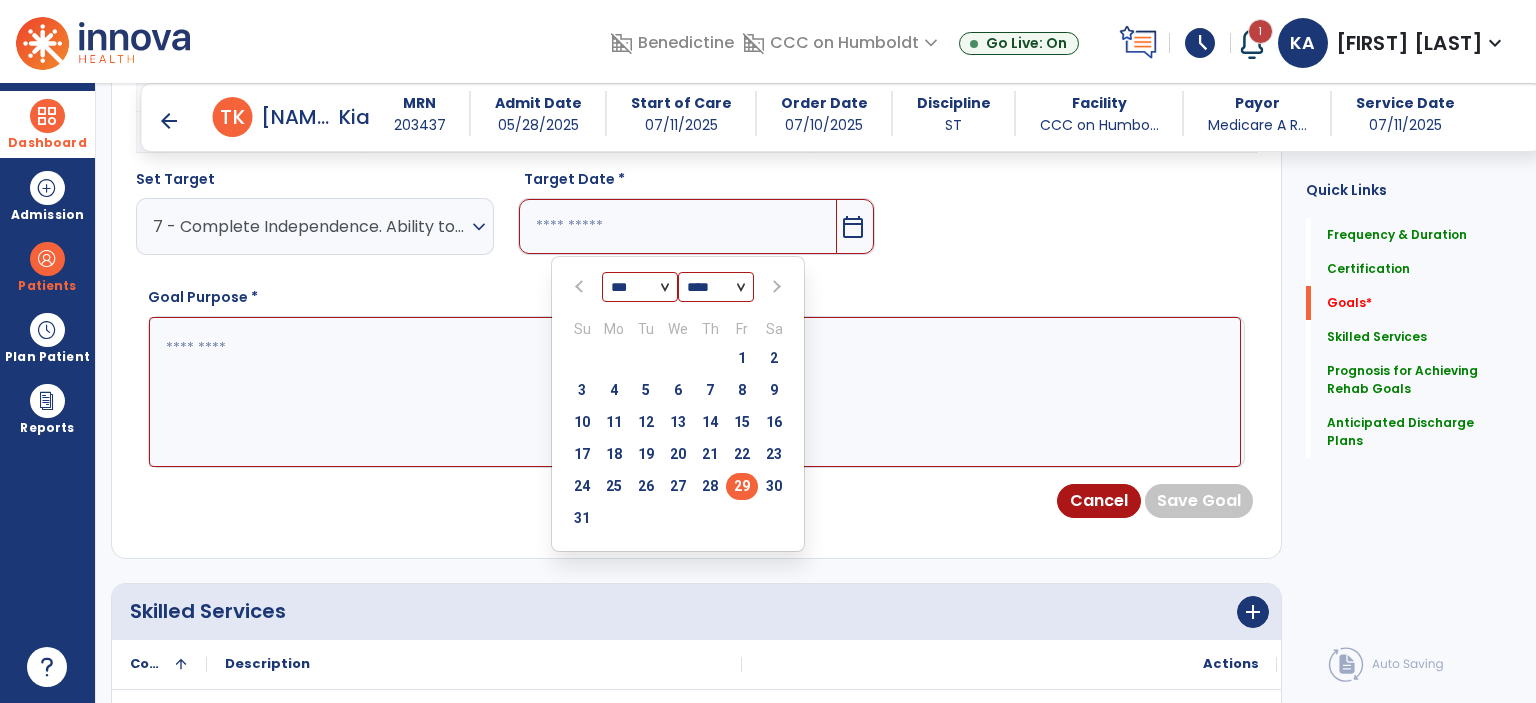 click on "29" at bounding box center (742, 486) 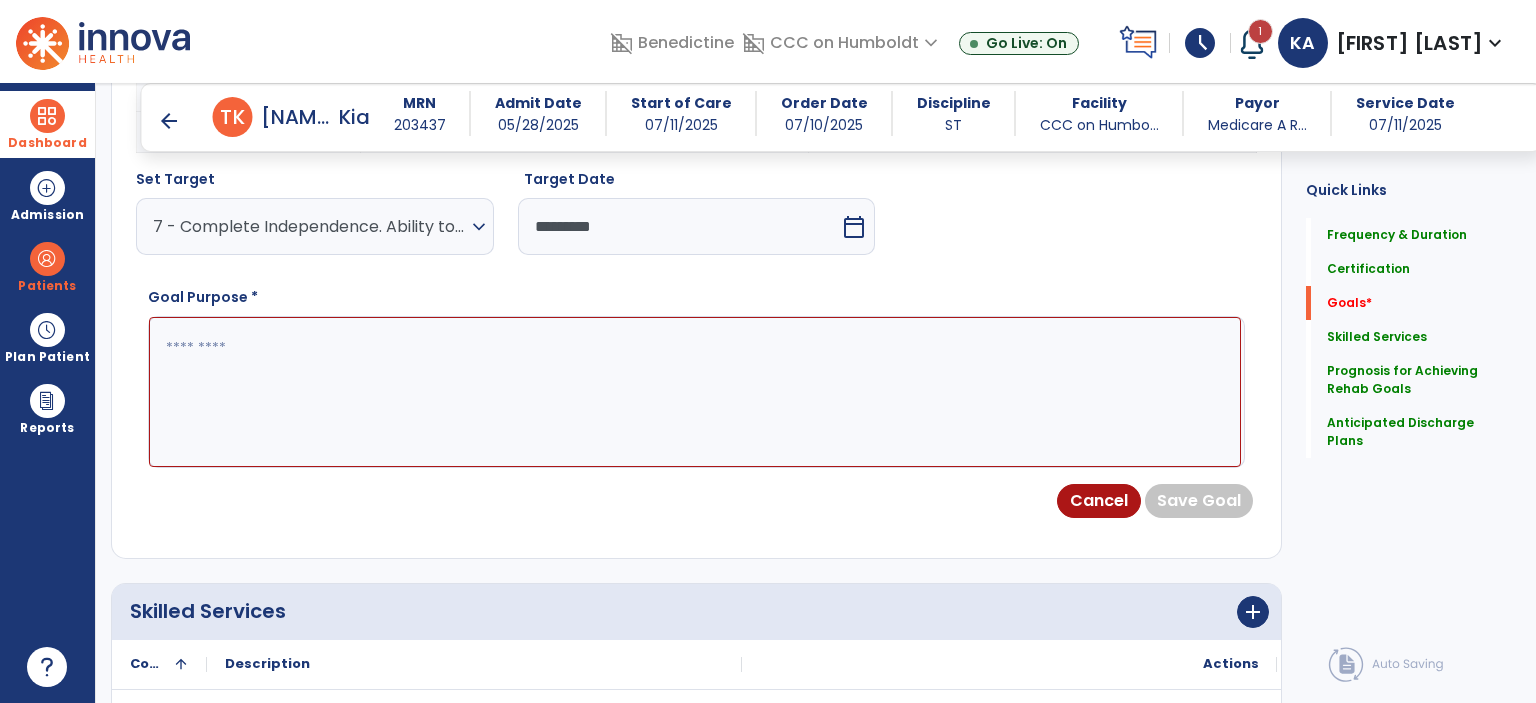 click at bounding box center (695, 392) 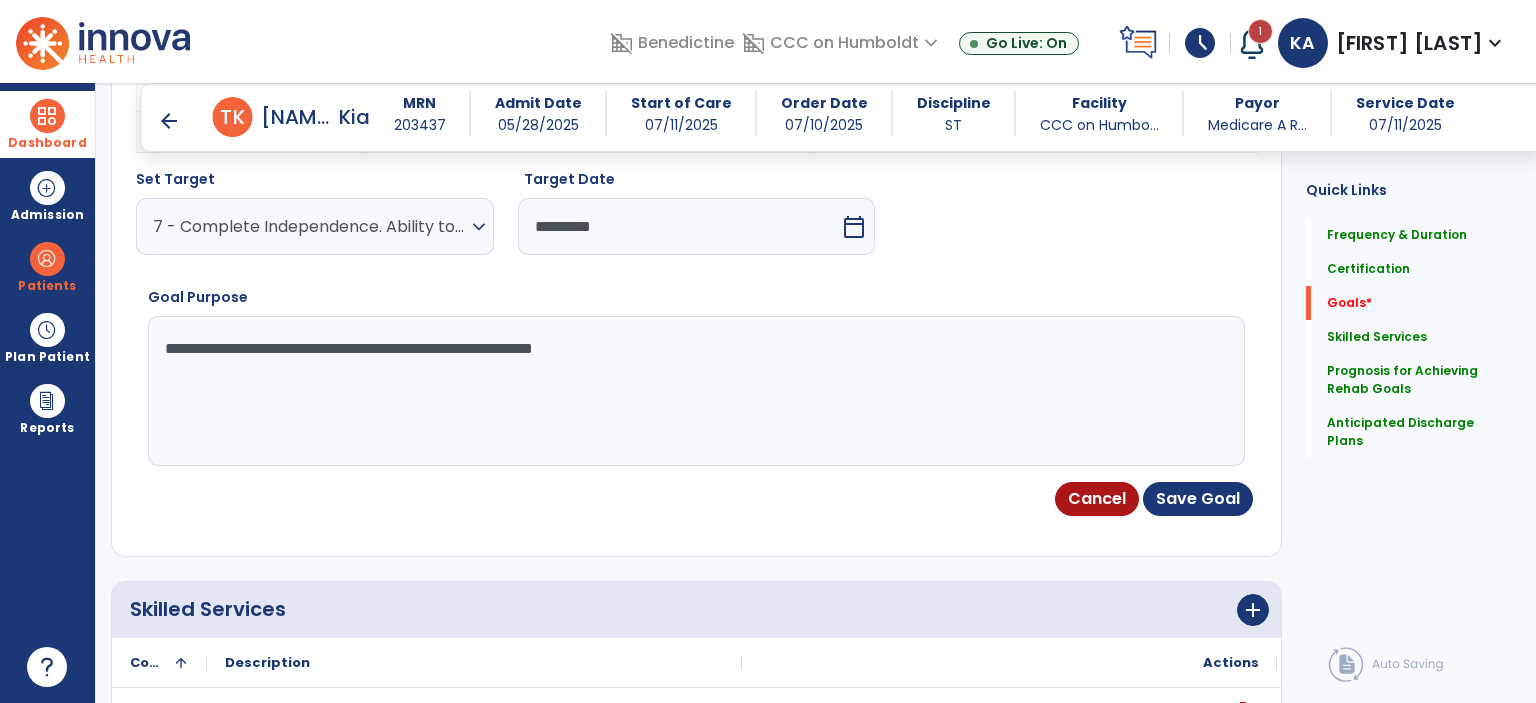 click on "**********" at bounding box center [695, 391] 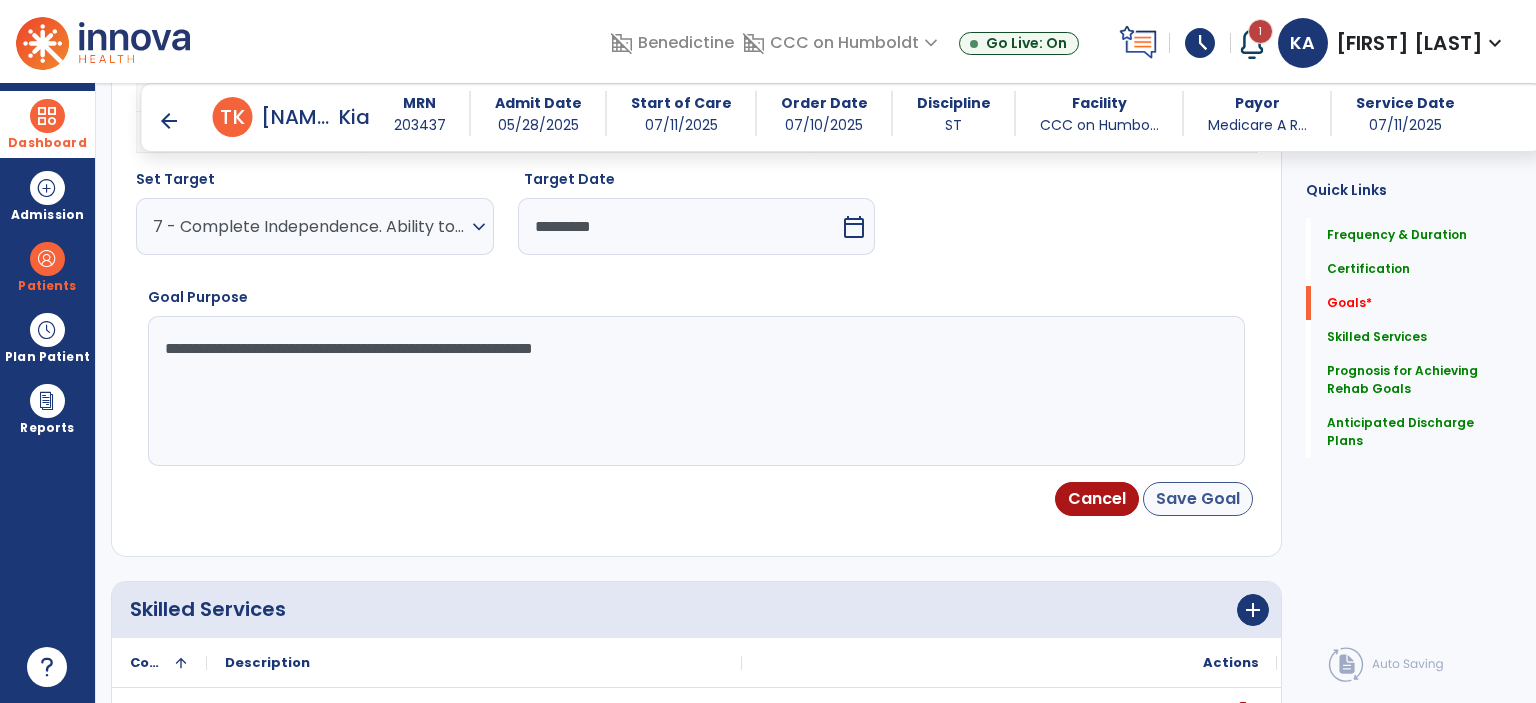 type on "**********" 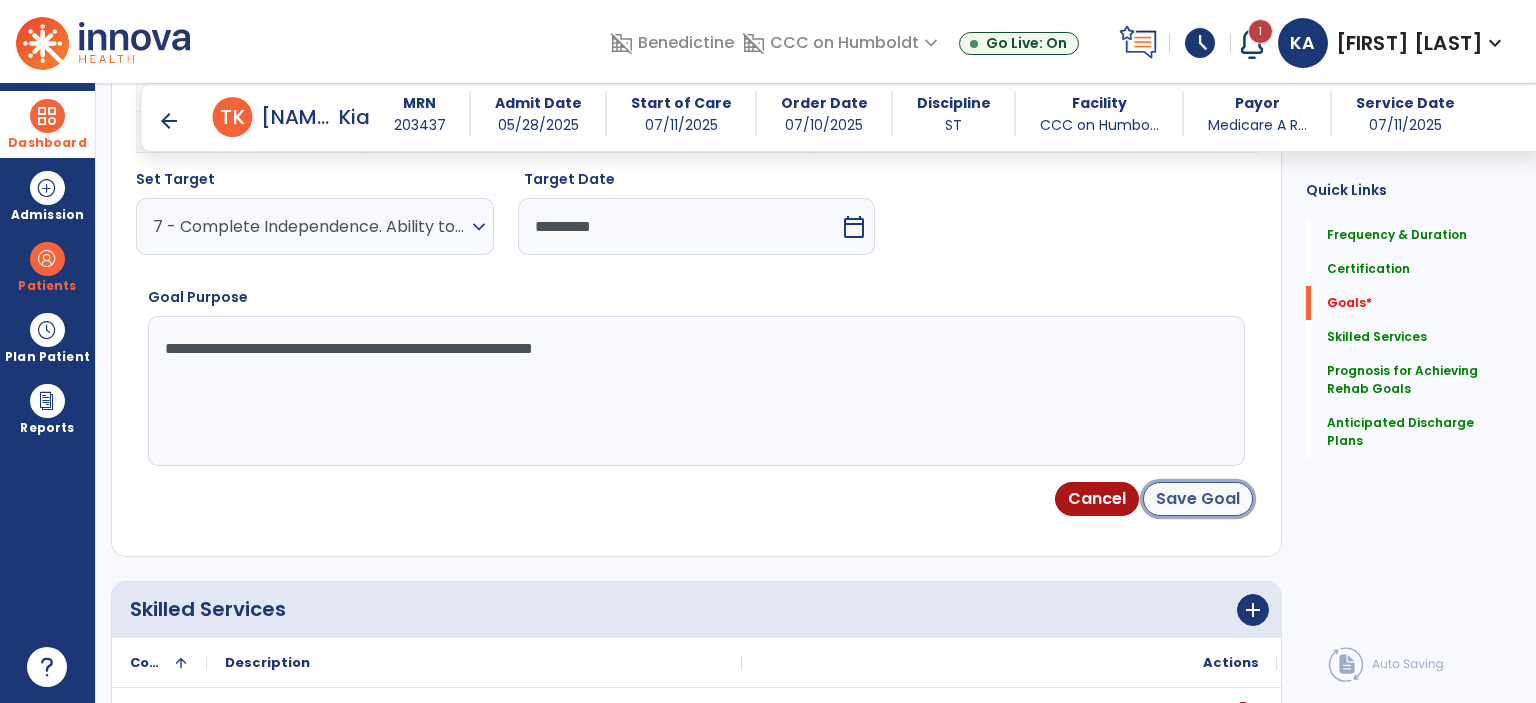 click on "Save Goal" at bounding box center (1198, 499) 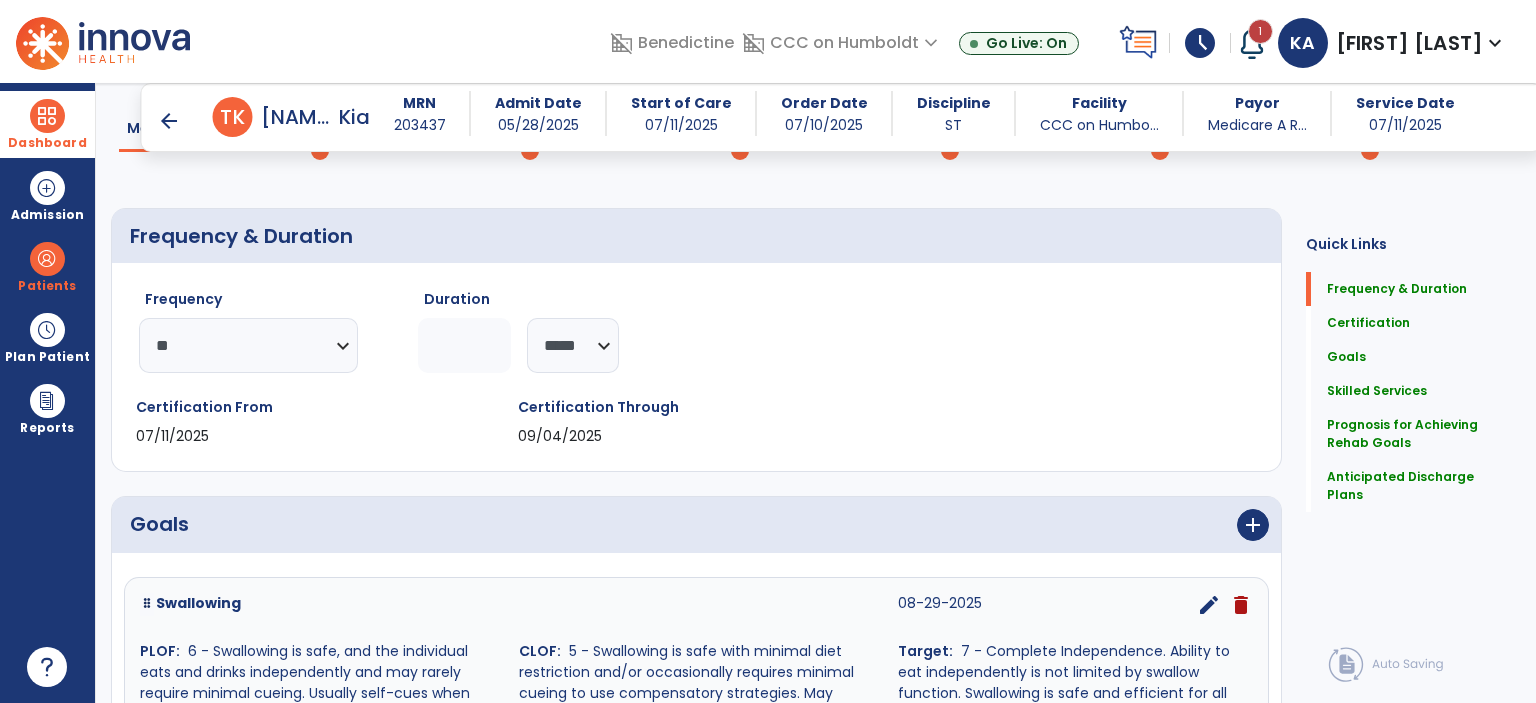 scroll, scrollTop: 0, scrollLeft: 0, axis: both 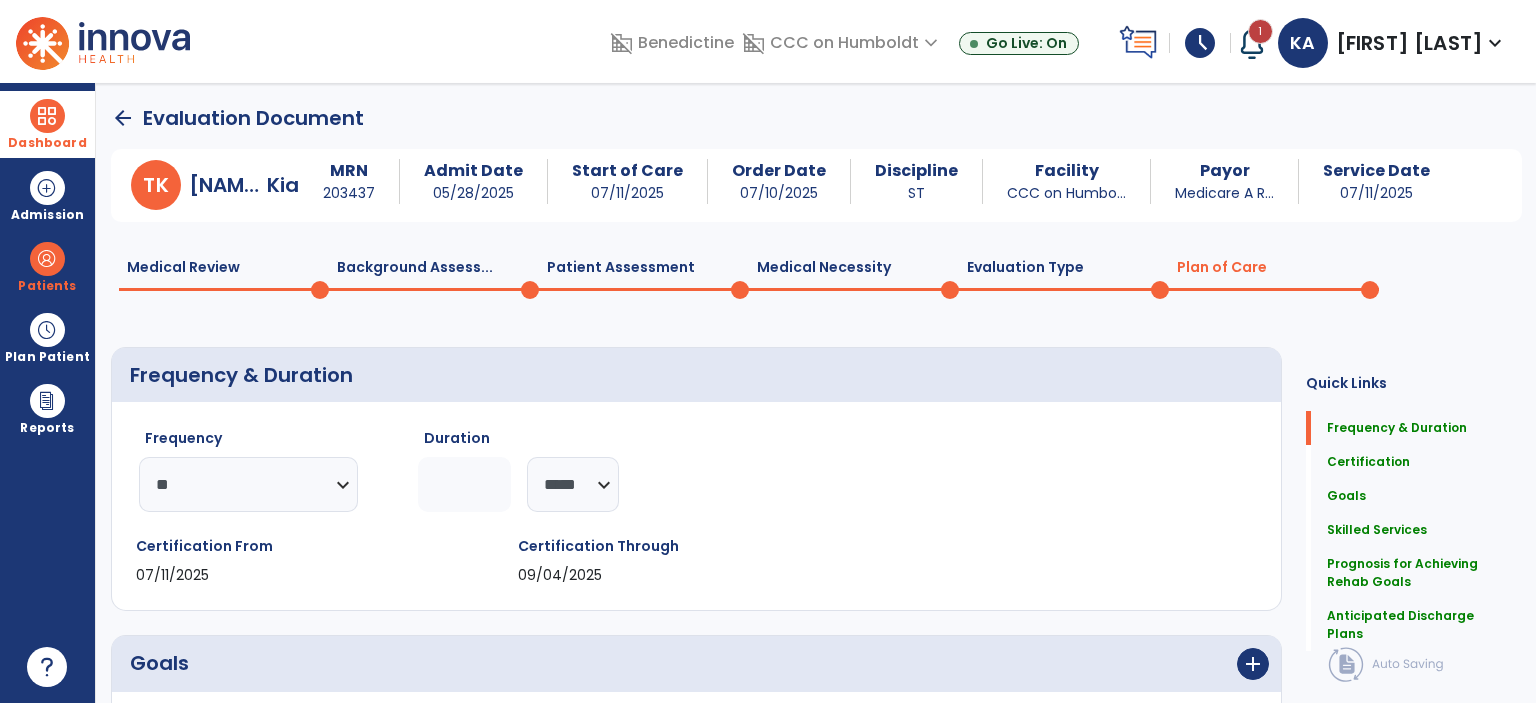 click on "********* ** ** ** ** ** ** **" 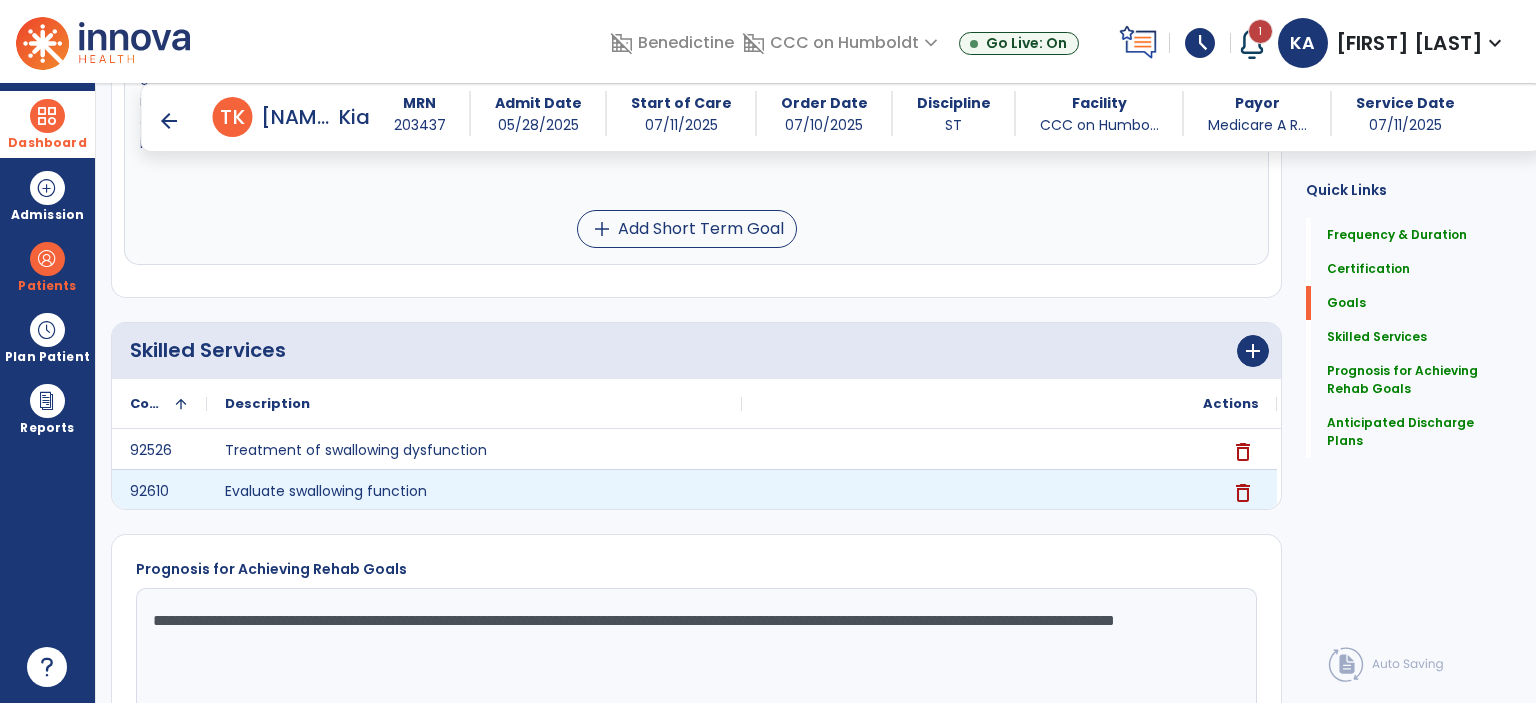 scroll, scrollTop: 595, scrollLeft: 0, axis: vertical 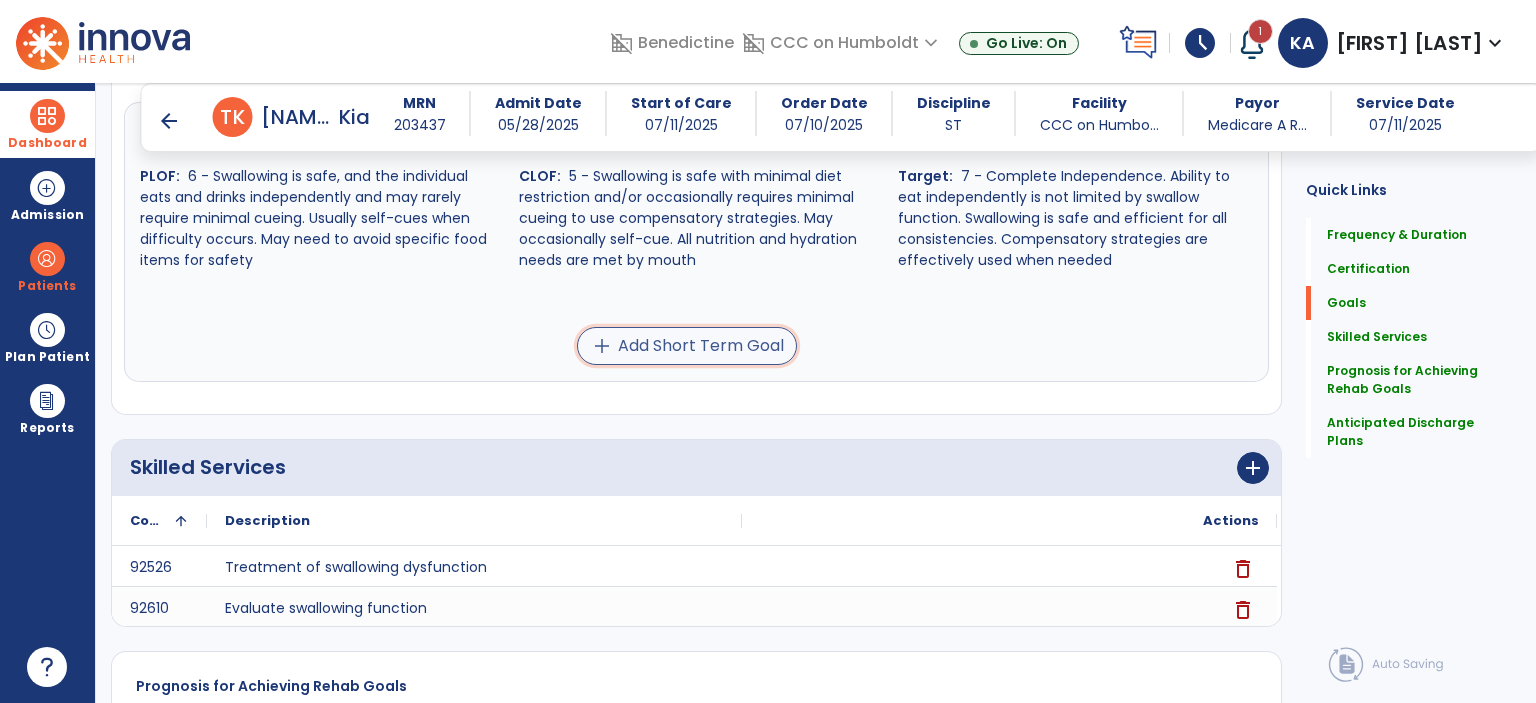 click on "add  Add Short Term Goal" at bounding box center (687, 346) 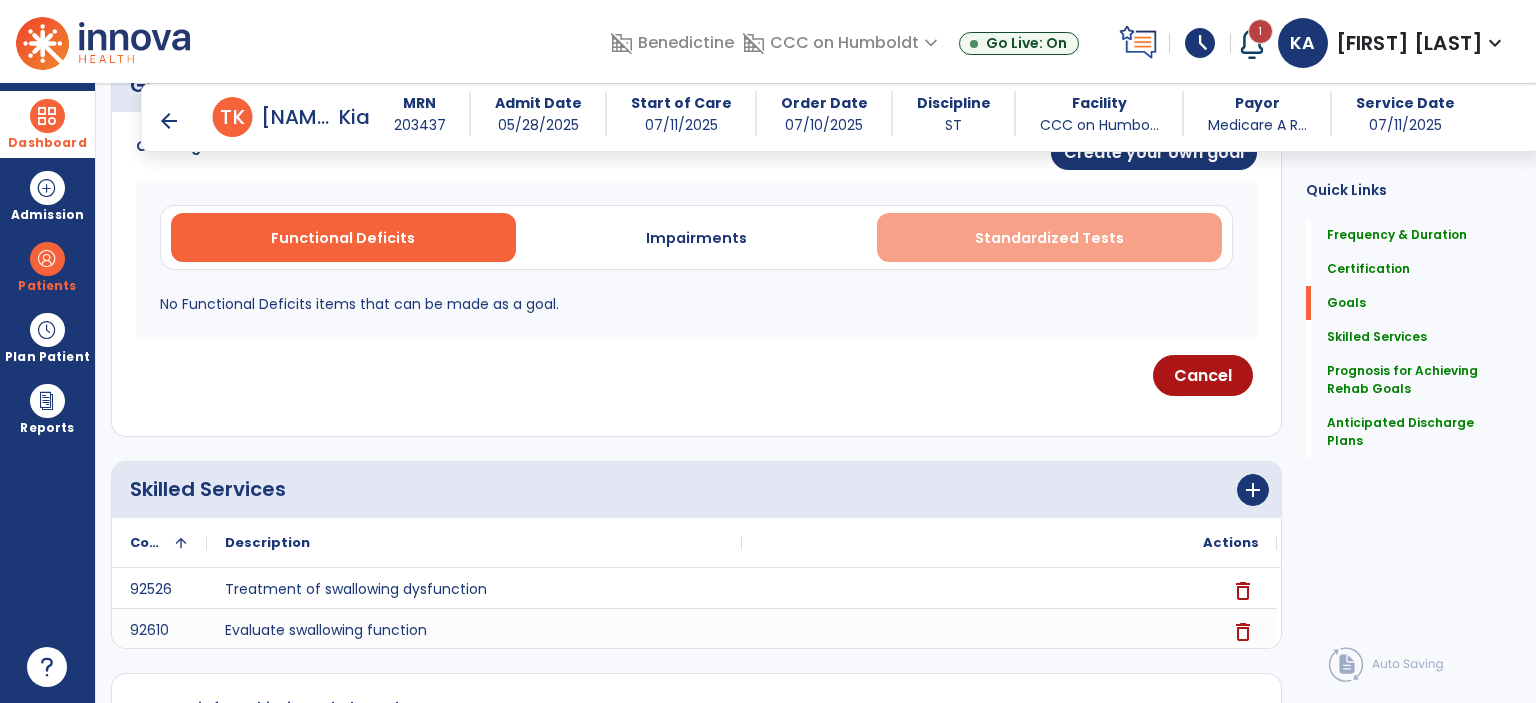 scroll, scrollTop: 439, scrollLeft: 0, axis: vertical 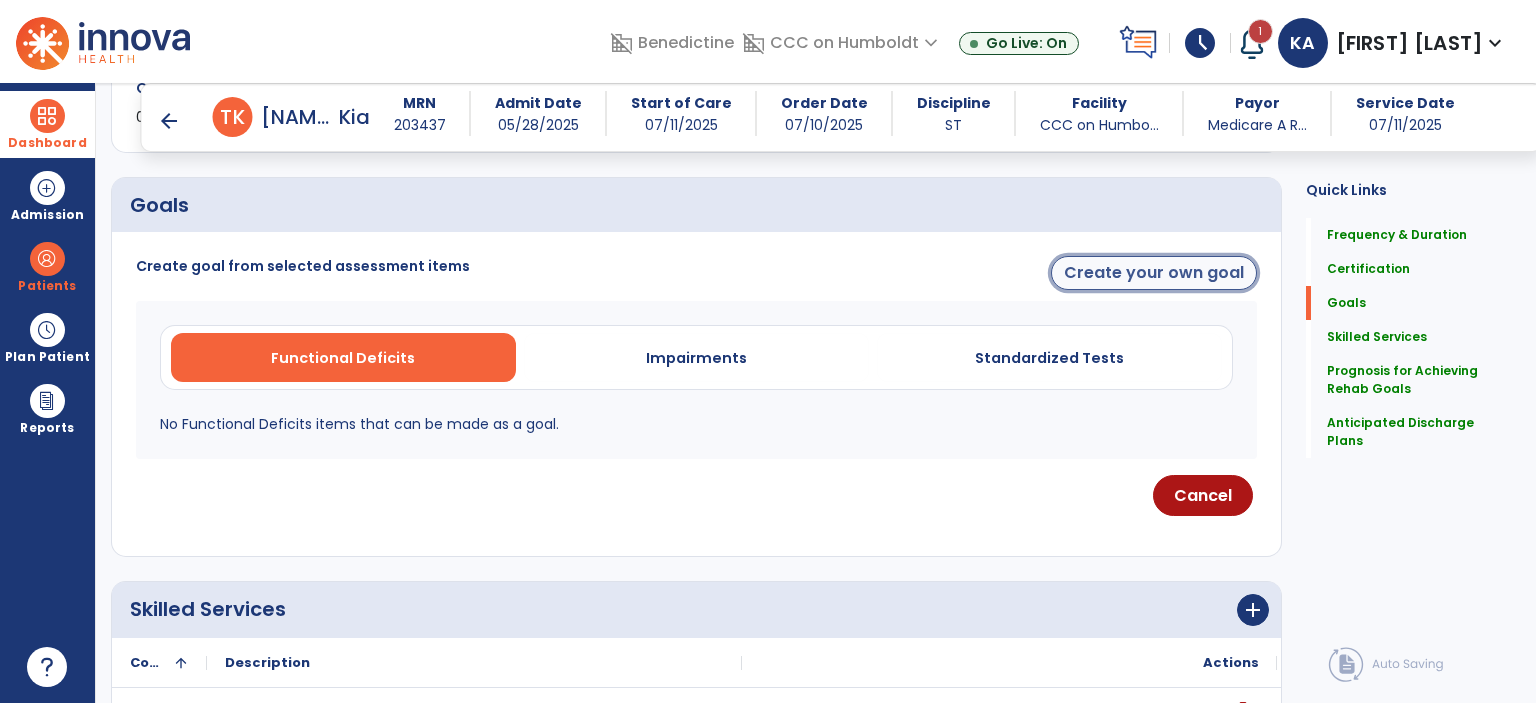 click on "Create your own goal" at bounding box center [1154, 273] 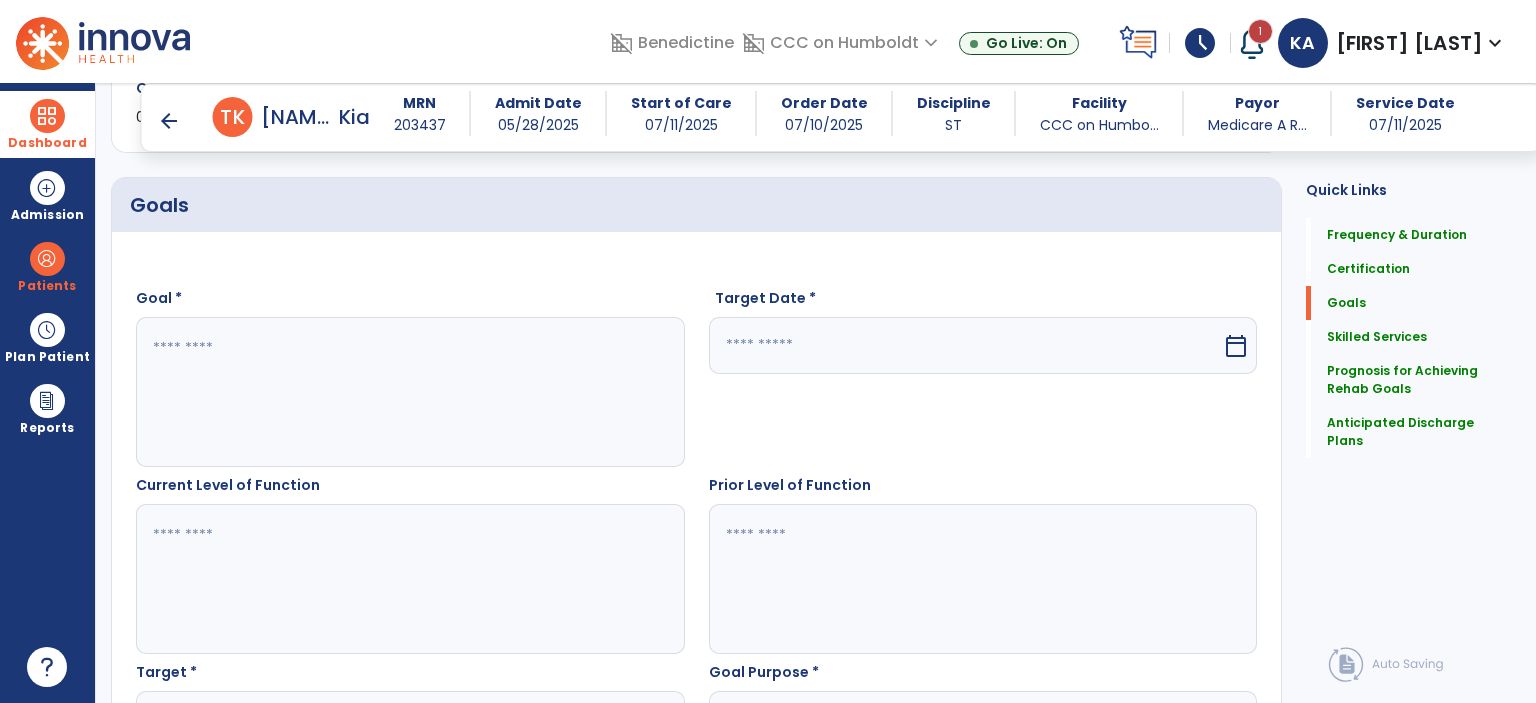 click on "Goal *" at bounding box center (410, 377) 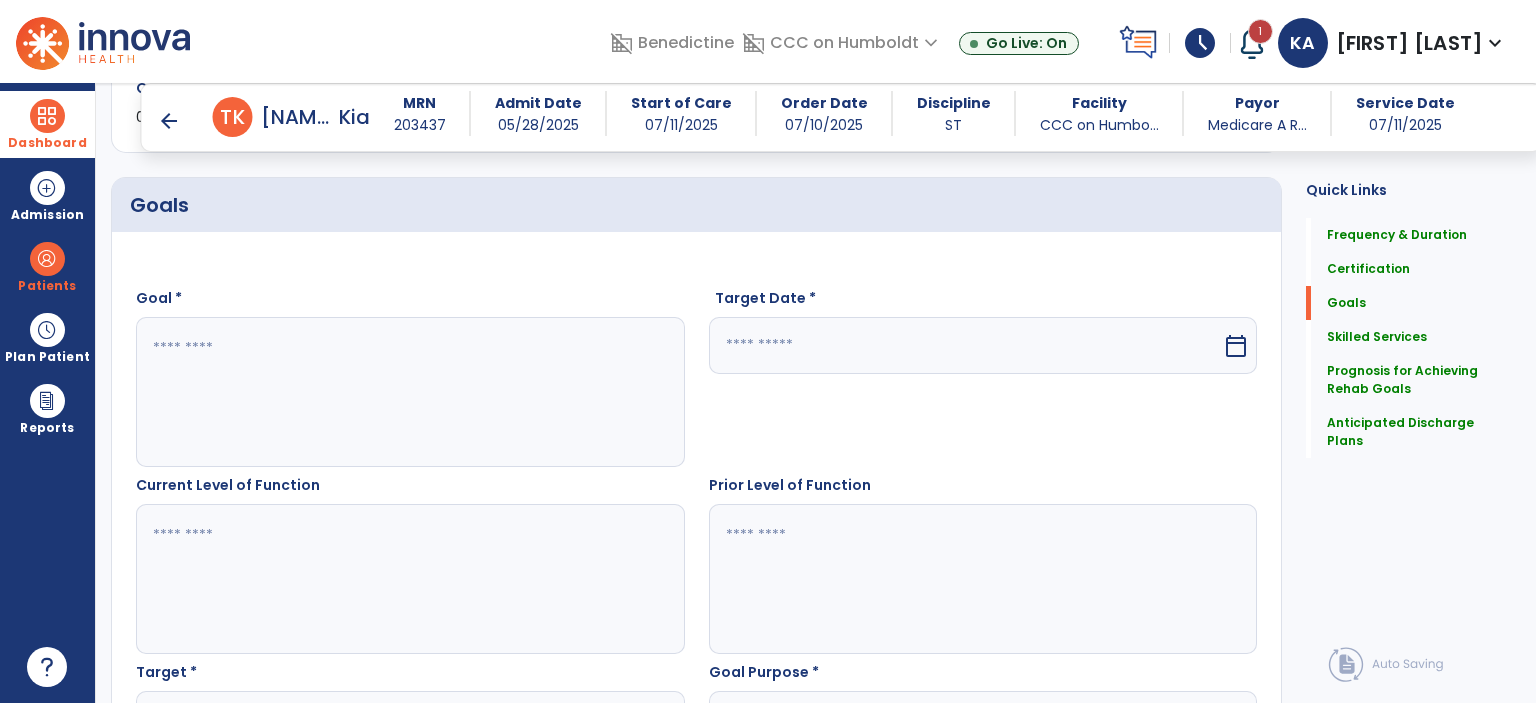 click at bounding box center (409, 392) 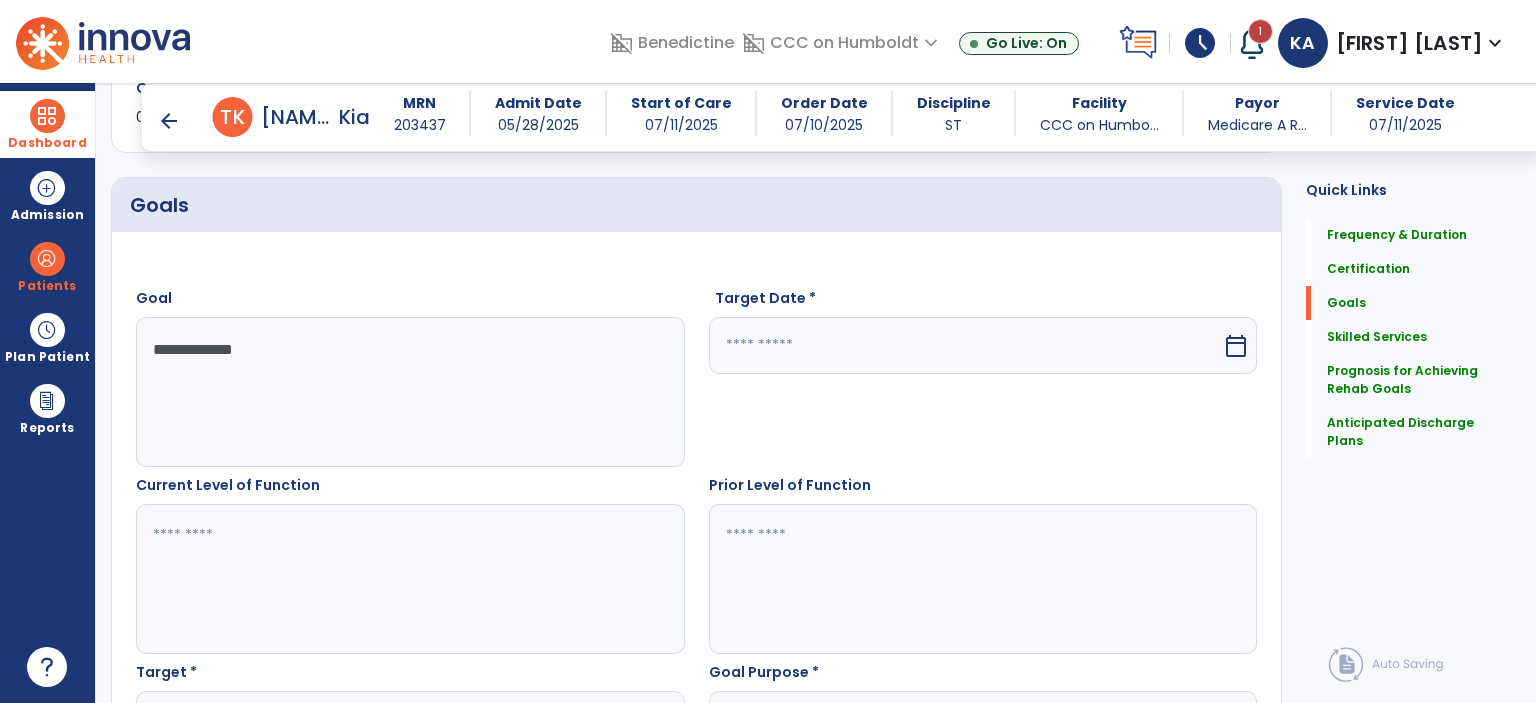 type on "**********" 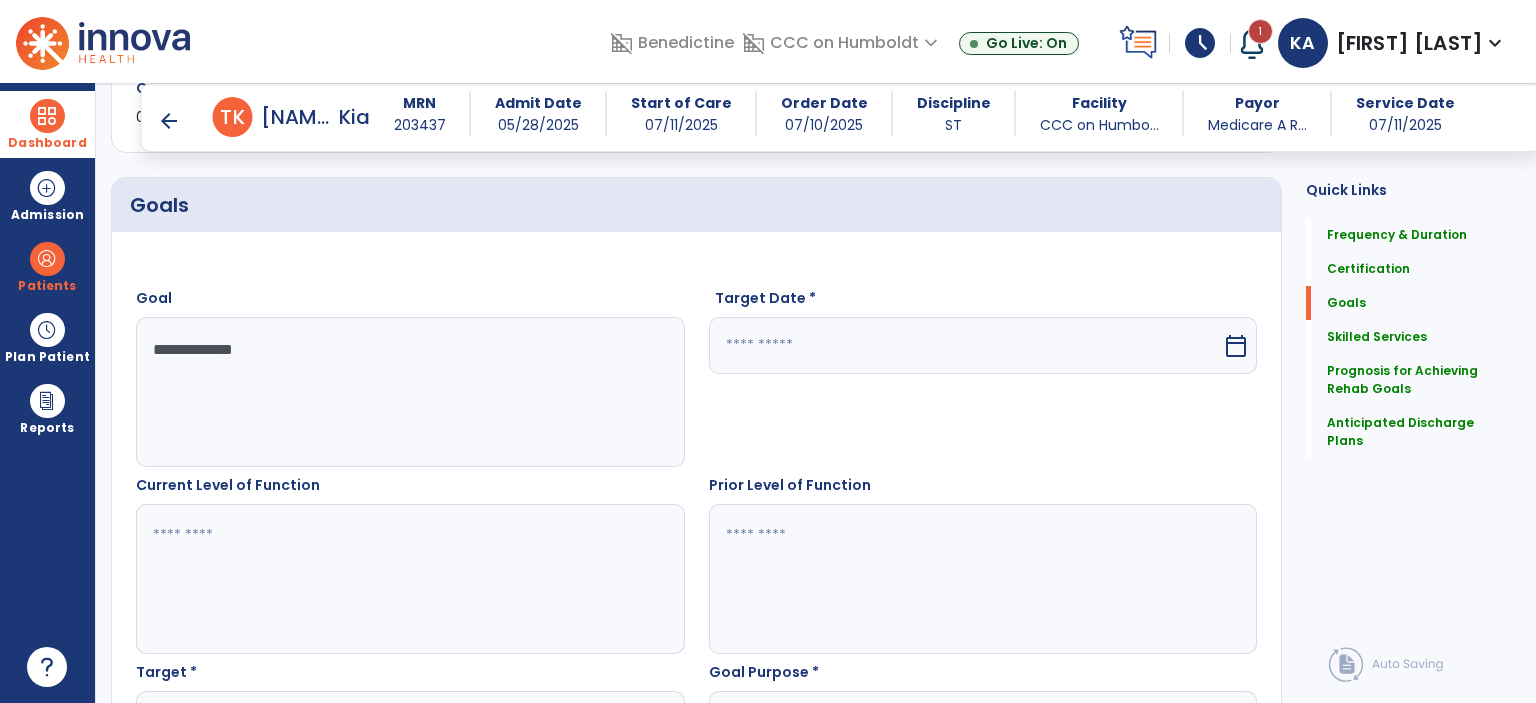 click on "calendar_today" at bounding box center [1236, 346] 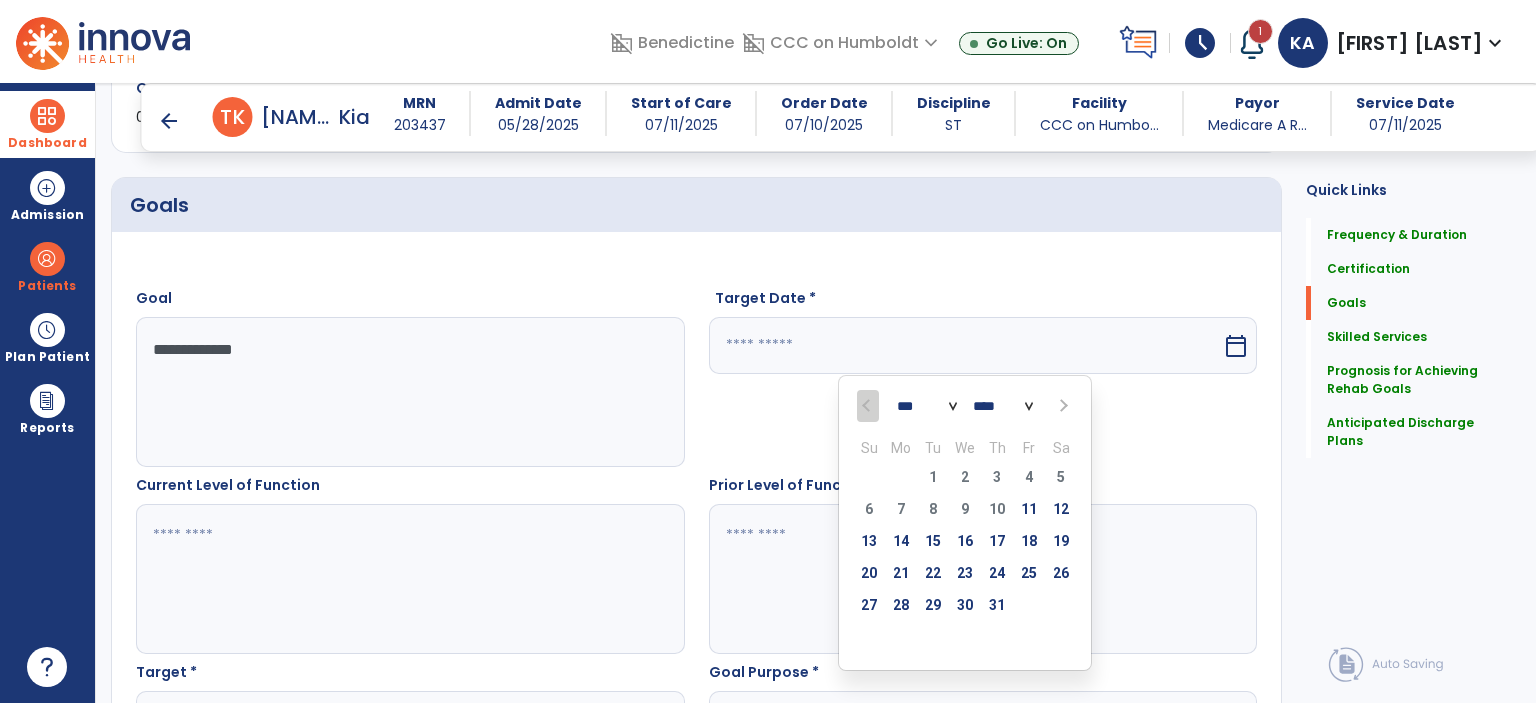click at bounding box center (1061, 406) 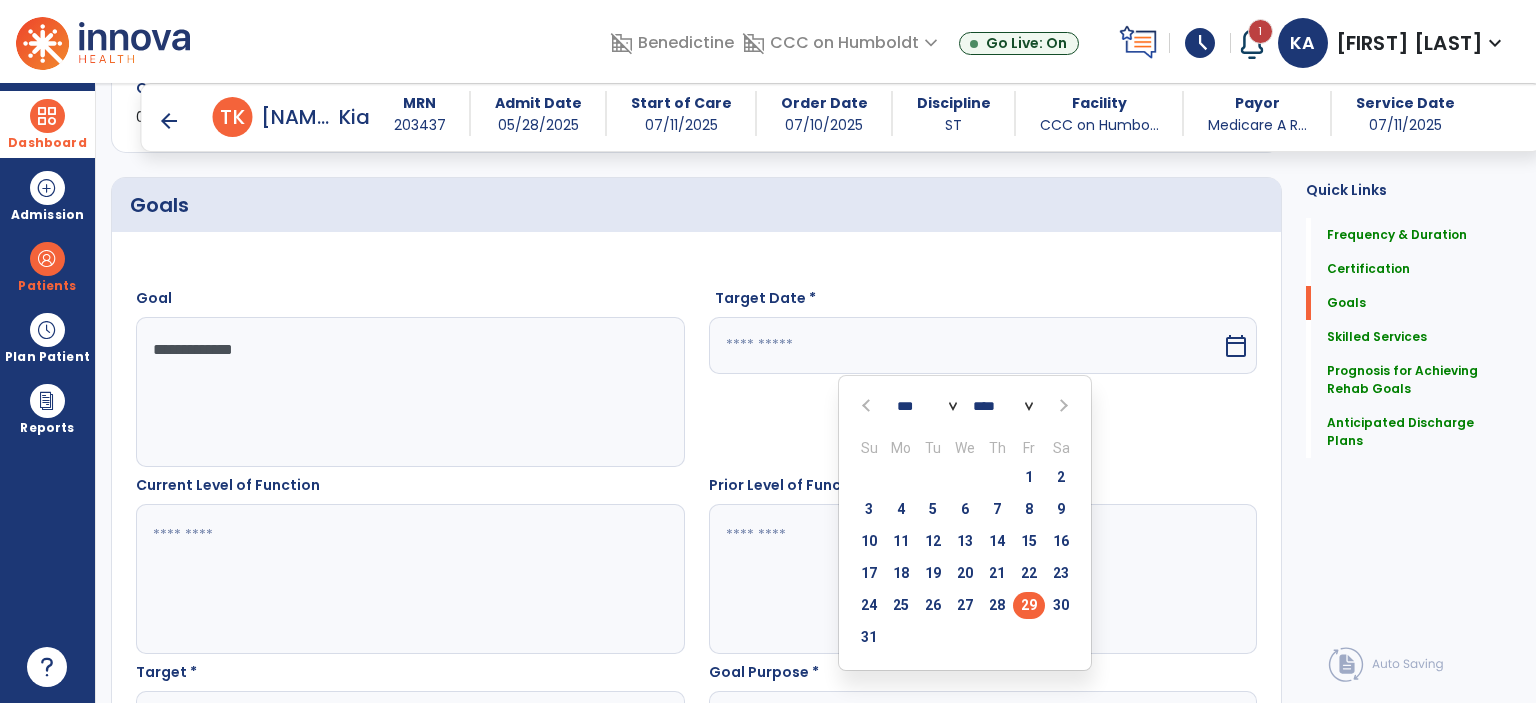 click on "29" at bounding box center [1029, 605] 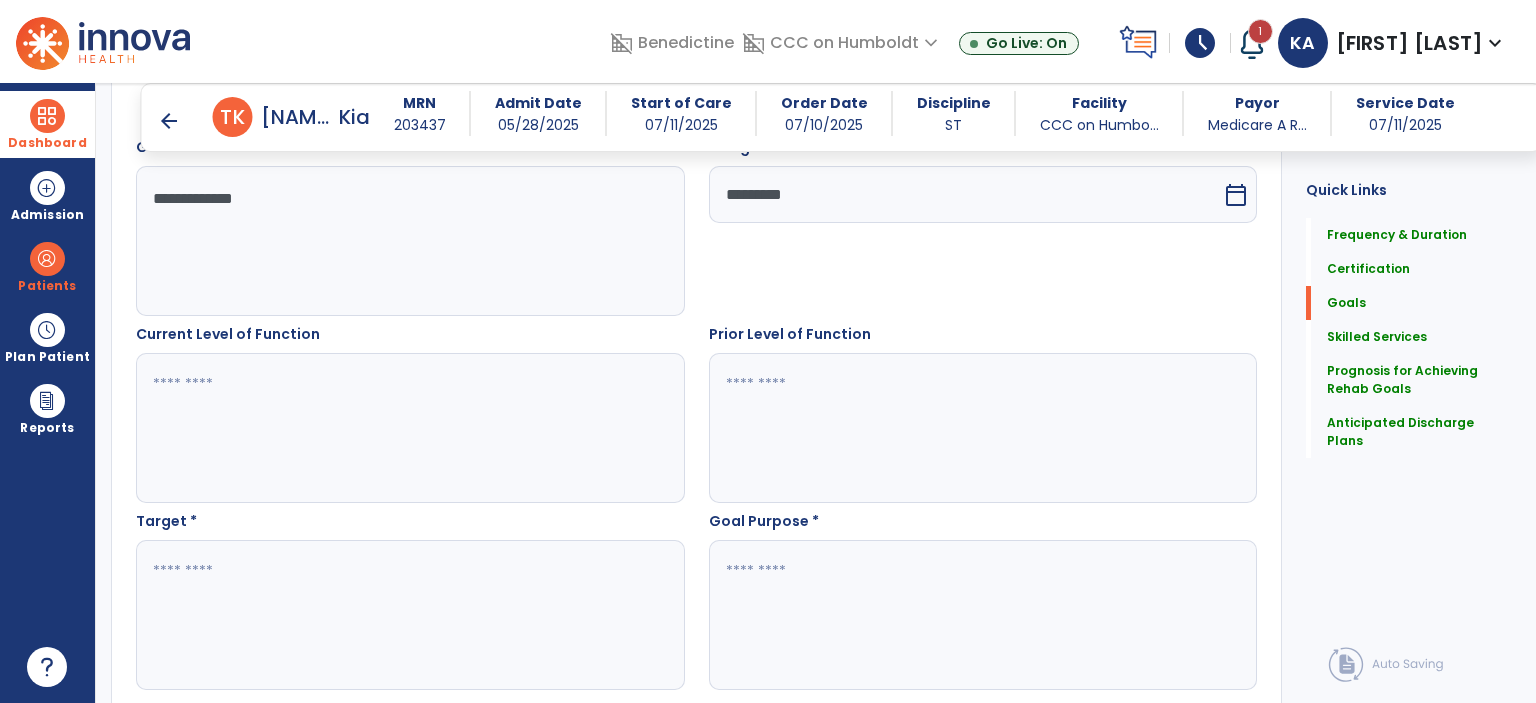 scroll, scrollTop: 708, scrollLeft: 0, axis: vertical 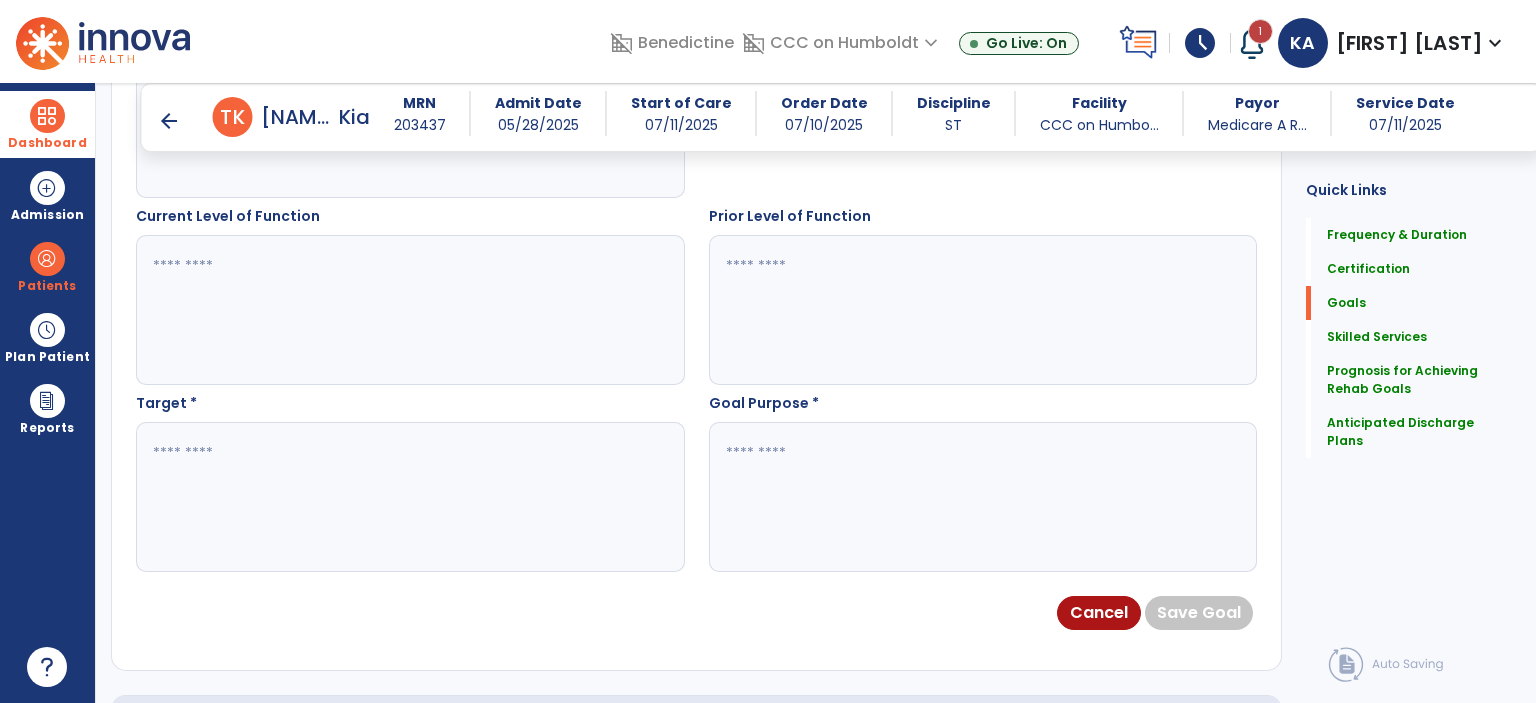 click at bounding box center (409, 497) 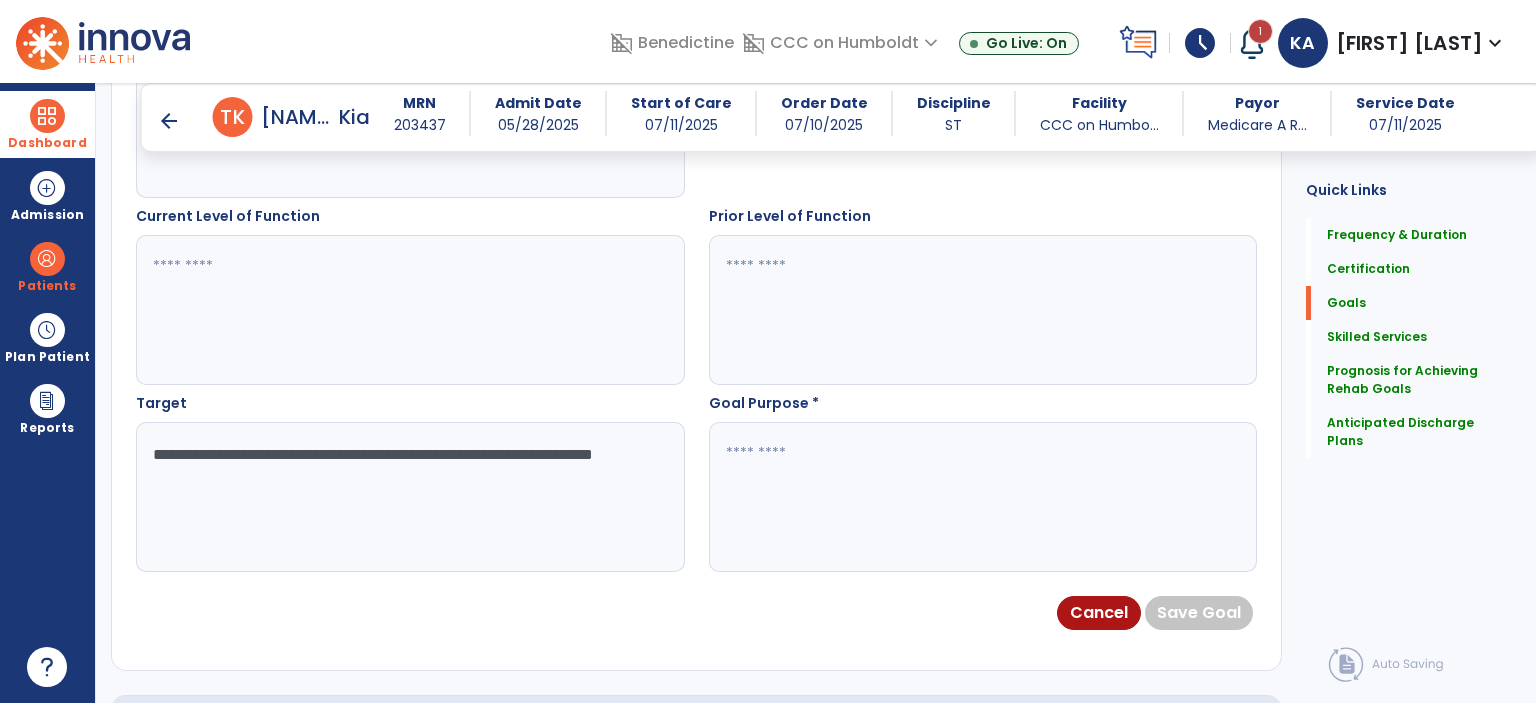 type on "**********" 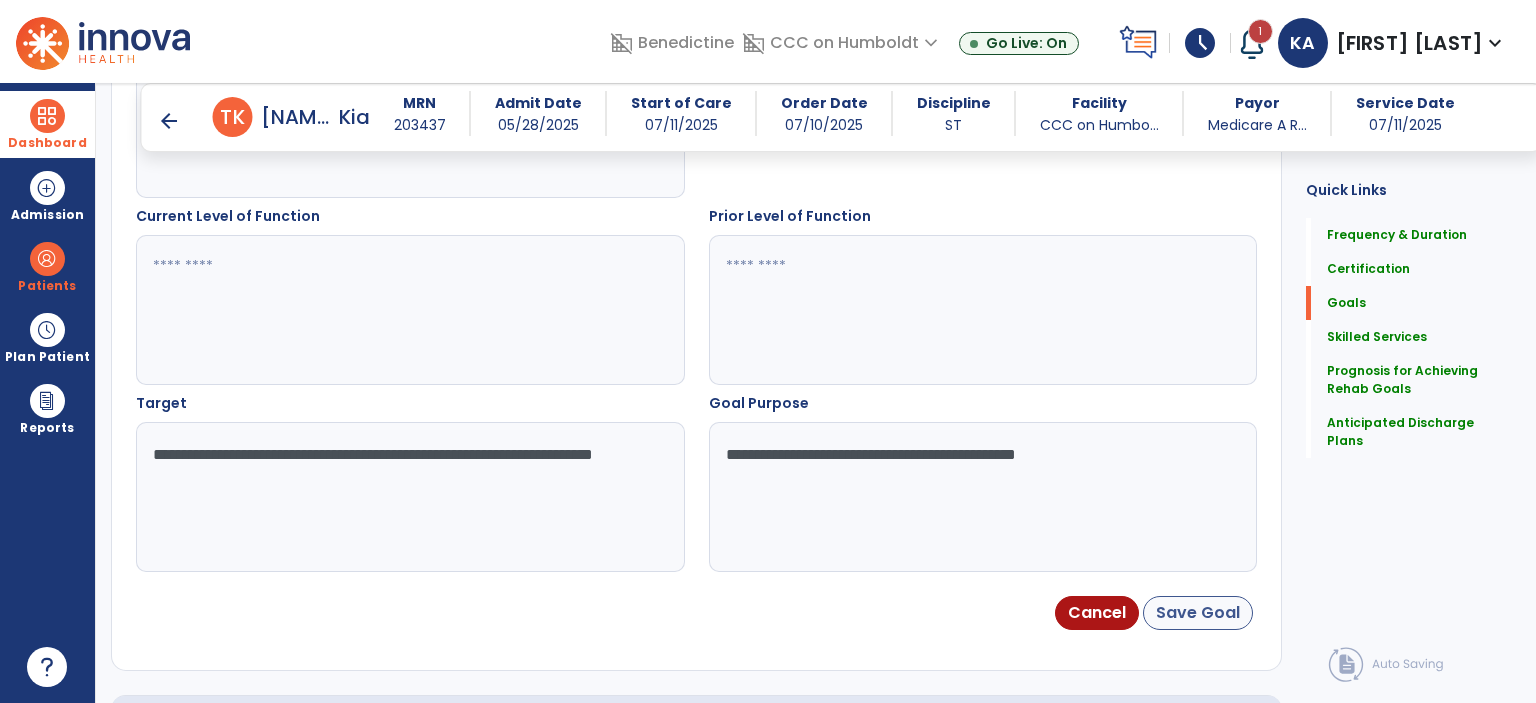 type on "**********" 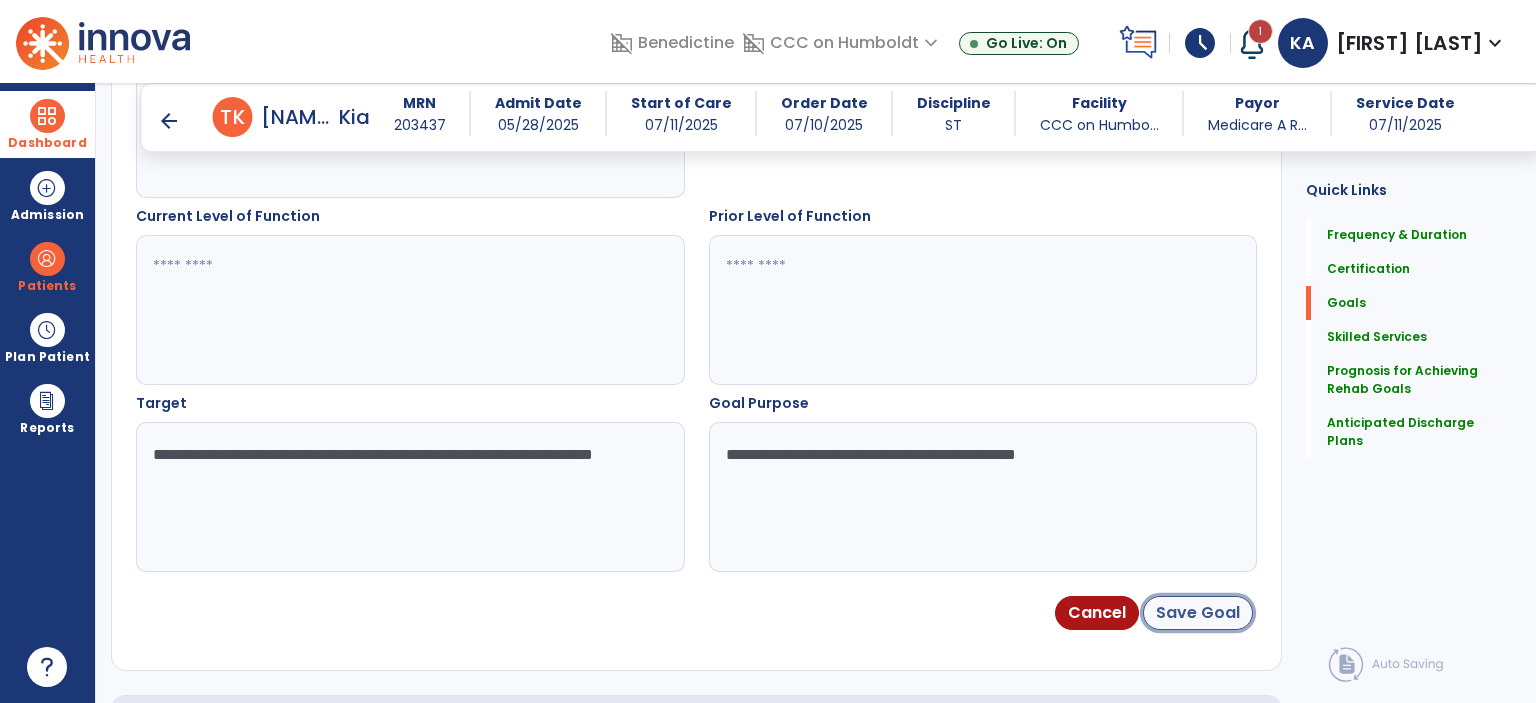 click on "Save Goal" at bounding box center (1198, 613) 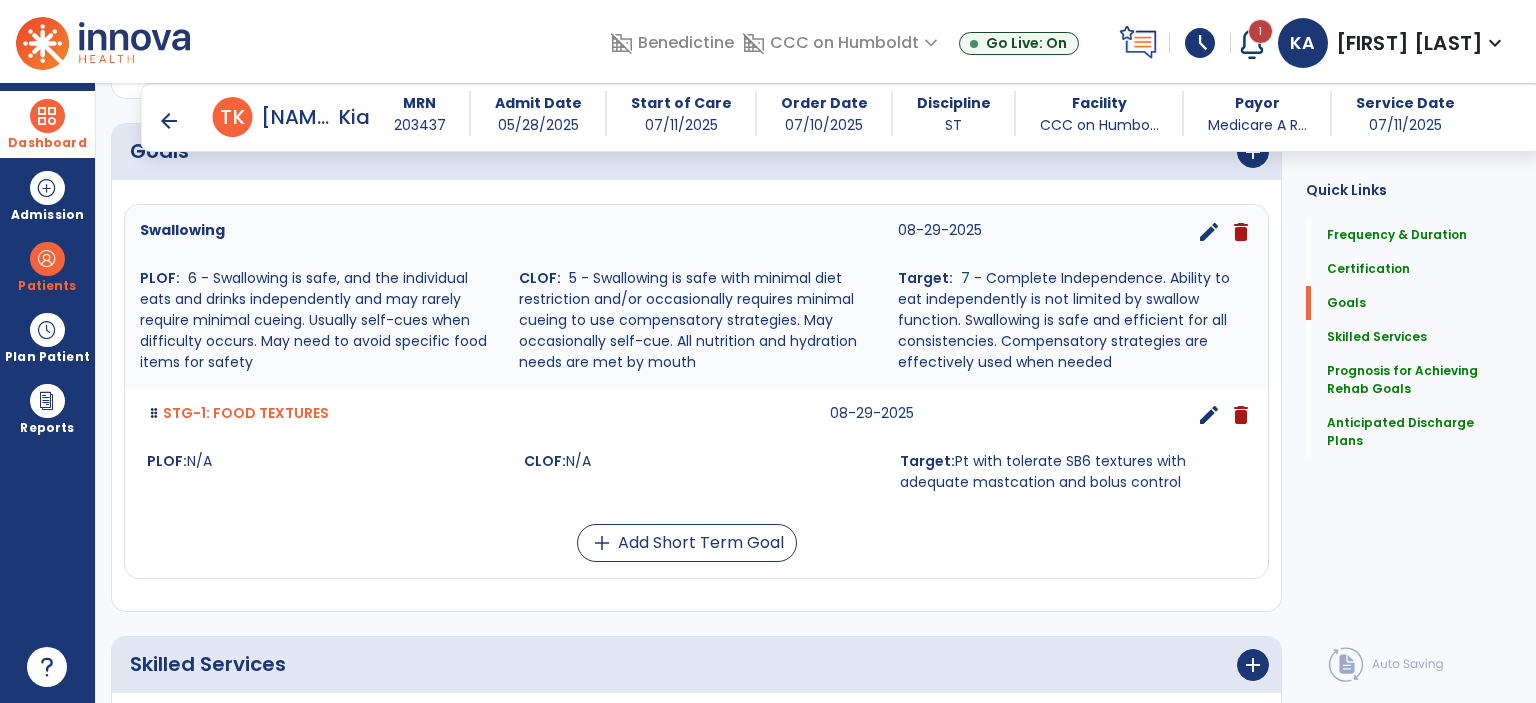 scroll, scrollTop: 504, scrollLeft: 0, axis: vertical 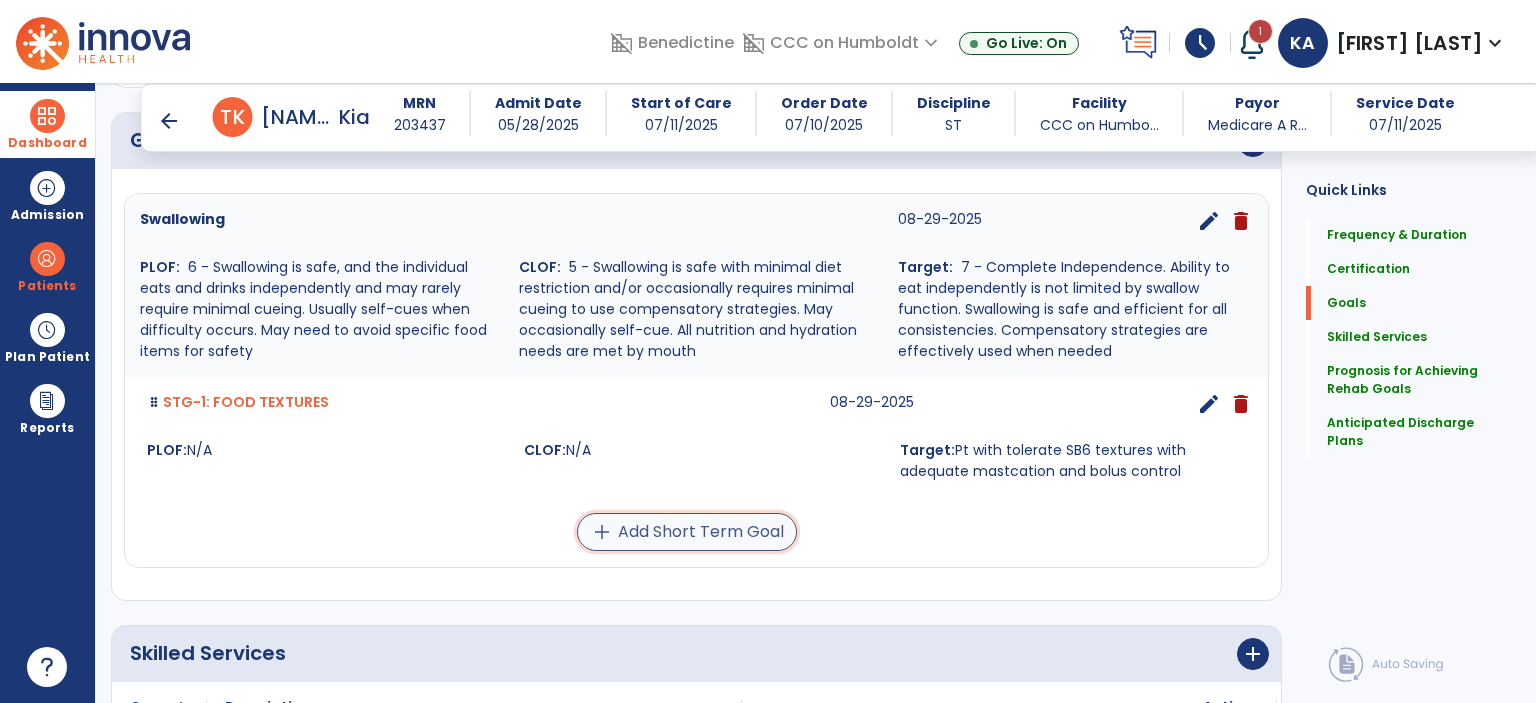 click on "add  Add Short Term Goal" at bounding box center (687, 532) 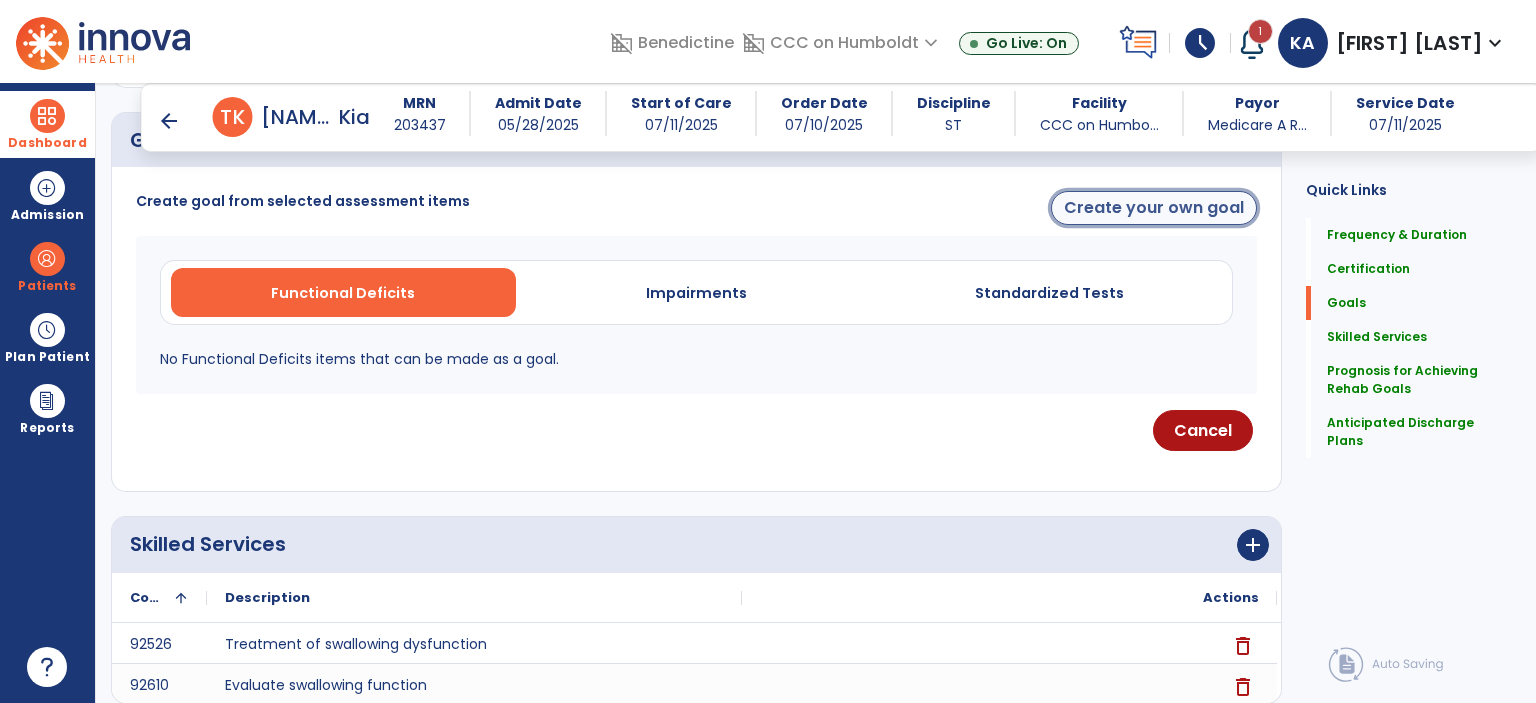 click on "Create your own goal" at bounding box center (1154, 208) 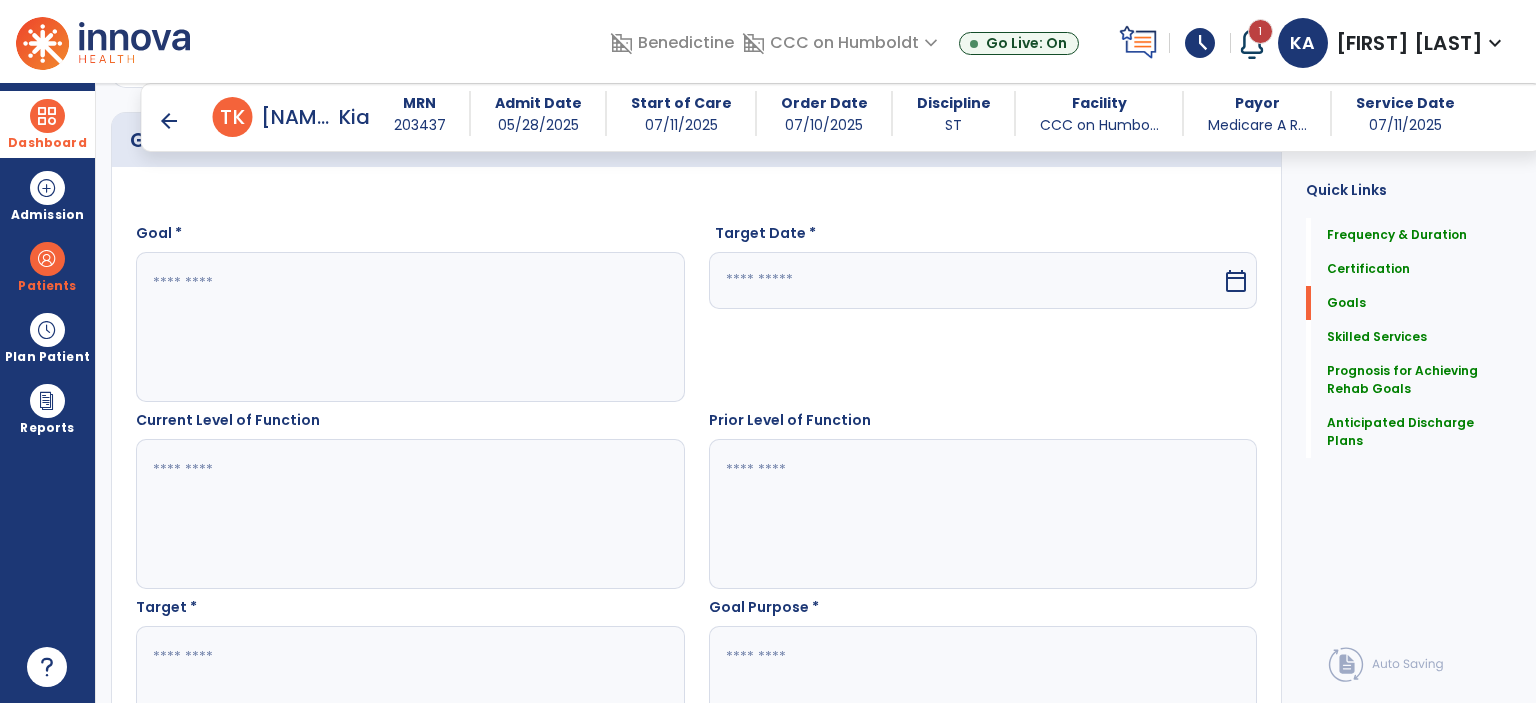 click at bounding box center (409, 327) 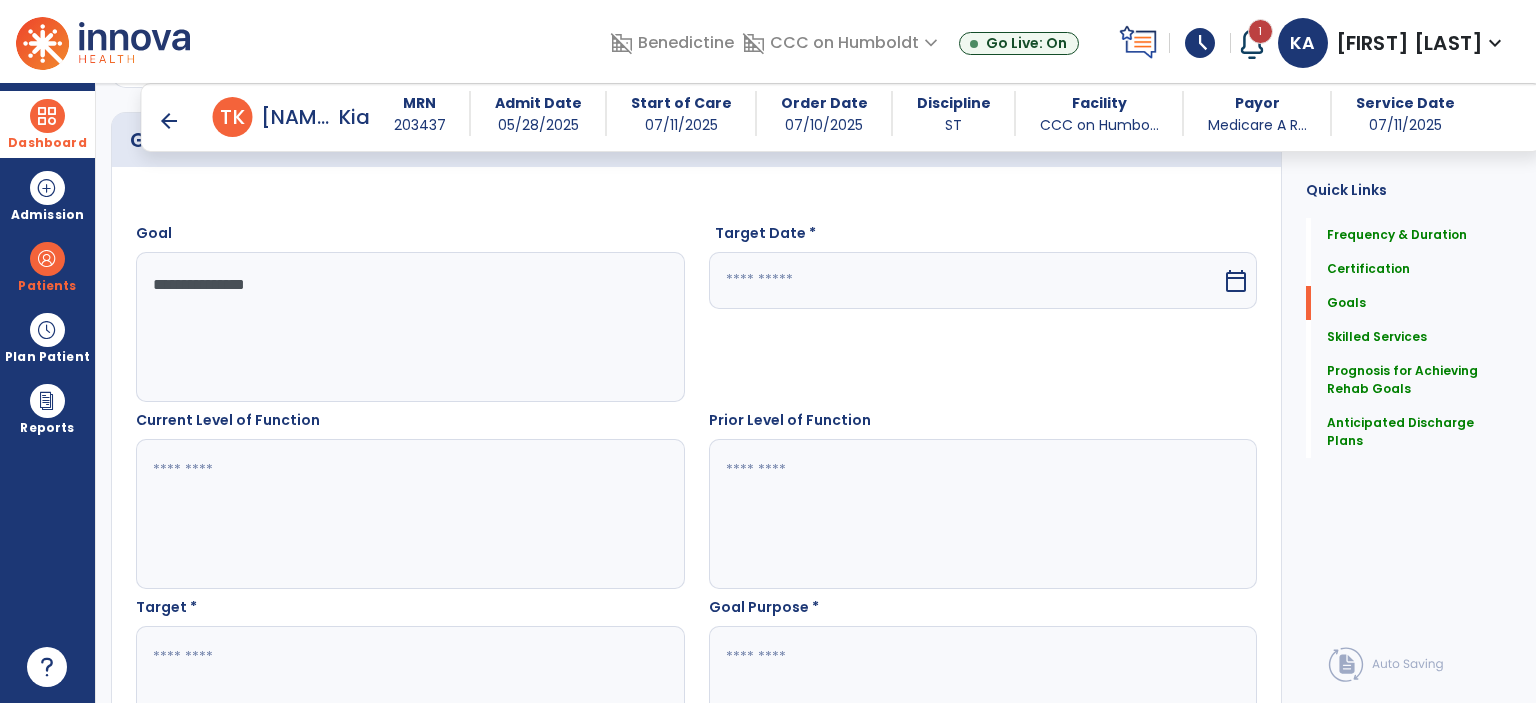 type on "**********" 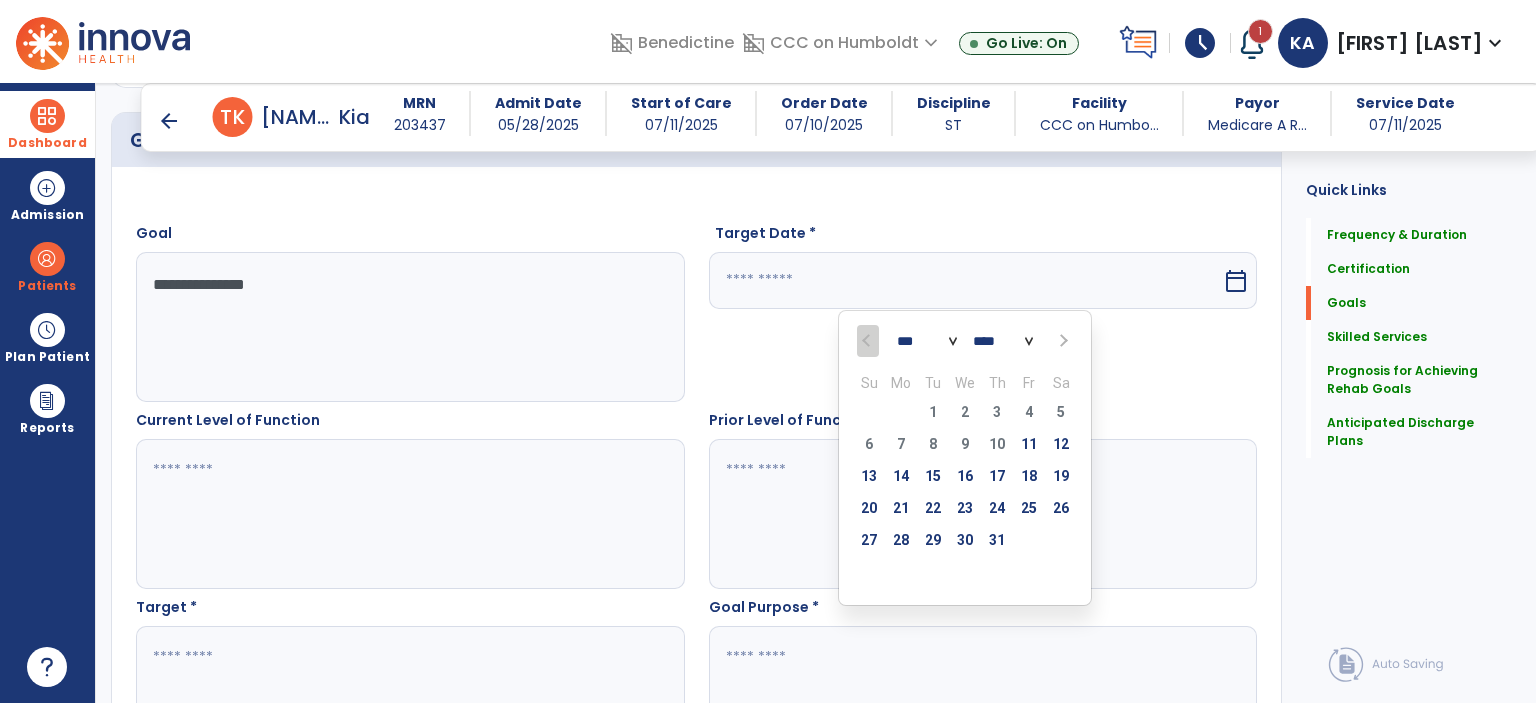 click at bounding box center [1061, 341] 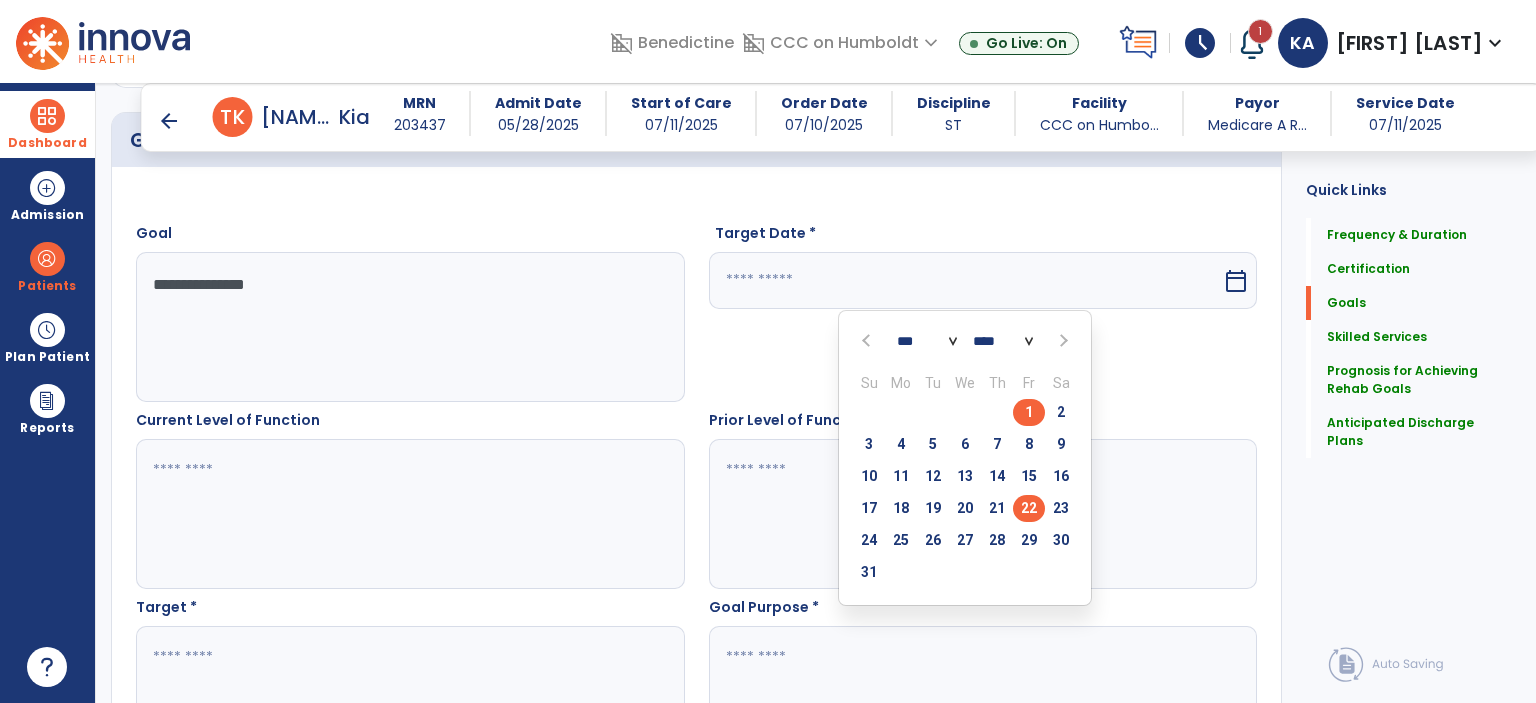 click on "22" at bounding box center [1029, 508] 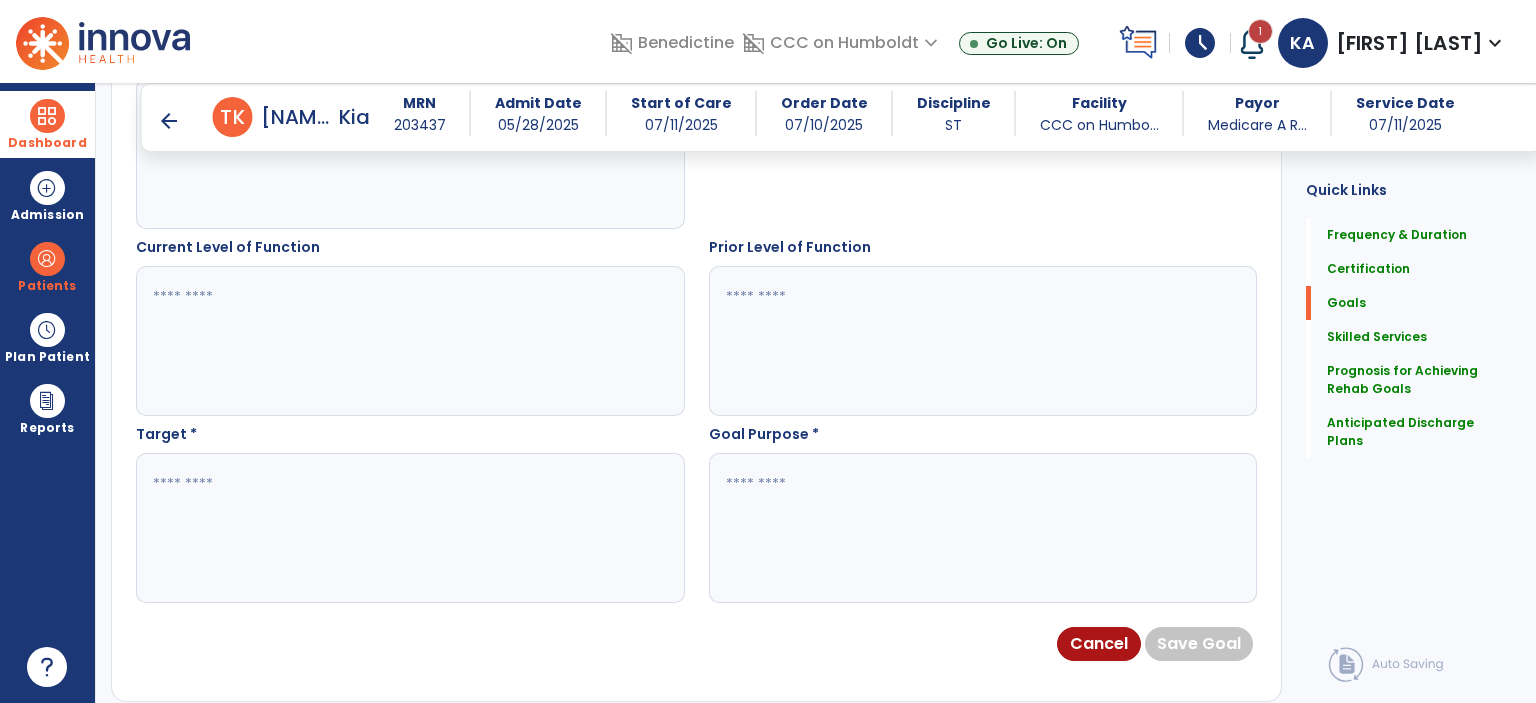 scroll, scrollTop: 682, scrollLeft: 0, axis: vertical 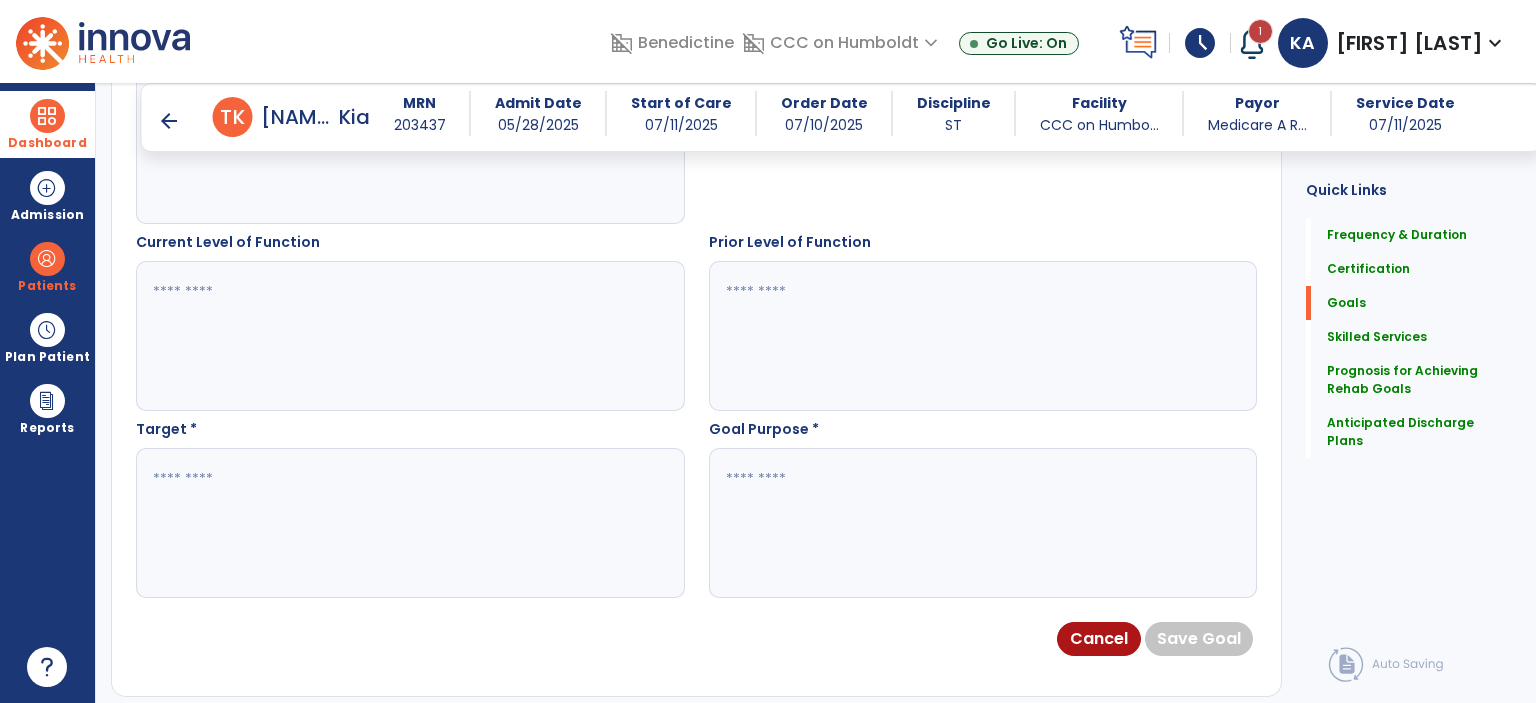 click at bounding box center (409, 523) 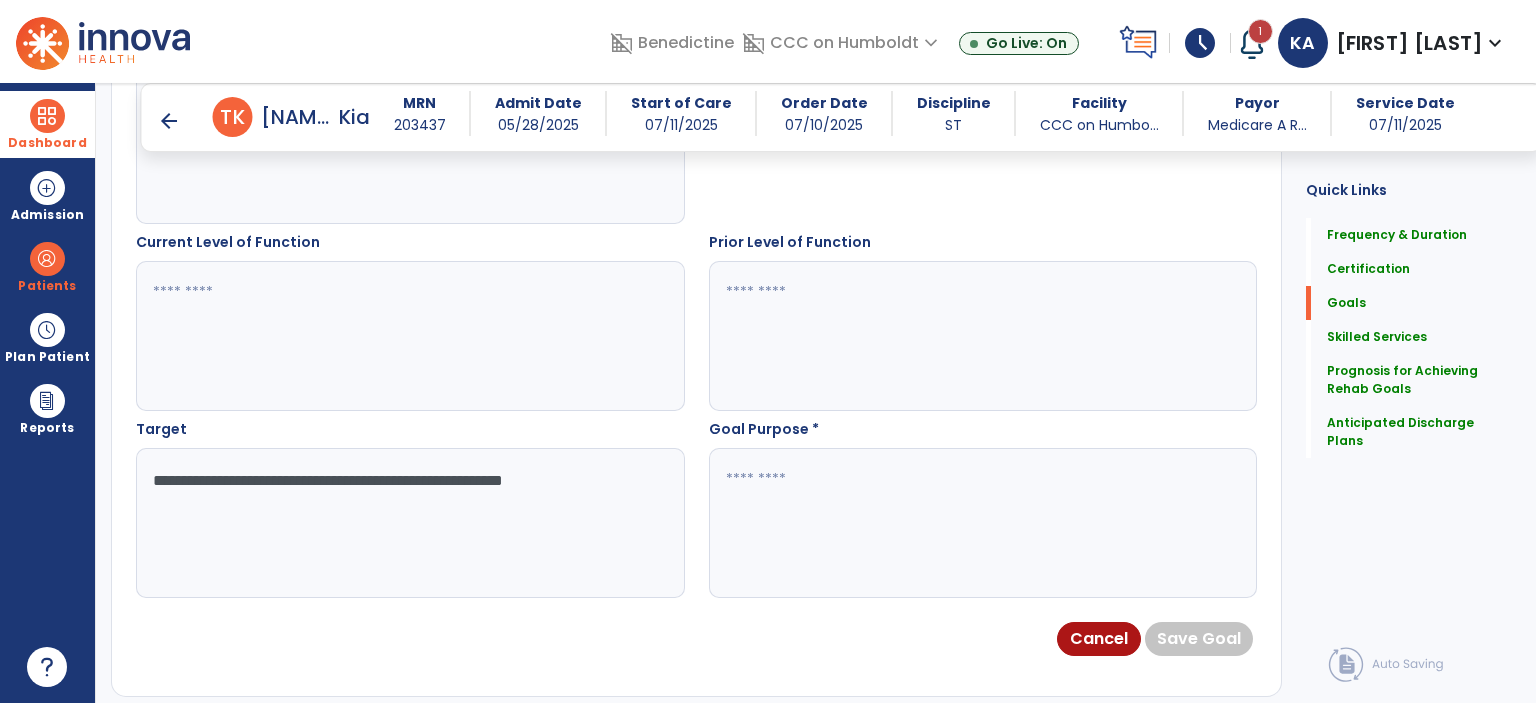 type on "**********" 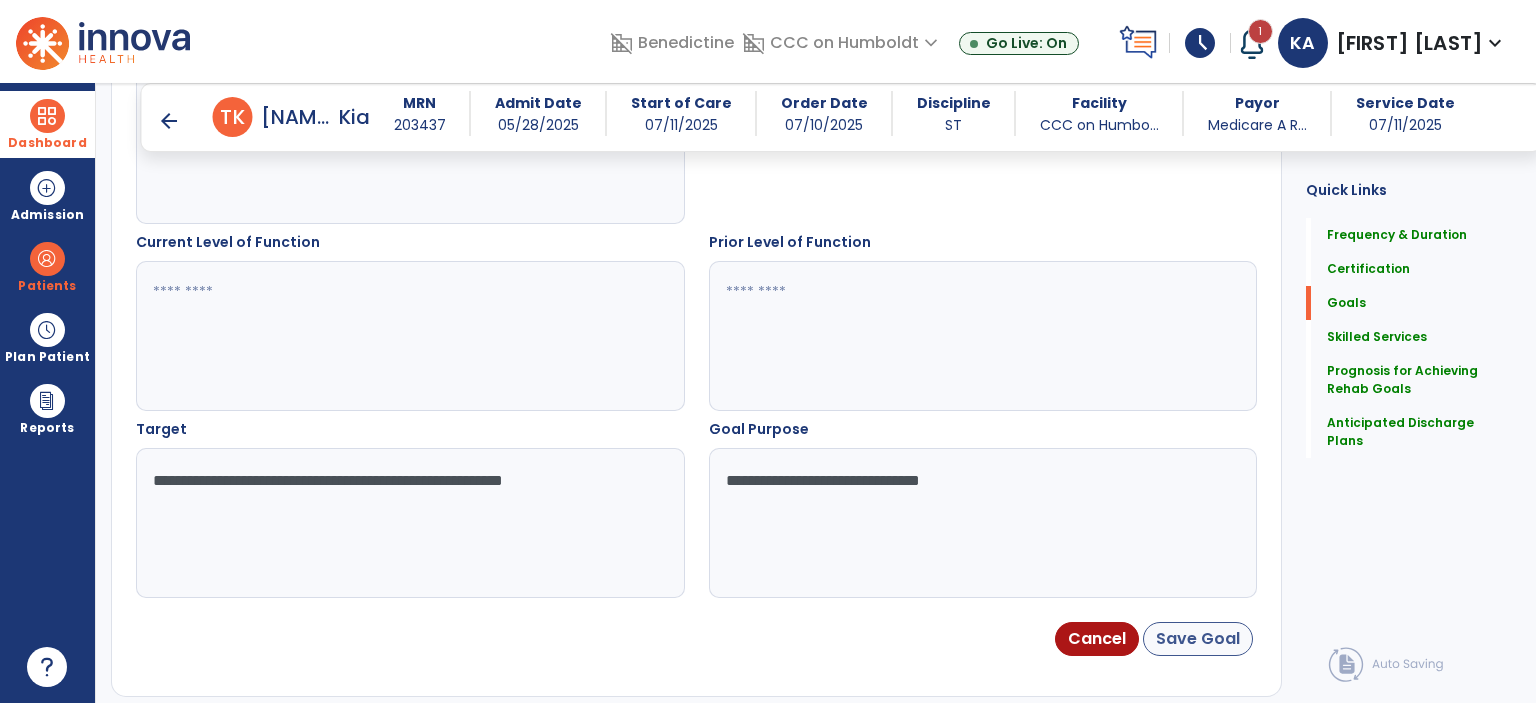 type on "**********" 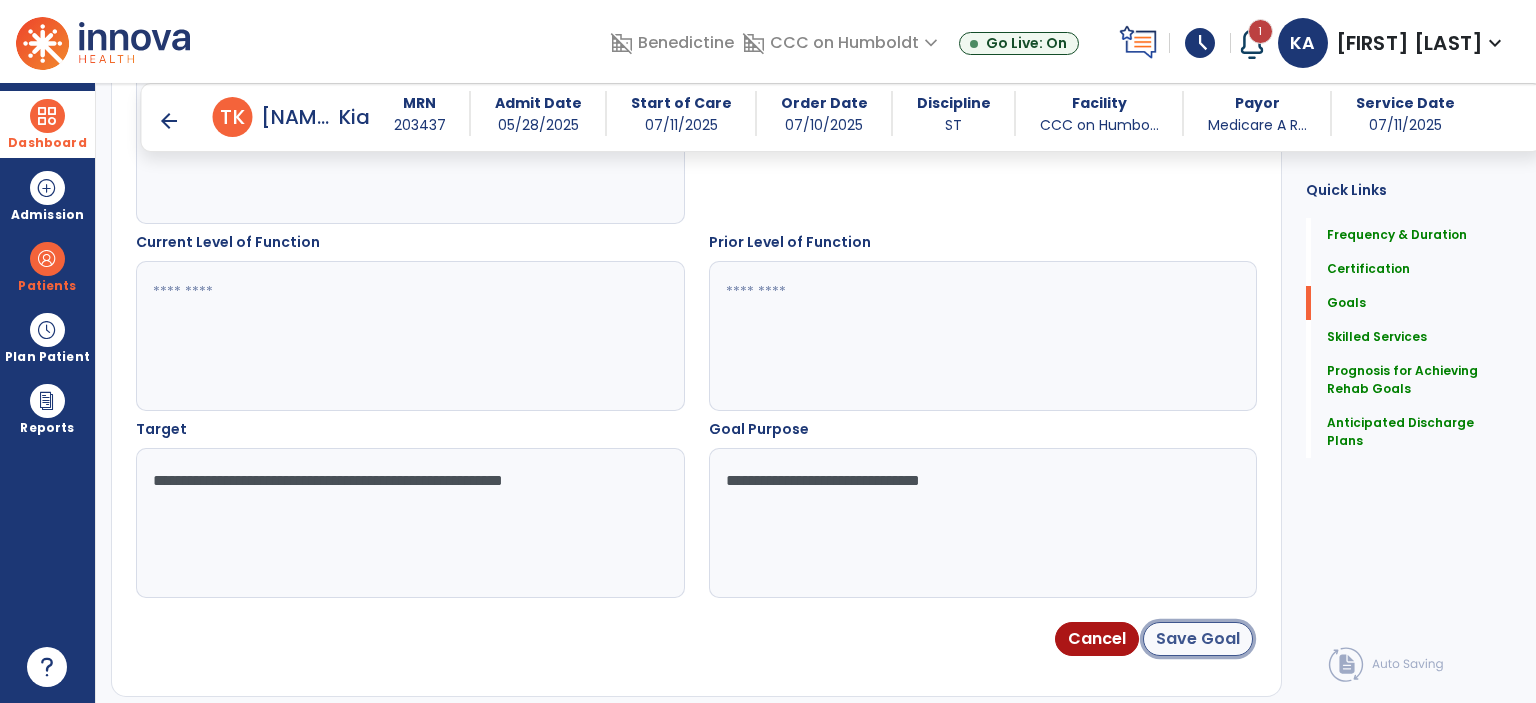 click on "Save Goal" at bounding box center [1198, 639] 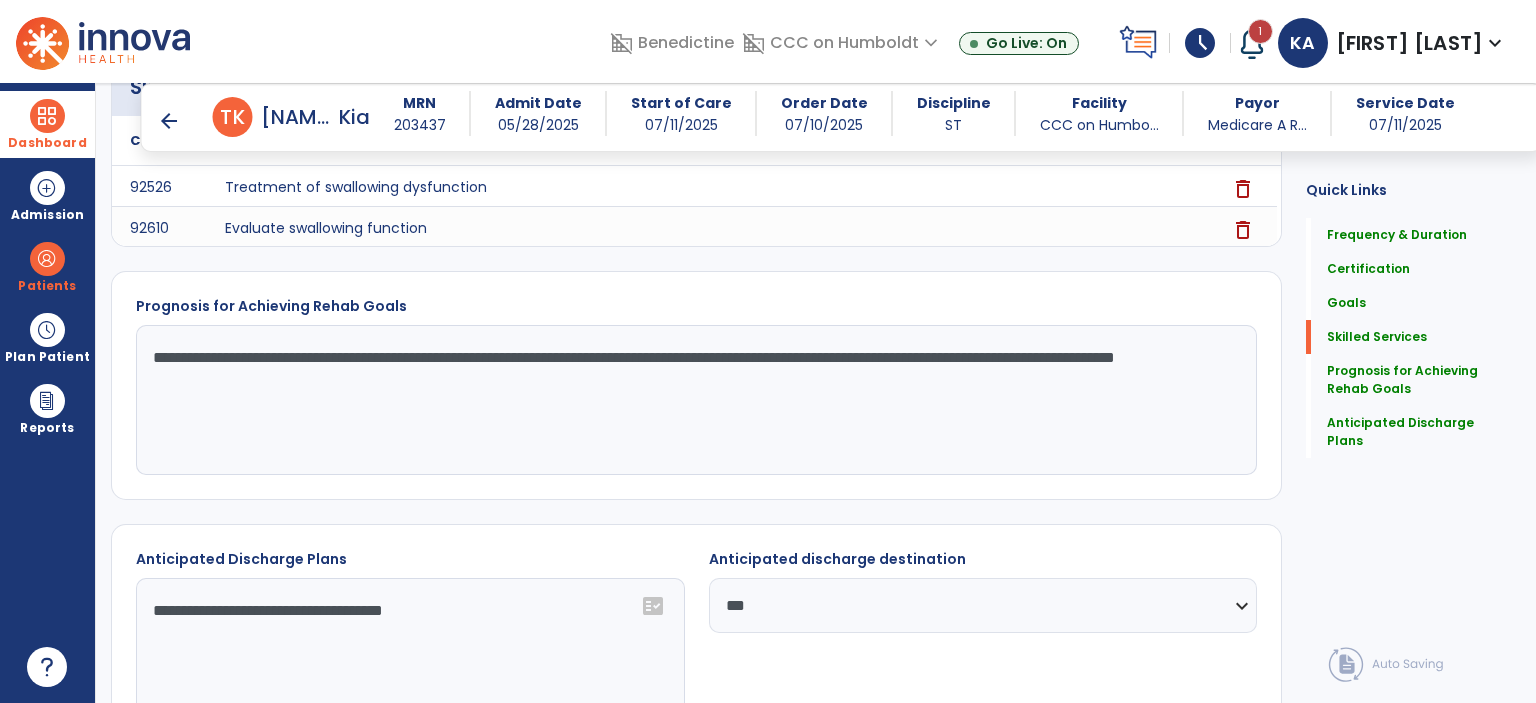 scroll, scrollTop: 1344, scrollLeft: 0, axis: vertical 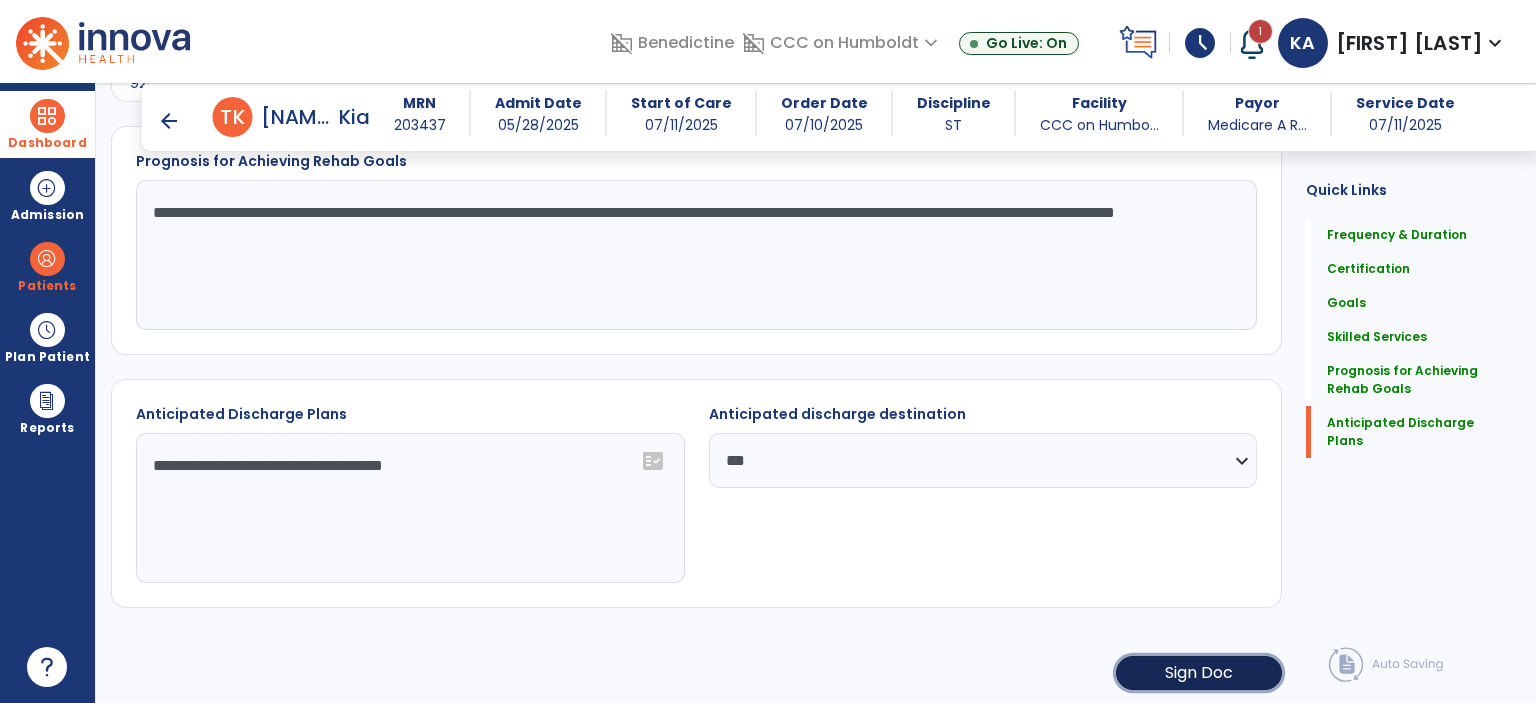 click on "Sign Doc" 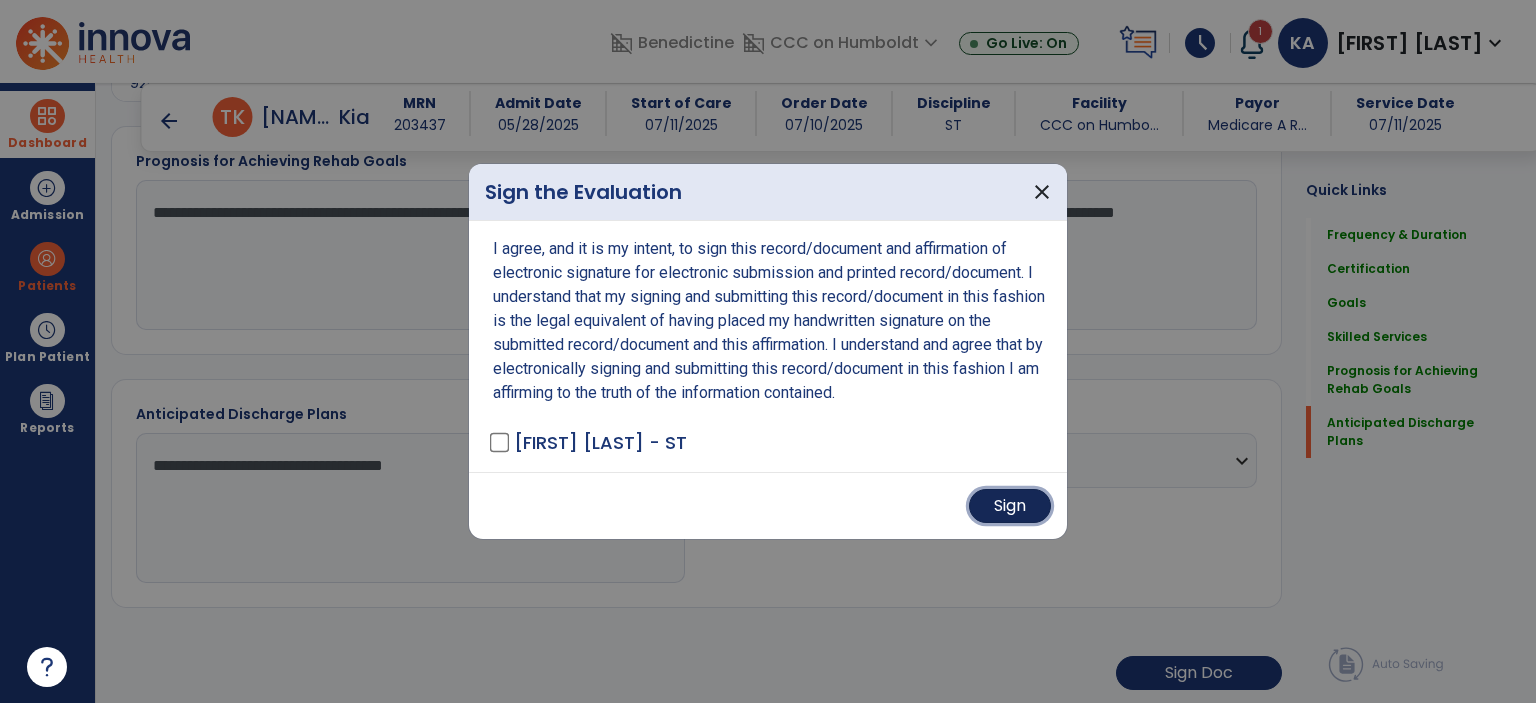 click on "Sign" at bounding box center [1010, 506] 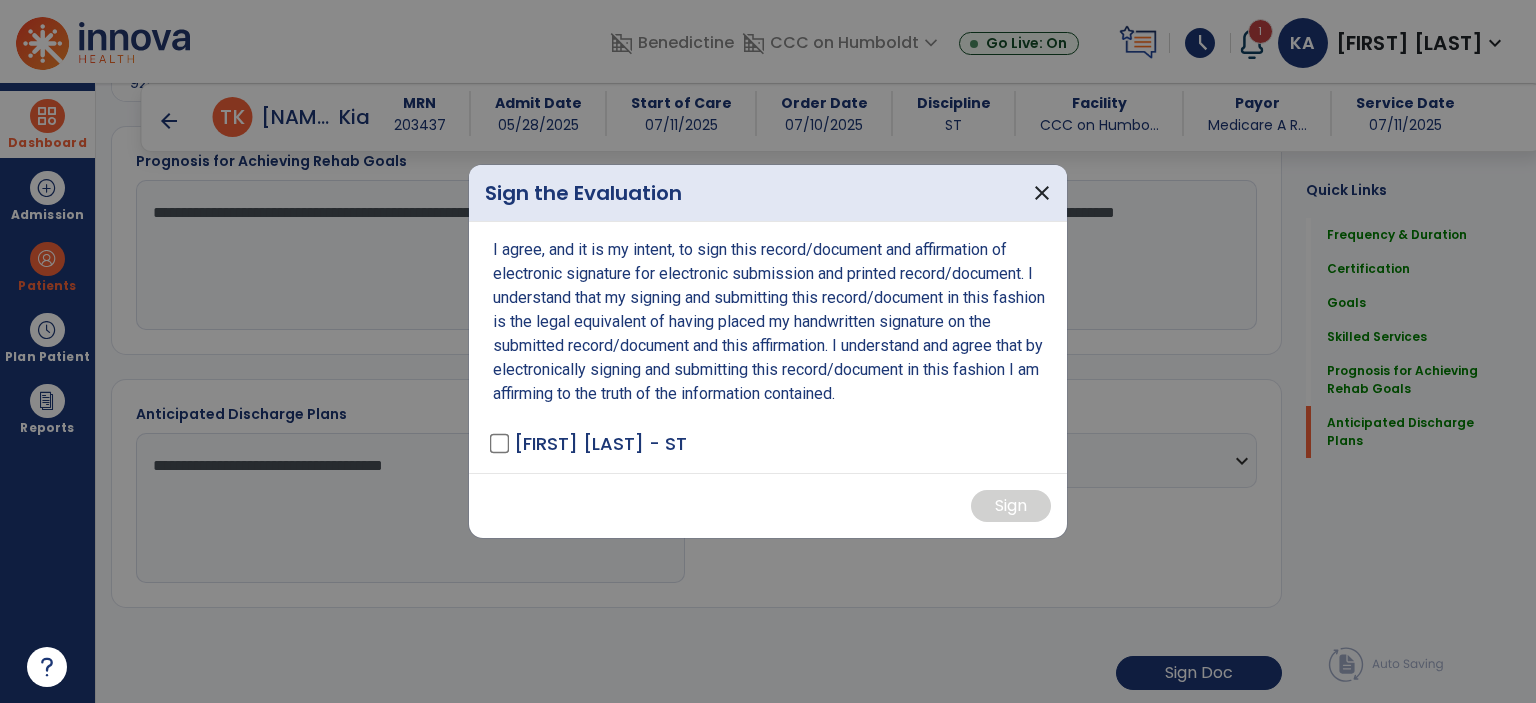 scroll, scrollTop: 1342, scrollLeft: 0, axis: vertical 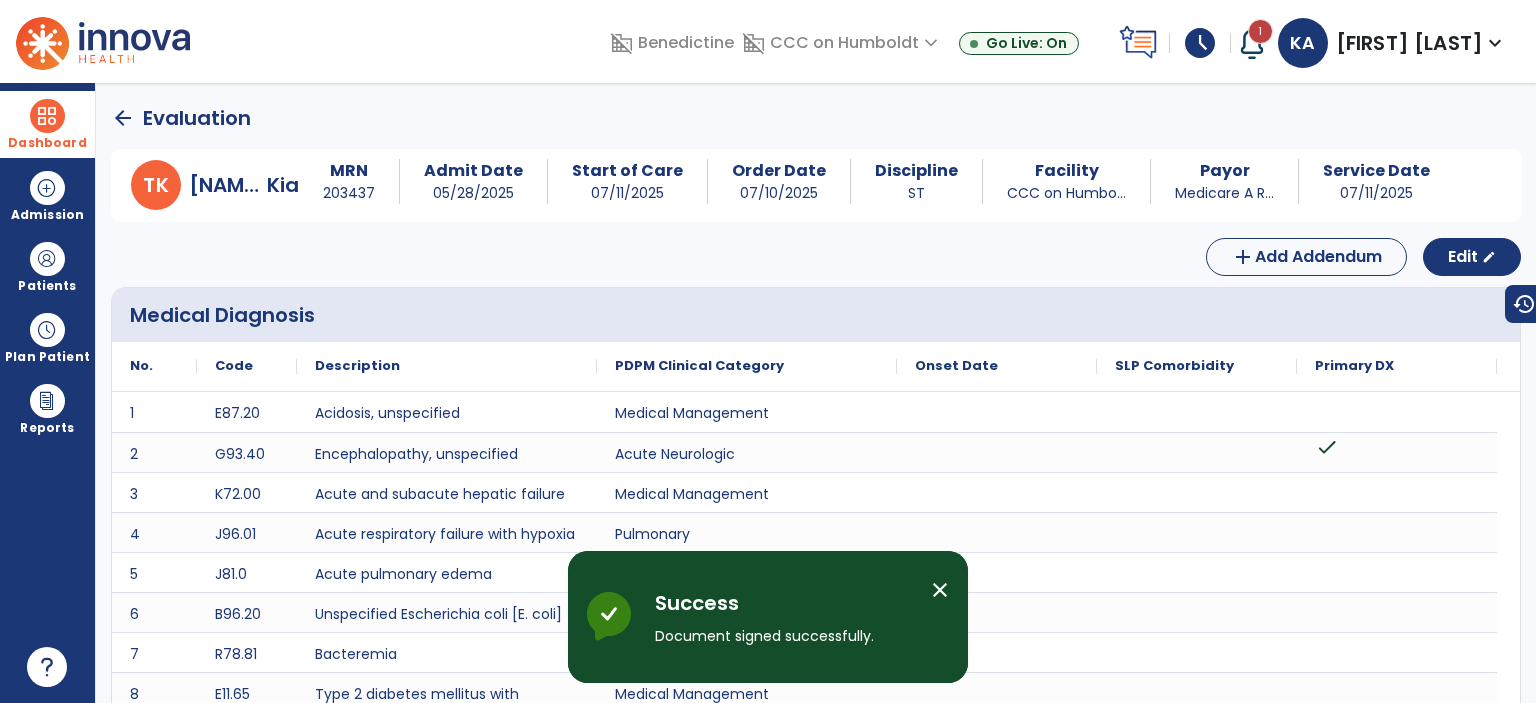 click on "close" at bounding box center [940, 590] 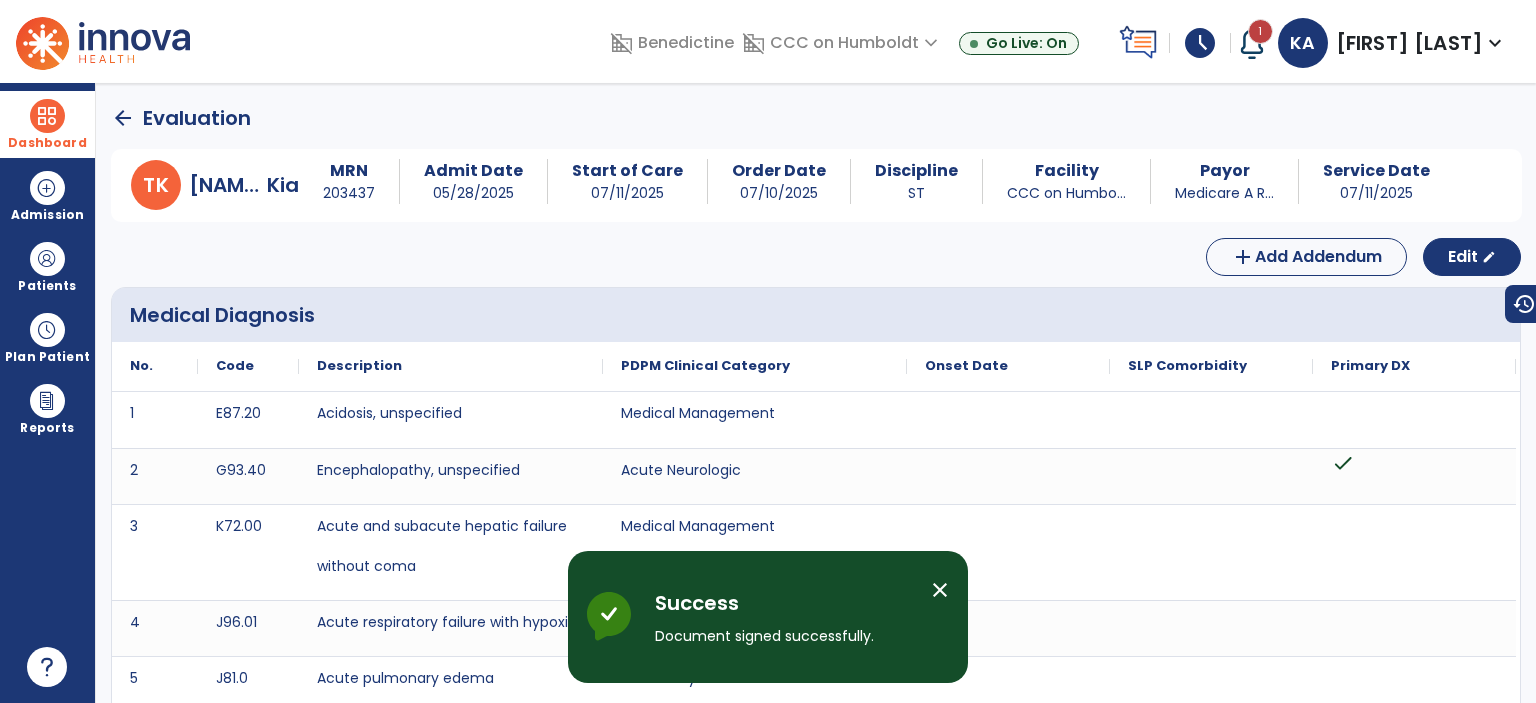 click on "close" at bounding box center [940, 590] 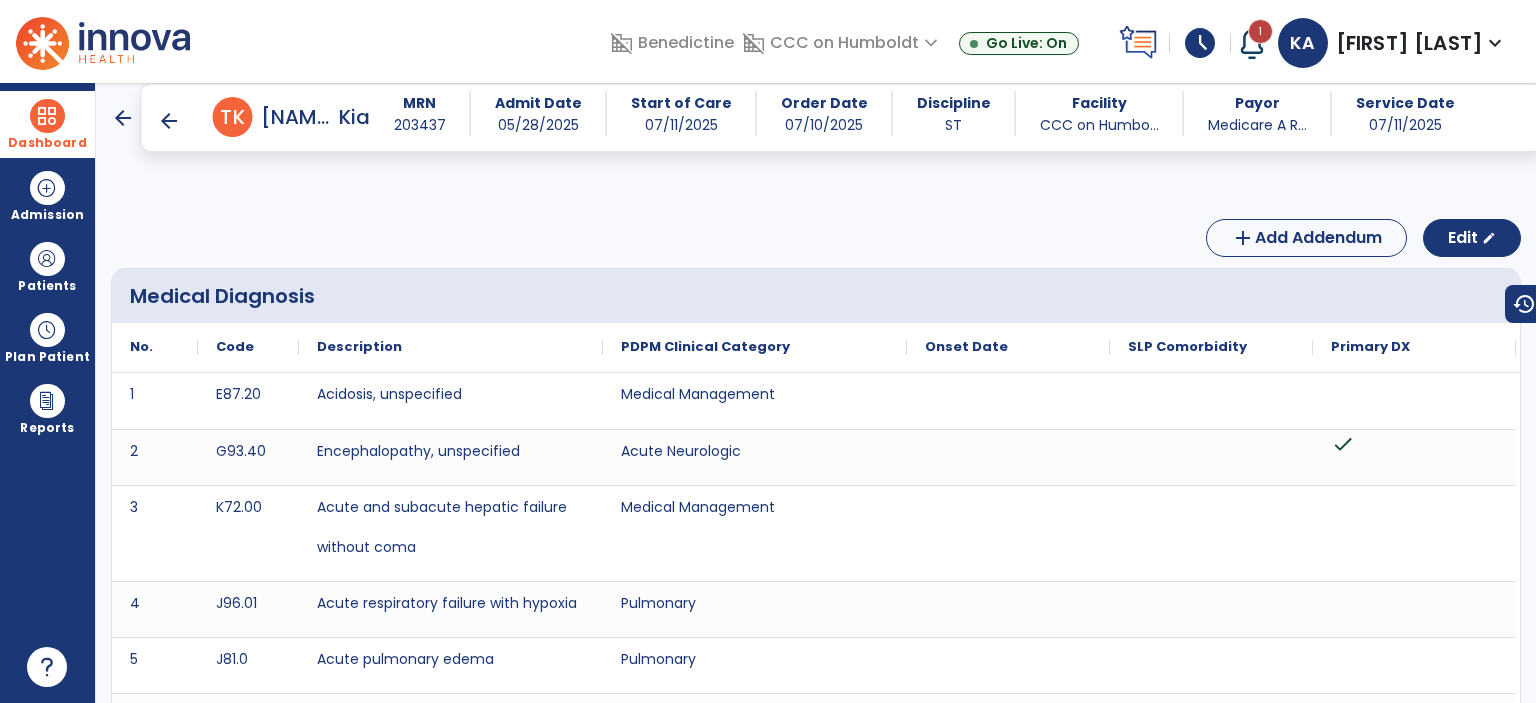 scroll, scrollTop: 1708, scrollLeft: 0, axis: vertical 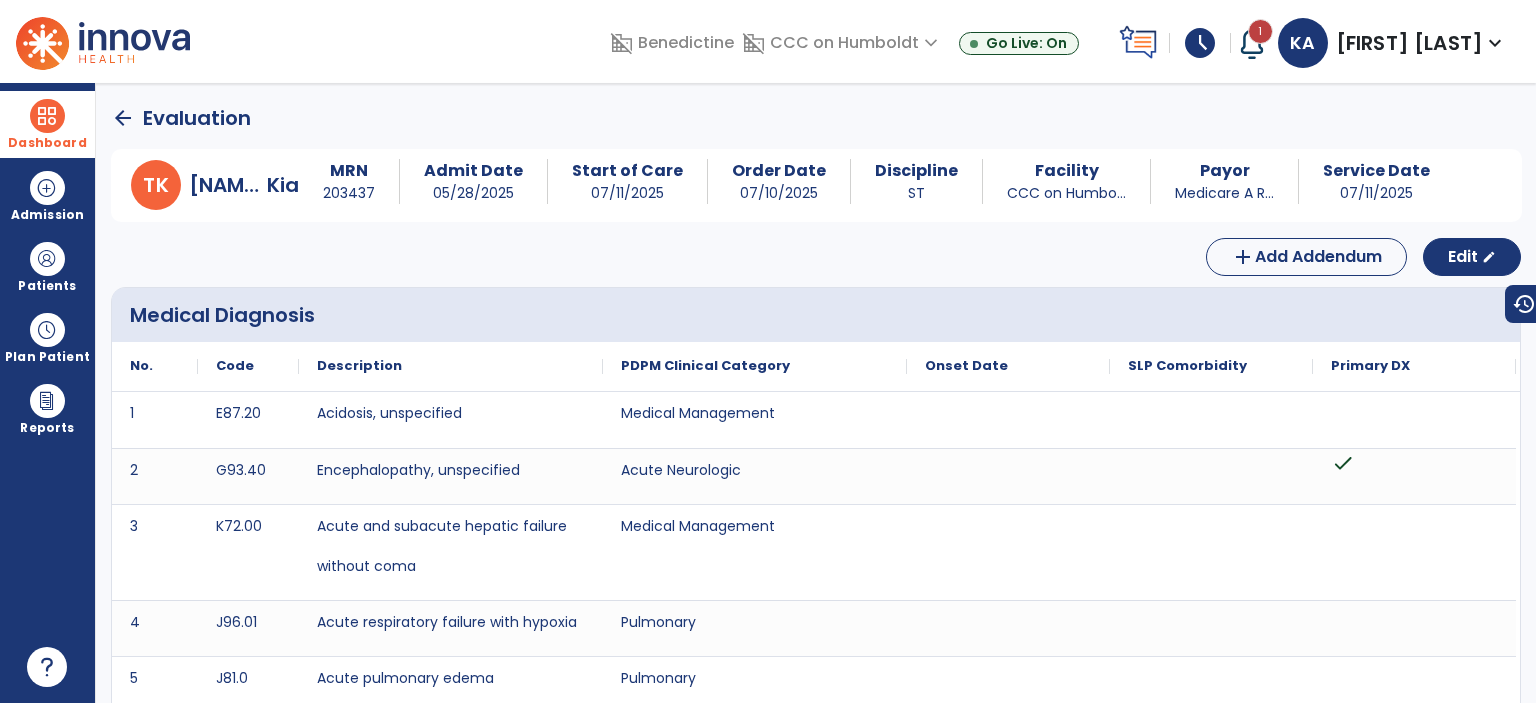 click on "Dashboard  dashboard  Therapist Dashboard" at bounding box center [47, 124] 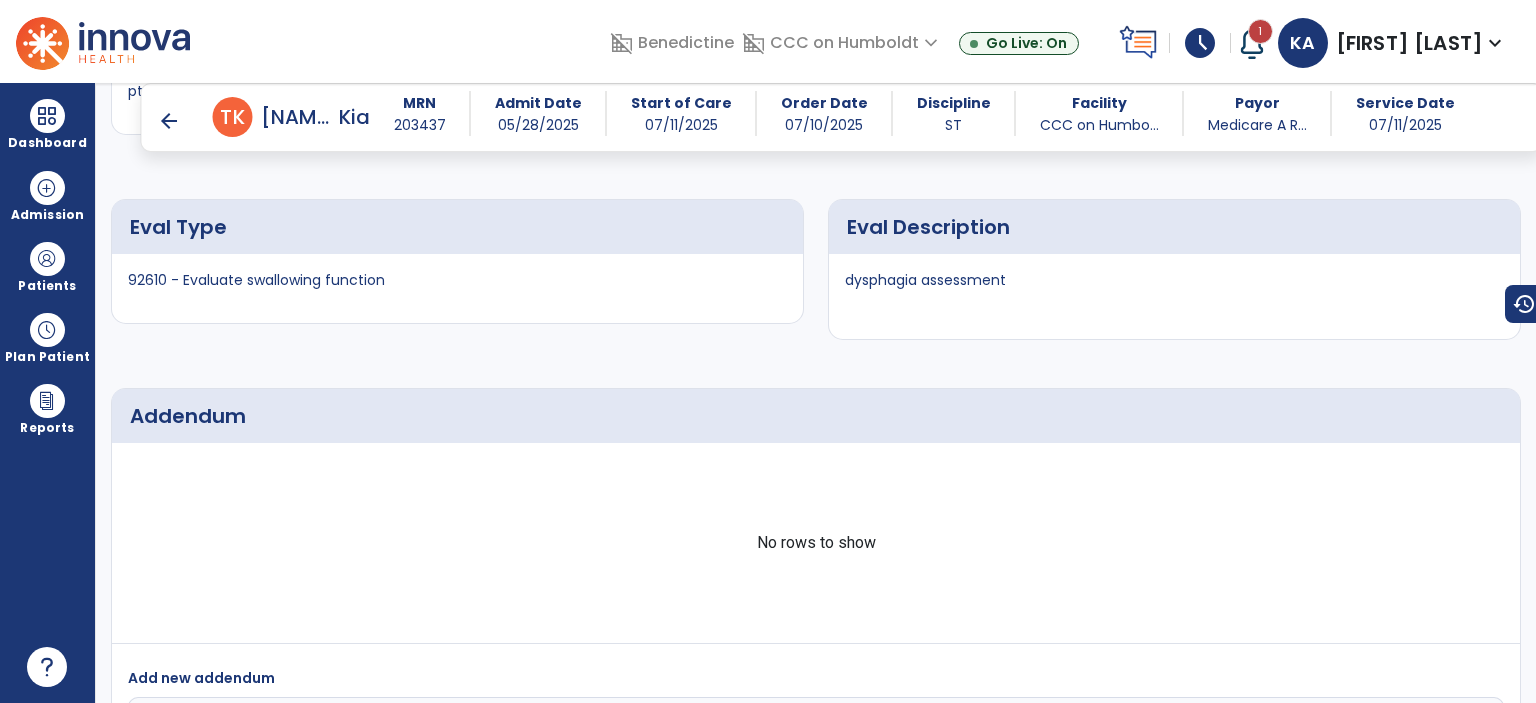 scroll, scrollTop: 6457, scrollLeft: 0, axis: vertical 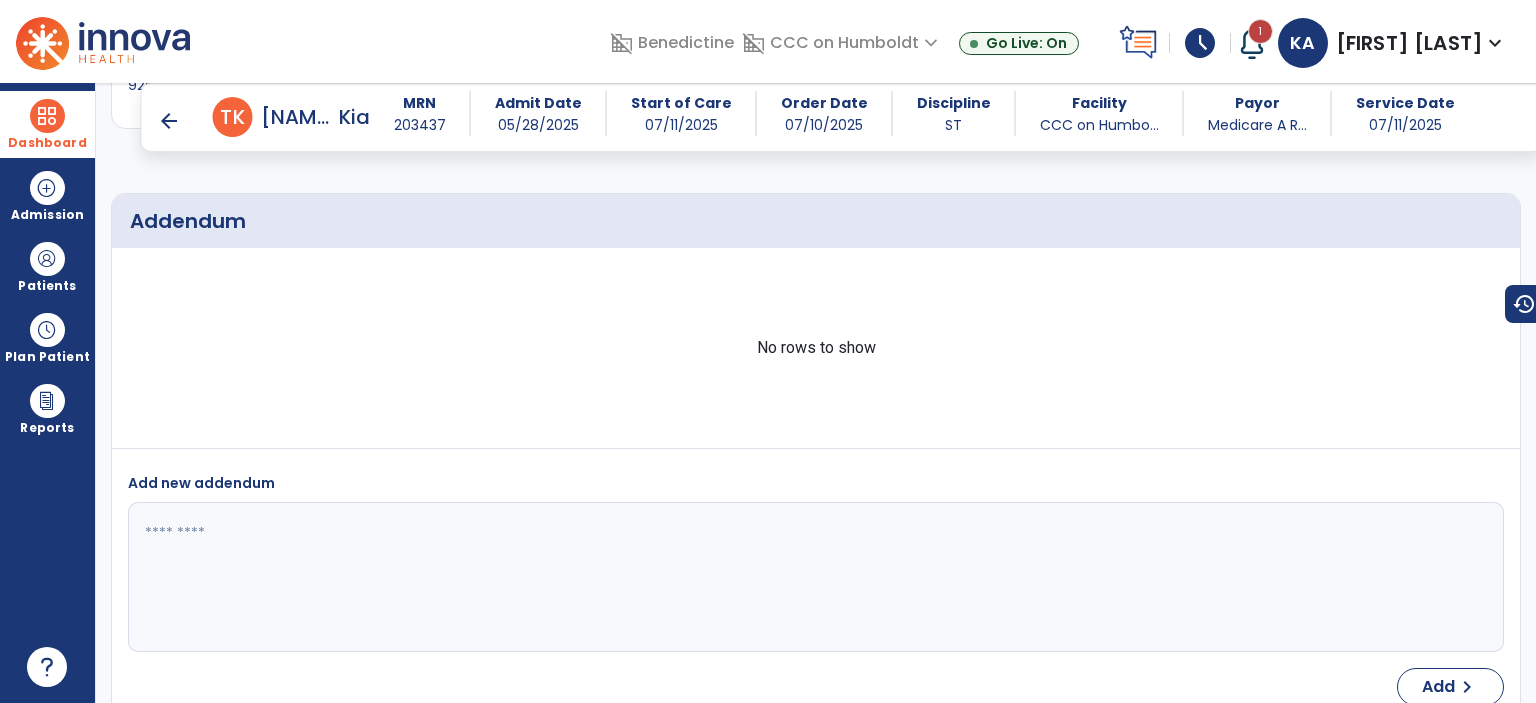 click at bounding box center (47, 116) 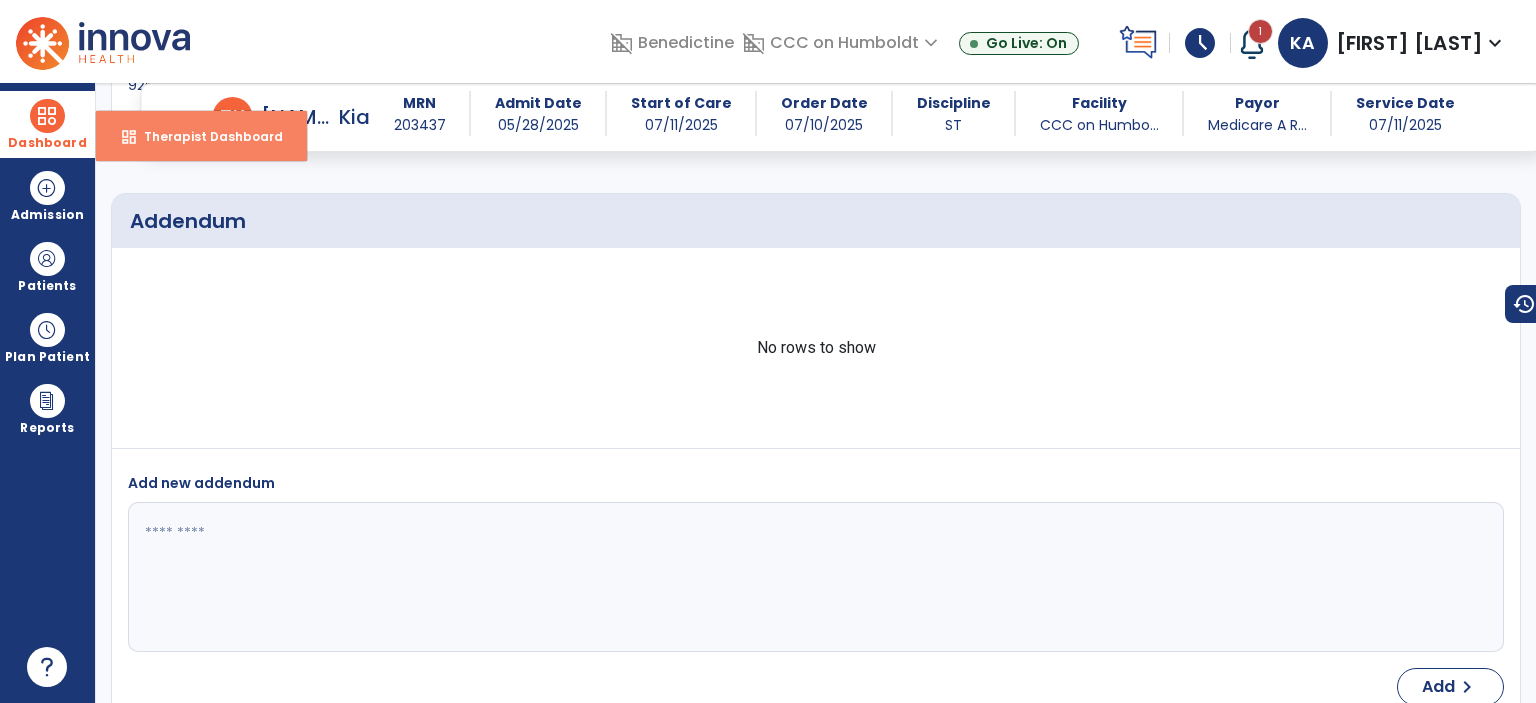 click on "dashboard  Therapist Dashboard" at bounding box center (201, 136) 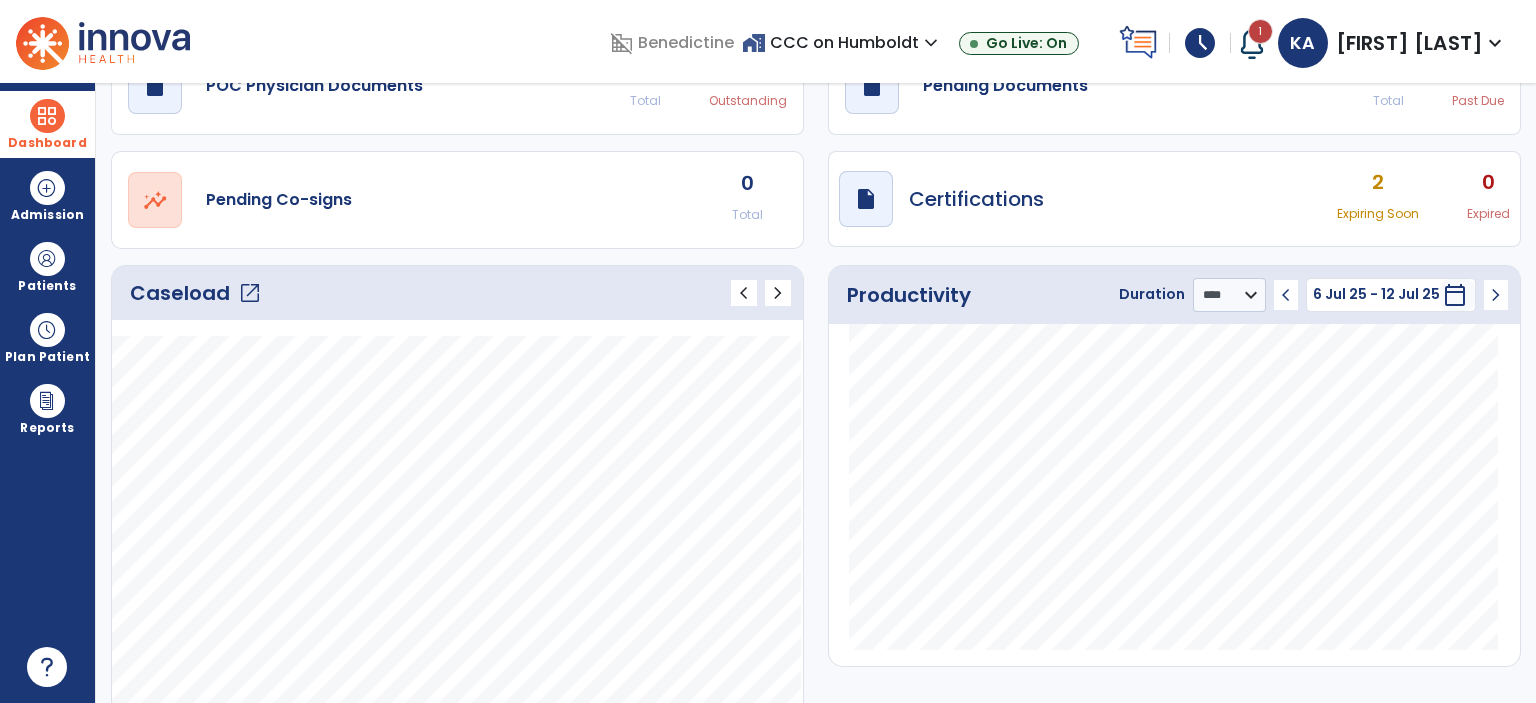 scroll, scrollTop: 0, scrollLeft: 0, axis: both 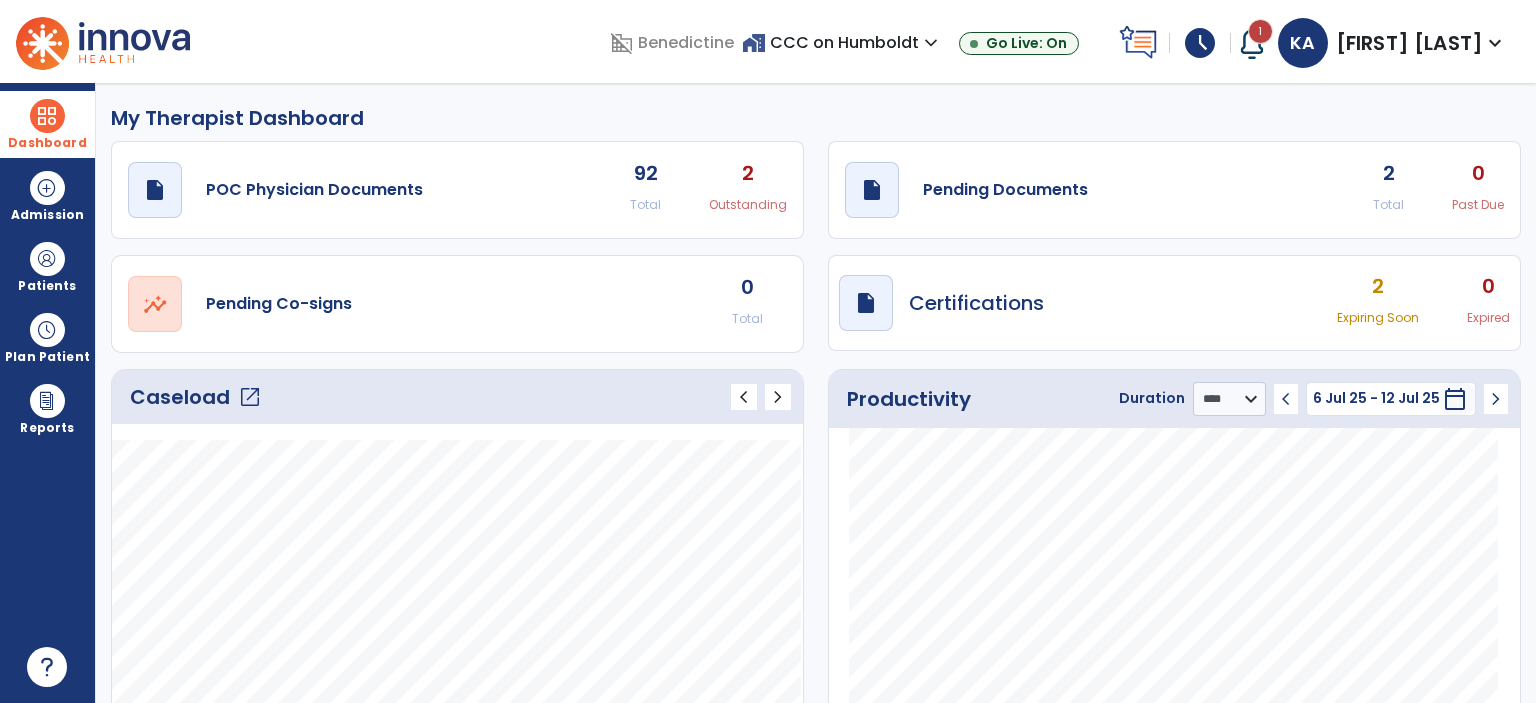 click on "draft   open_in_new  Pending Documents 2 Total 0 Past Due" 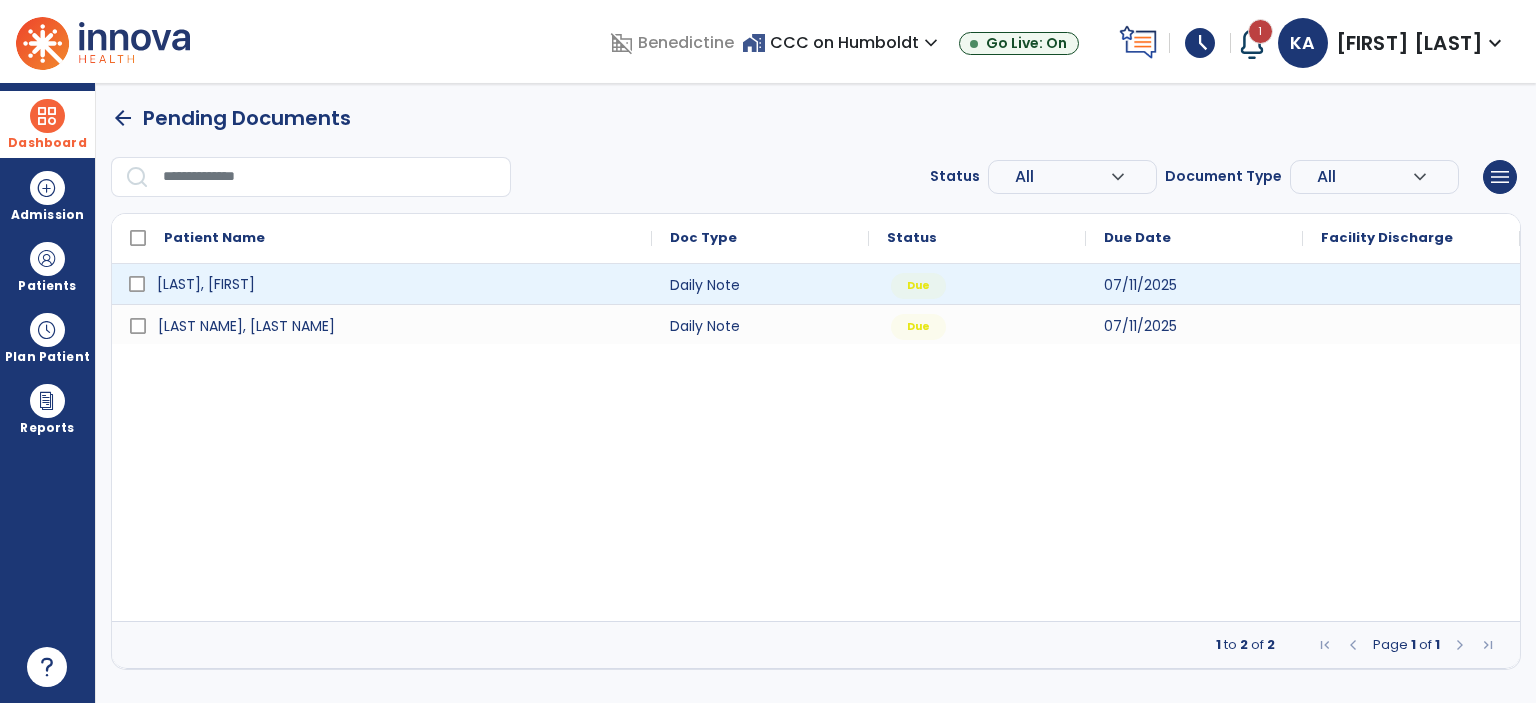 click on "[LAST], [FIRST]" at bounding box center [396, 284] 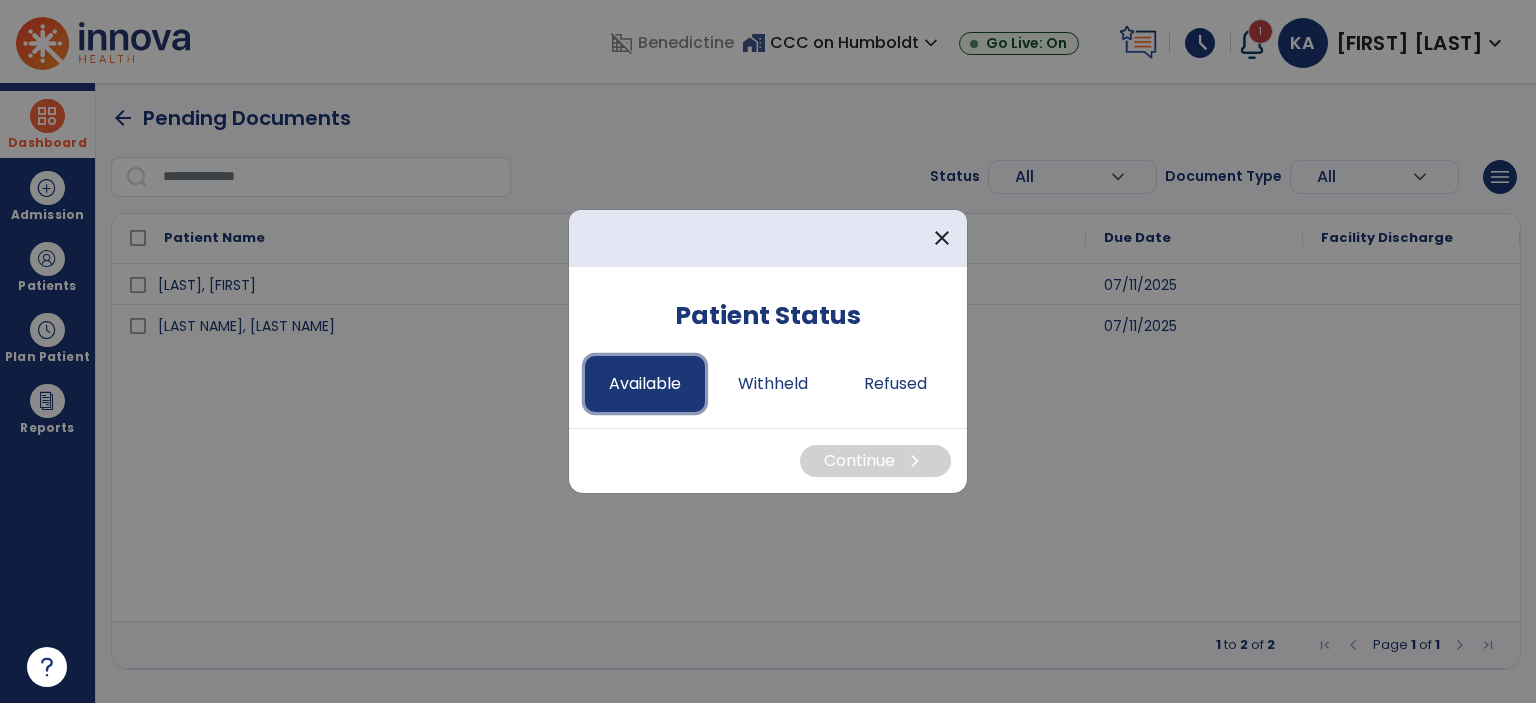 click on "Available" at bounding box center (645, 384) 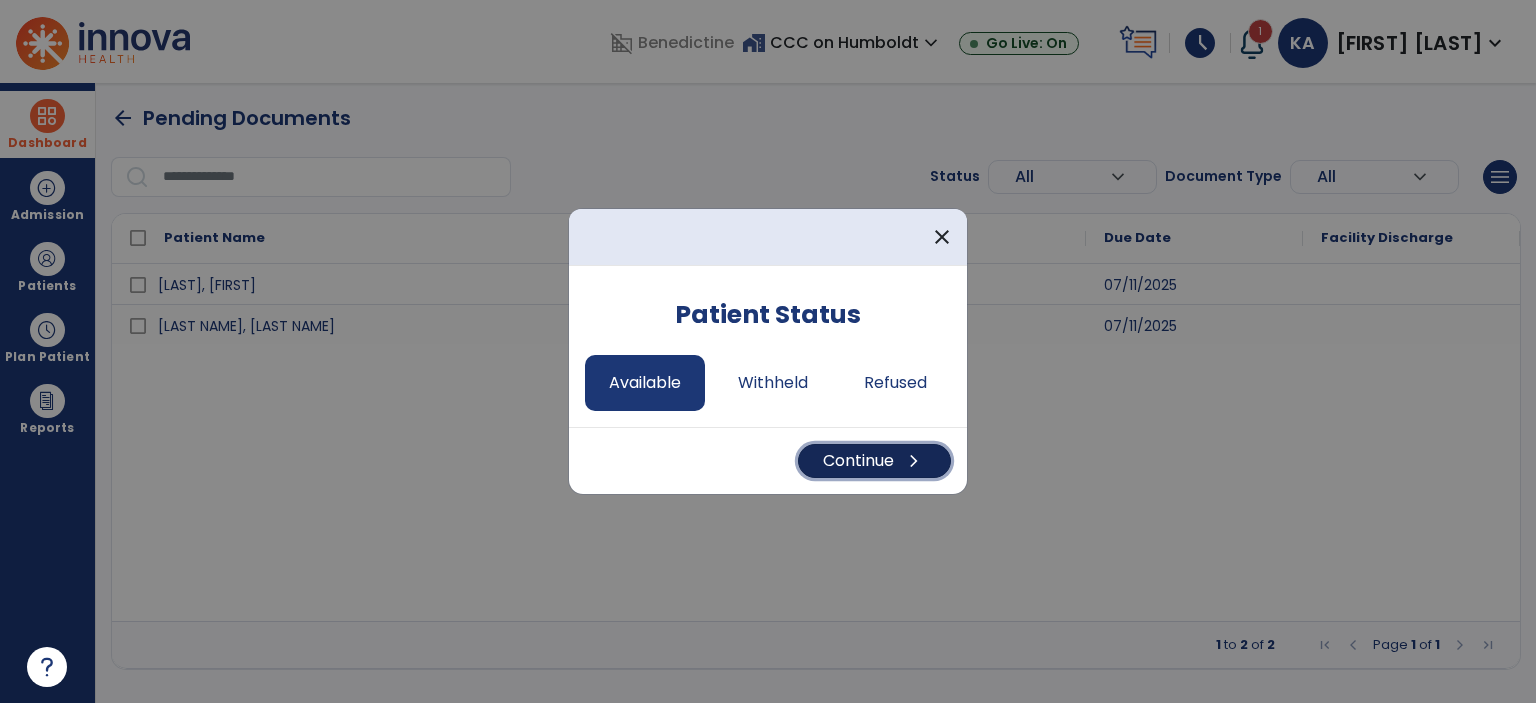 click on "Continue   chevron_right" at bounding box center [874, 461] 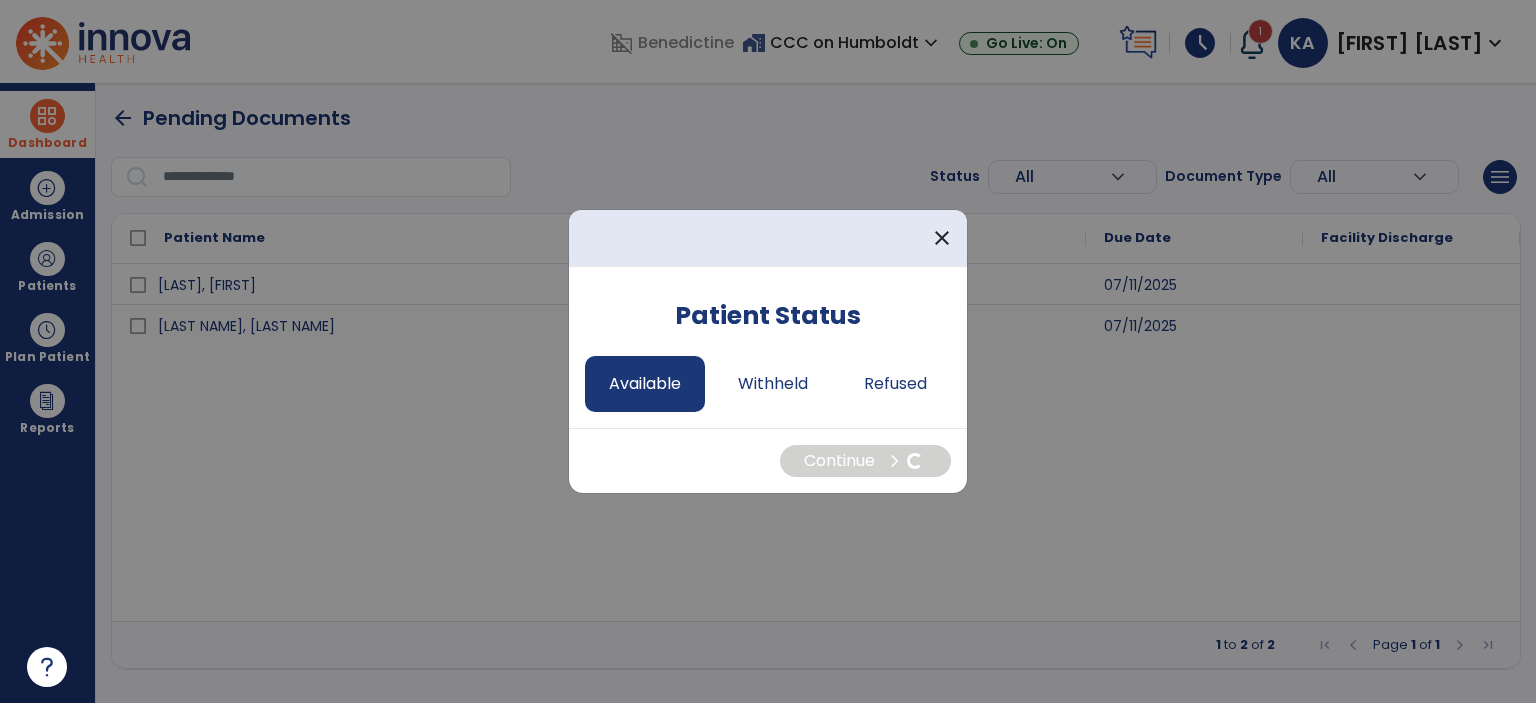 select on "*" 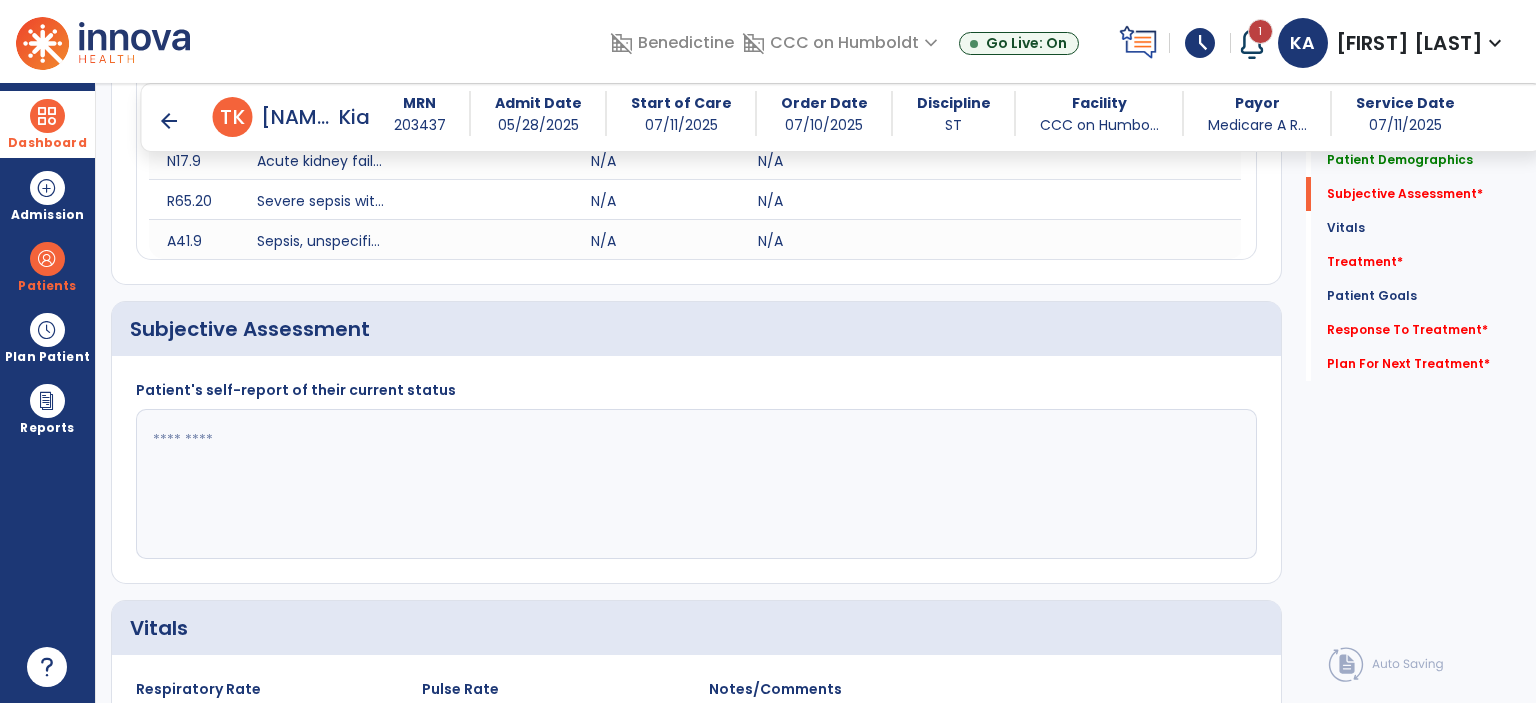 scroll, scrollTop: 667, scrollLeft: 0, axis: vertical 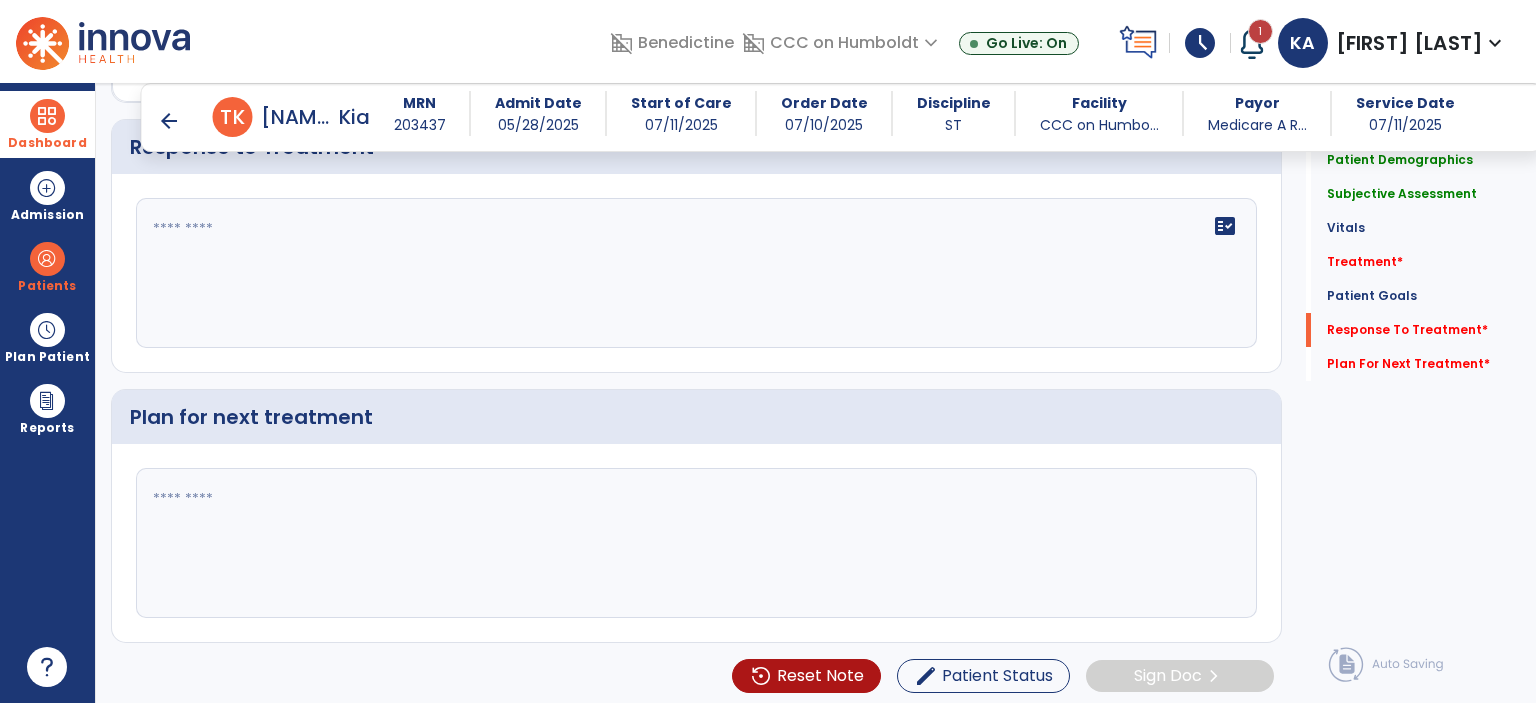 type on "**********" 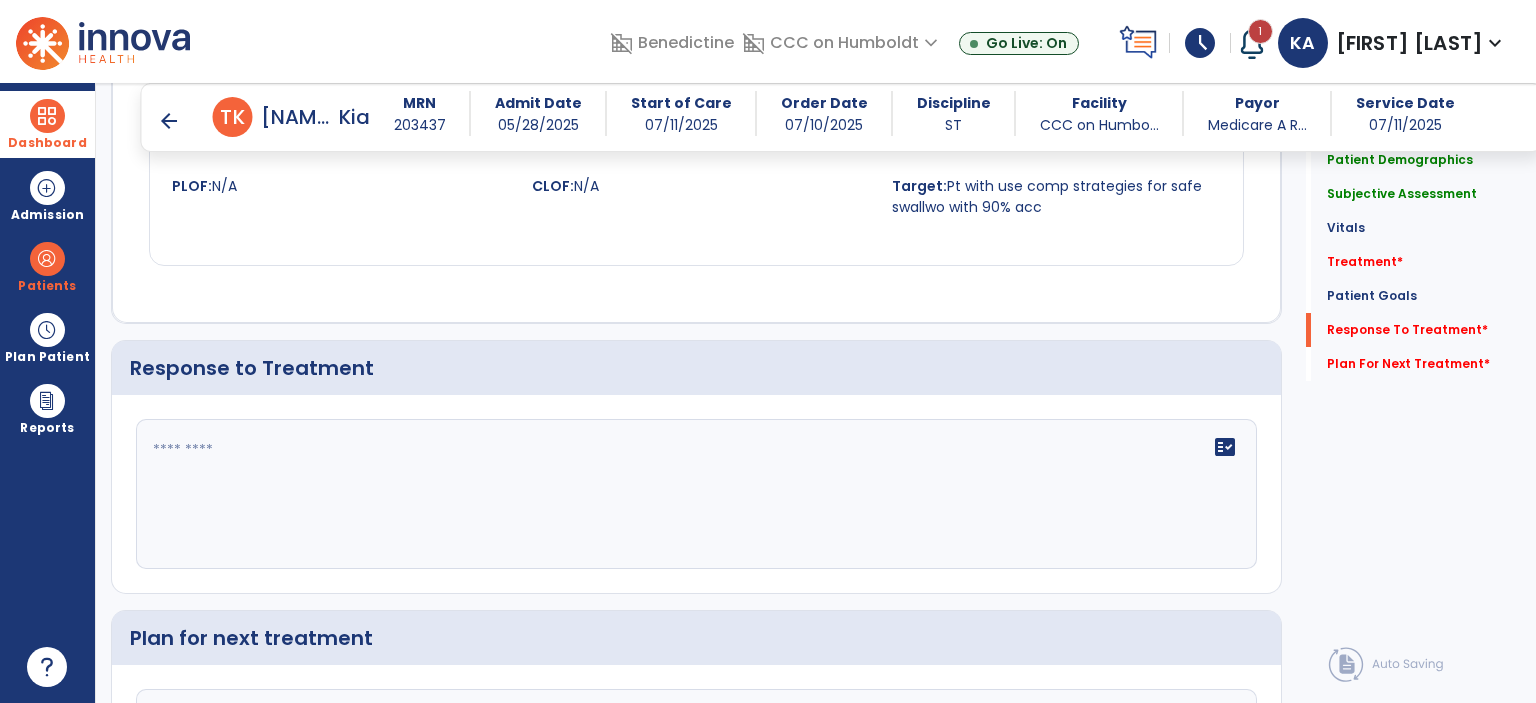 scroll, scrollTop: 2312, scrollLeft: 0, axis: vertical 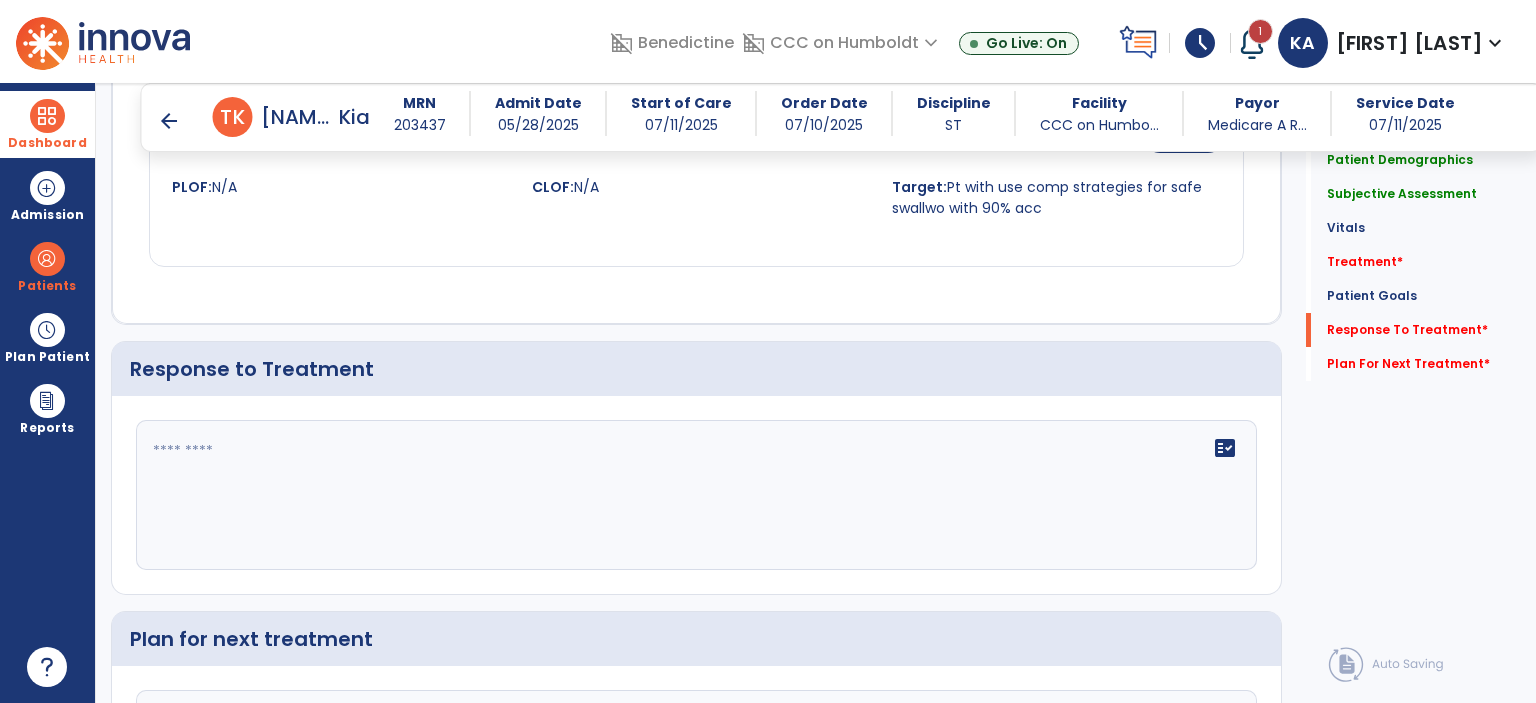 type on "********" 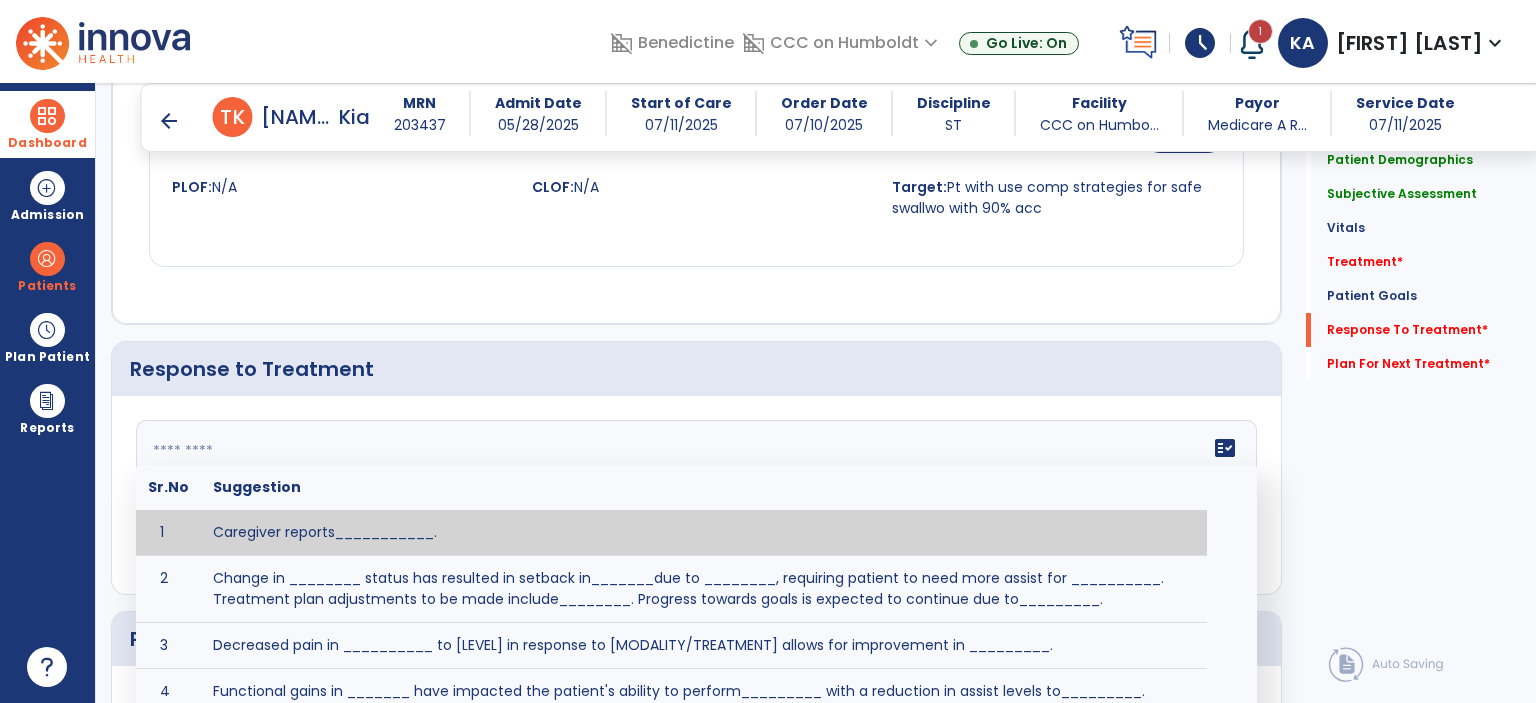 click on "fact_check  Sr.No Suggestion 1 Caregiver reports___________. 2 Change in ________ status has resulted in setback in_______due to ________, requiring patient to need more assist for __________.   Treatment plan adjustments to be made include________.  Progress towards goals is expected to continue due to_________. 3 Decreased pain in __________ to [LEVEL] in response to [MODALITY/TREATMENT] allows for improvement in _________. 4 Functional gains in _______ have impacted the patient's ability to perform_________ with a reduction in assist levels to_________. 5 Functional progress this week has been significant due to__________. 6 Gains in ________ have improved the patient's ability to perform ______with decreased levels of assist to___________. 7 Improvement in ________allows patient to tolerate higher levels of challenges in_________. 8 Pain in [AREA] has decreased to [LEVEL] in response to [TREATMENT/MODALITY], allowing fore ease in completing__________. 9 10 11 12 13 14 15 16 17 18 19 20 21" 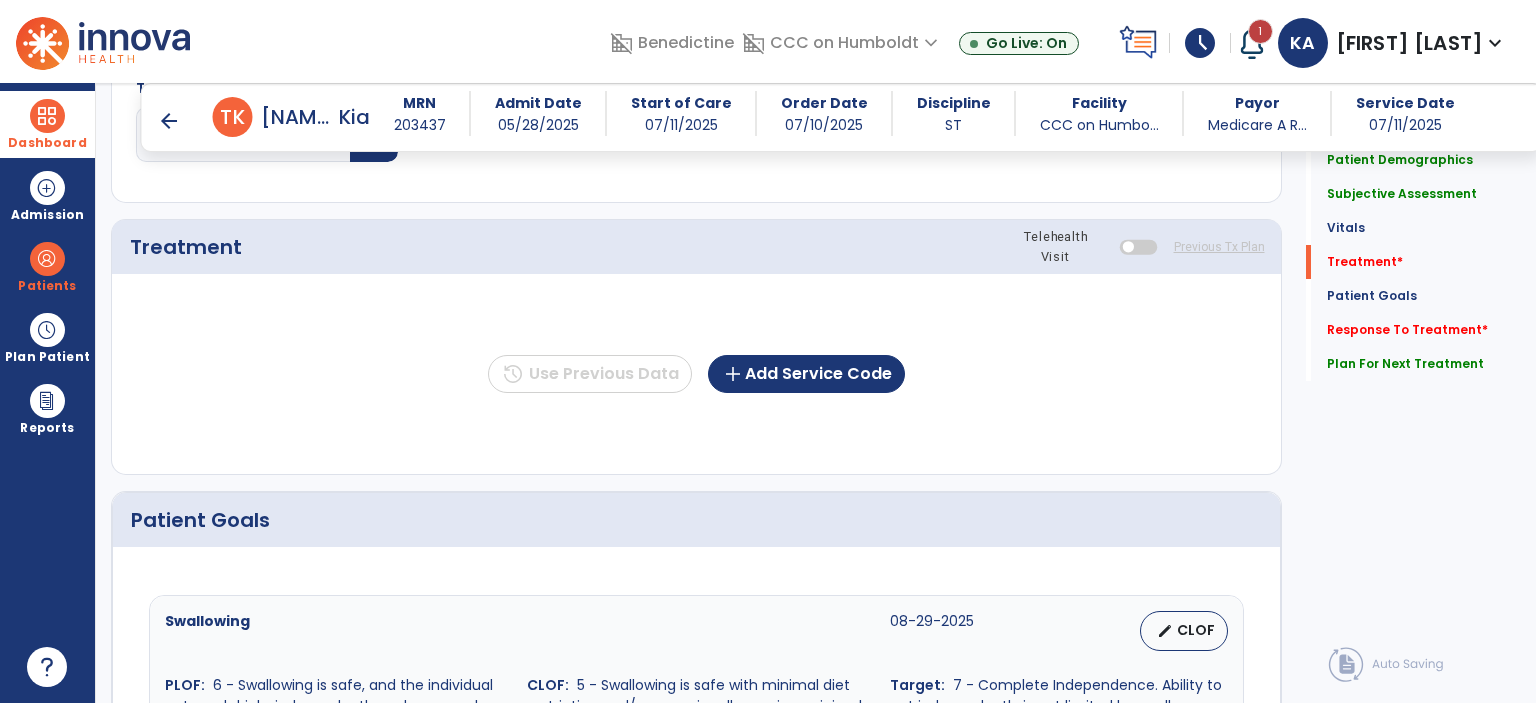 scroll, scrollTop: 1376, scrollLeft: 0, axis: vertical 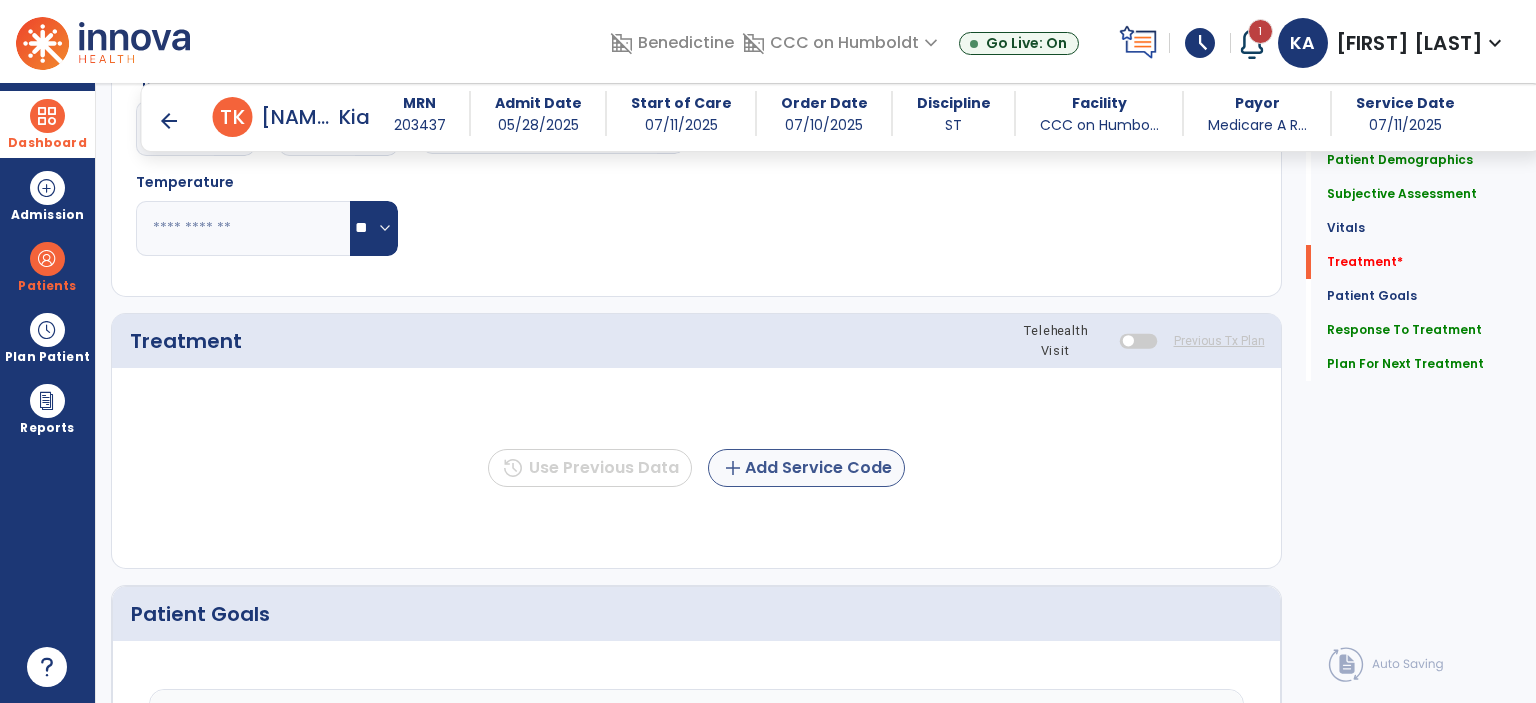 type on "**********" 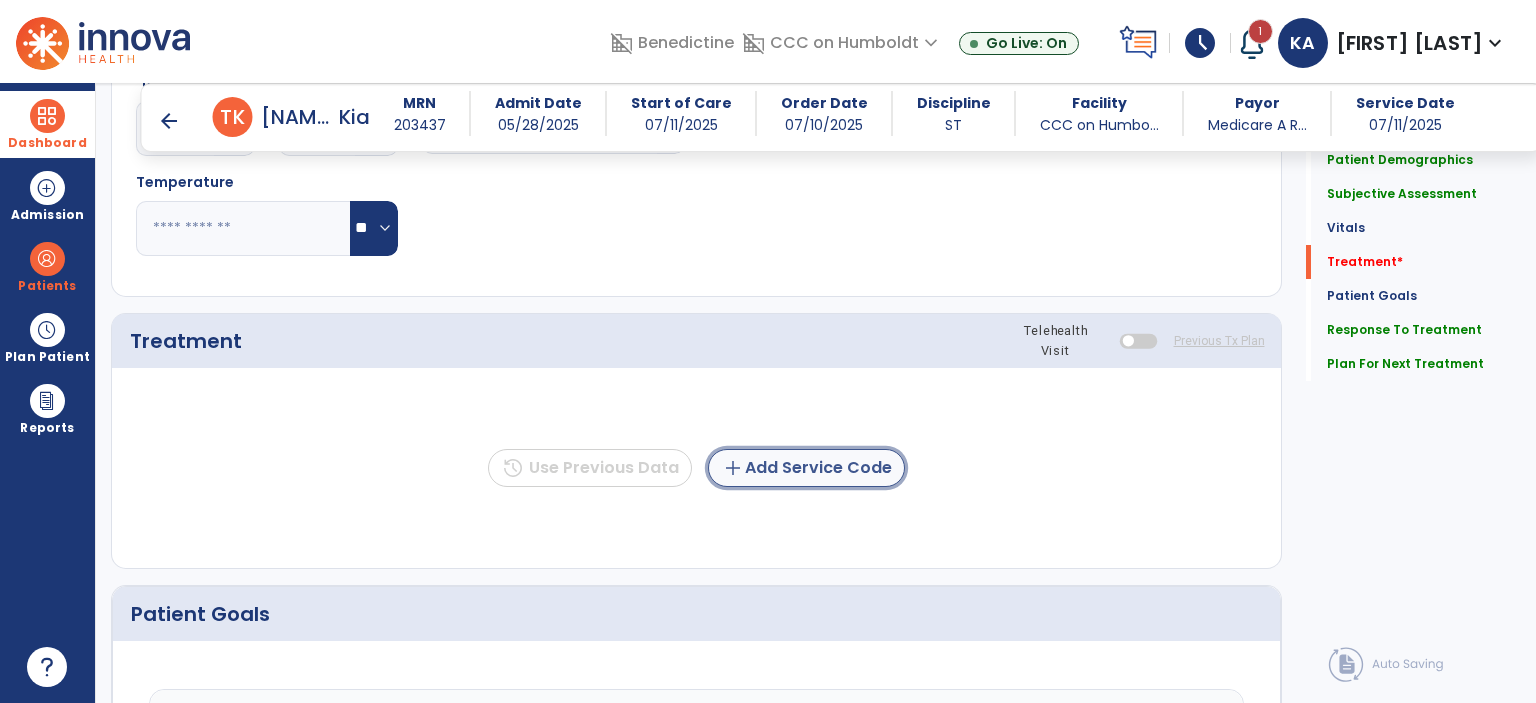 click on "add  Add Service Code" 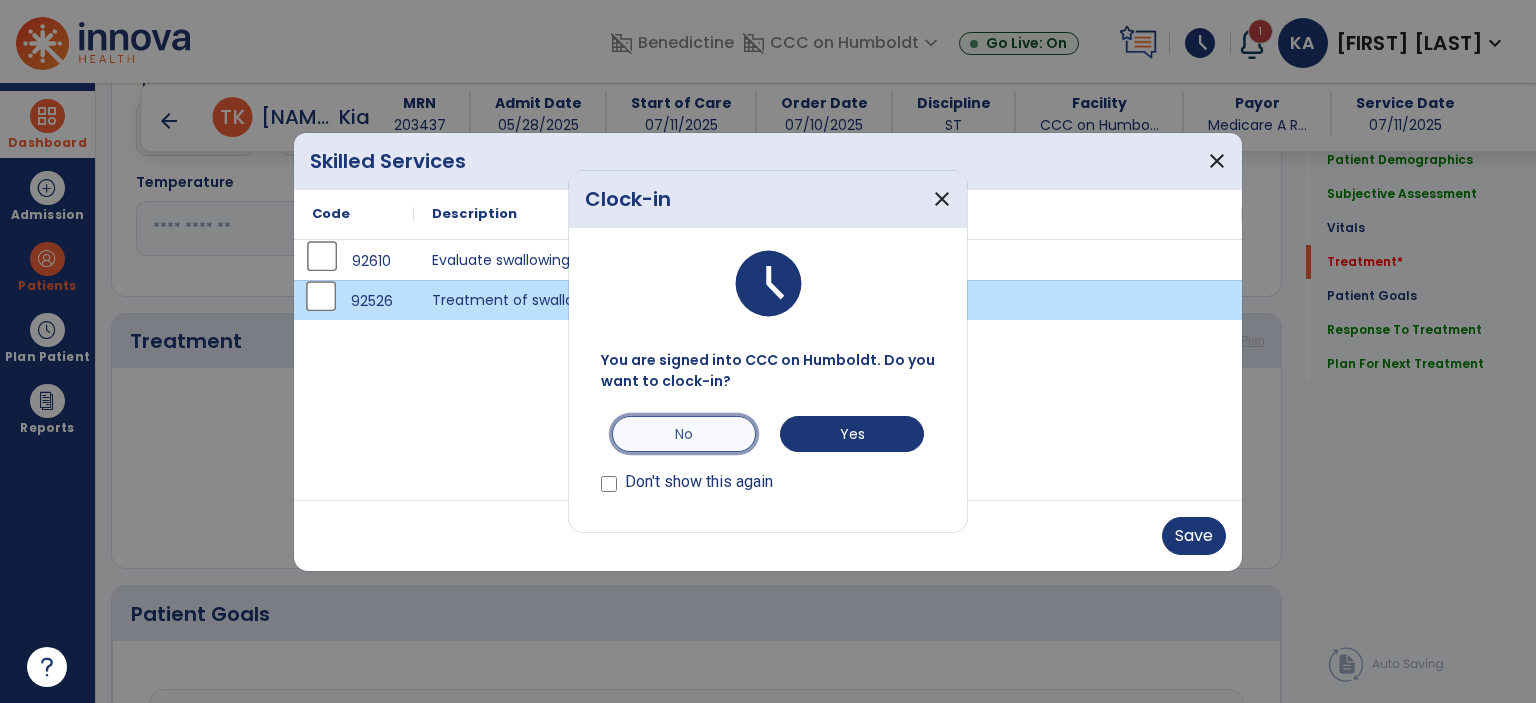 click on "No" at bounding box center (684, 434) 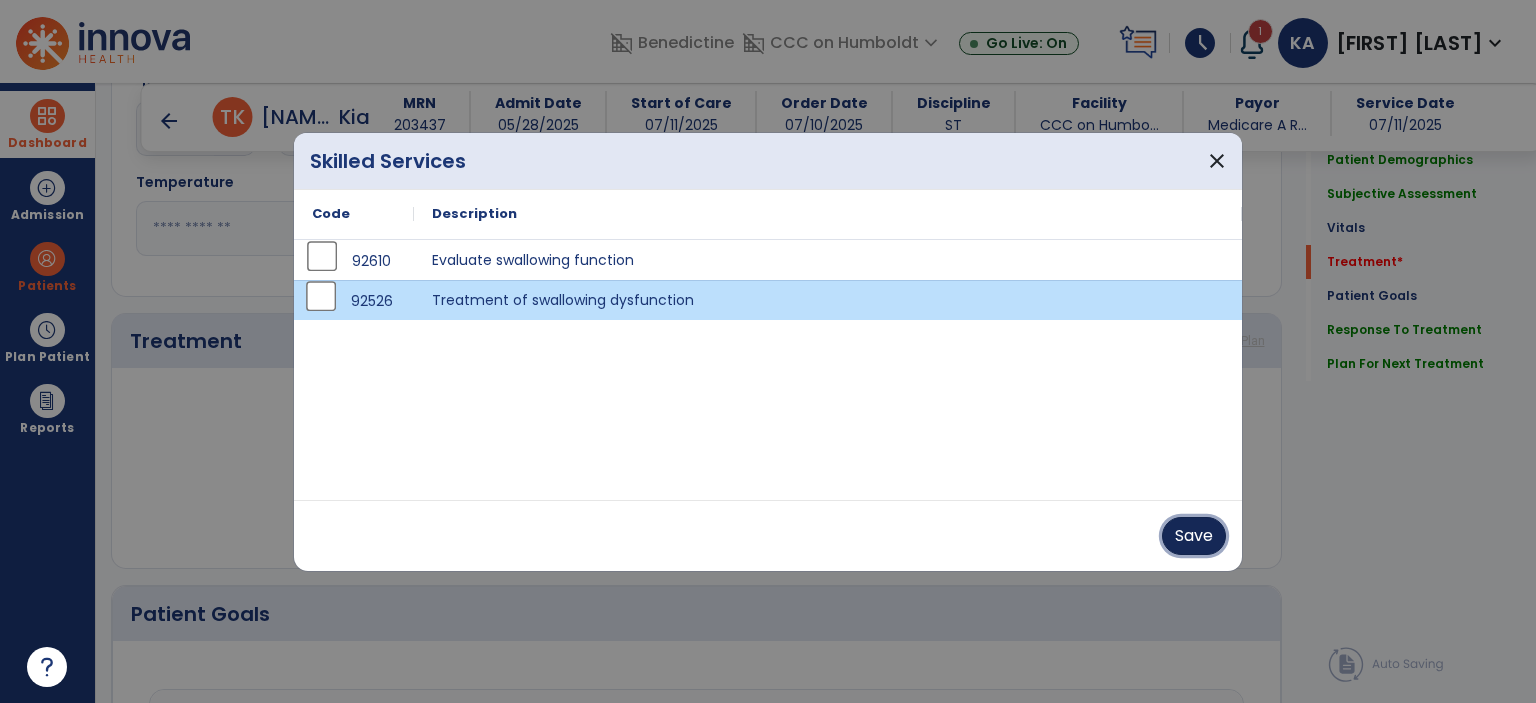 click on "Save" at bounding box center (1194, 536) 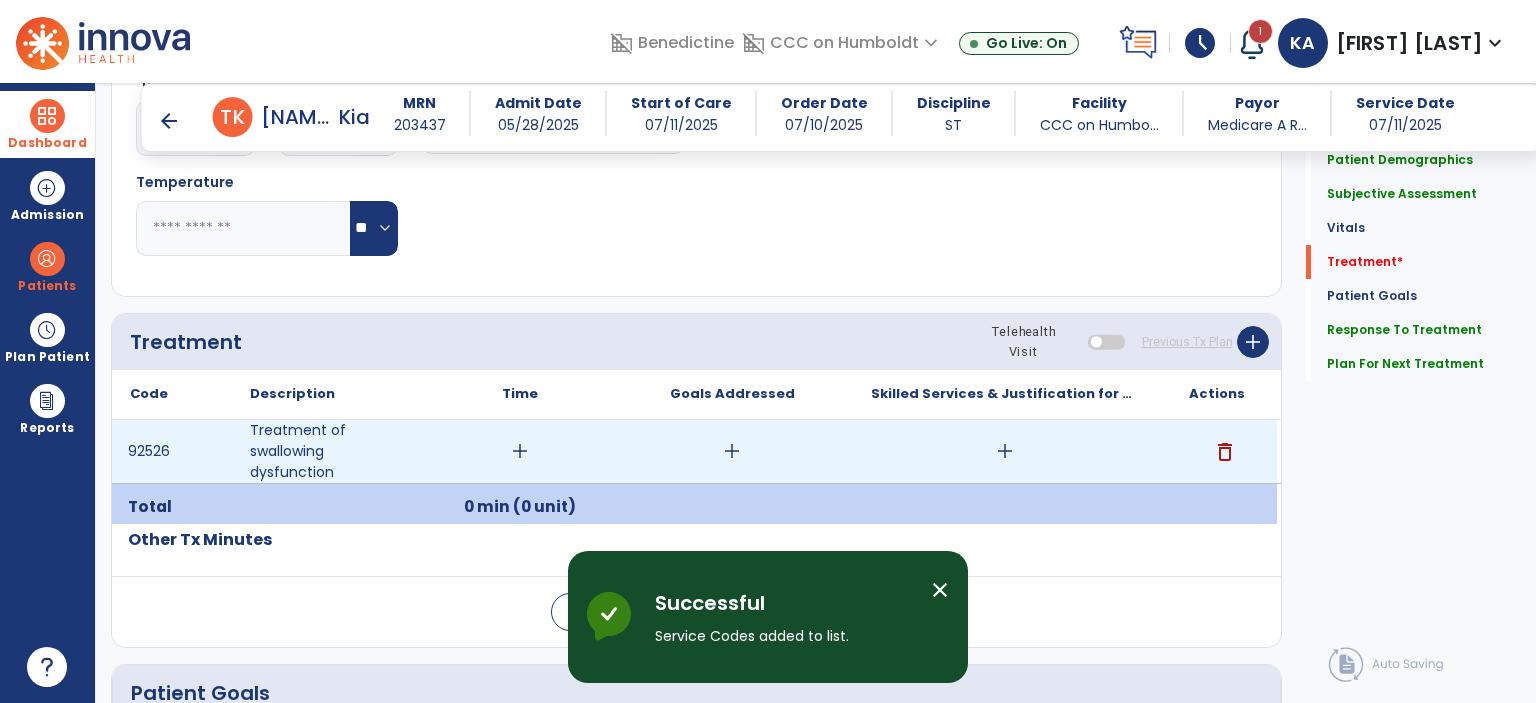 click on "add" at bounding box center [520, 451] 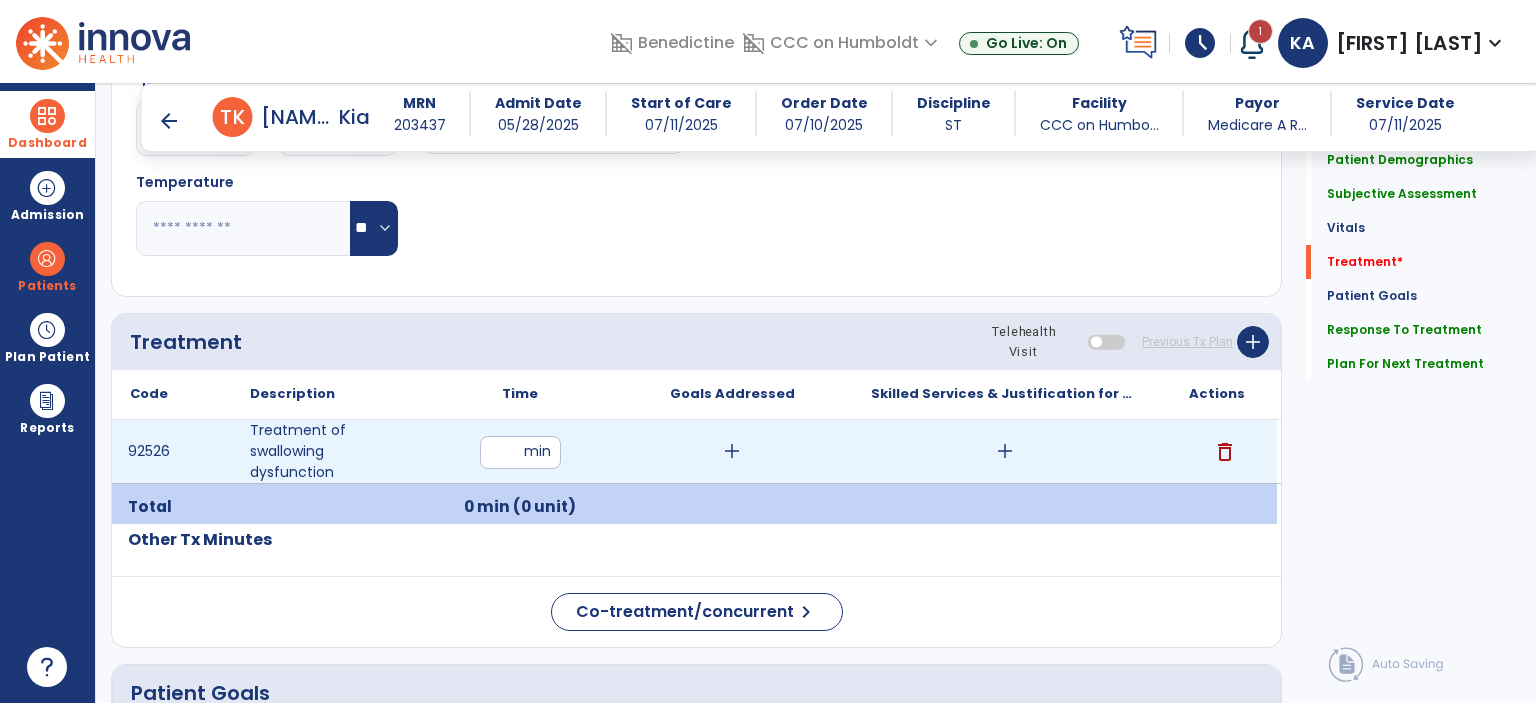 type on "**" 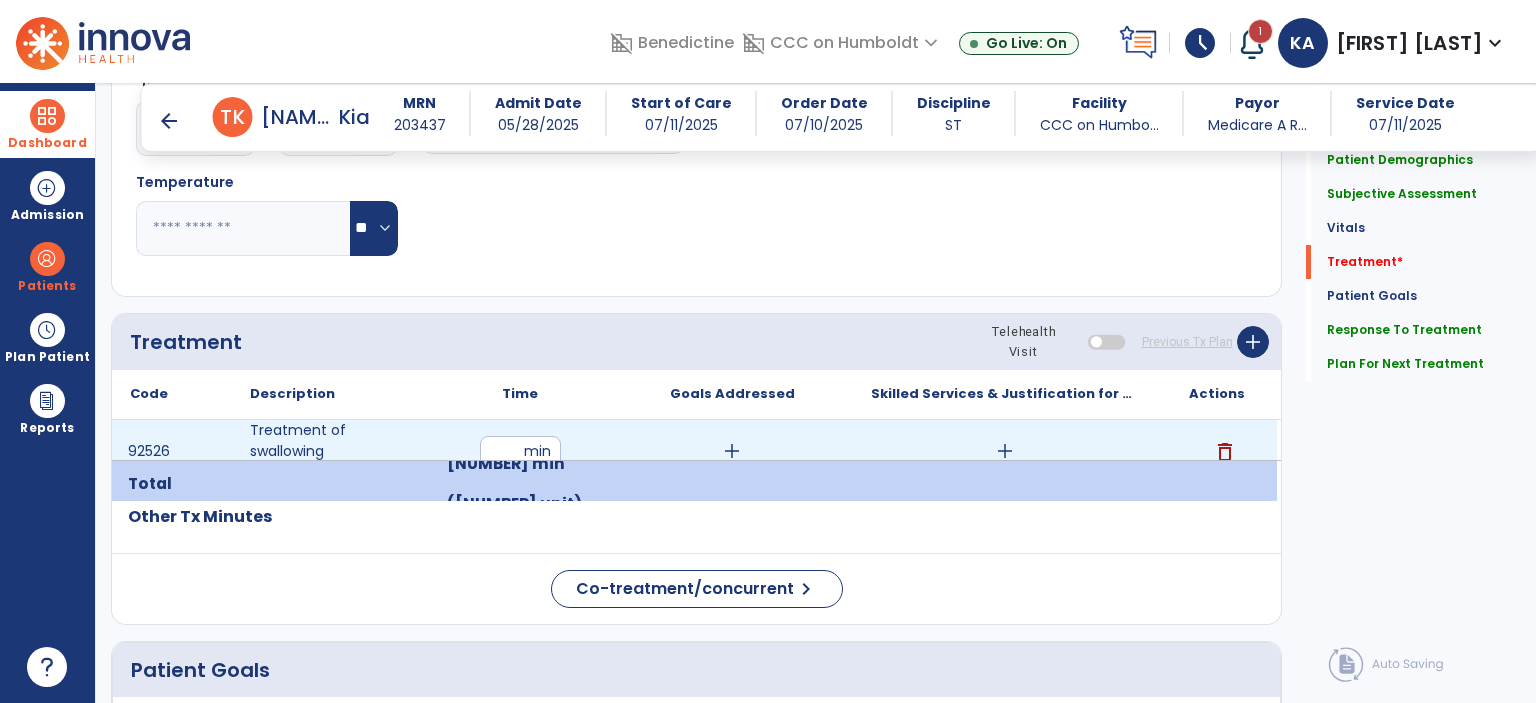 click on "add" at bounding box center (1005, 451) 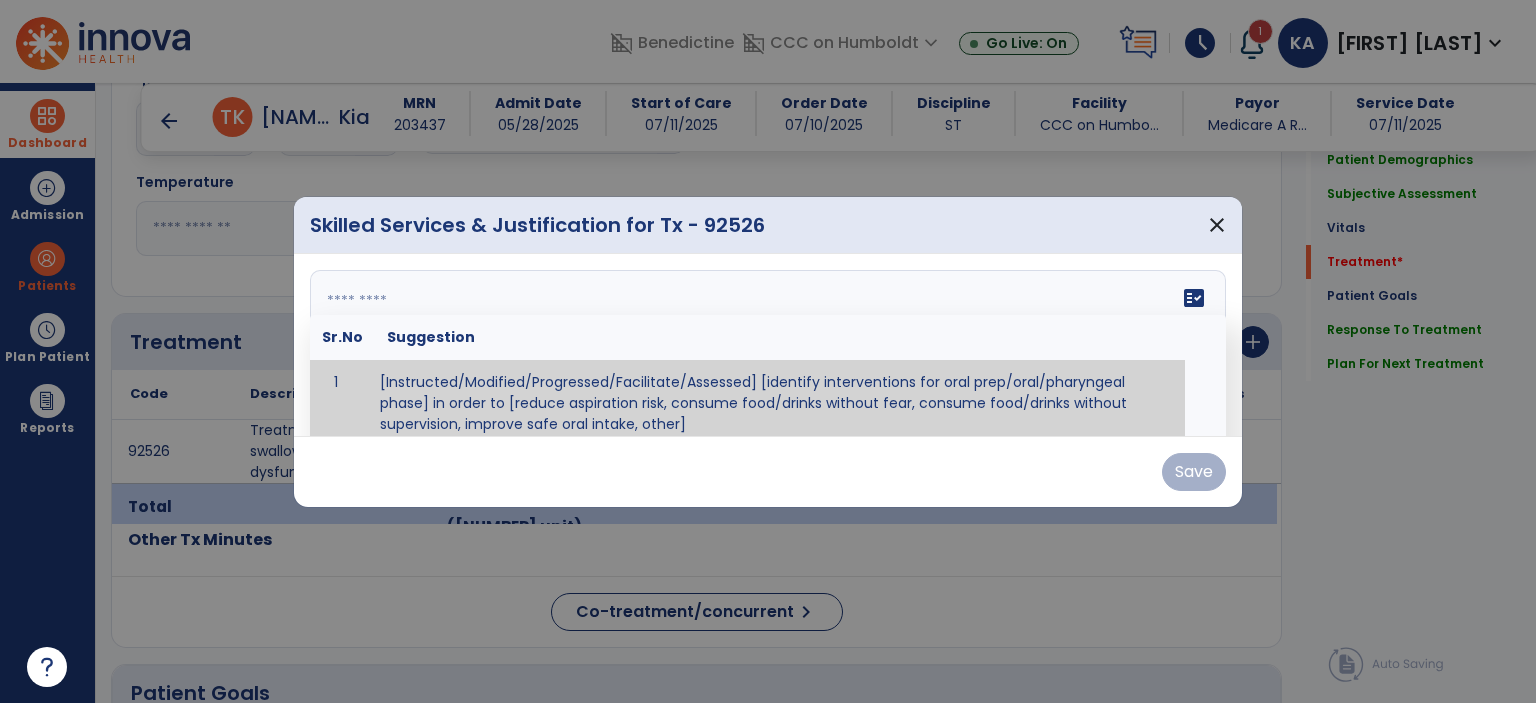 click on "fact_check  Sr.No Suggestion 1 [Instructed/Modified/Progressed/Facilitate/Assessed] [identify interventions for oral prep/oral/pharyngeal phase] in order to [reduce aspiration risk, consume food/drinks without fear, consume food/drinks without supervision, improve safe oral intake, other] 2 [Instructed/Modified/Progressed/Facilitate/Assessed] [identify compensatory methods such as alternating bites/sips, effortful swallow, other] in order to [reduce aspiration risk, consume food/drinks without fear, consume food/drinks without supervision, improve safe oral intake, other] 3 [Instructed/Modified/Progressed/Assessed] trials of [identify IDDSI Food/Drink Level or NDD Solid/Liquid Level] in order to [reduce aspiration risk, consume food/drinks without fear, consume food/drinks without supervision, improve safe oral intake, other] 4 5 Assessed swallow with administration of [identify test]" at bounding box center (768, 345) 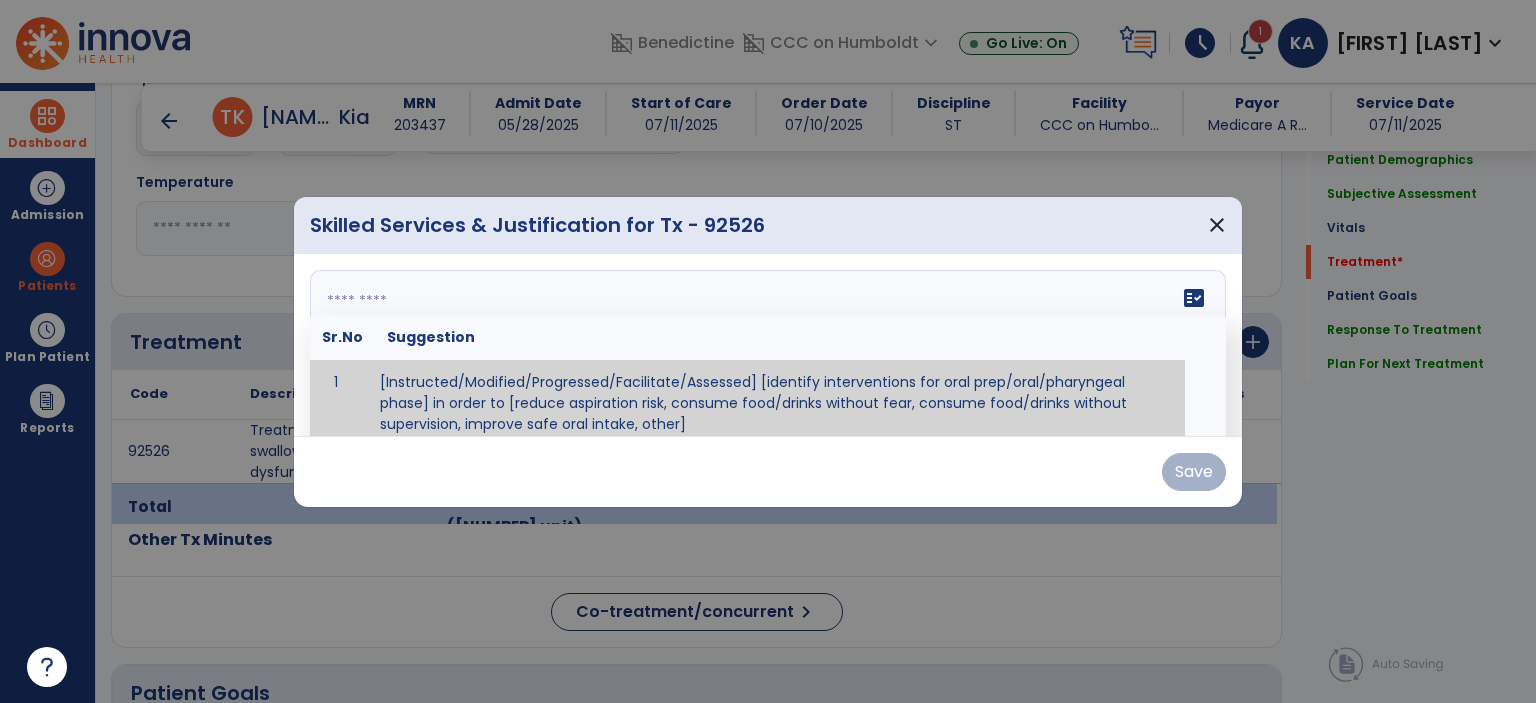 scroll, scrollTop: 12, scrollLeft: 0, axis: vertical 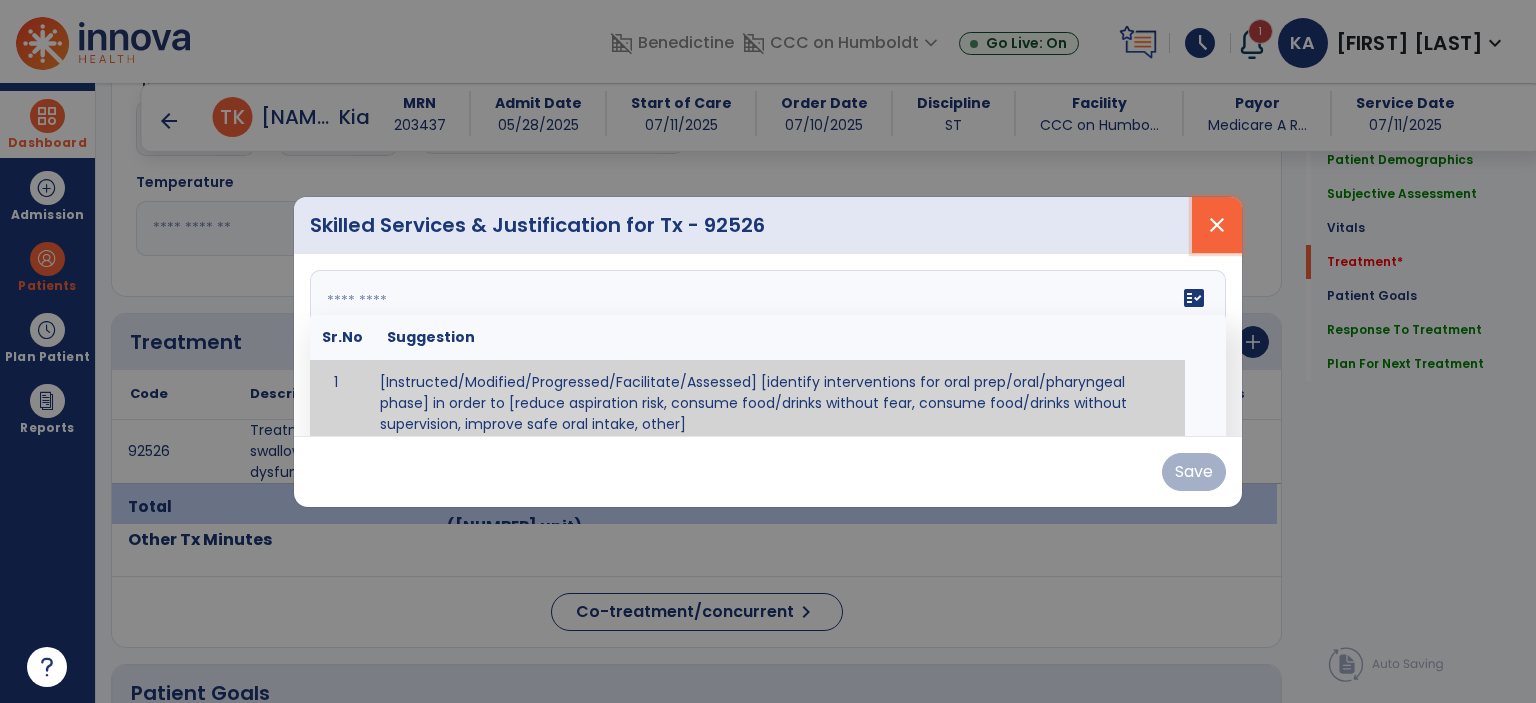 click on "close" at bounding box center (1217, 225) 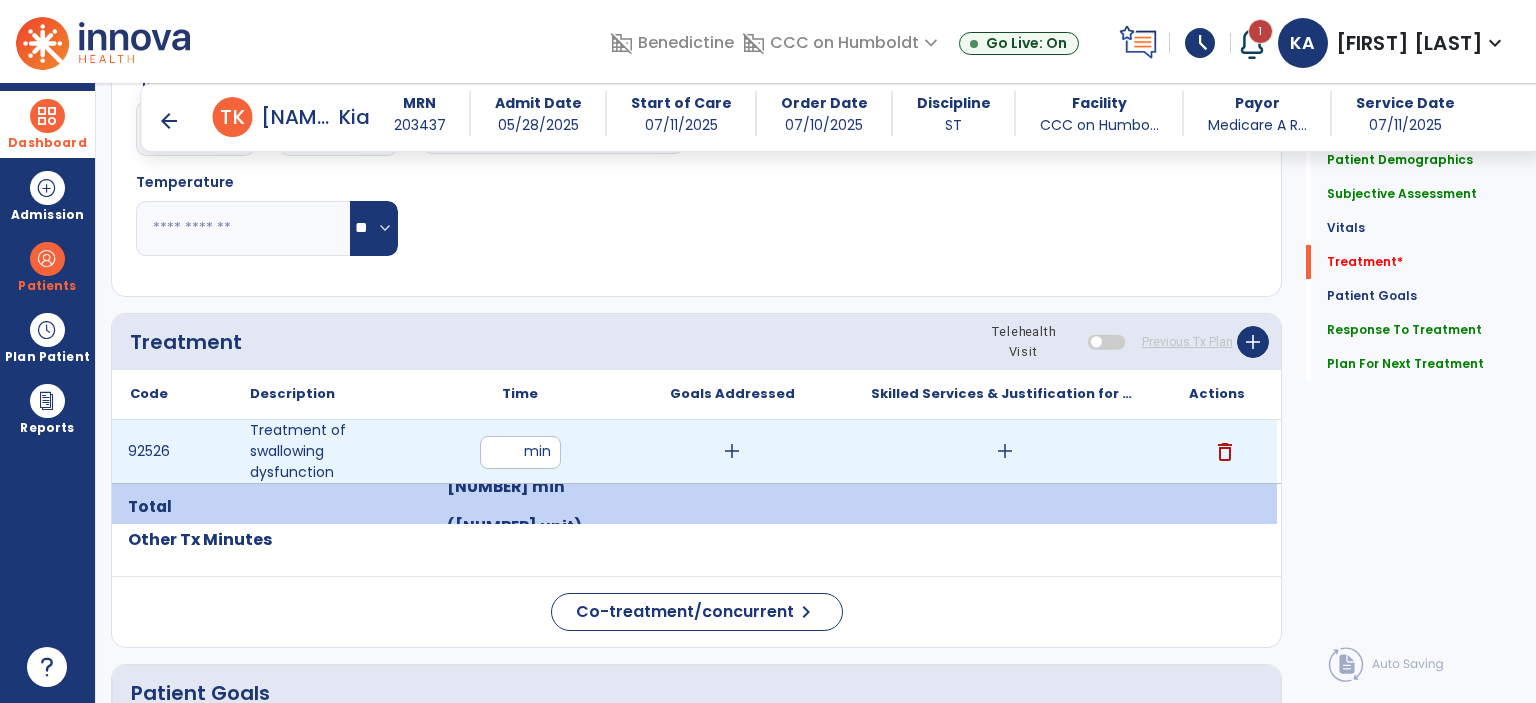 click on "delete" at bounding box center (1225, 452) 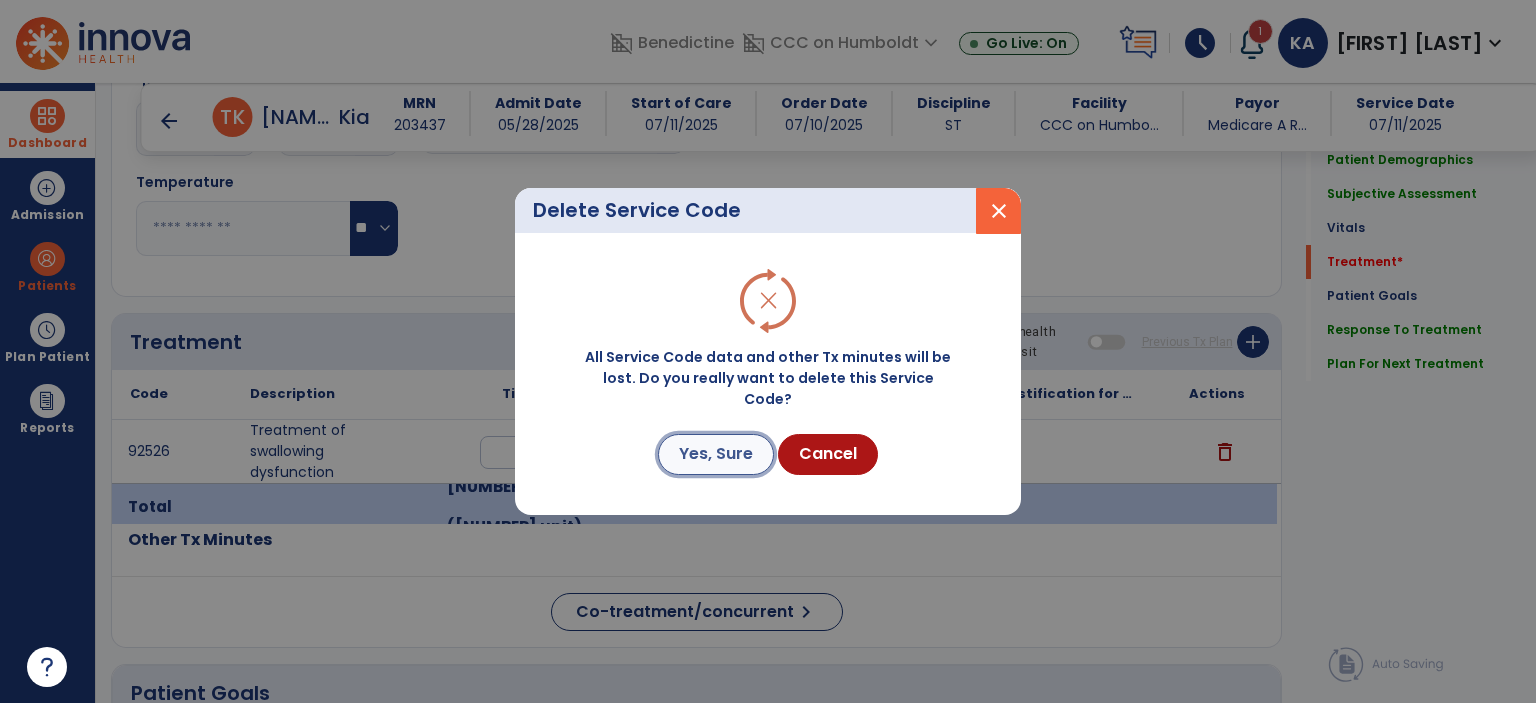 click on "Yes, Sure" at bounding box center (716, 454) 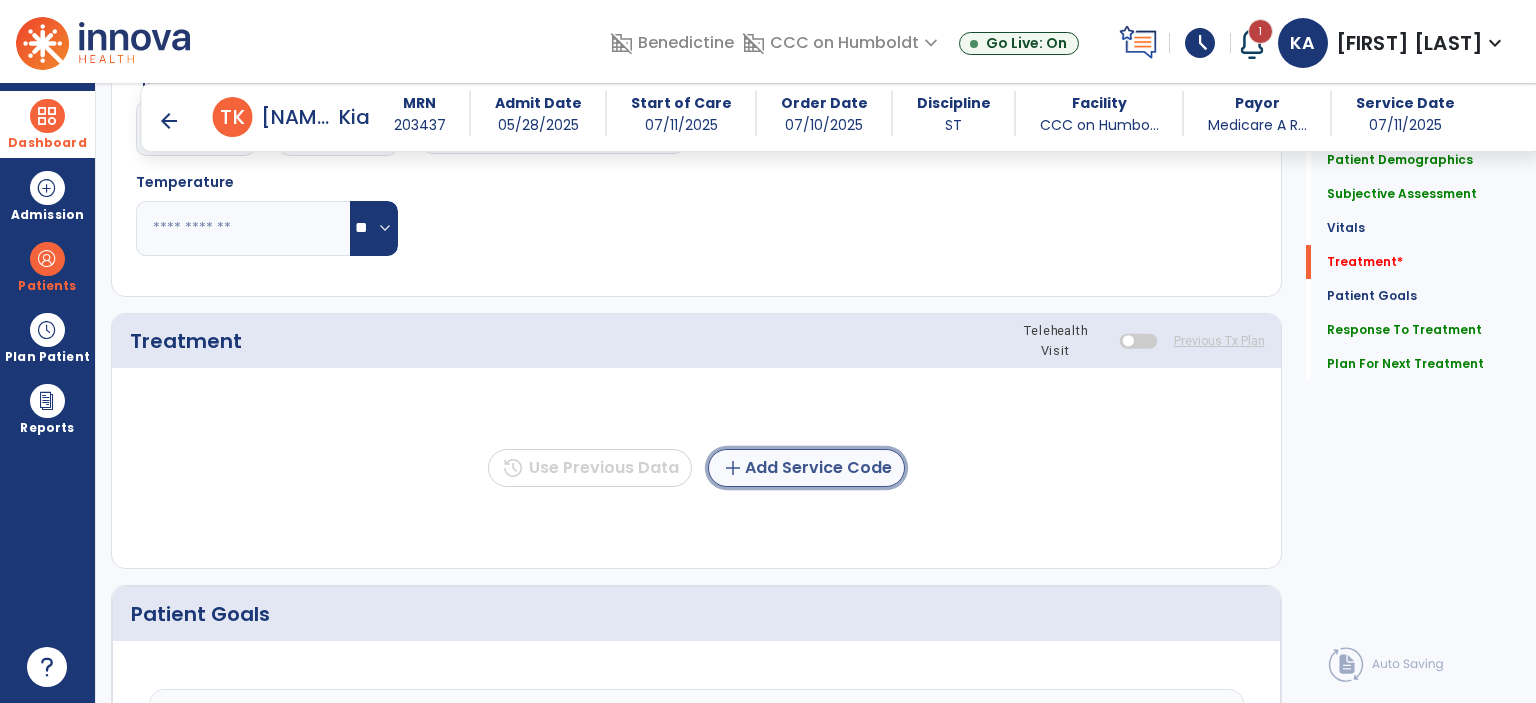 click on "add  Add Service Code" 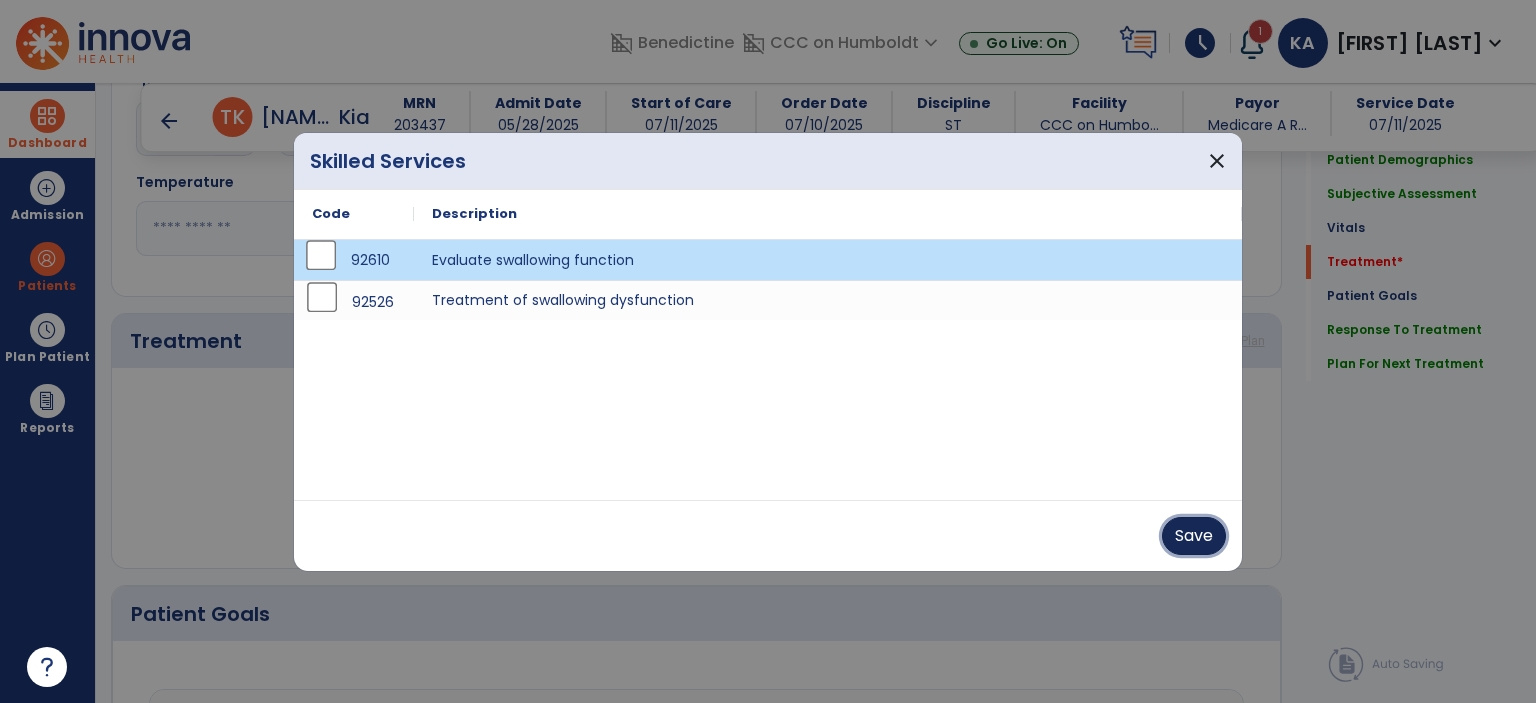 click on "Save" at bounding box center (1194, 536) 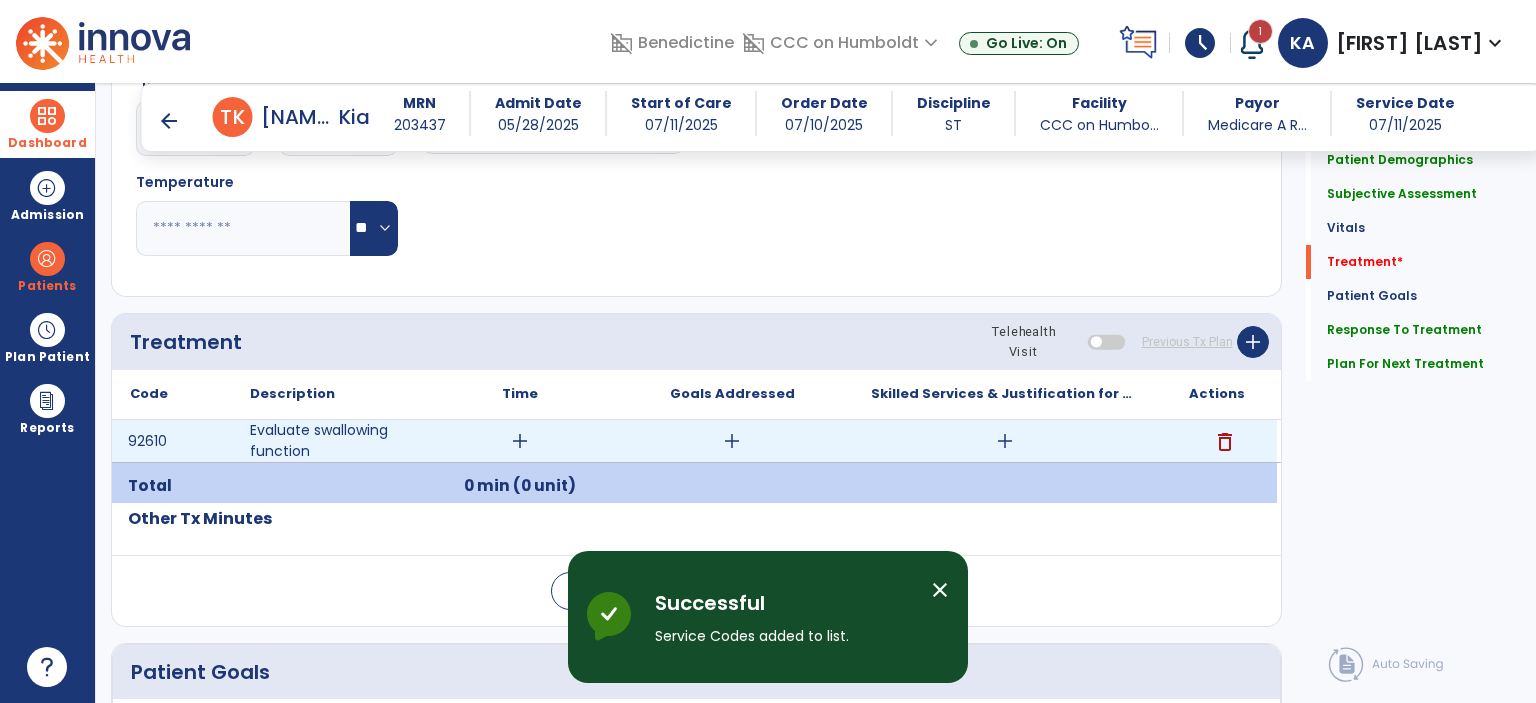 click on "add" at bounding box center (520, 441) 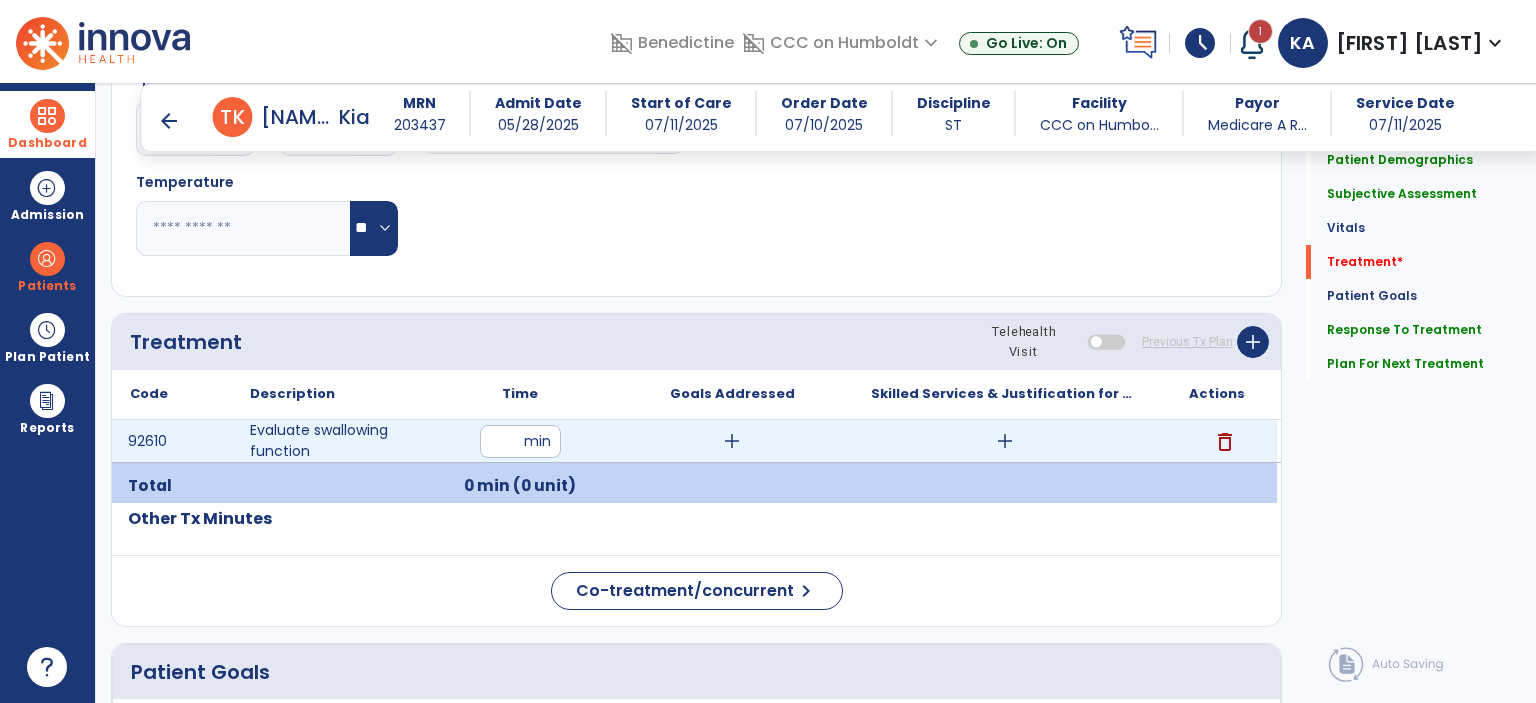type on "**" 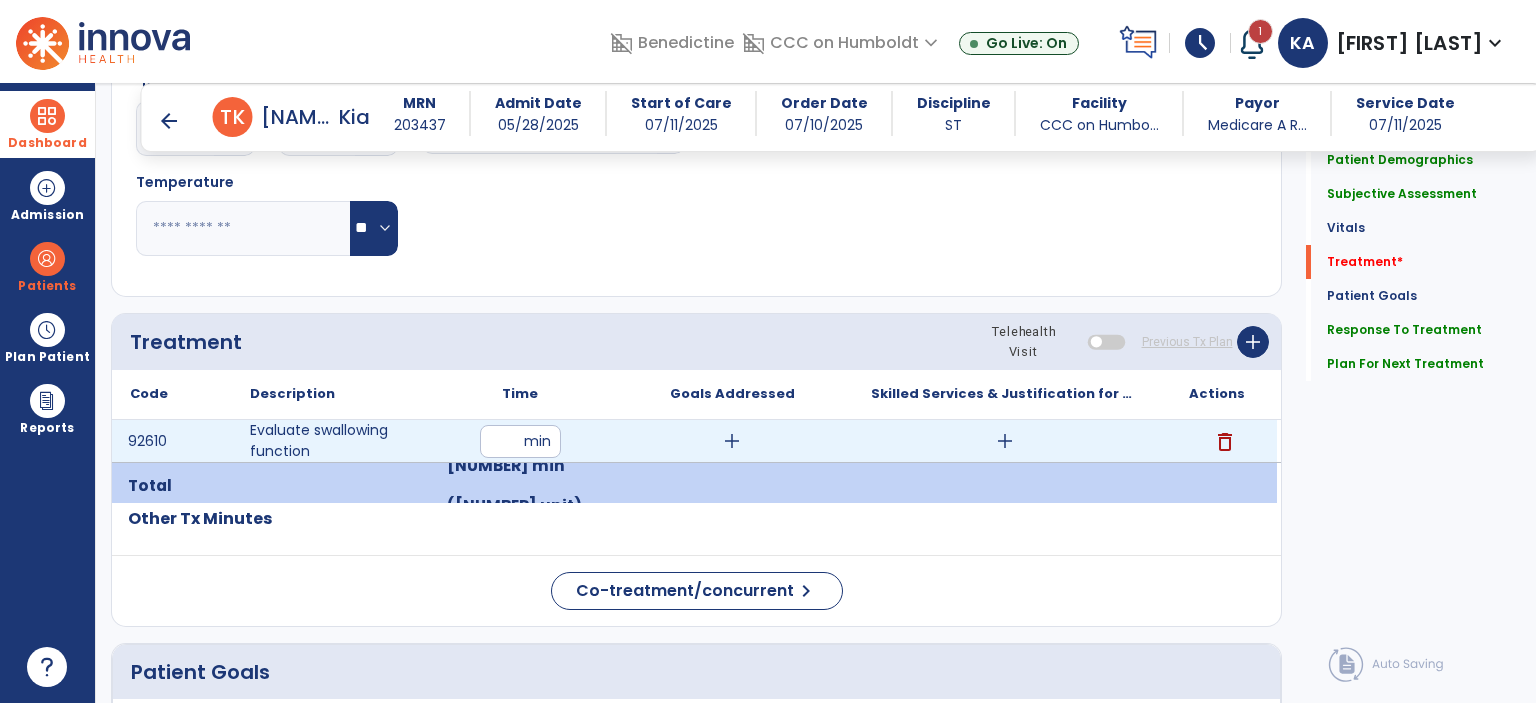 click on "add" at bounding box center [1005, 441] 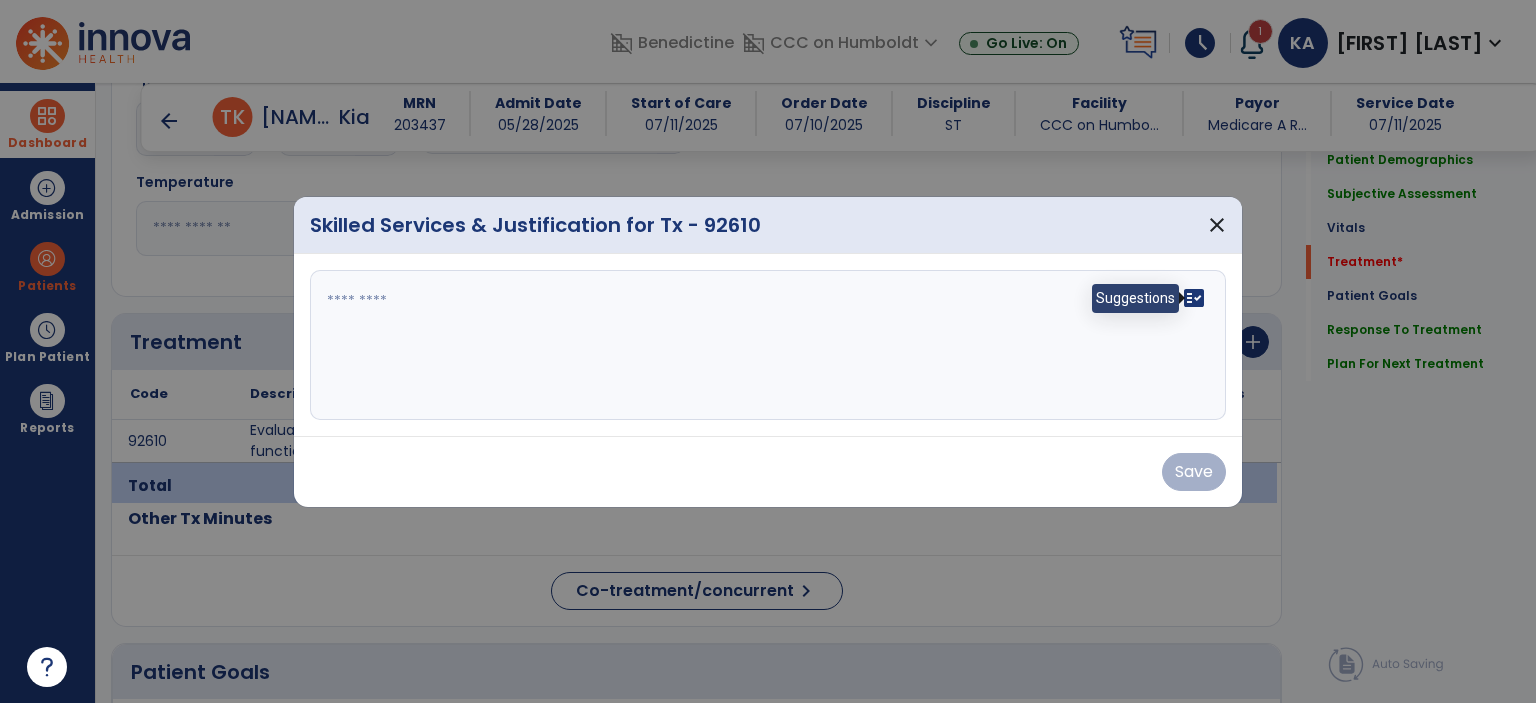 click on "fact_check" at bounding box center [1194, 298] 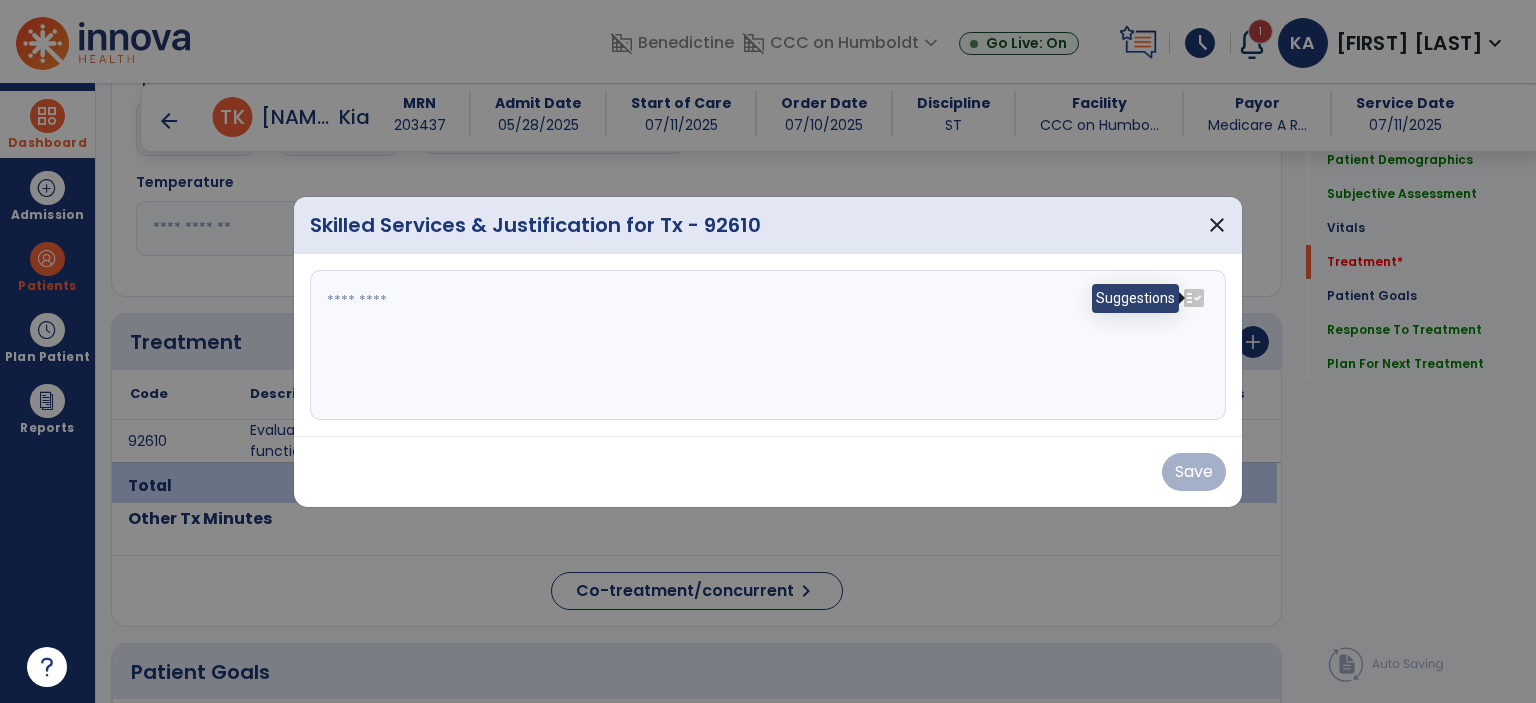 click on "fact_check" at bounding box center (1194, 298) 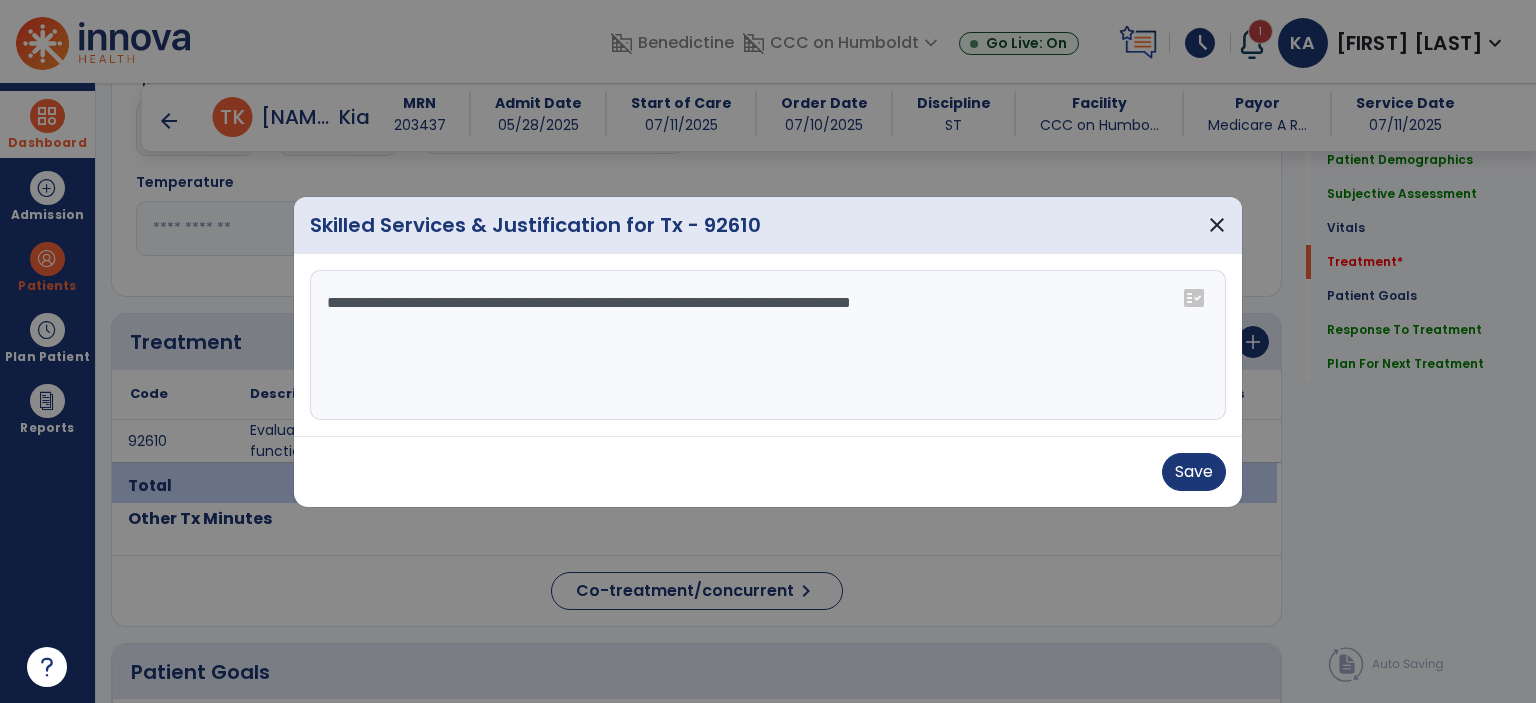 click on "**********" at bounding box center (768, 345) 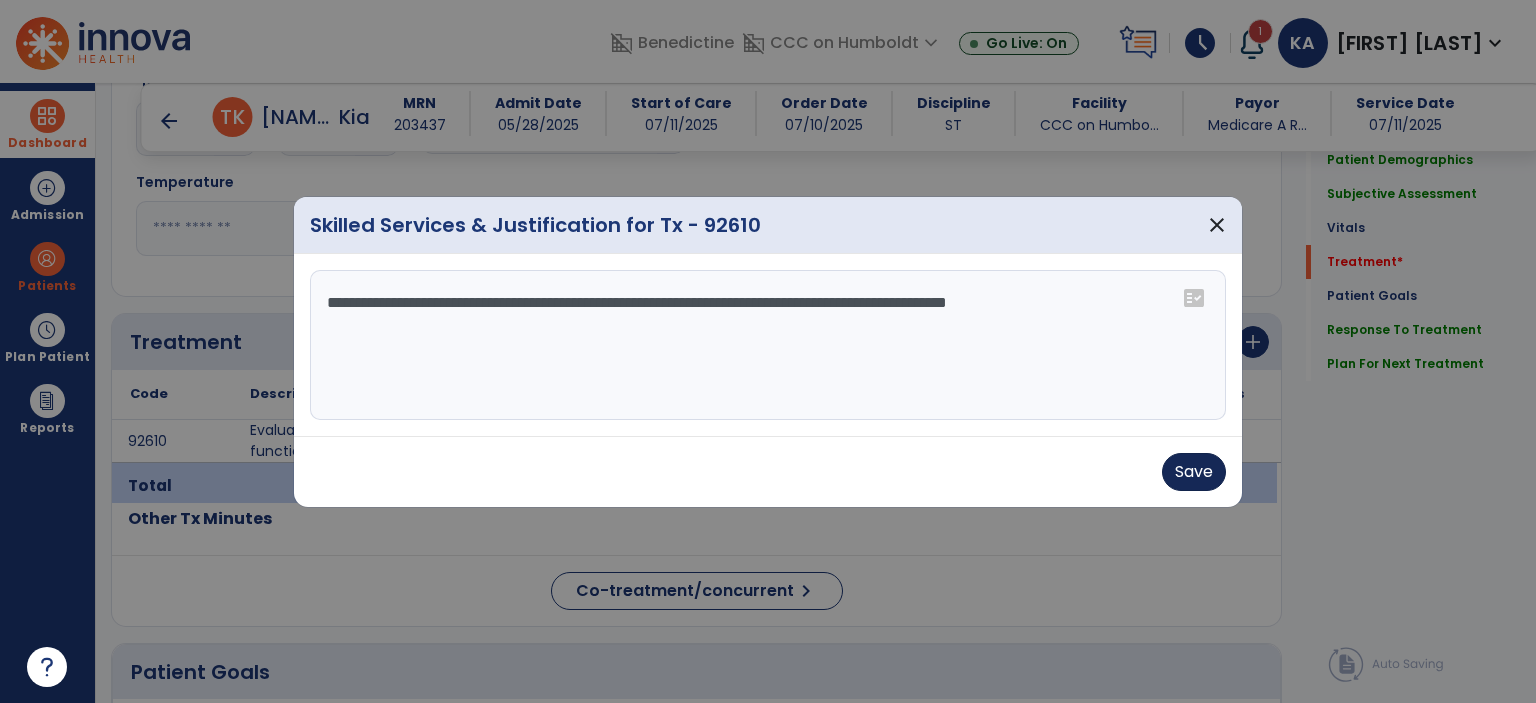 type on "**********" 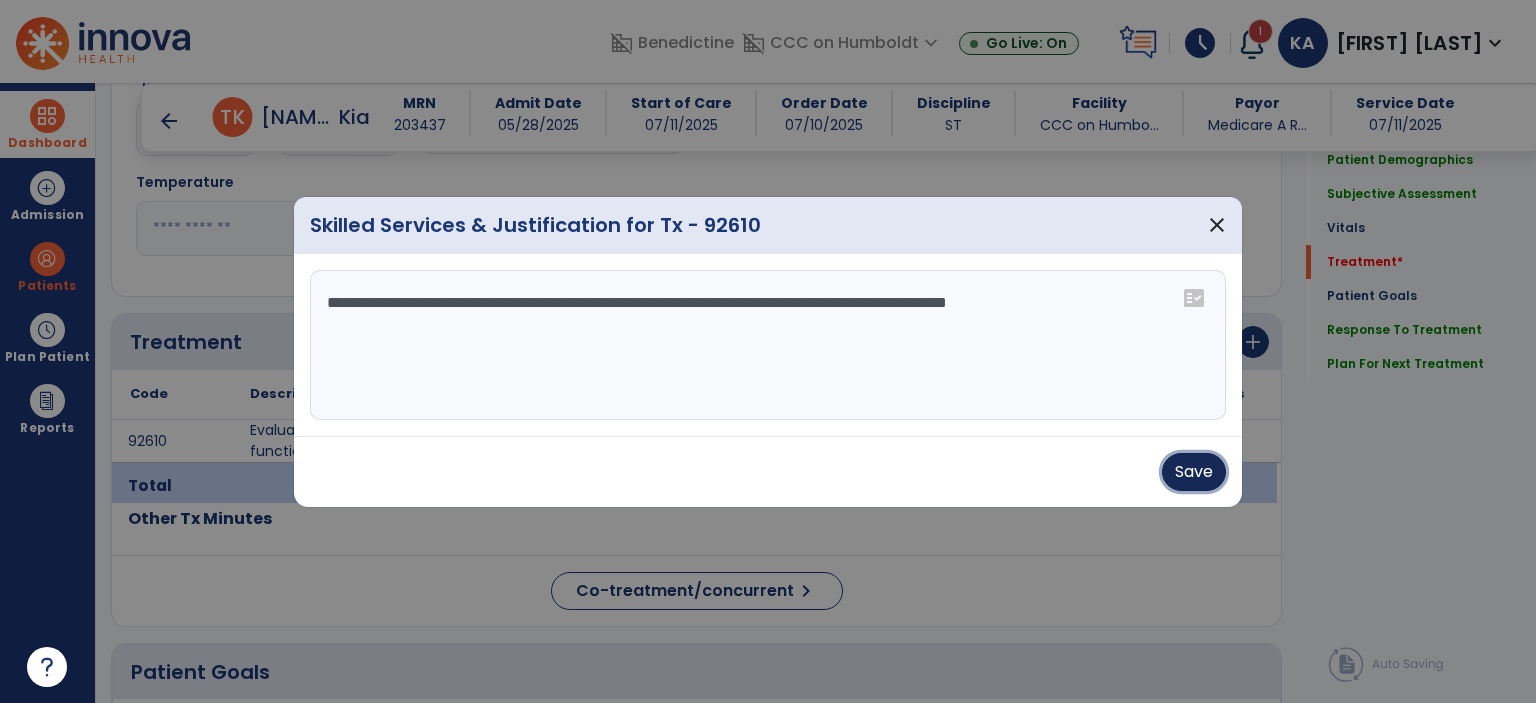 click on "Save" at bounding box center [1194, 472] 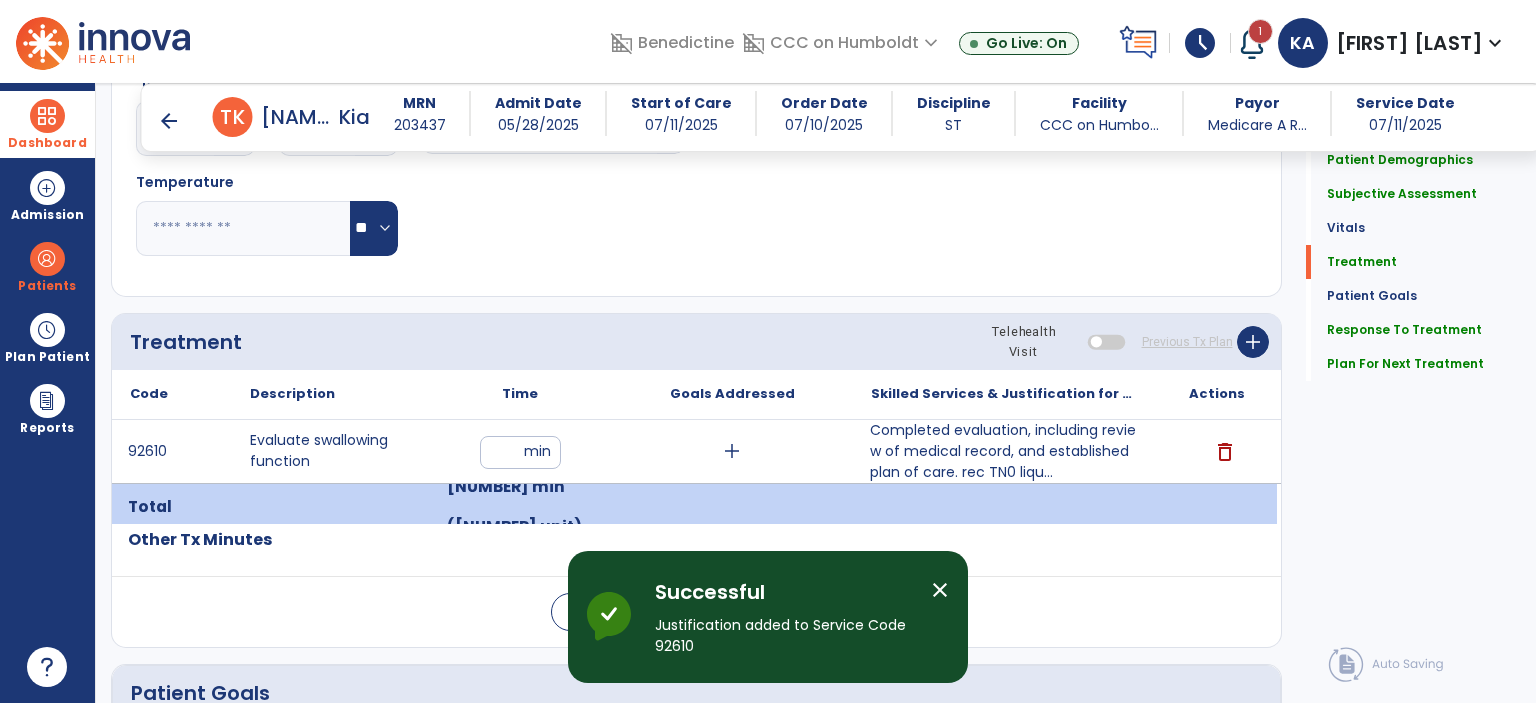 click on "close" at bounding box center [940, 590] 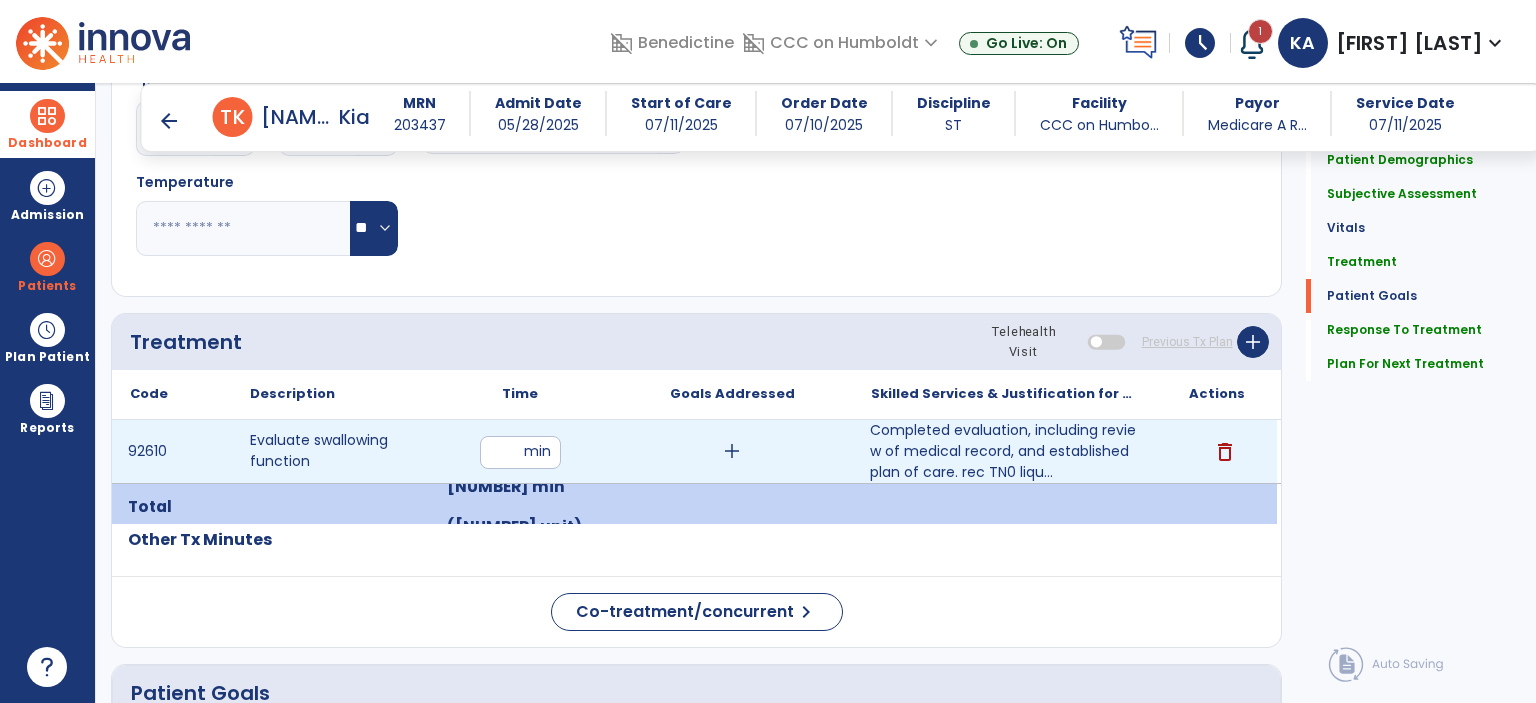 scroll, scrollTop: 2612, scrollLeft: 0, axis: vertical 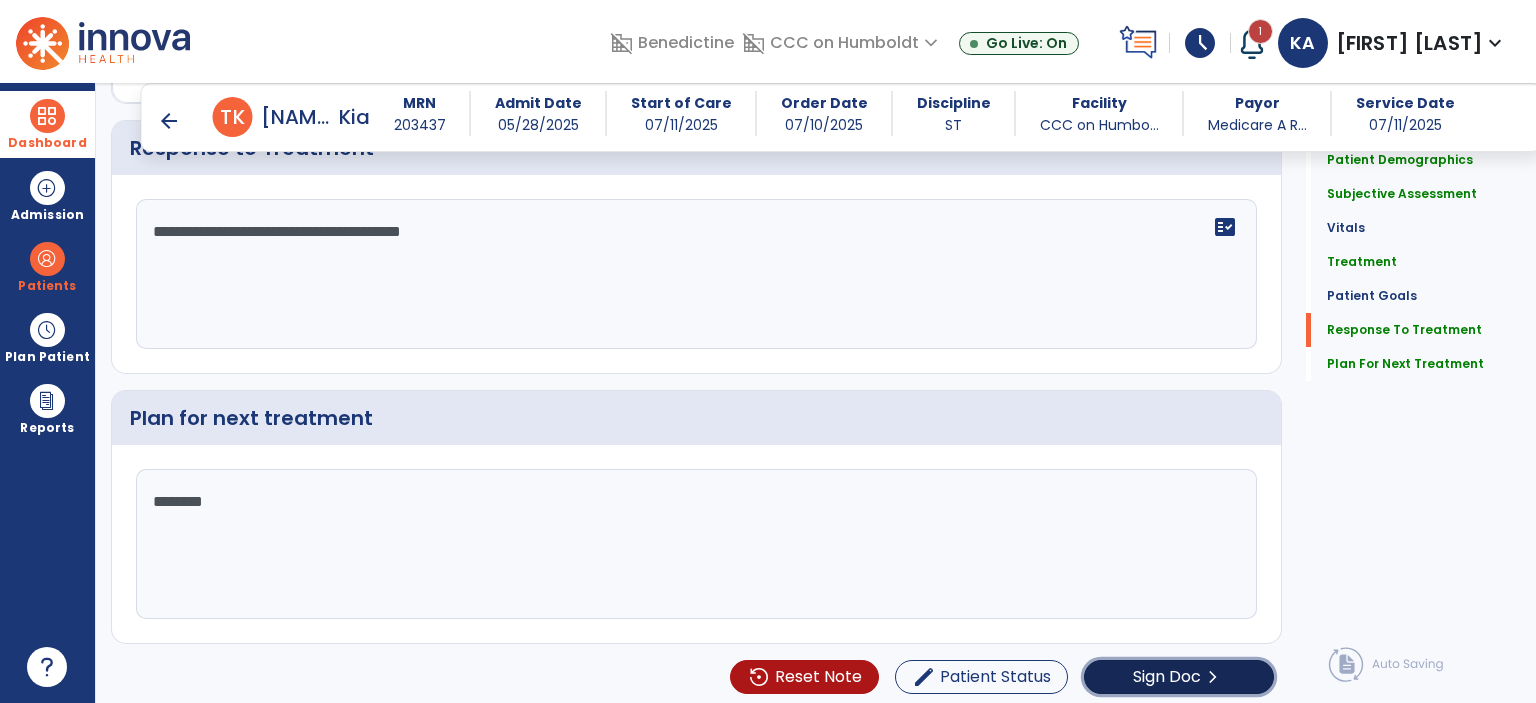 click on "Sign Doc  chevron_right" 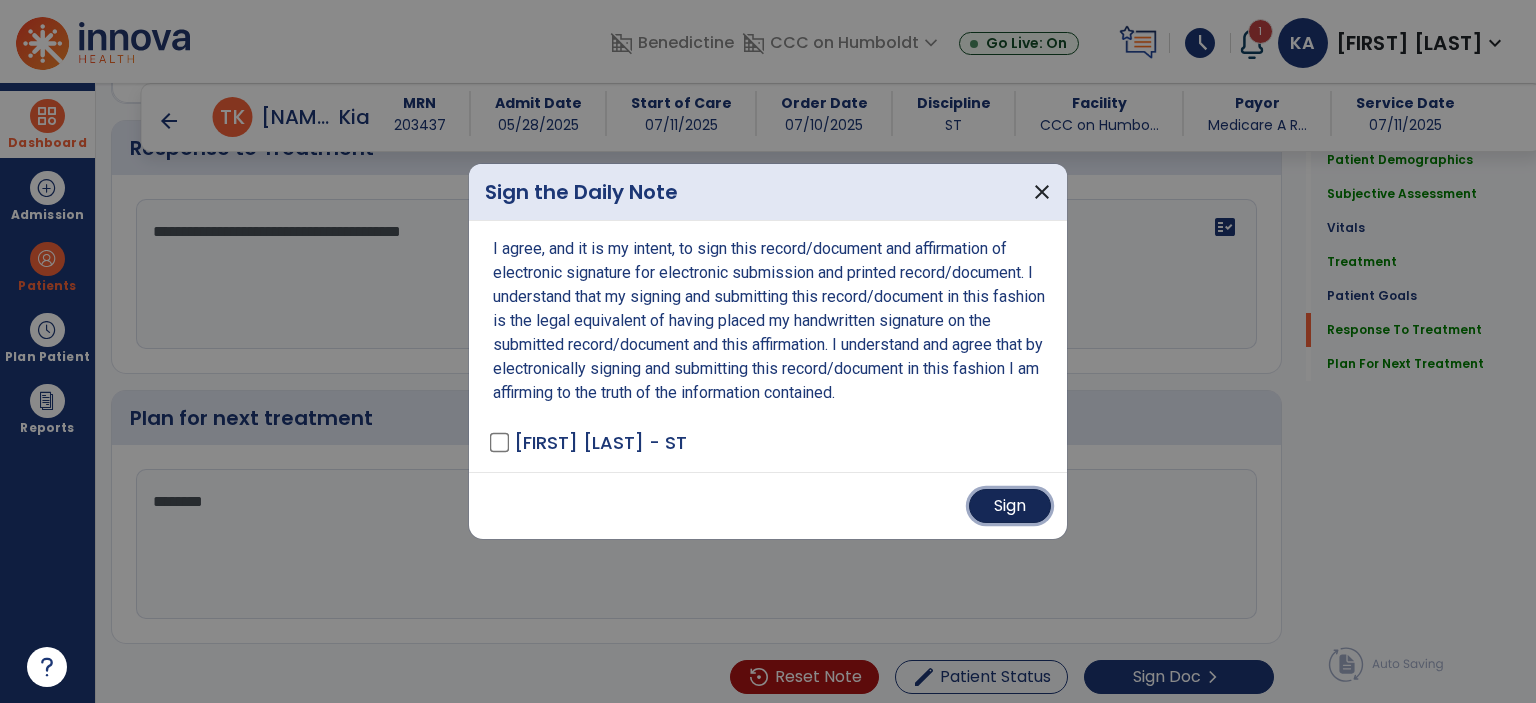 click on "Sign" at bounding box center (1010, 506) 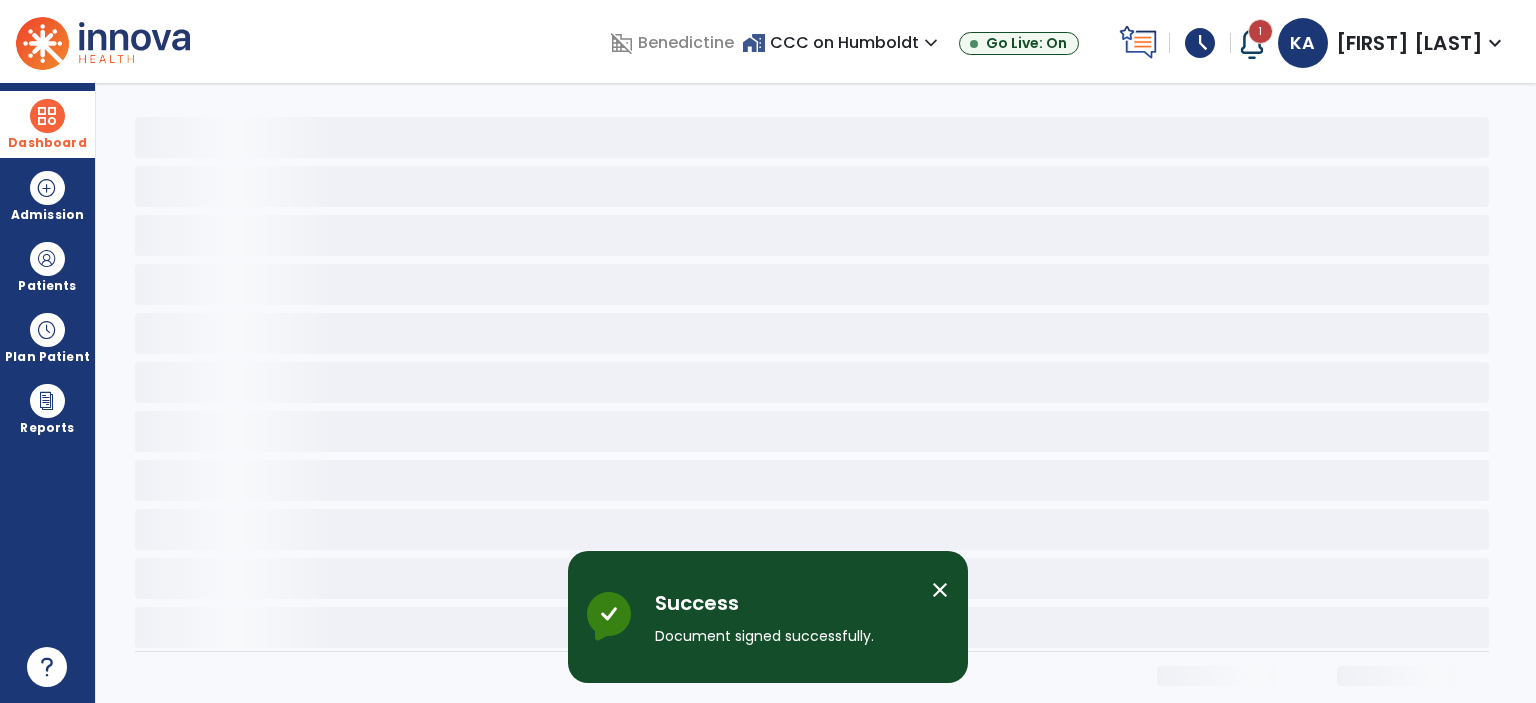 scroll, scrollTop: 0, scrollLeft: 0, axis: both 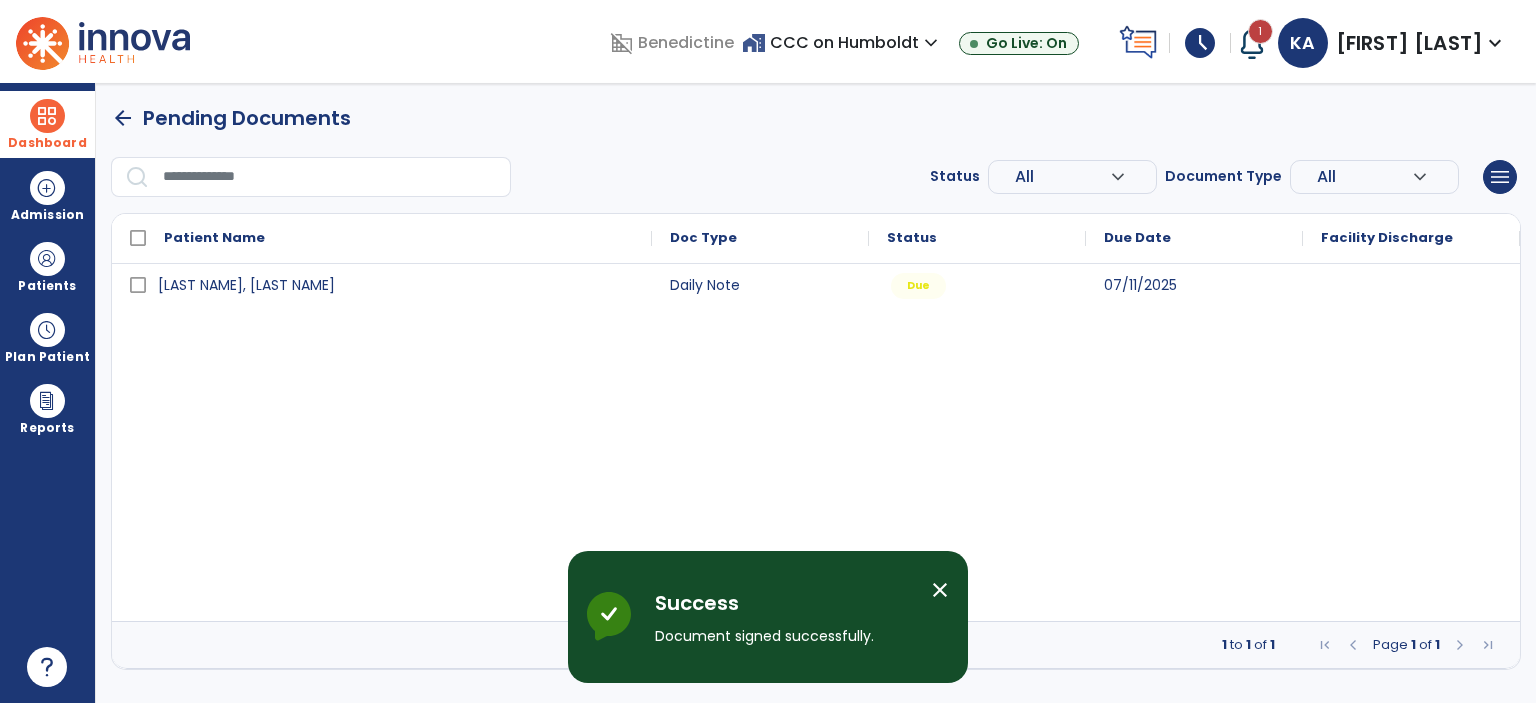 click on "close" at bounding box center [940, 590] 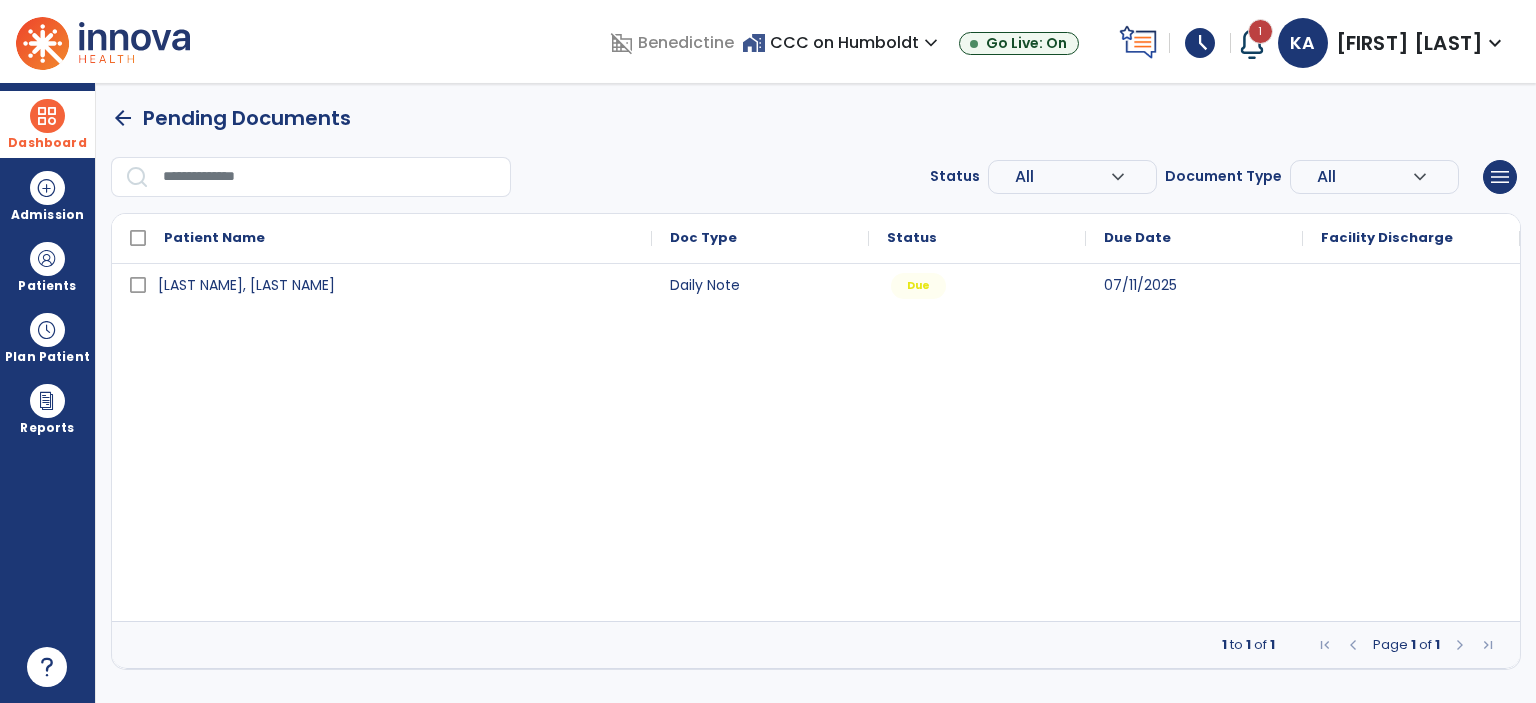 click at bounding box center [47, 116] 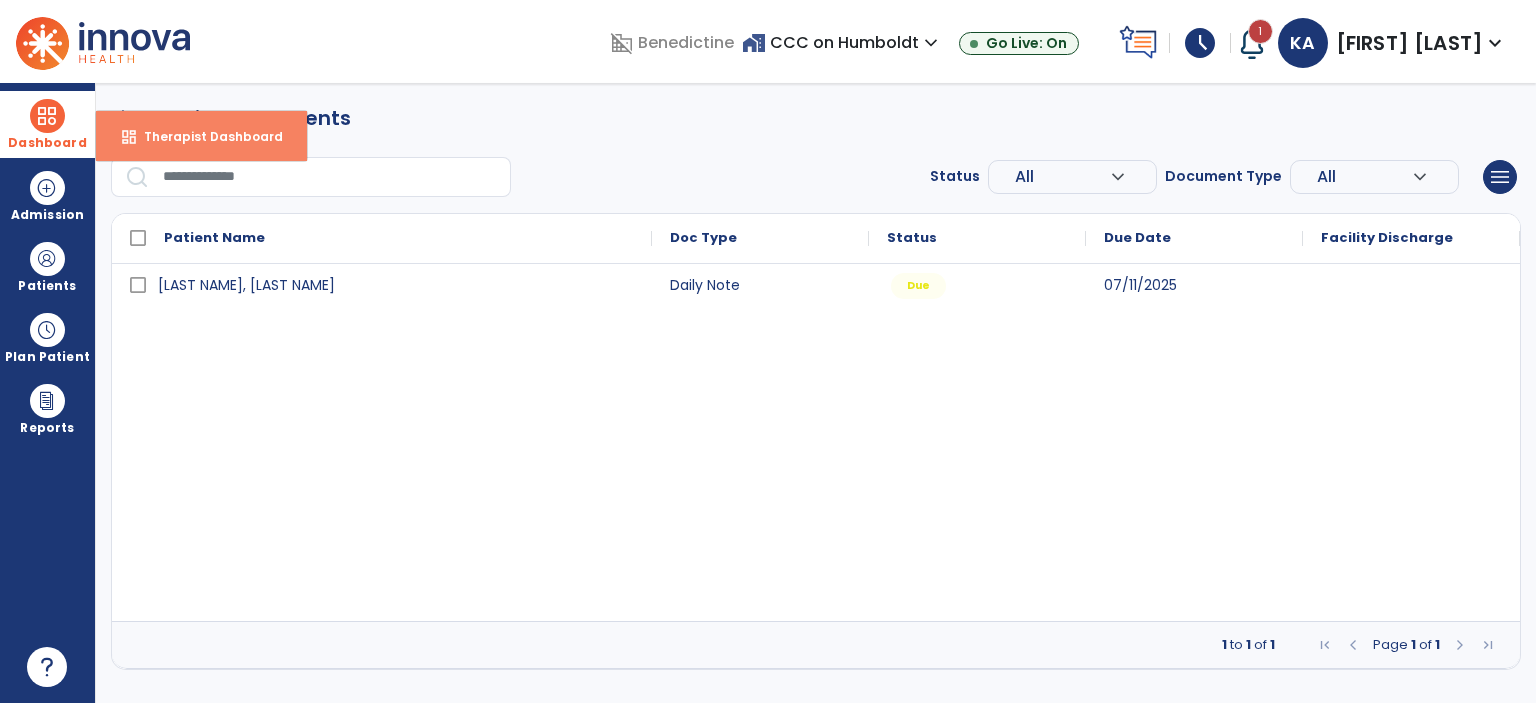 click on "dashboard  Therapist Dashboard" at bounding box center (201, 136) 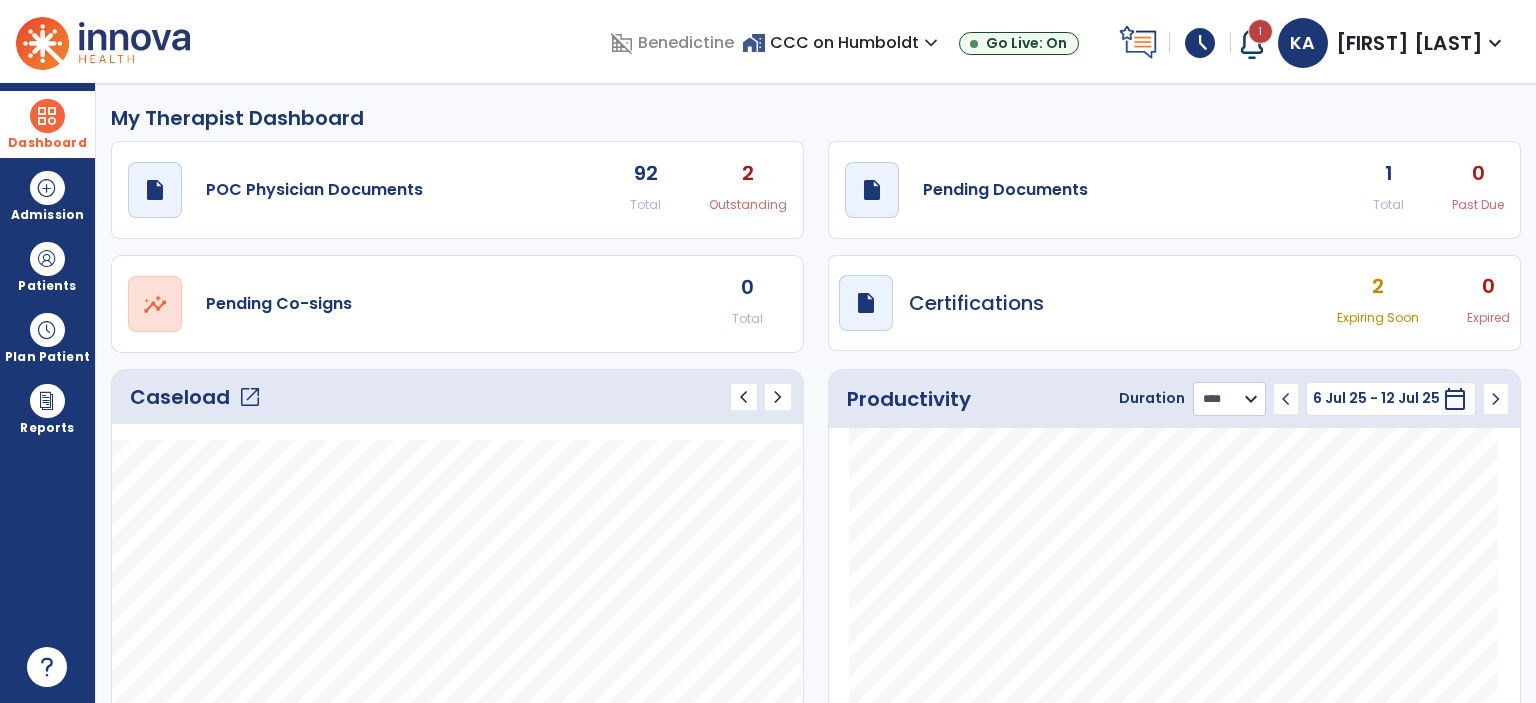 click on "******** **** ***" 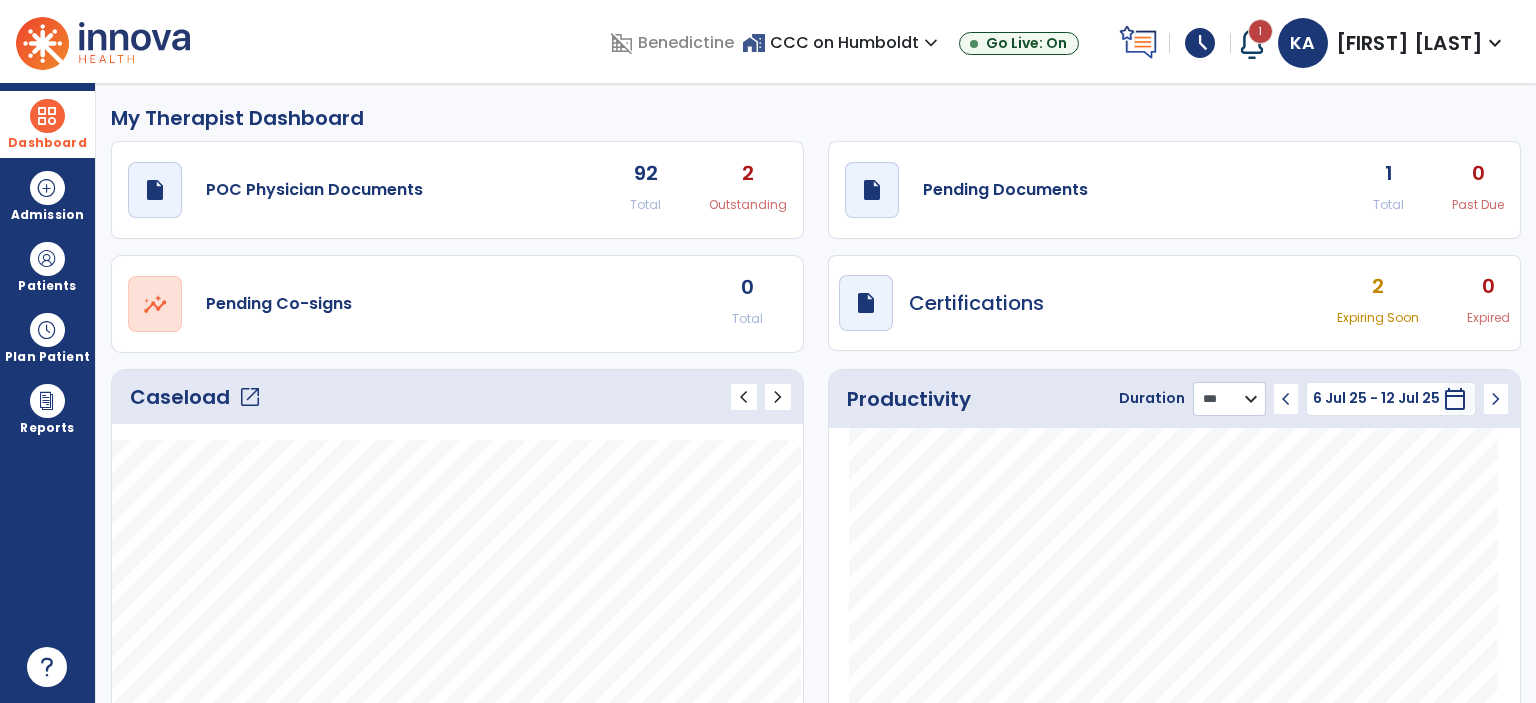 click on "******** **** ***" 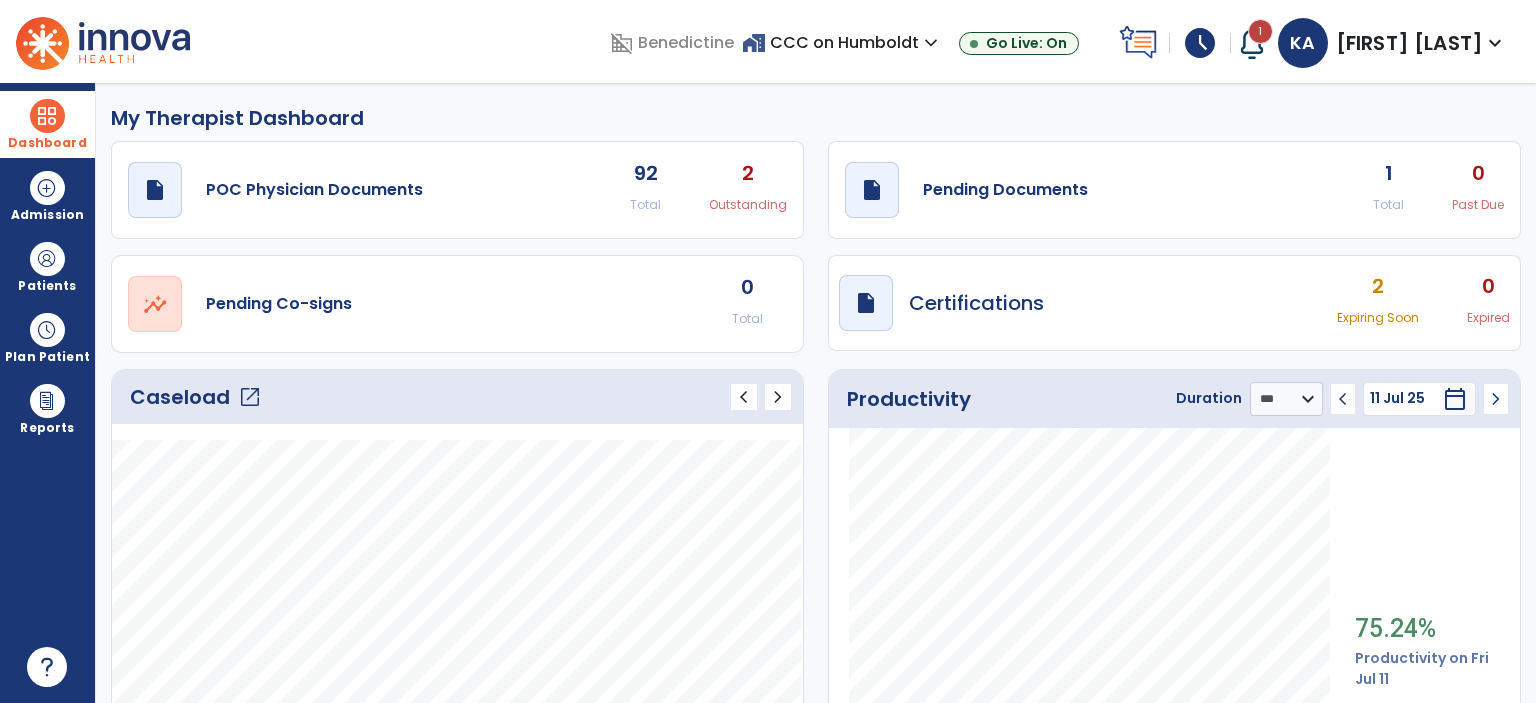 click on "schedule" at bounding box center (1200, 43) 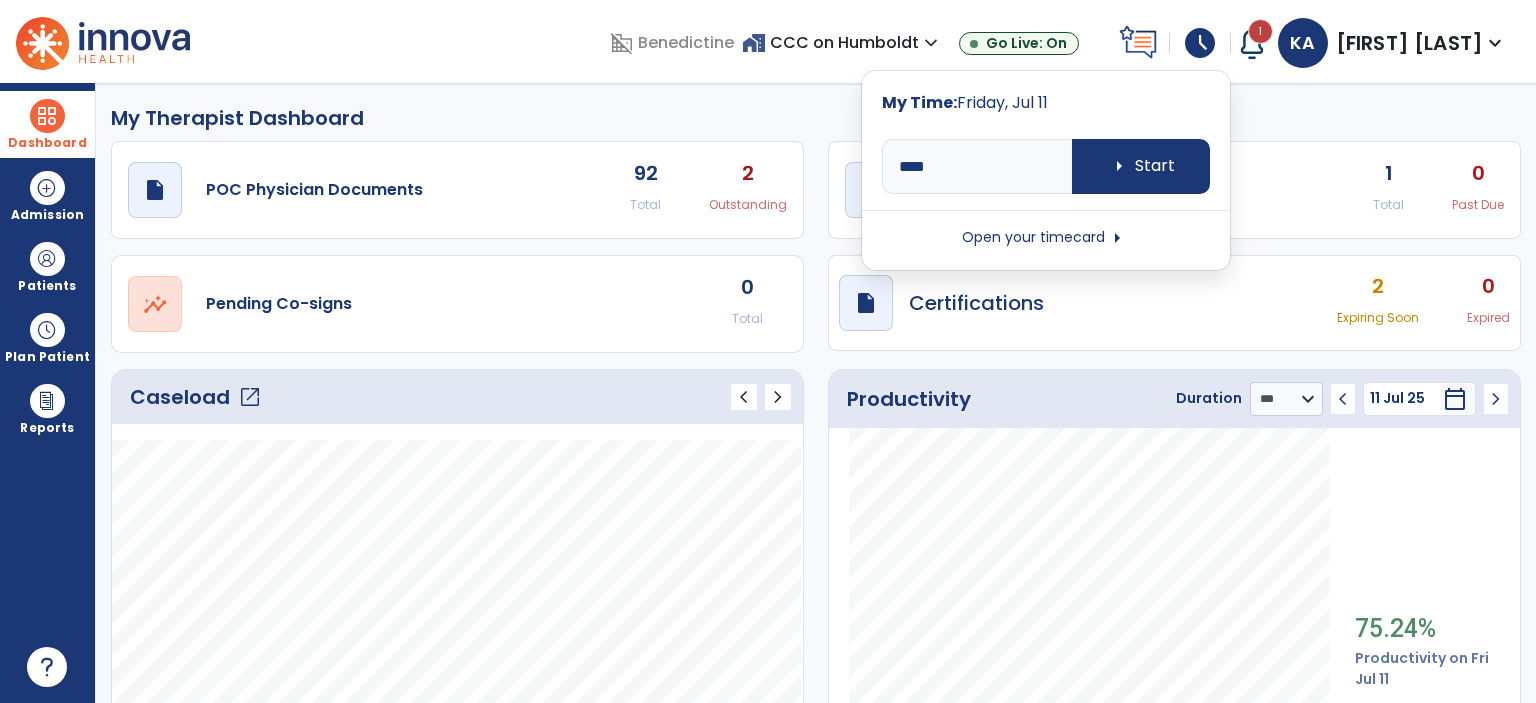 click on "**** arrow_right  Start   Open your timecard  arrow_right" at bounding box center [1046, 190] 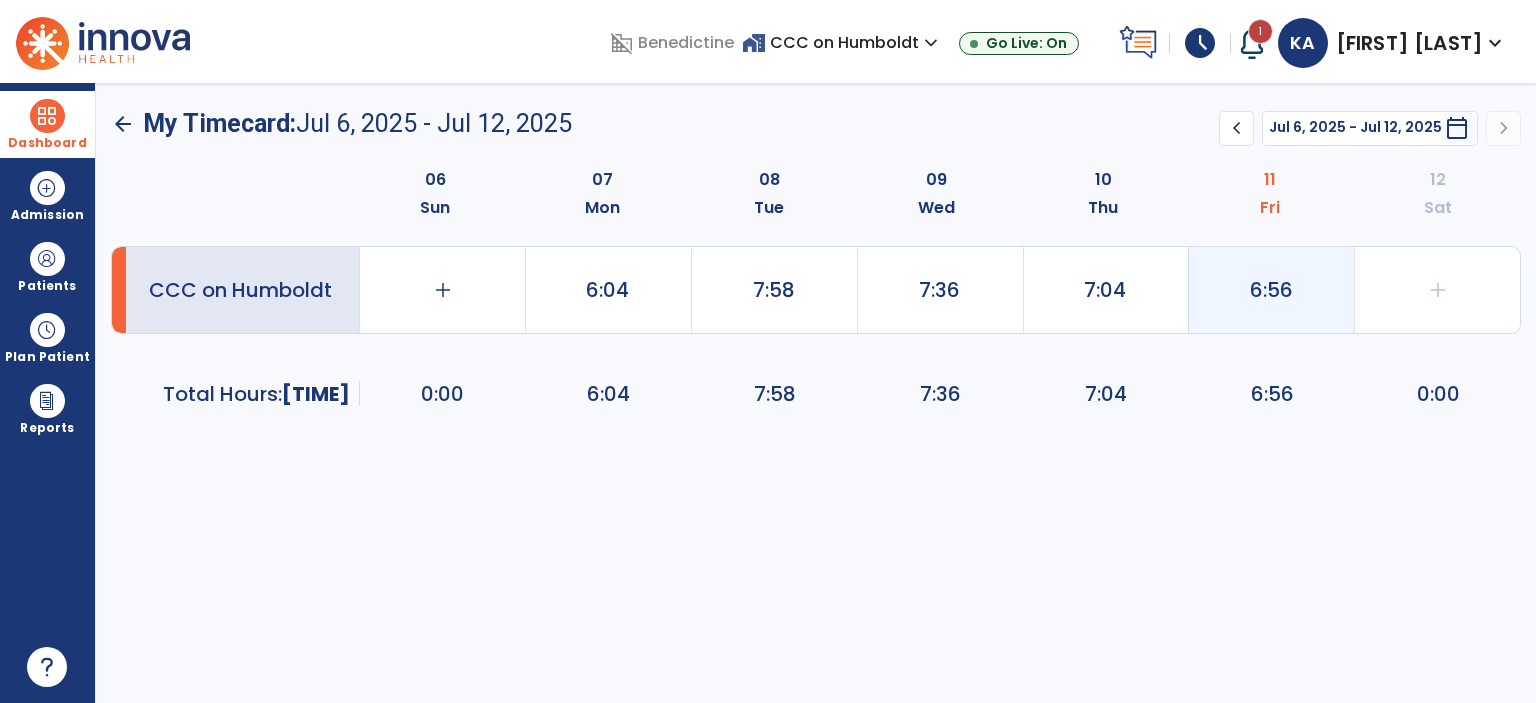 click on "6:56" 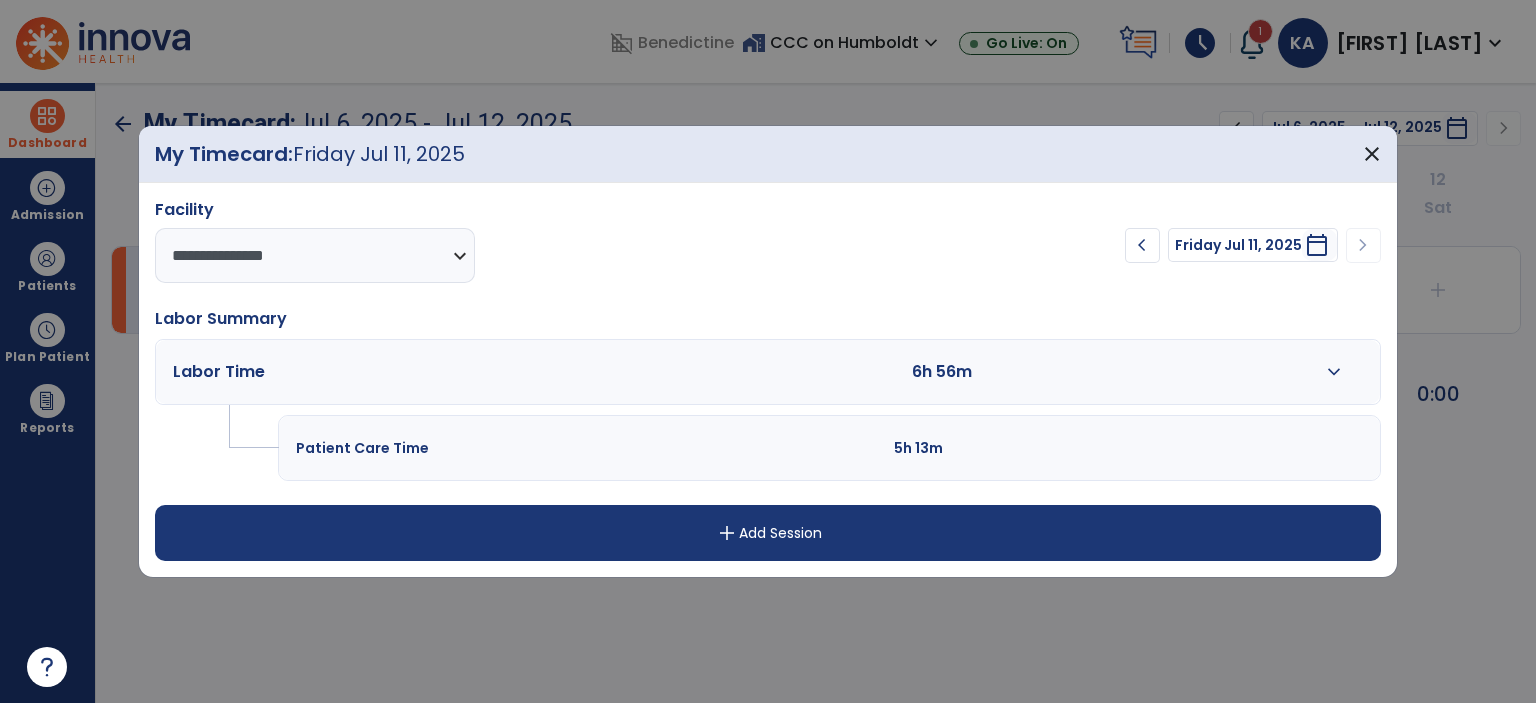 click on "expand_more" at bounding box center [1334, 372] 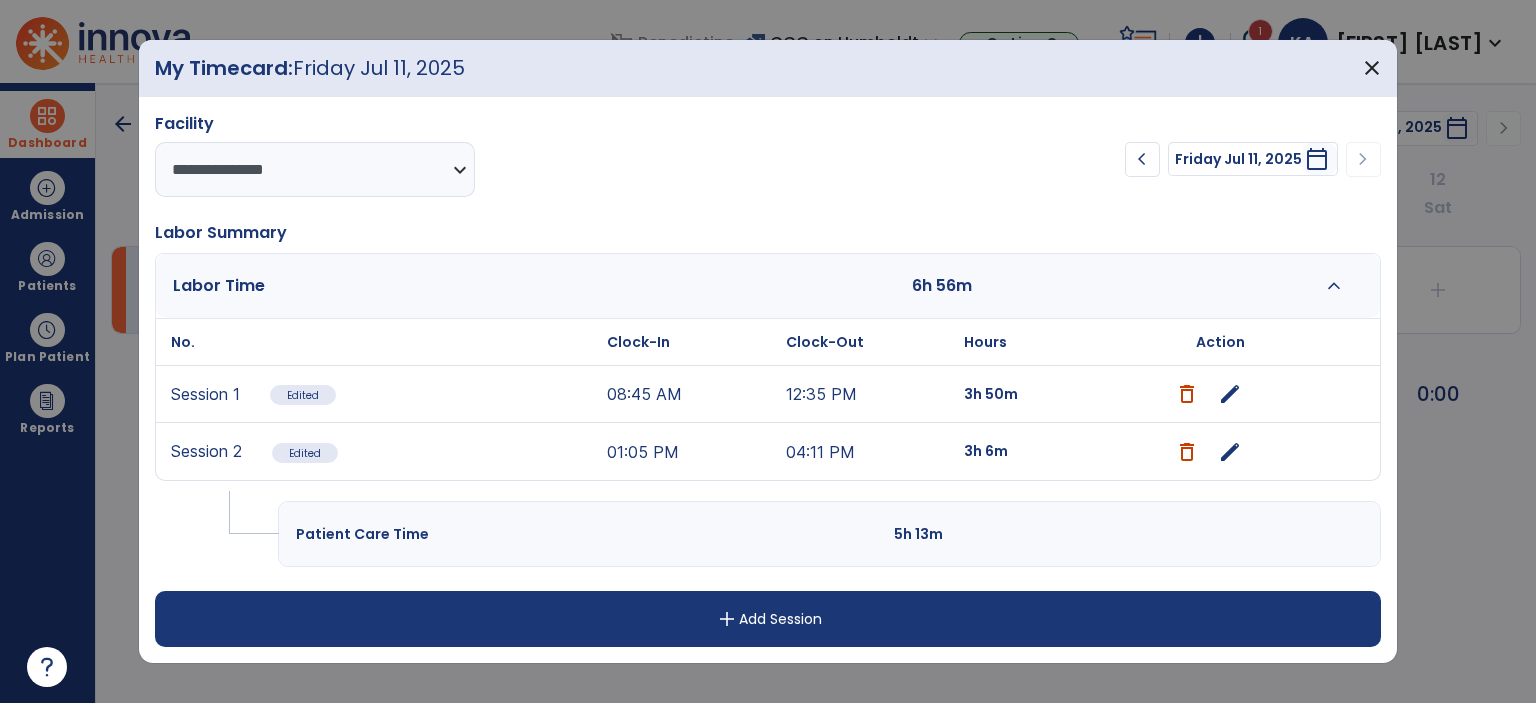 click on "edit" at bounding box center (1230, 452) 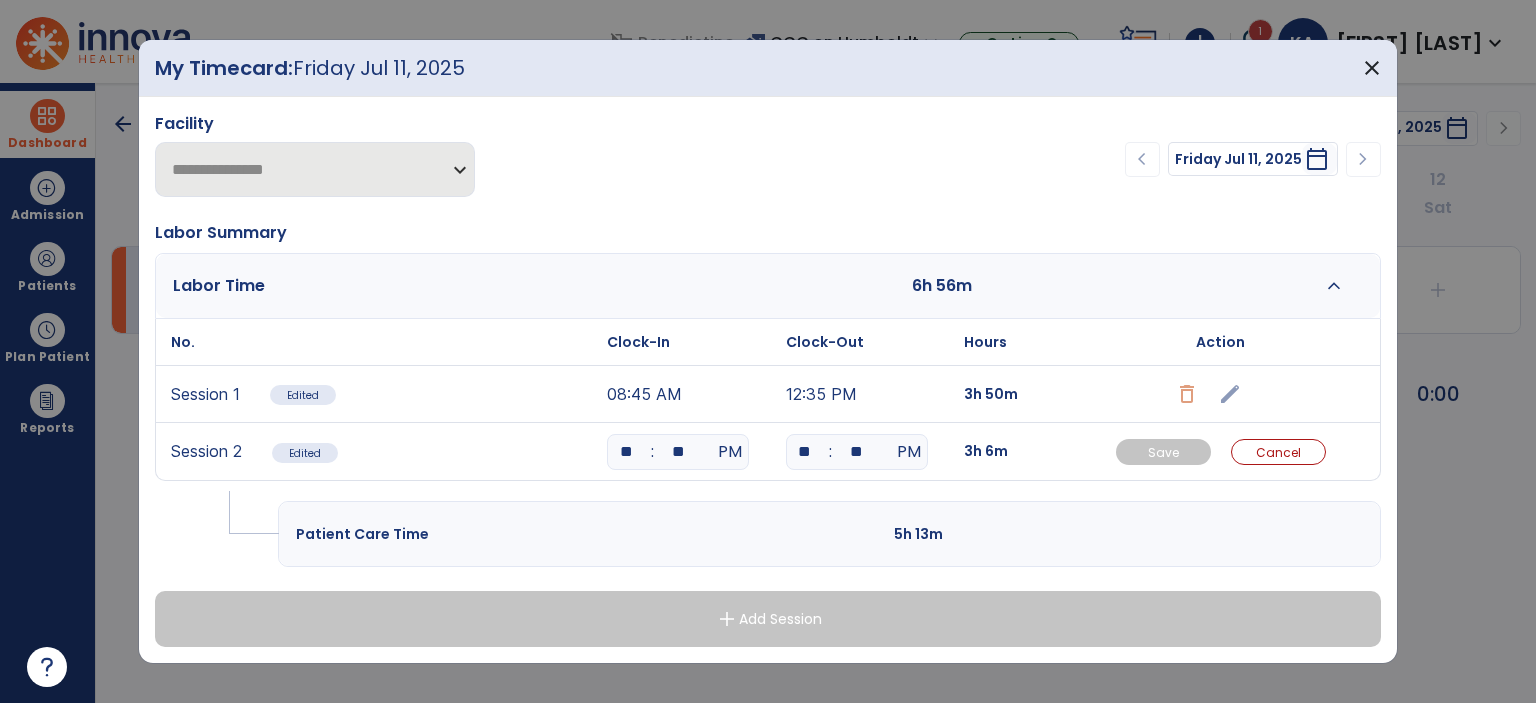 click on "**" at bounding box center [857, 452] 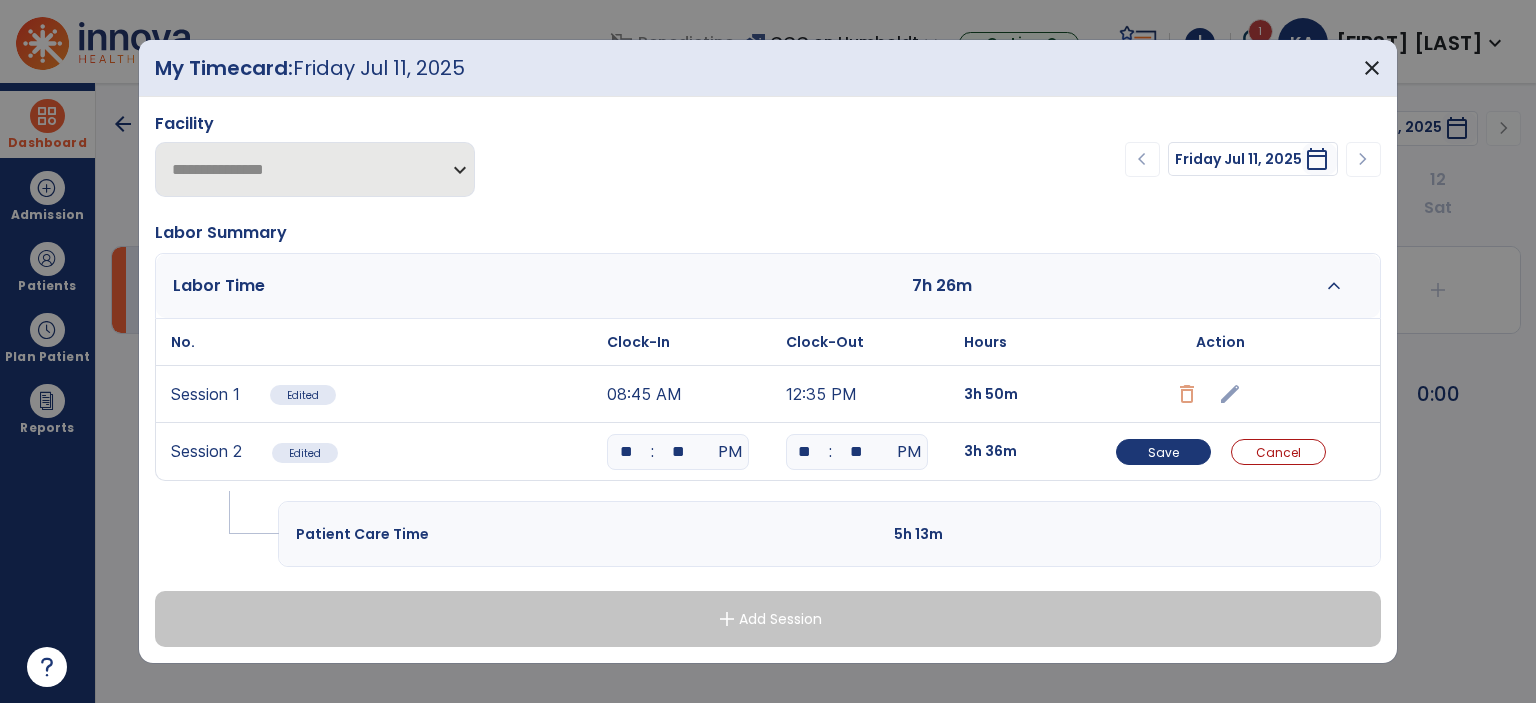 click on "Labor Time  7h 26m   expand_less" at bounding box center [768, 286] 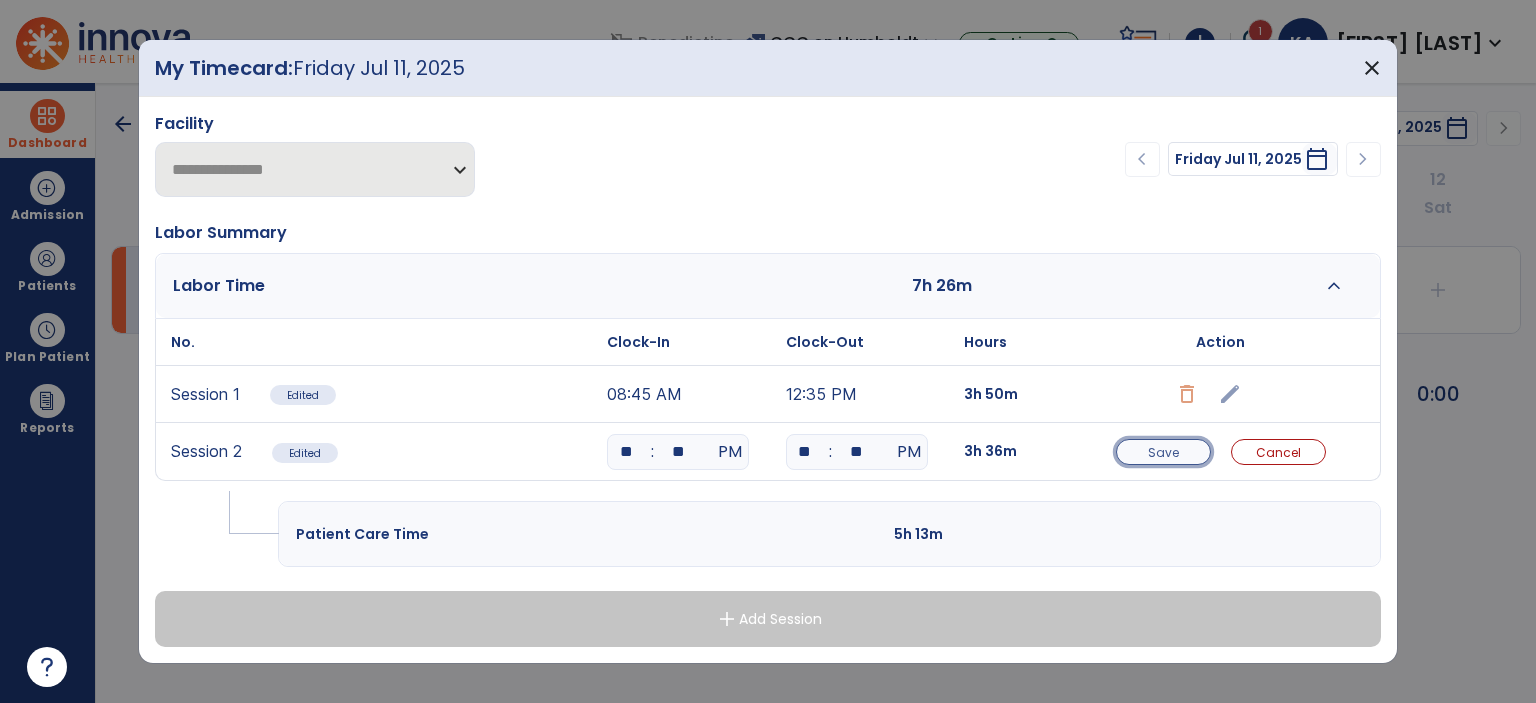 click on "Save" at bounding box center [1163, 452] 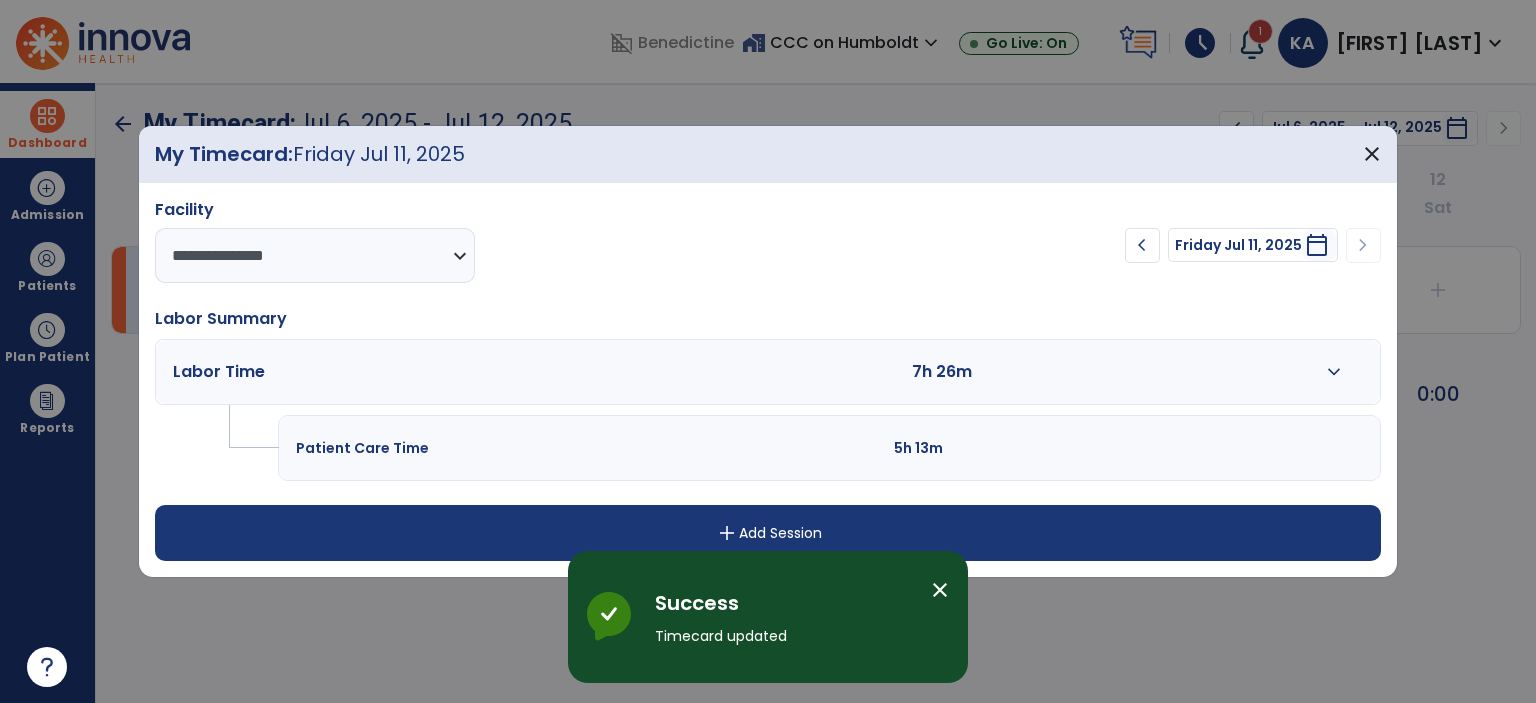 click on "close" at bounding box center (940, 590) 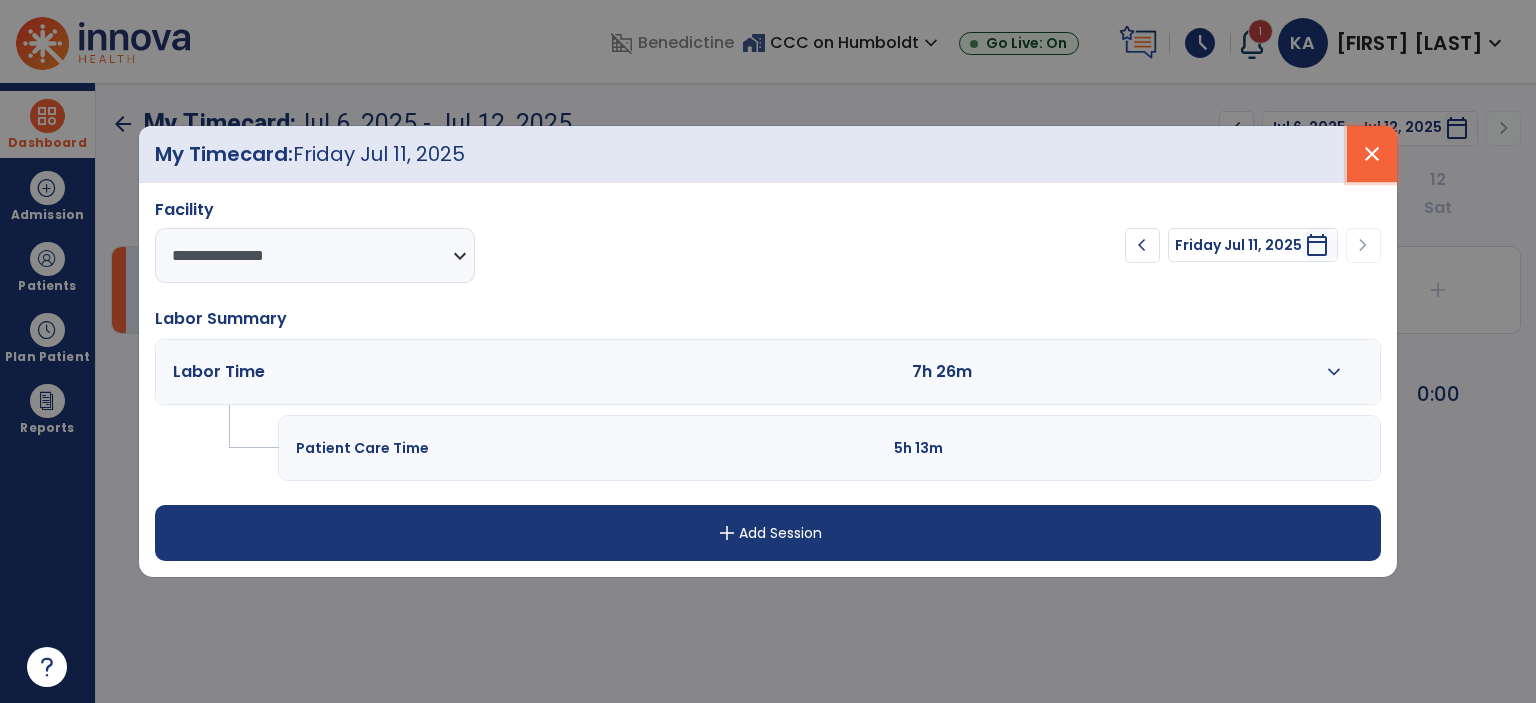 click on "close" at bounding box center (1372, 154) 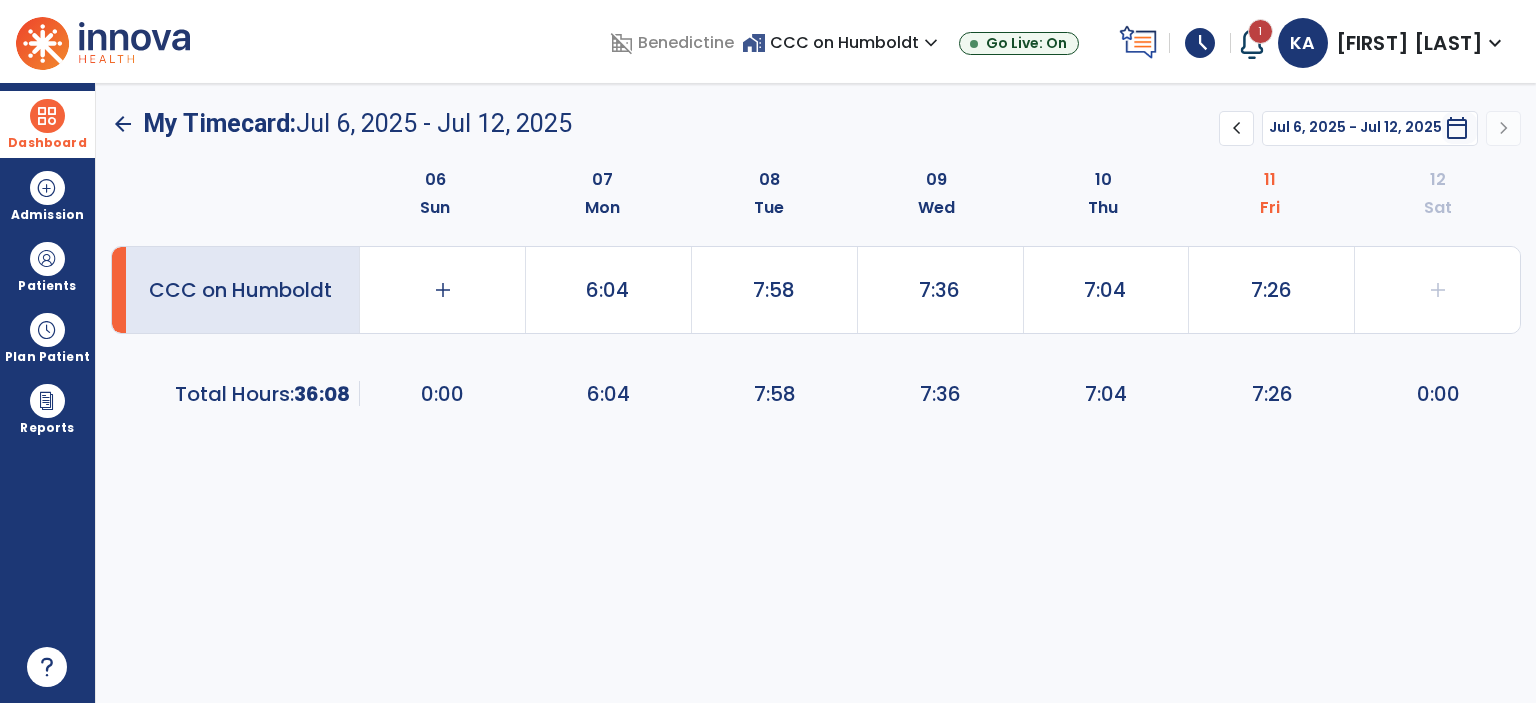click on "Dashboard" at bounding box center (47, 124) 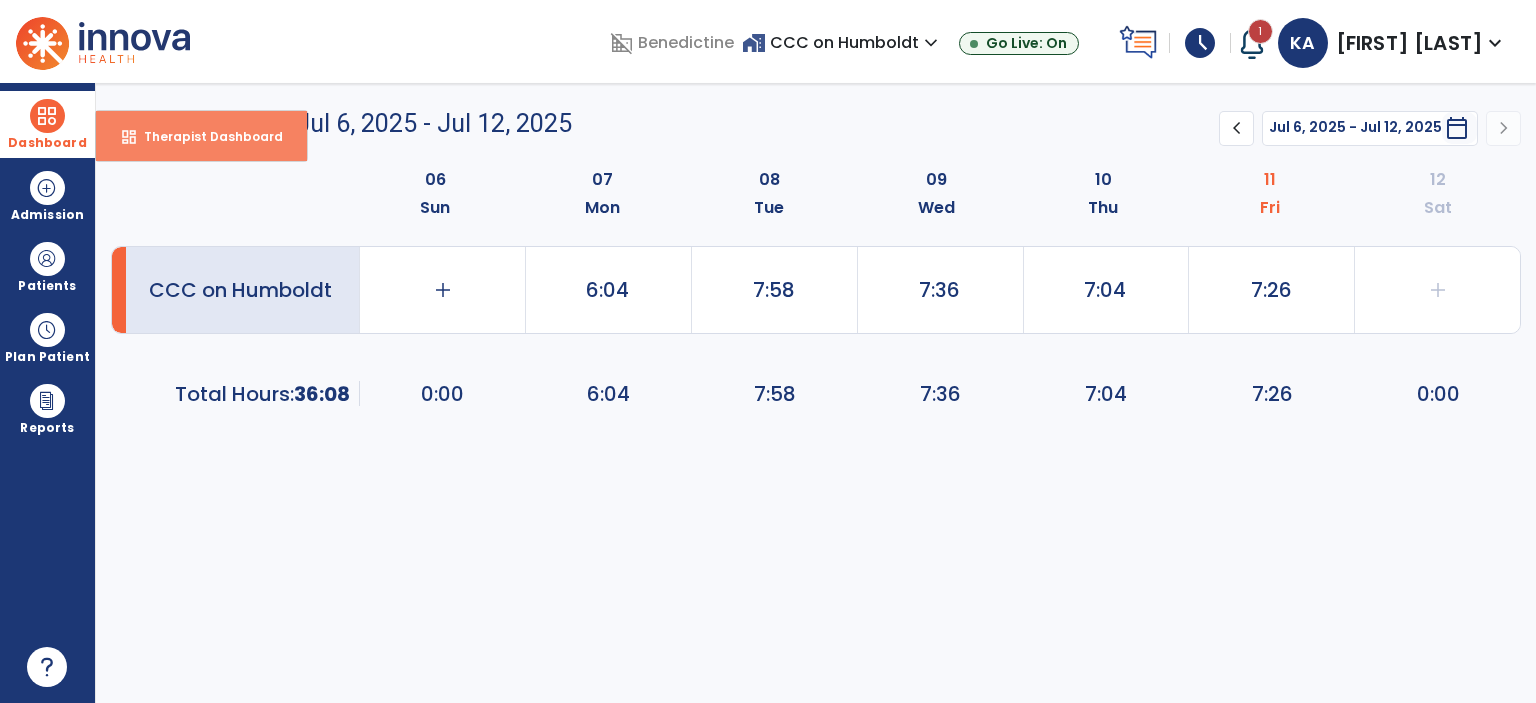click on "dashboard  Therapist Dashboard" at bounding box center [201, 136] 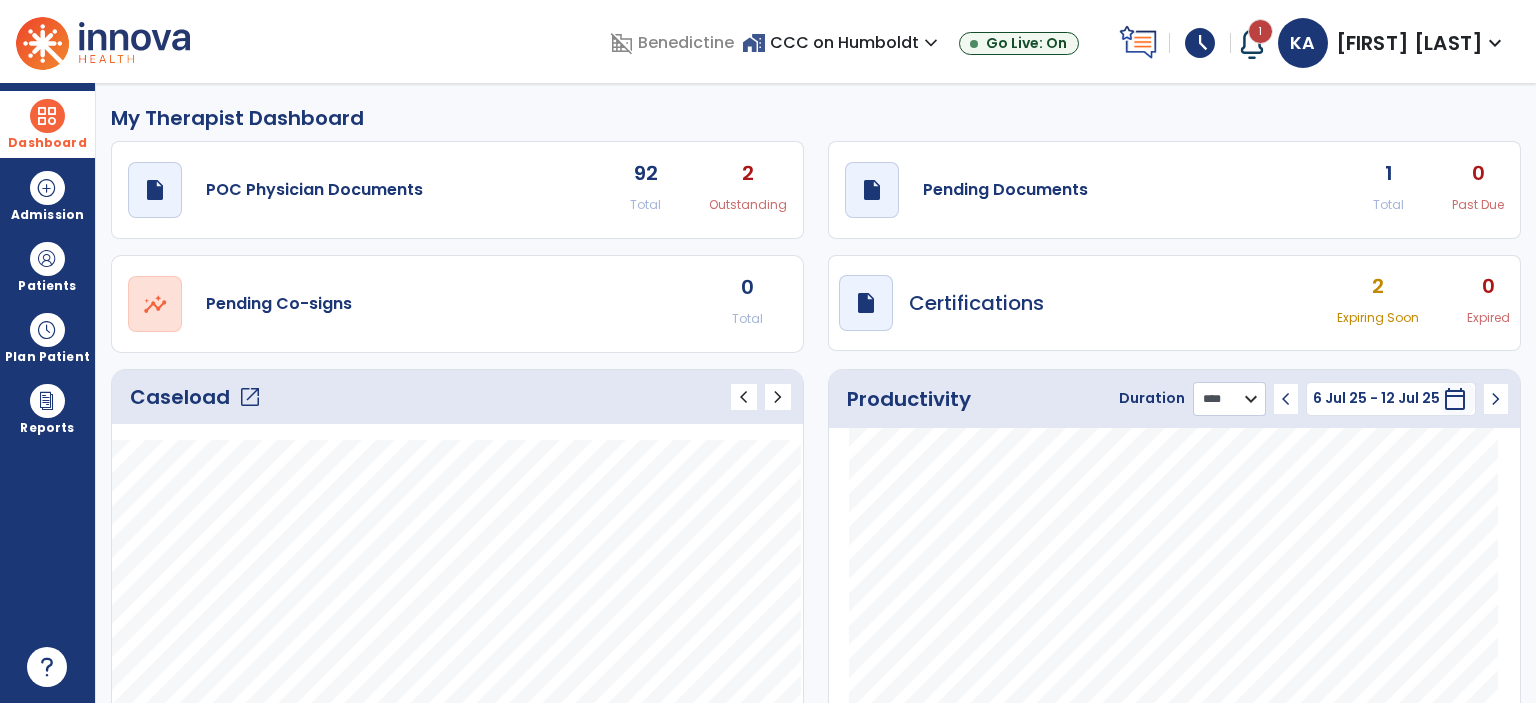 click on "******** **** ***" 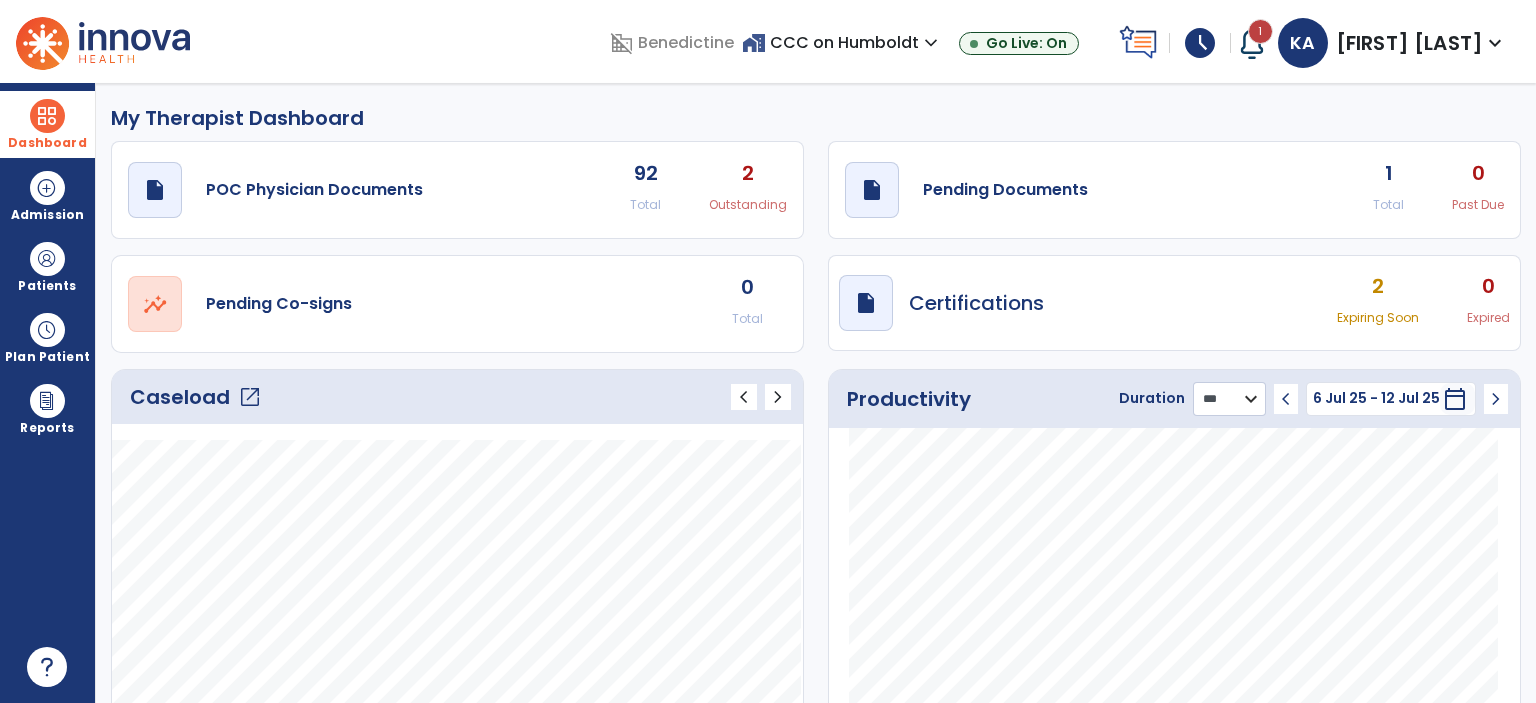 click on "******** **** ***" 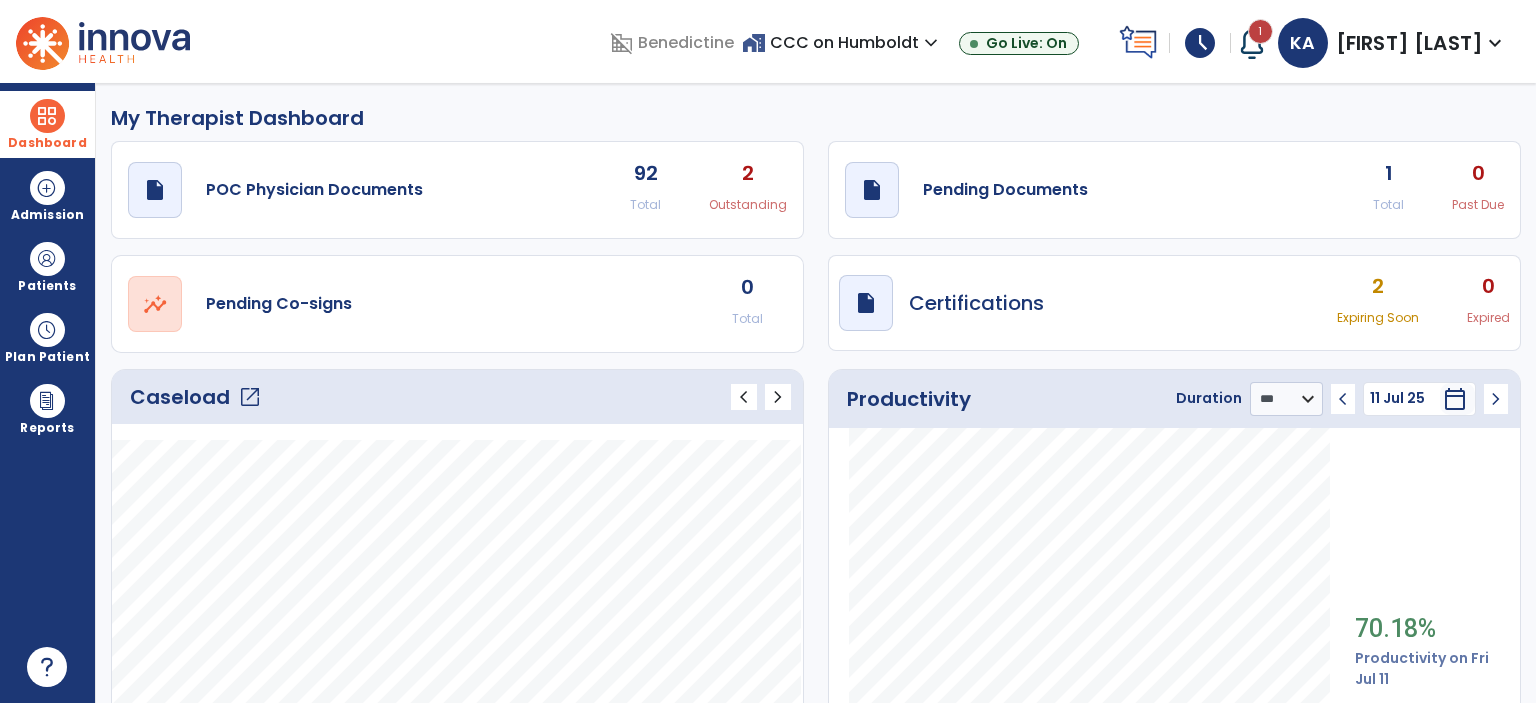 click on "draft   open_in_new  Pending Documents 1 Total 0 Past Due" 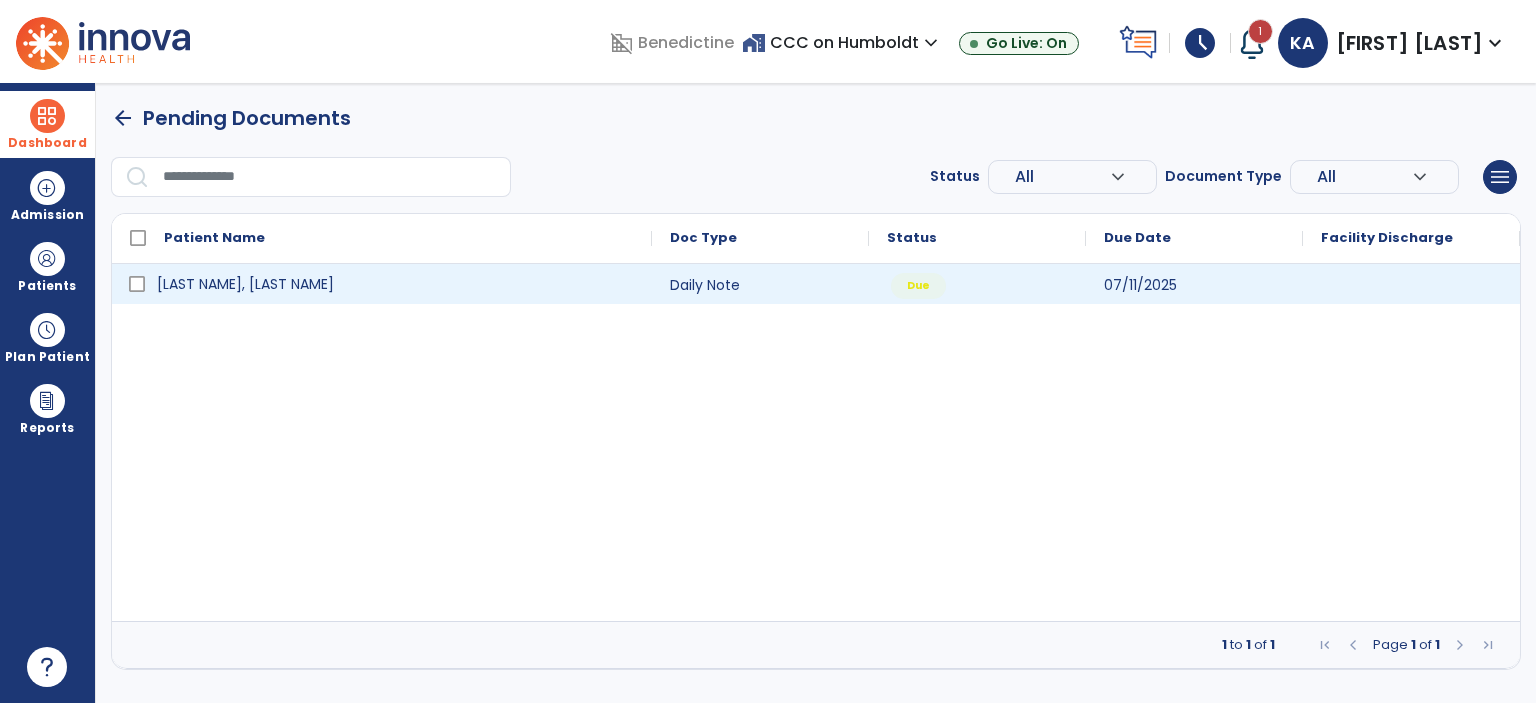 click on "[LAST NAME], [LAST NAME]" at bounding box center [396, 284] 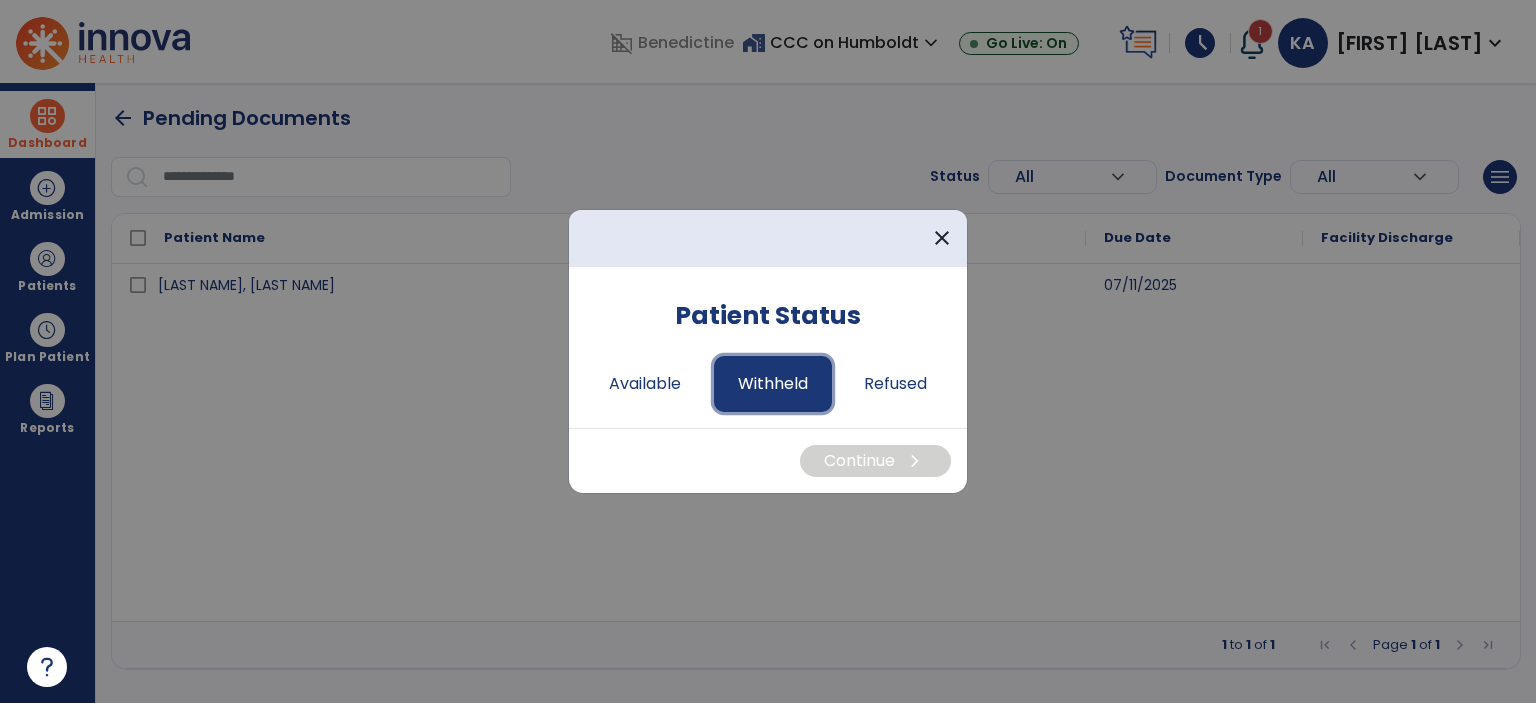 click on "Withheld" at bounding box center [773, 384] 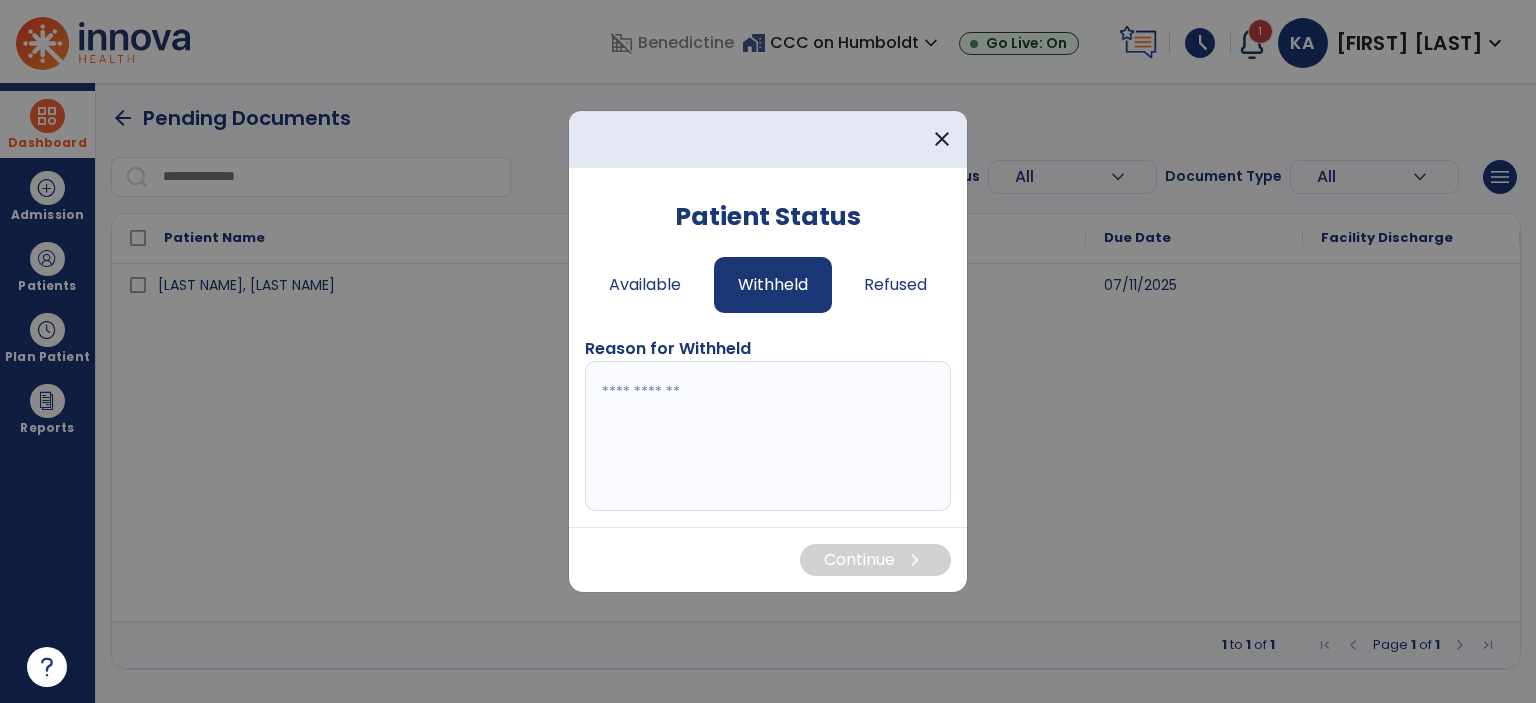 click at bounding box center [768, 436] 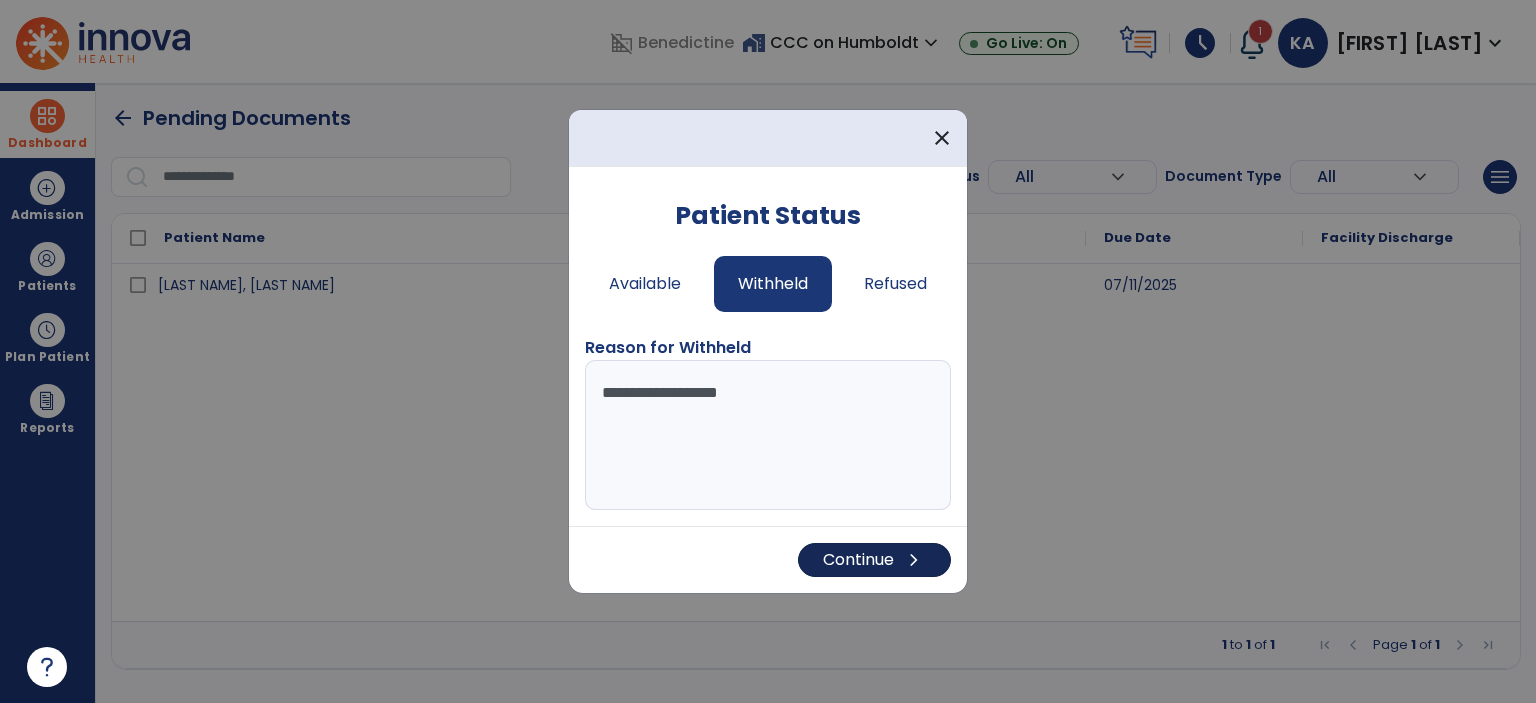 type on "**********" 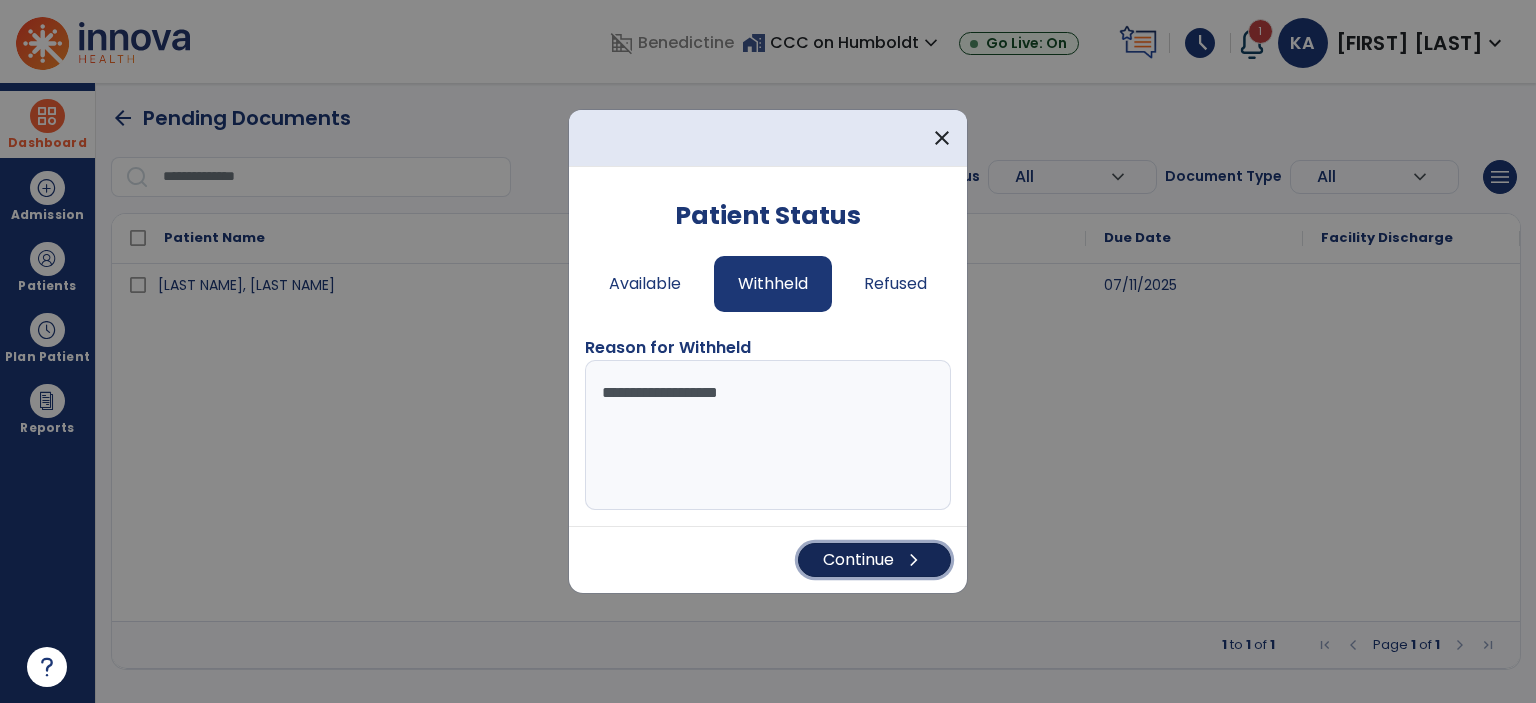 click on "Continue   chevron_right" at bounding box center [874, 560] 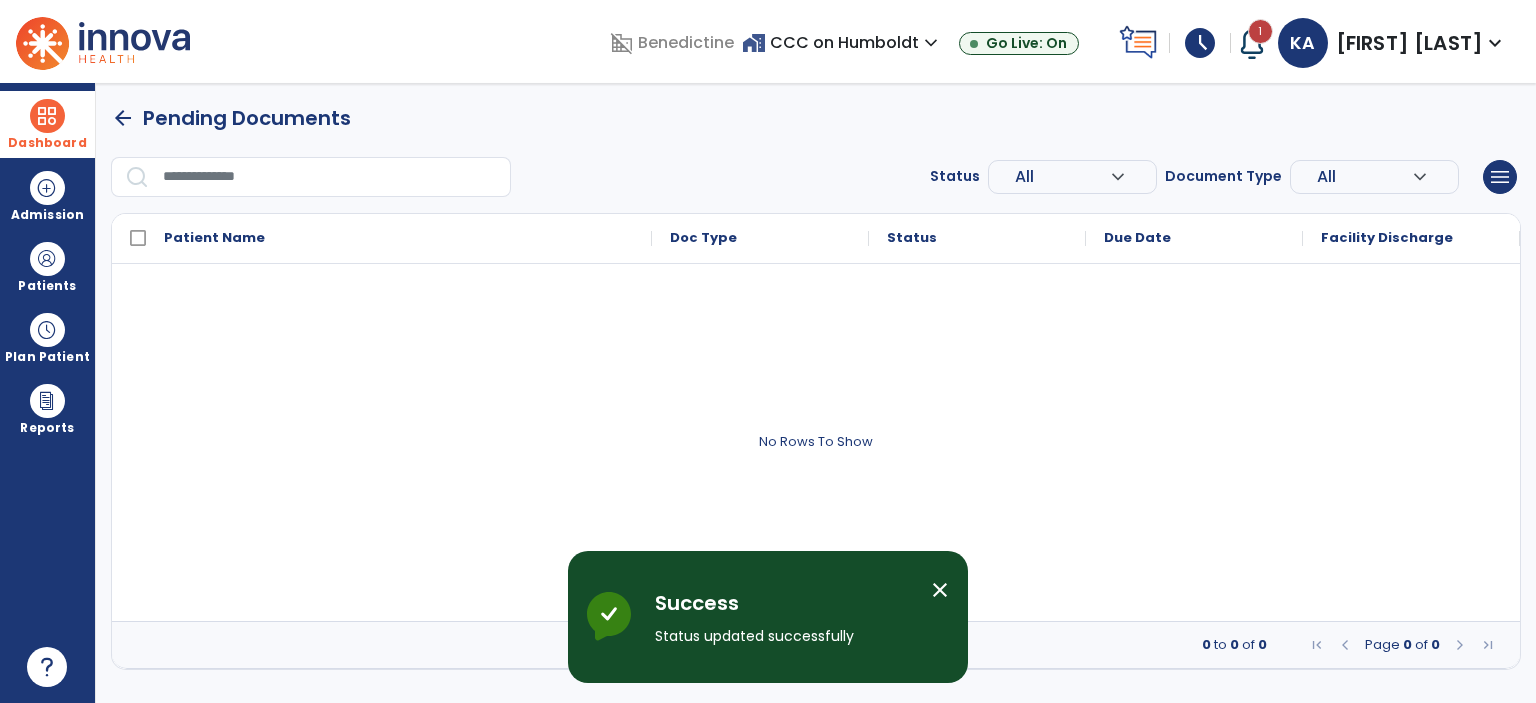 click on "close" at bounding box center (940, 590) 